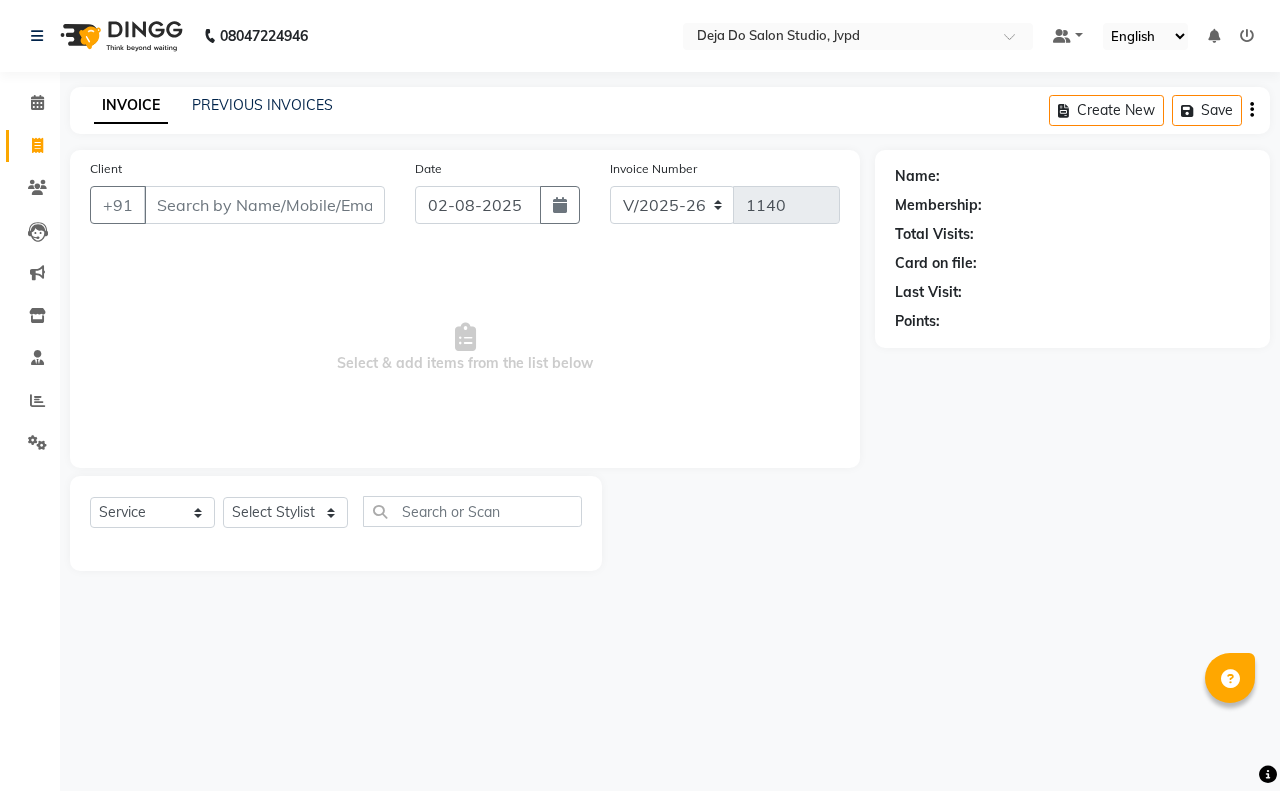select on "7295" 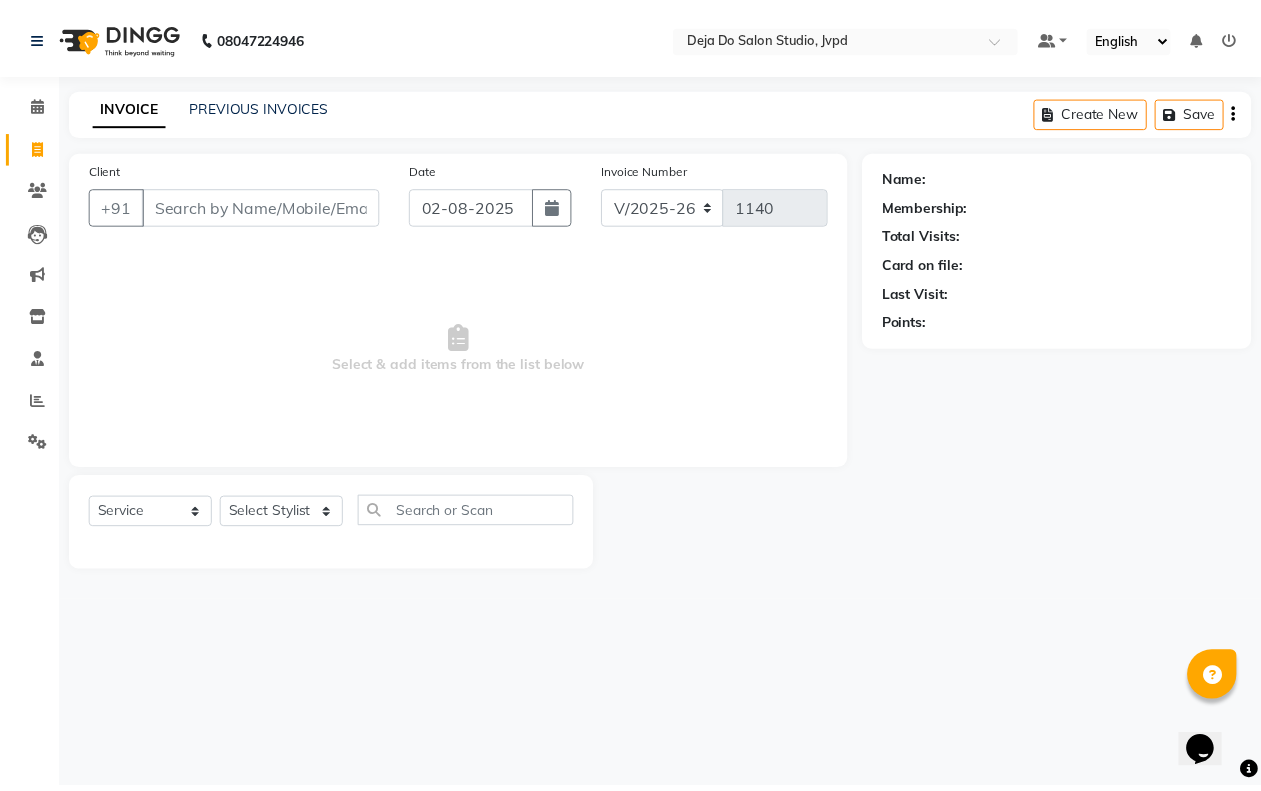 scroll, scrollTop: 0, scrollLeft: 0, axis: both 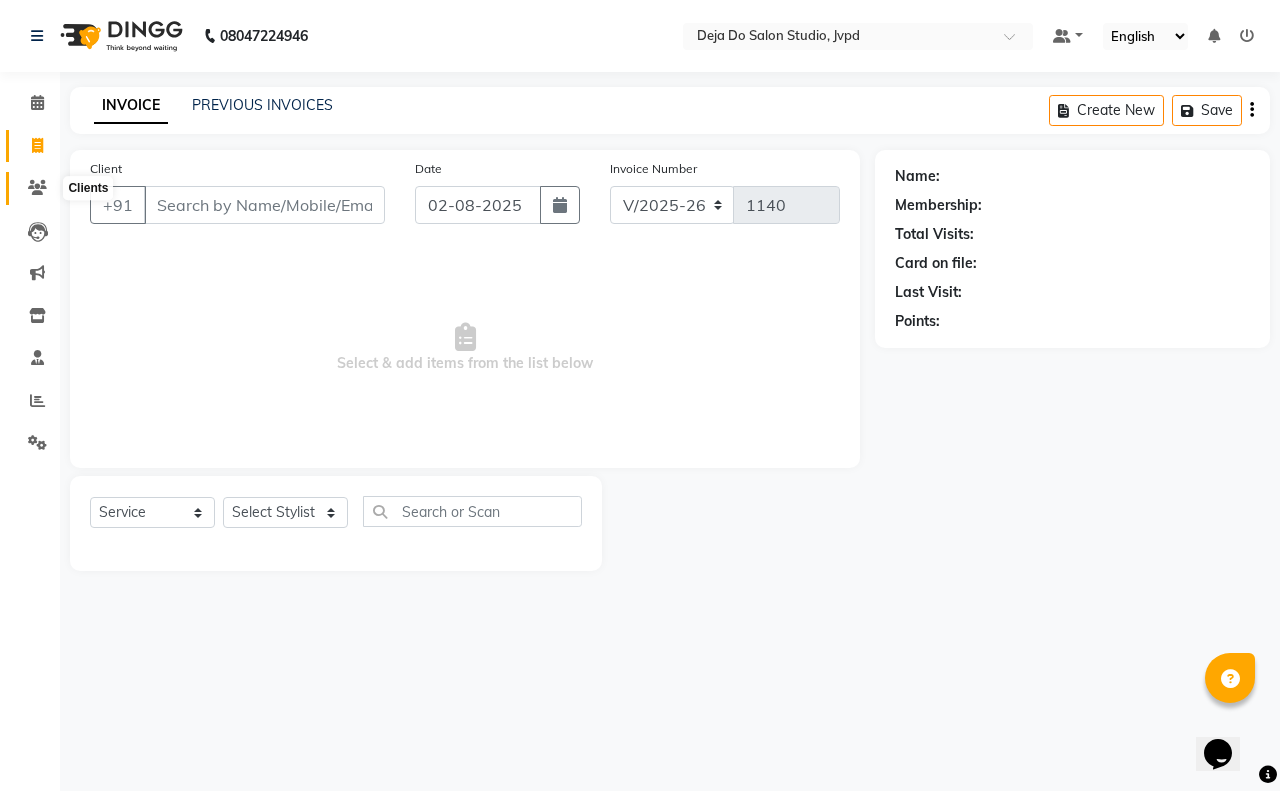 click 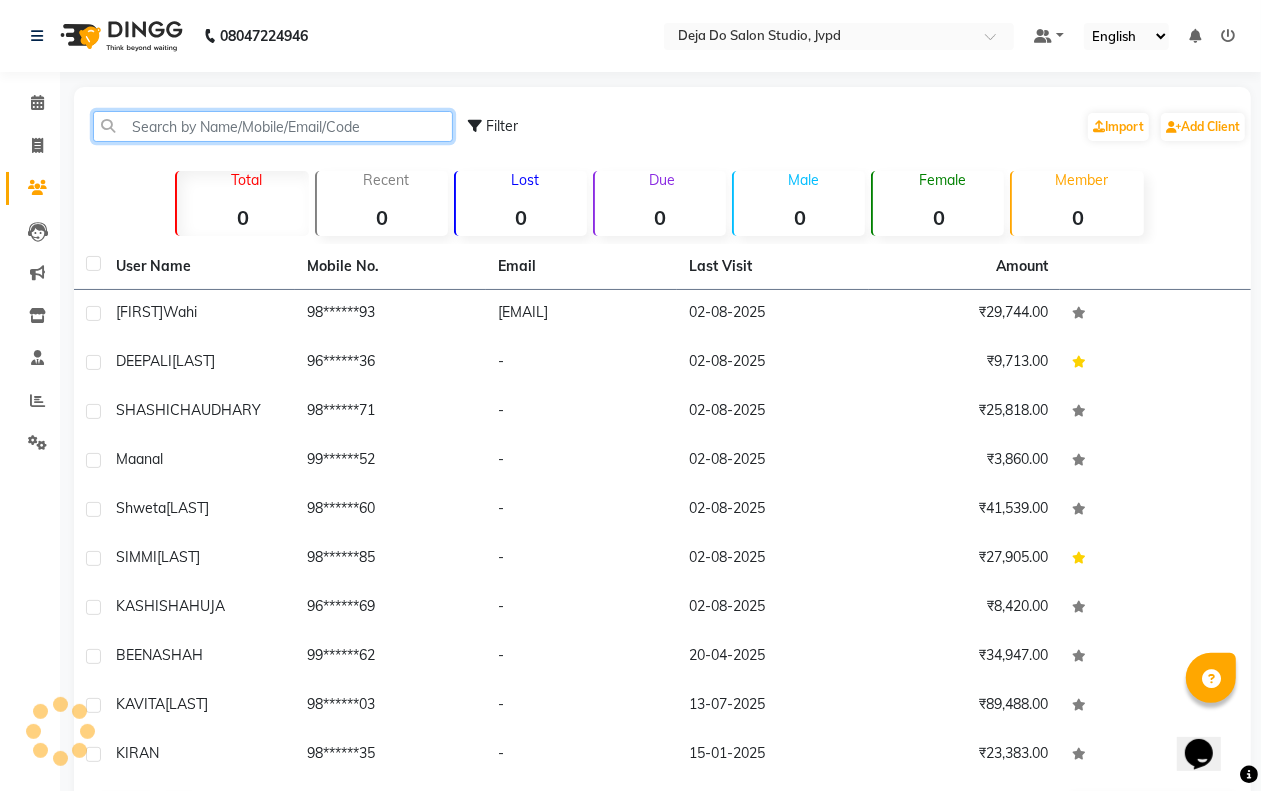 click 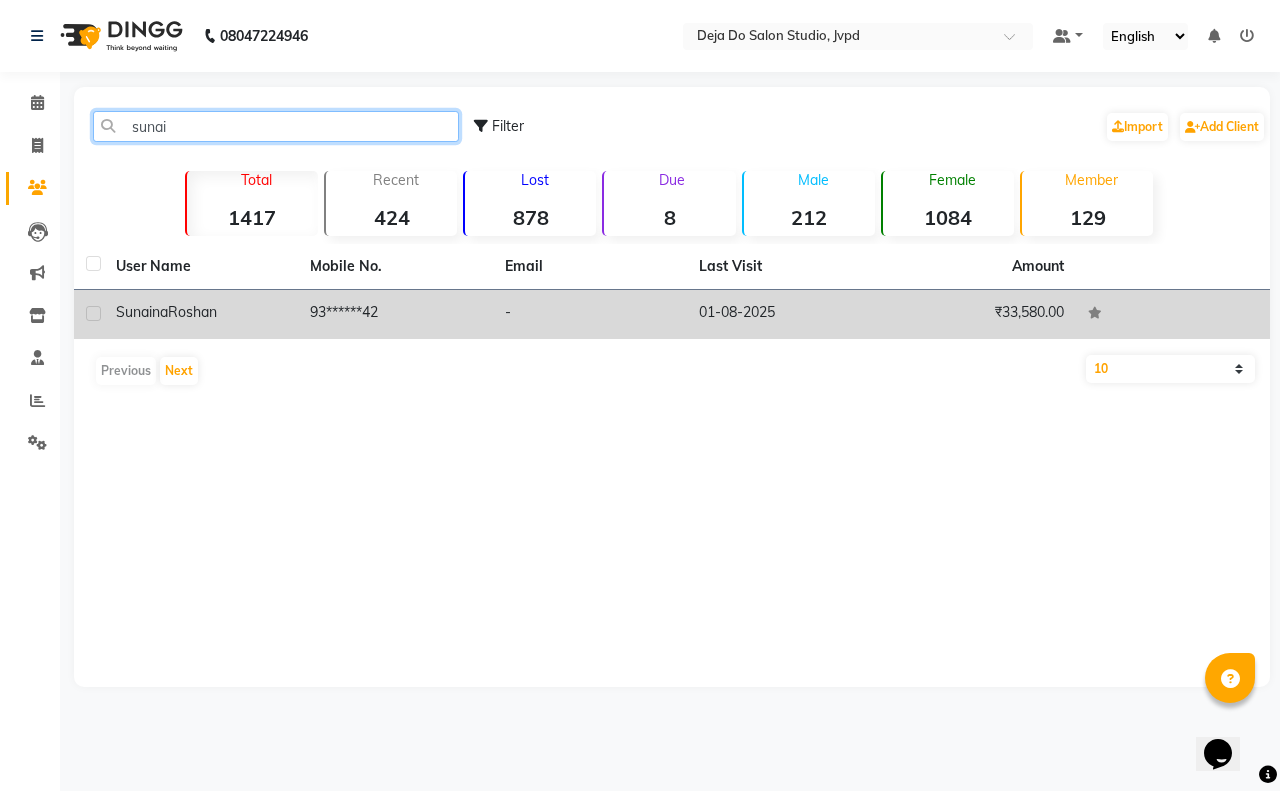 type on "sunai" 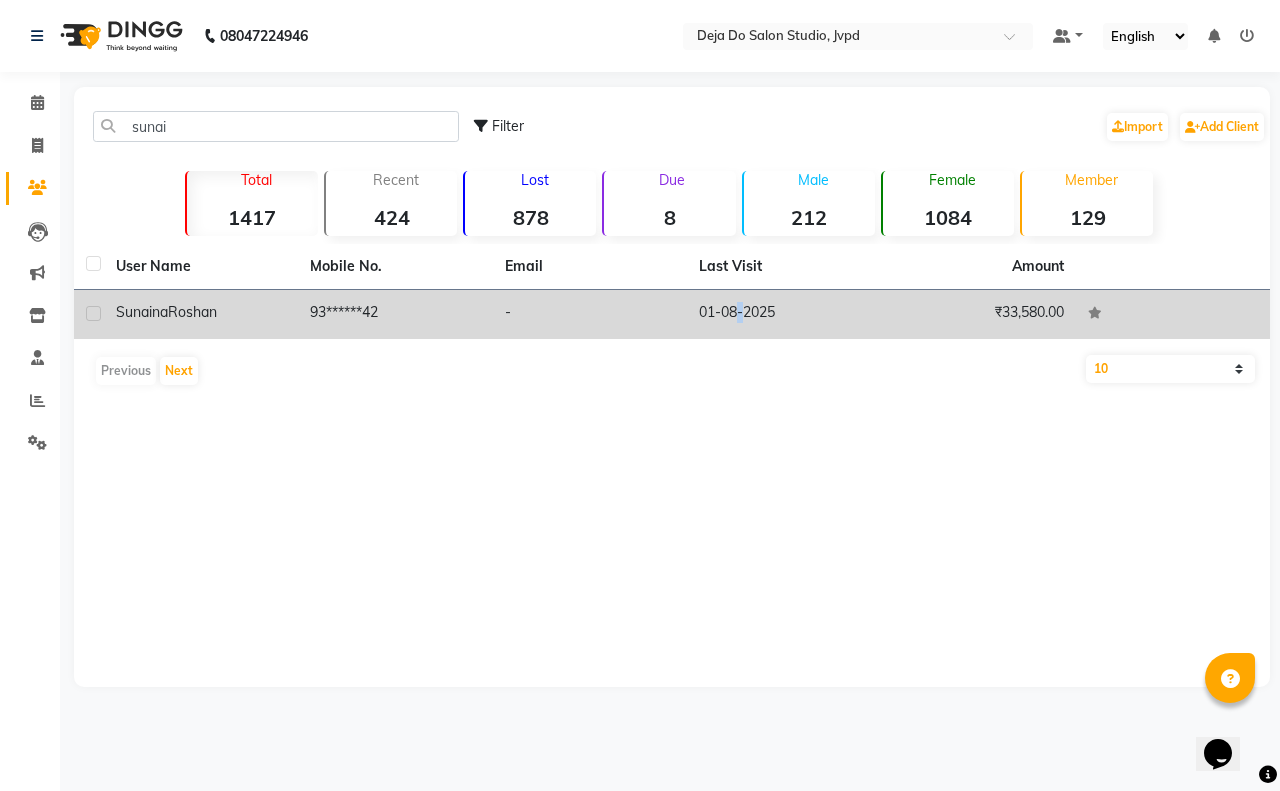 click on "01-08-2025" 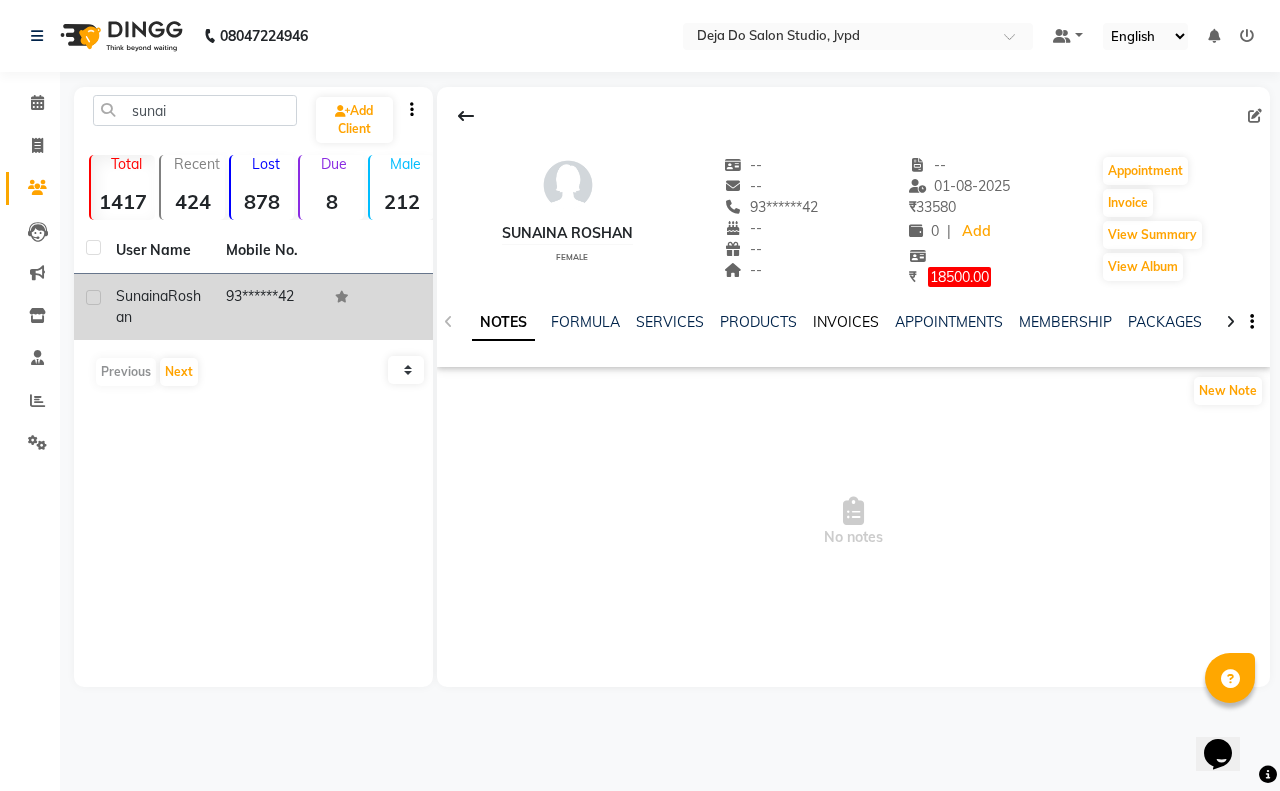 click on "INVOICES" 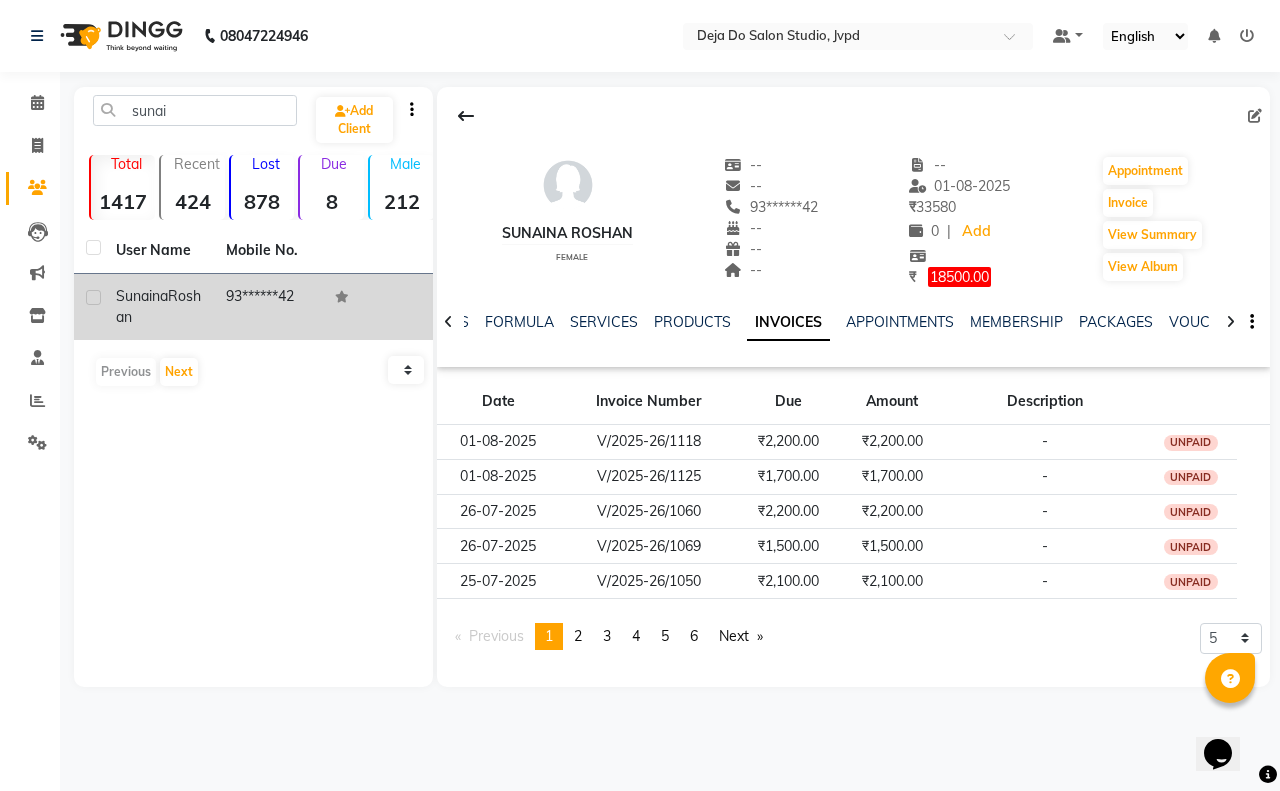 click on "Invoice" 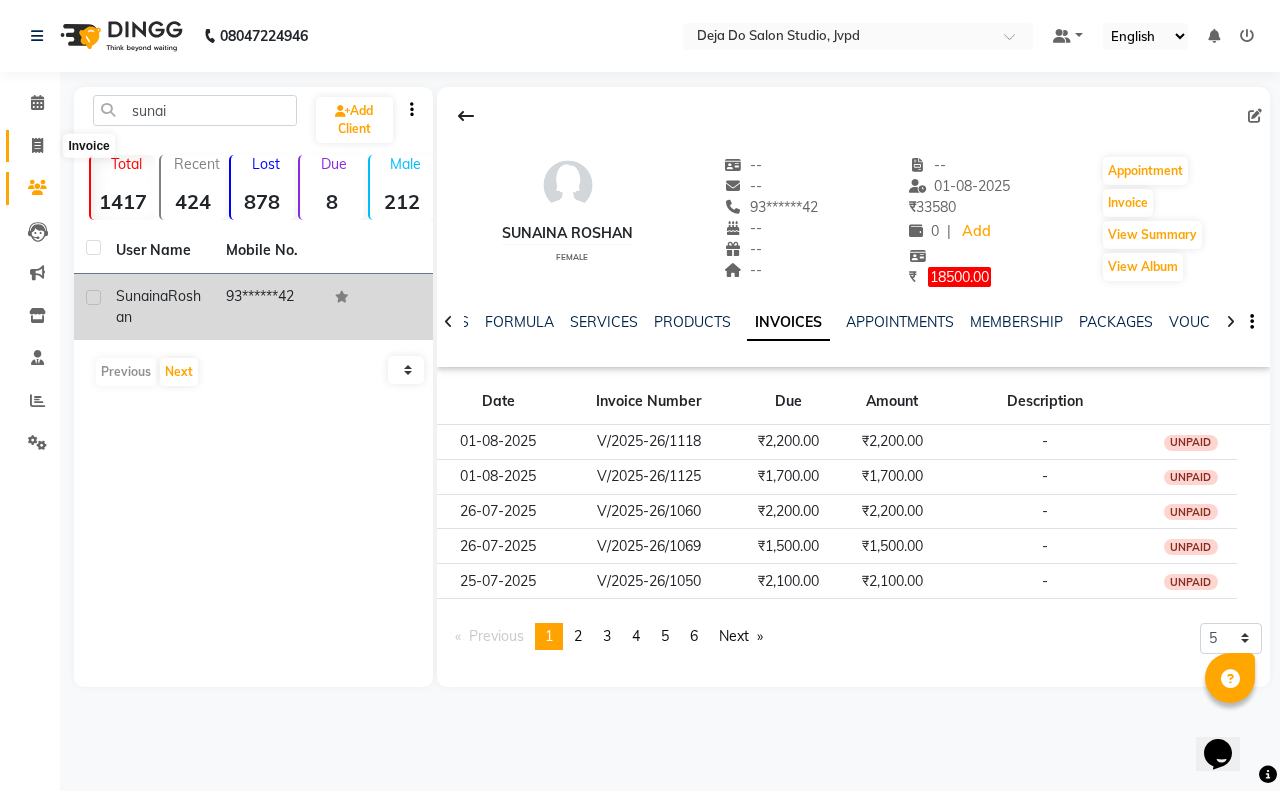 click 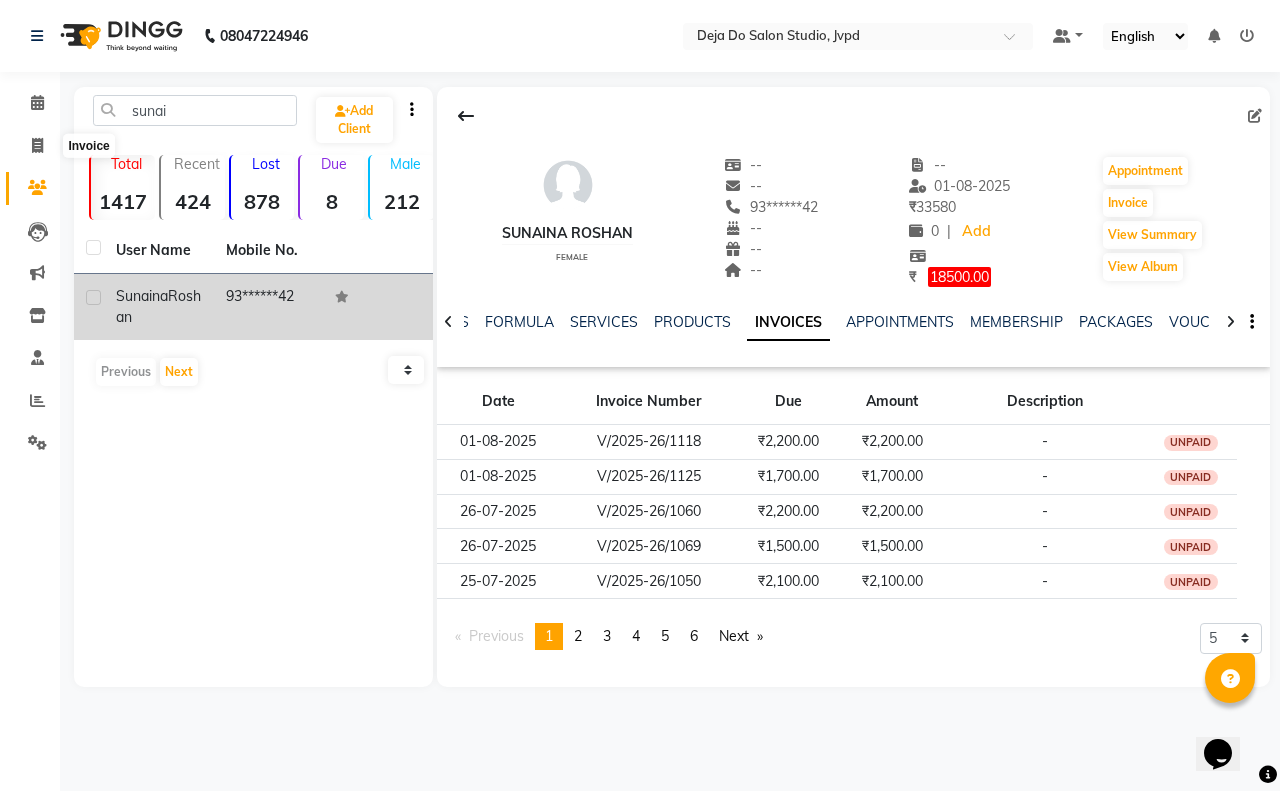 select on "service" 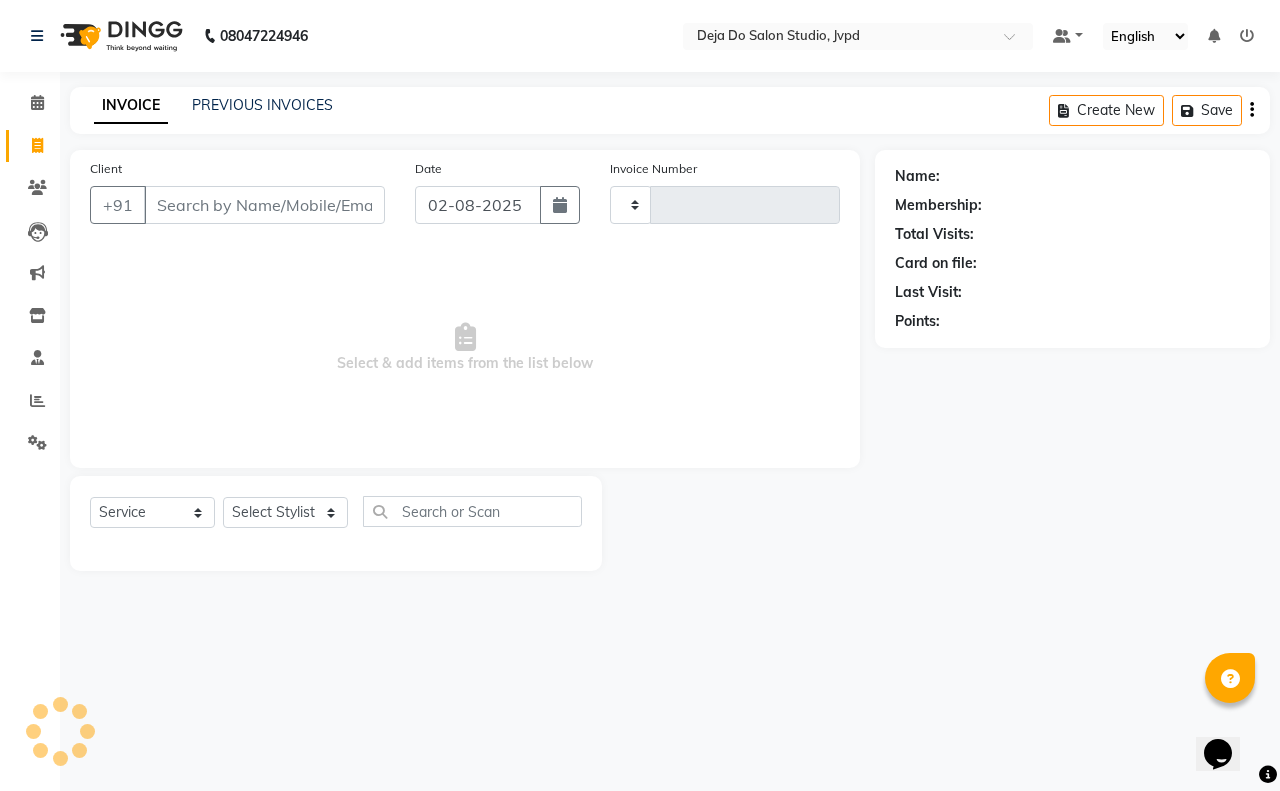 type on "1140" 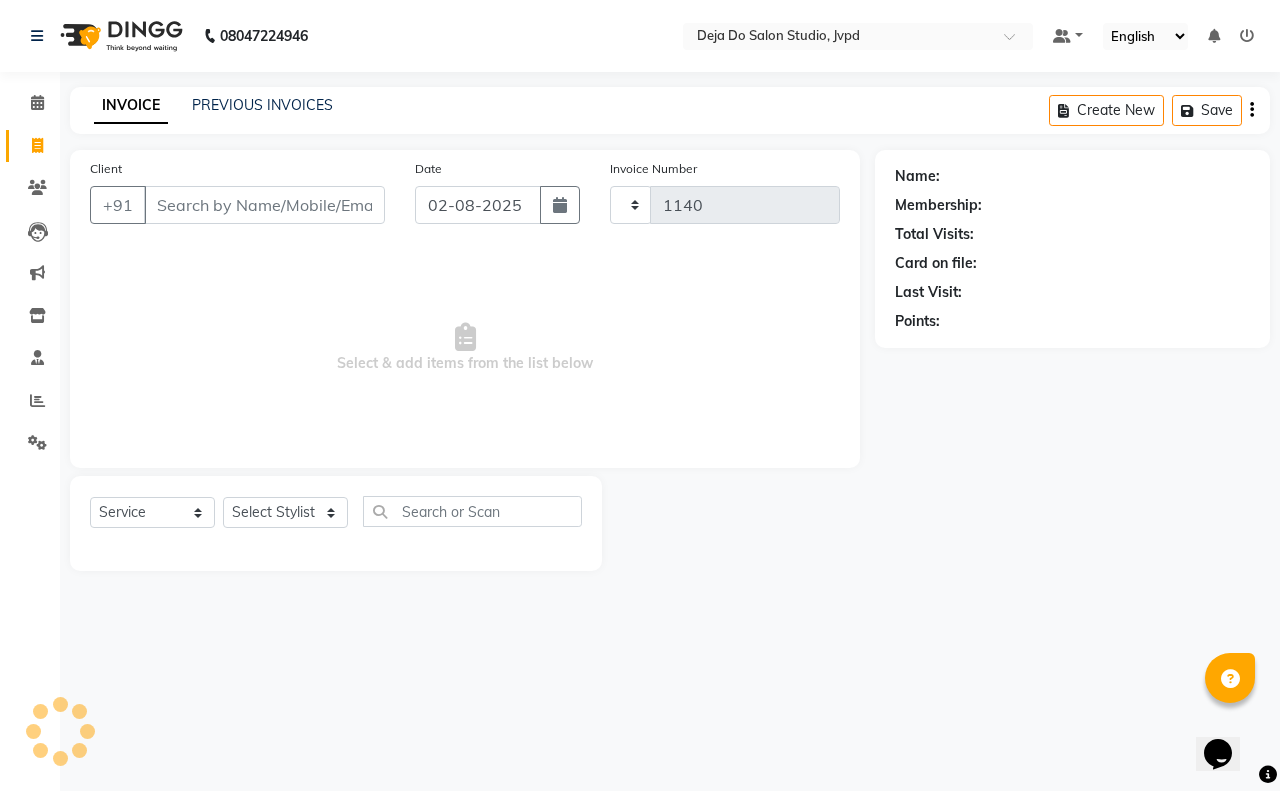 select on "7295" 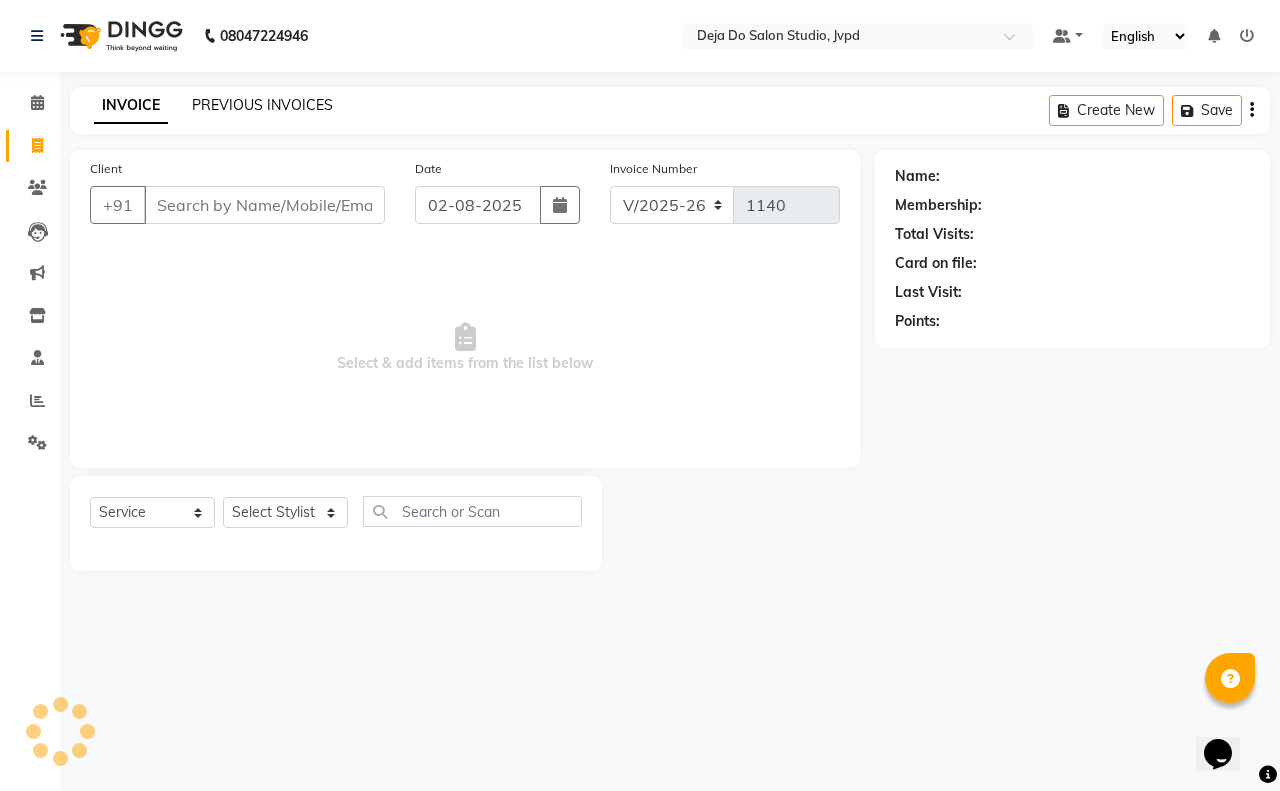 click on "PREVIOUS INVOICES" 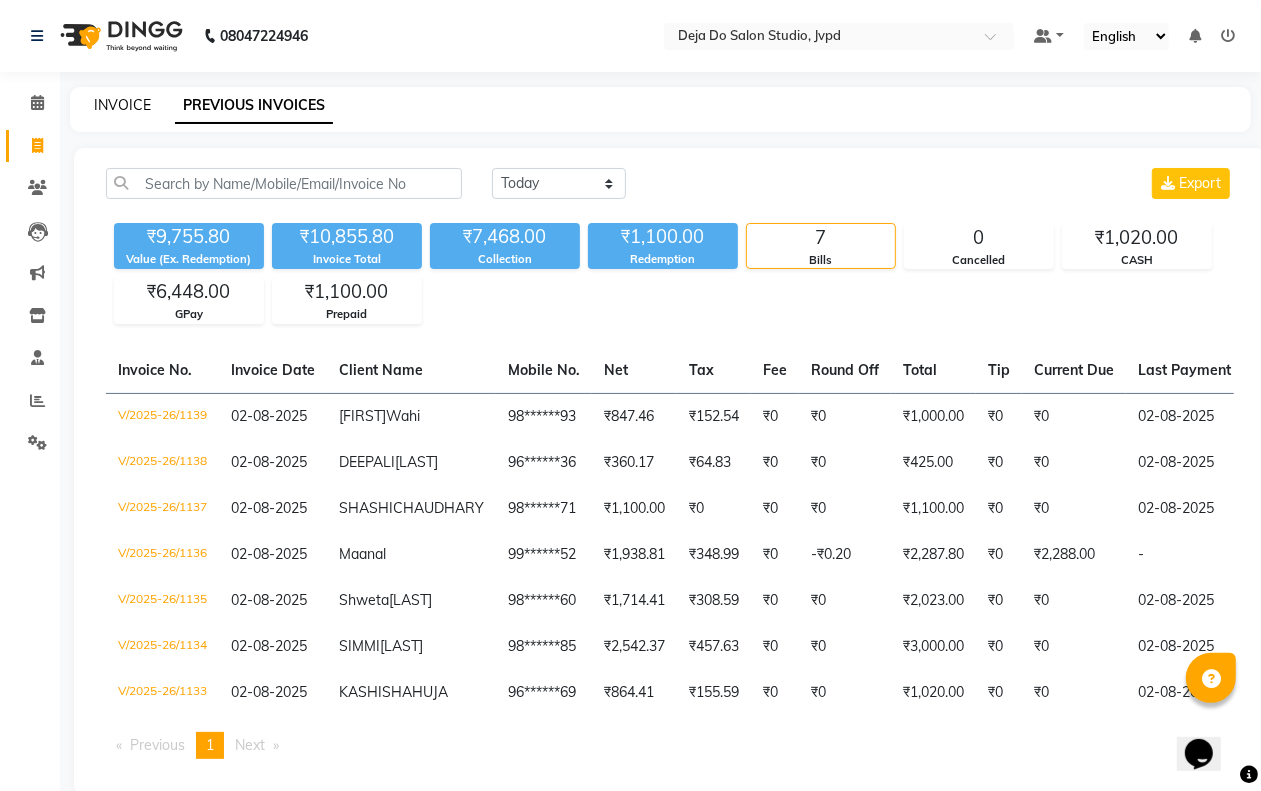 click on "INVOICE" 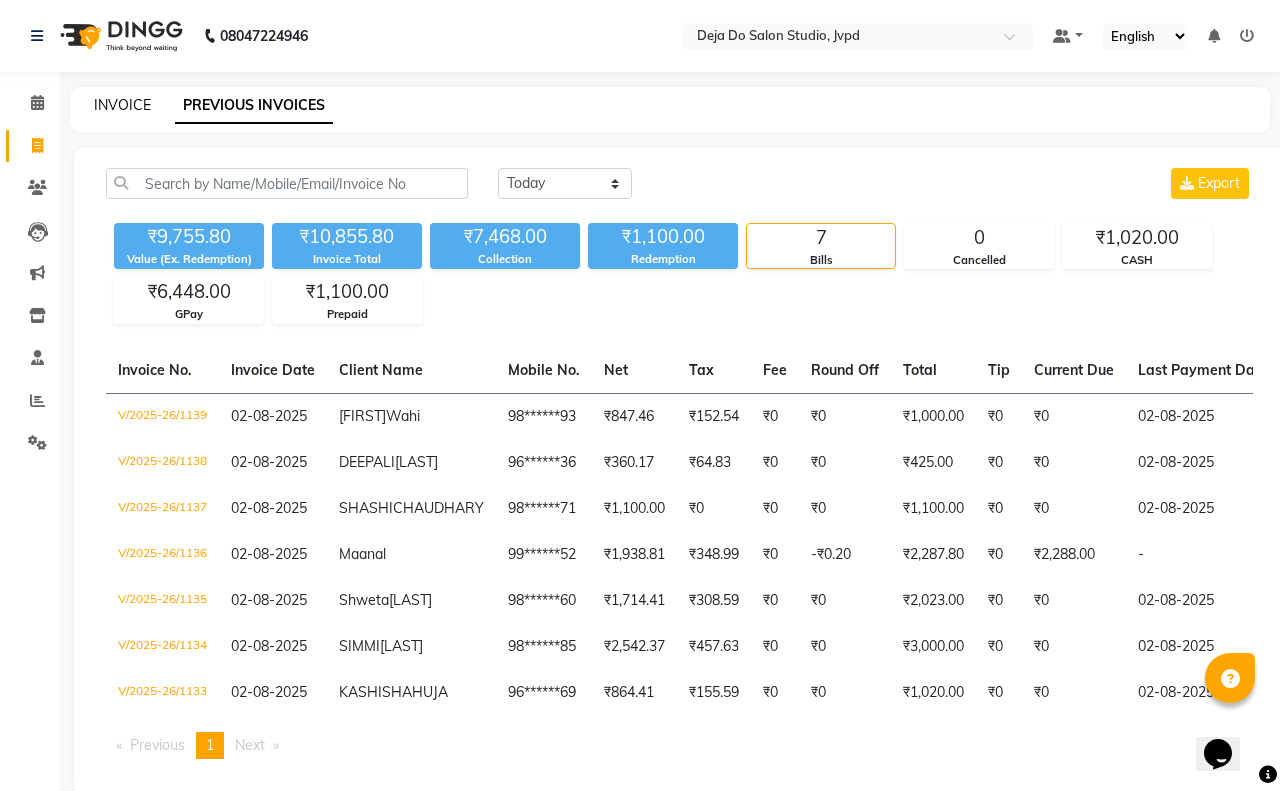 select on "7295" 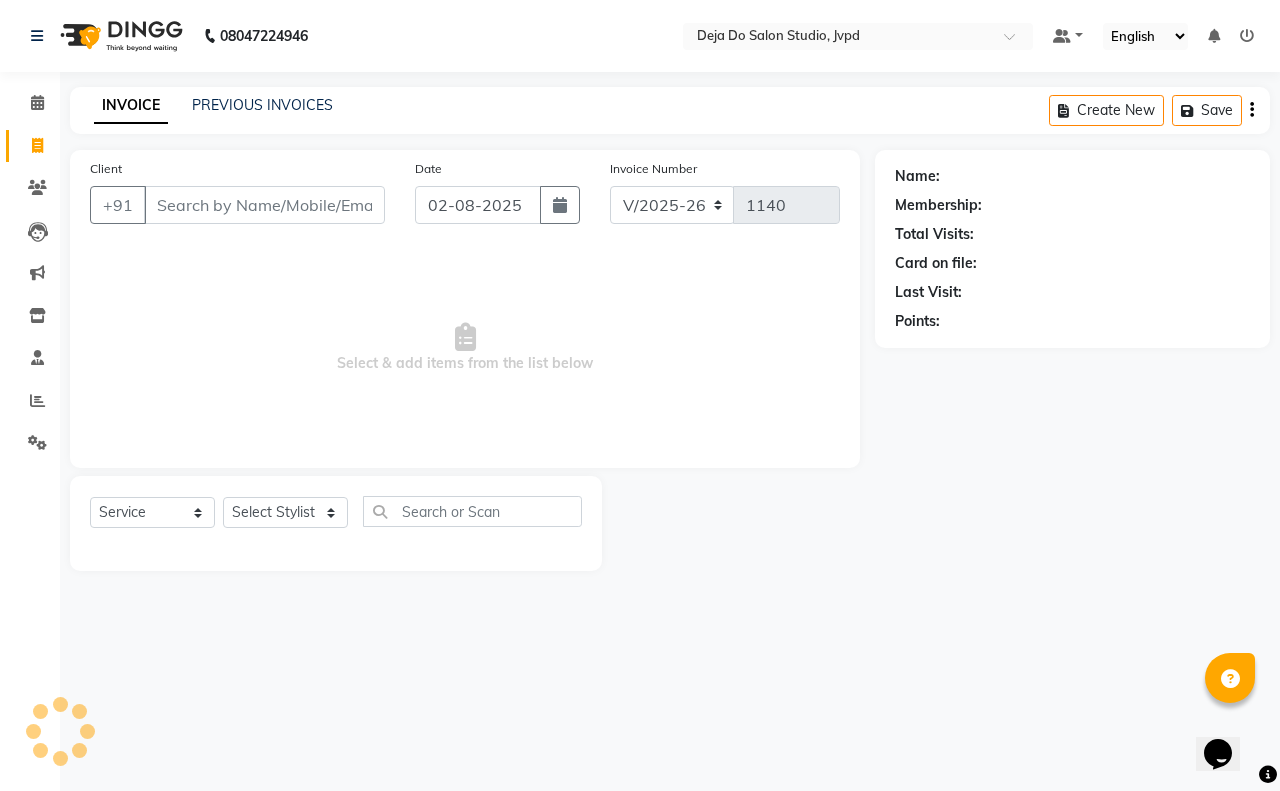 click on "Client" at bounding box center [264, 205] 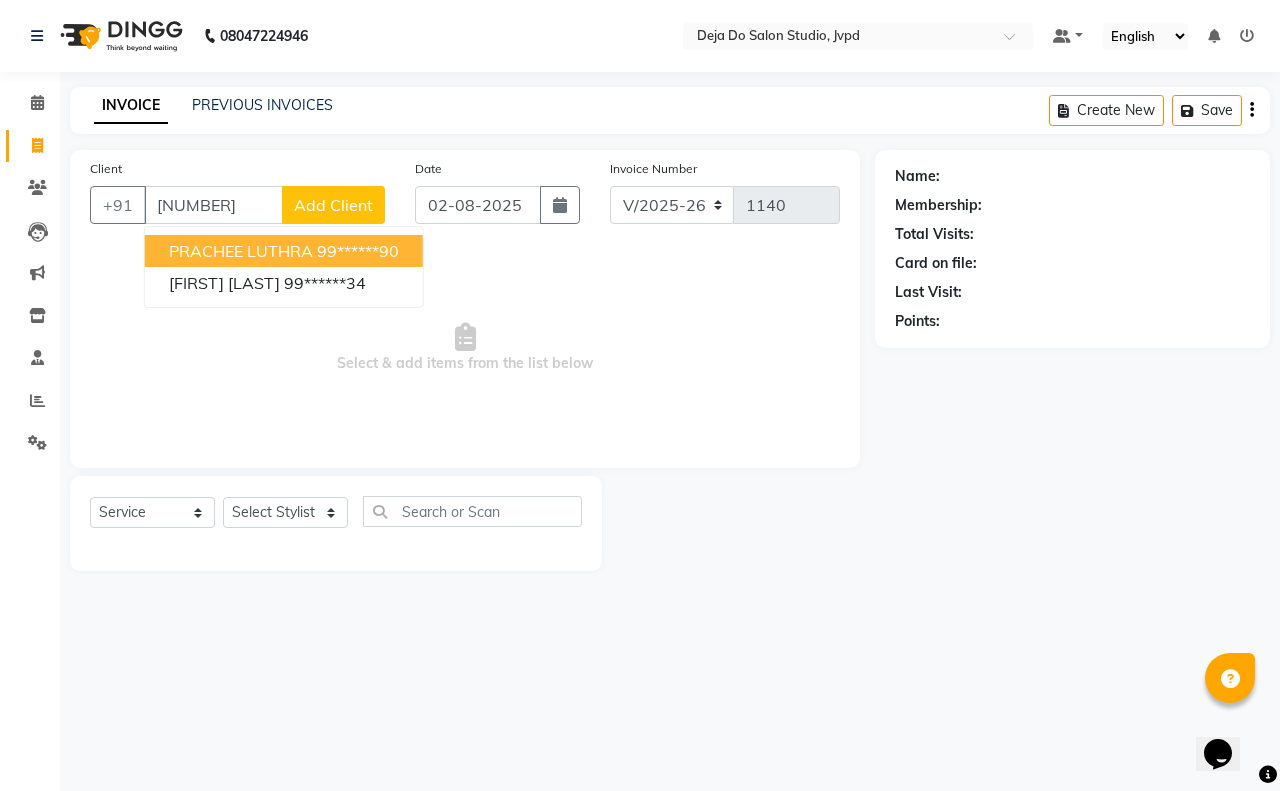 click on "PRACHEE LUTHRA" at bounding box center [241, 251] 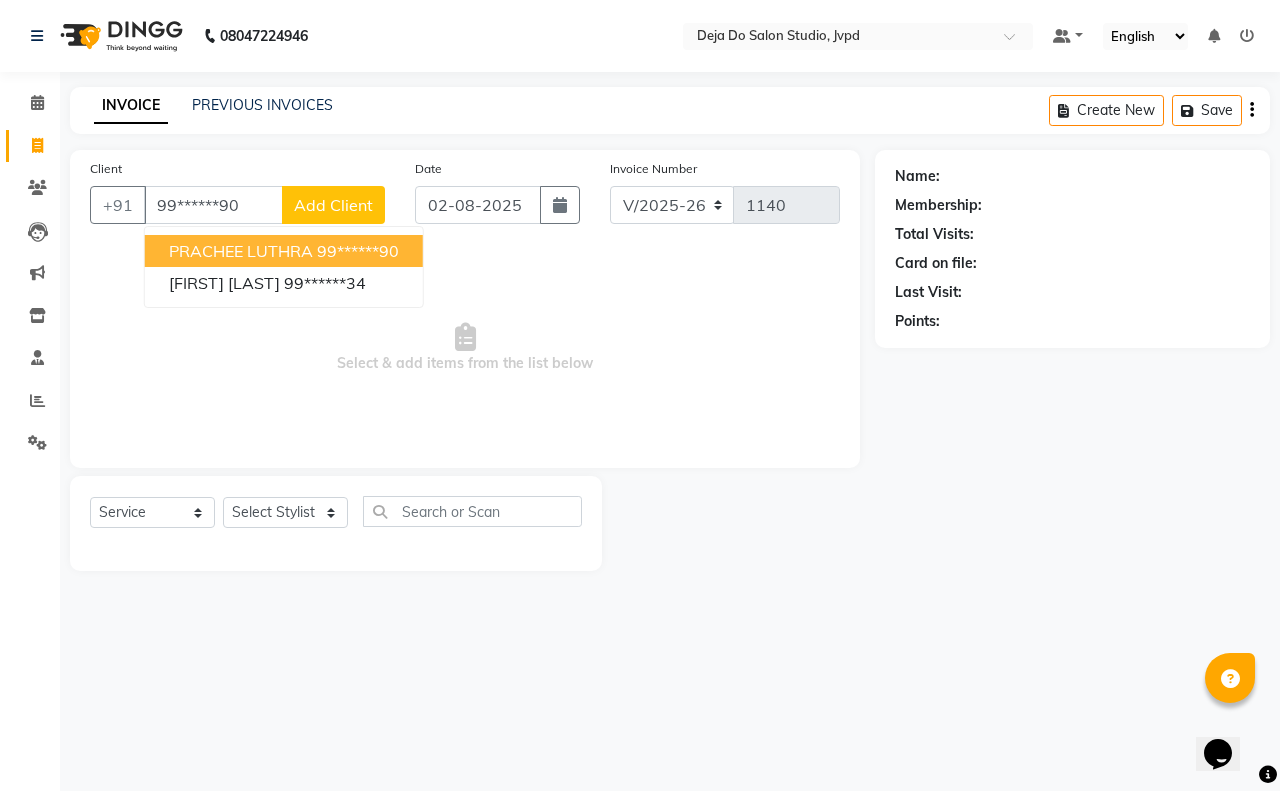 type on "99******90" 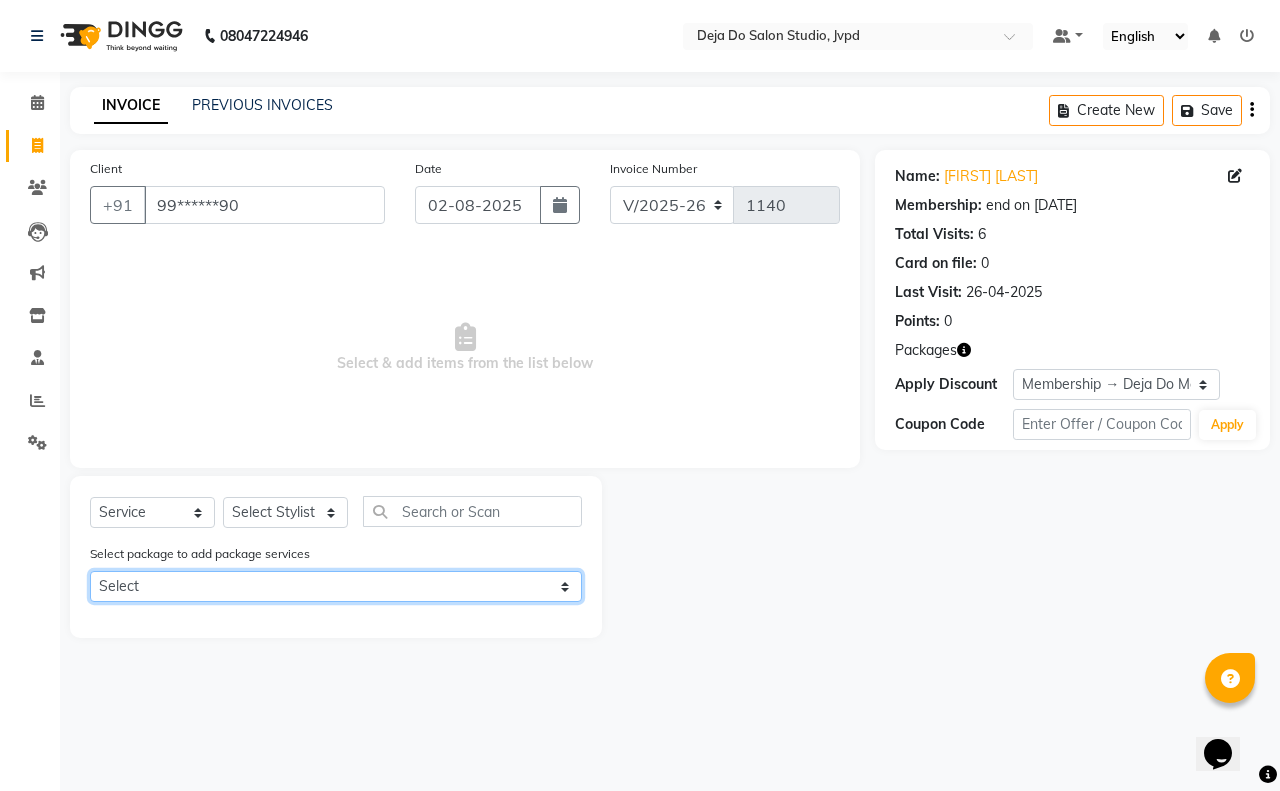click on "Select Deja Do Membership" 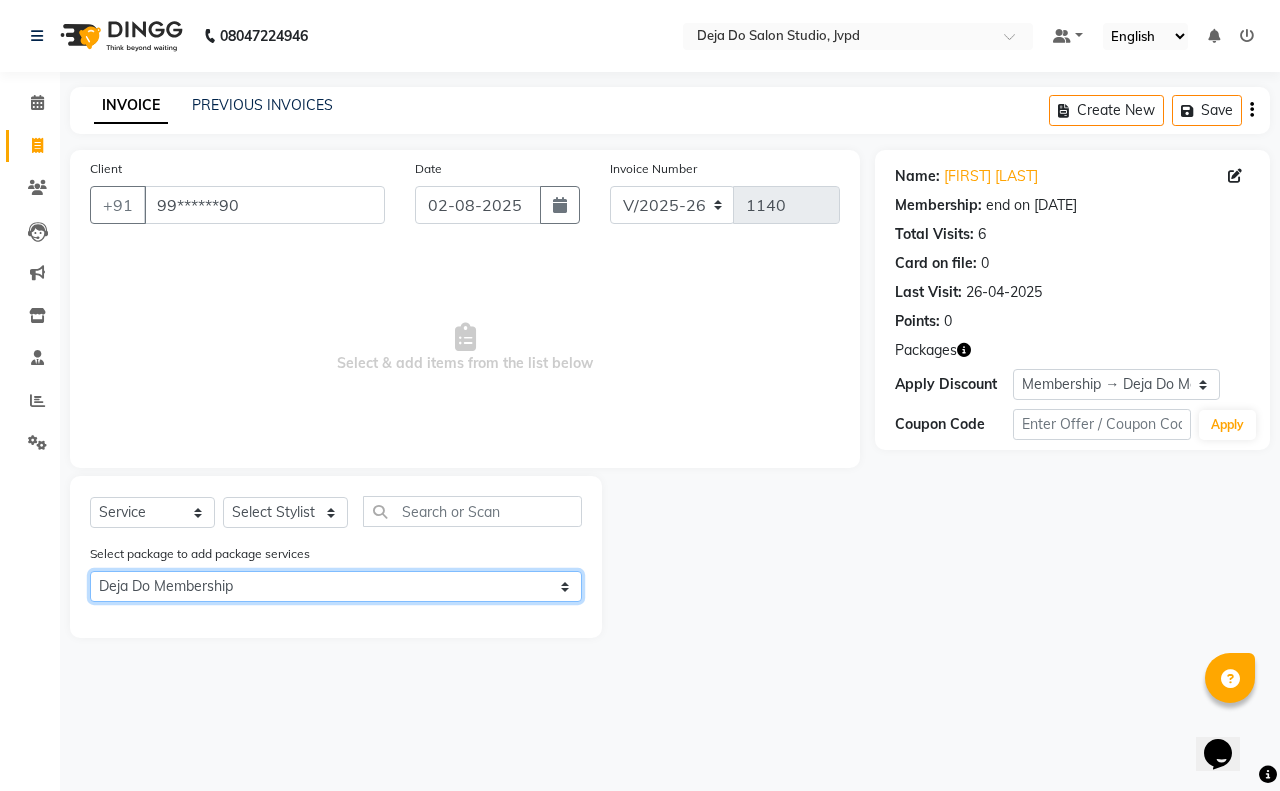 click on "Select Deja Do Membership" 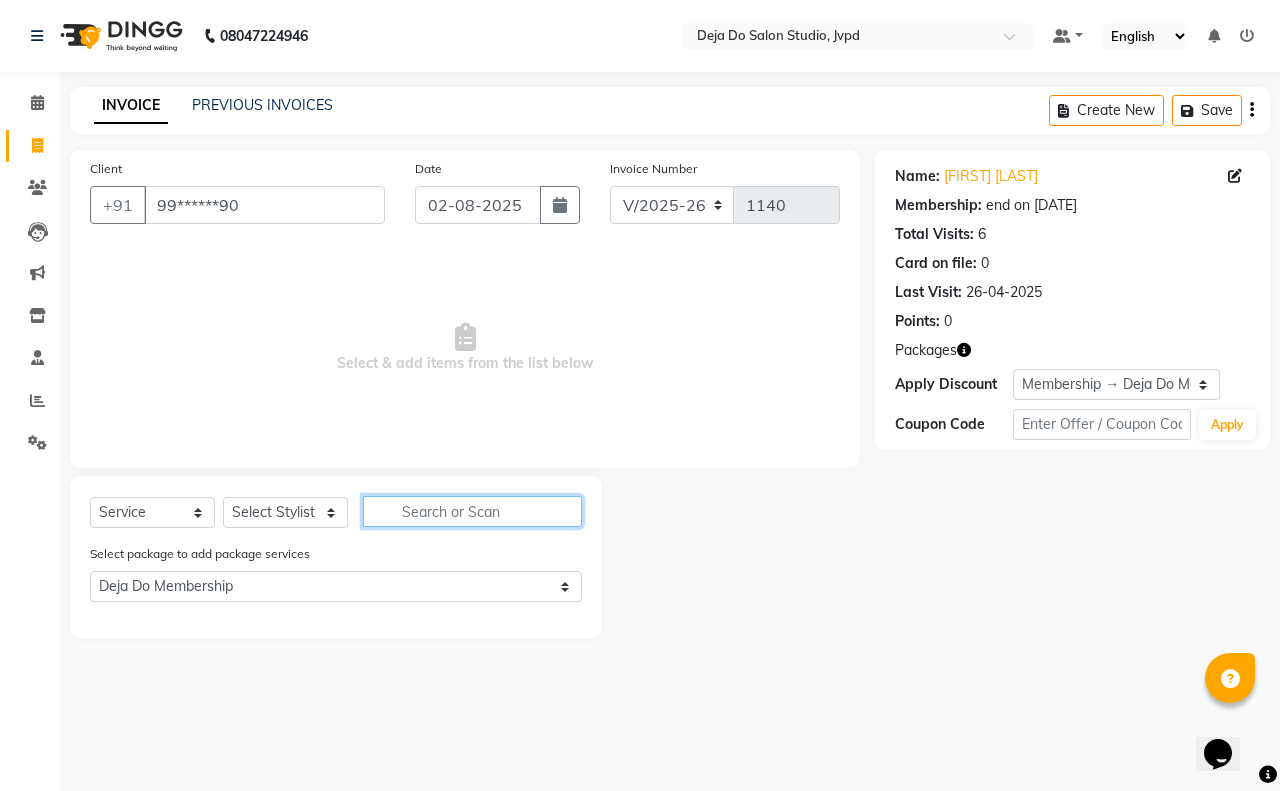click 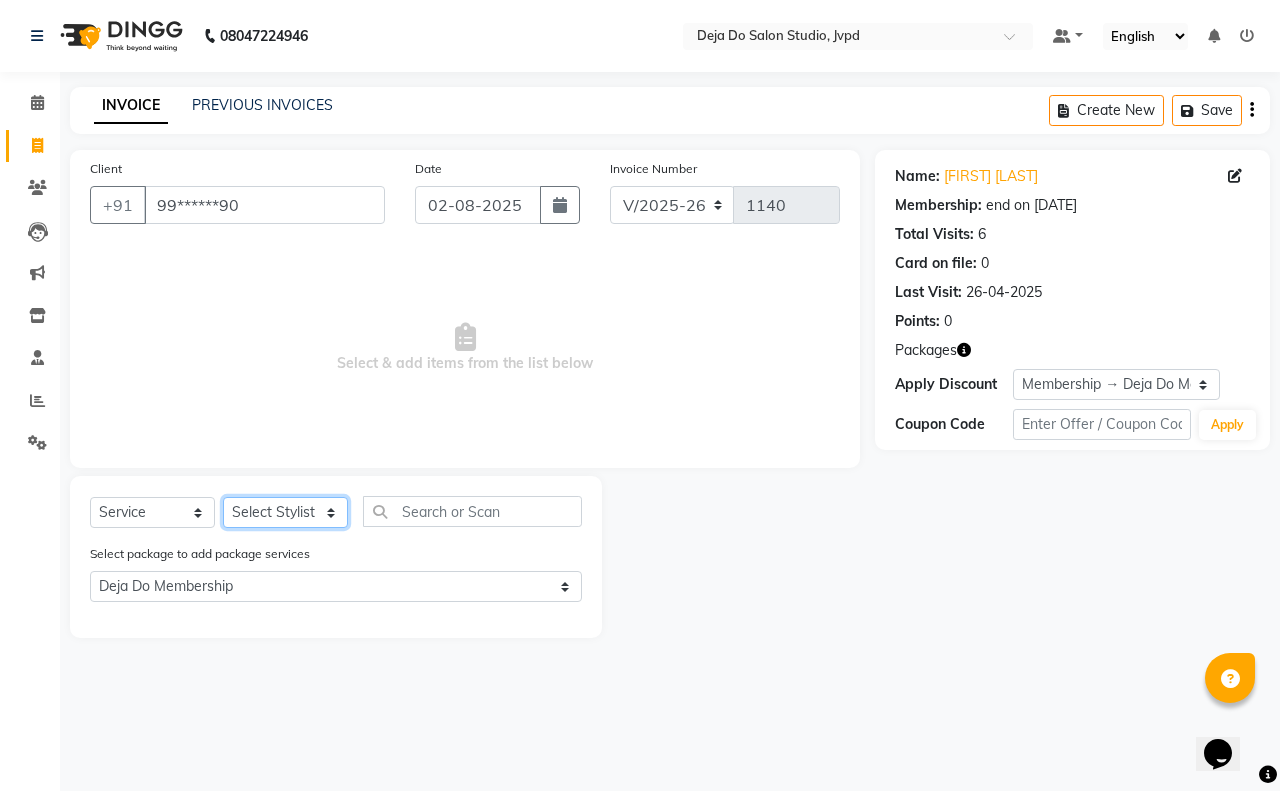 click on "Select Stylist Aditi Admin Anam  Sheikh  Arifa Shaikh Danish  Salamani Farida Fatima Kasbe Namya salian Rashi Mayur Sakina Rupani Shefali  shetty Shuaib Salamani Sumaiya sayed Sushma Pelage" 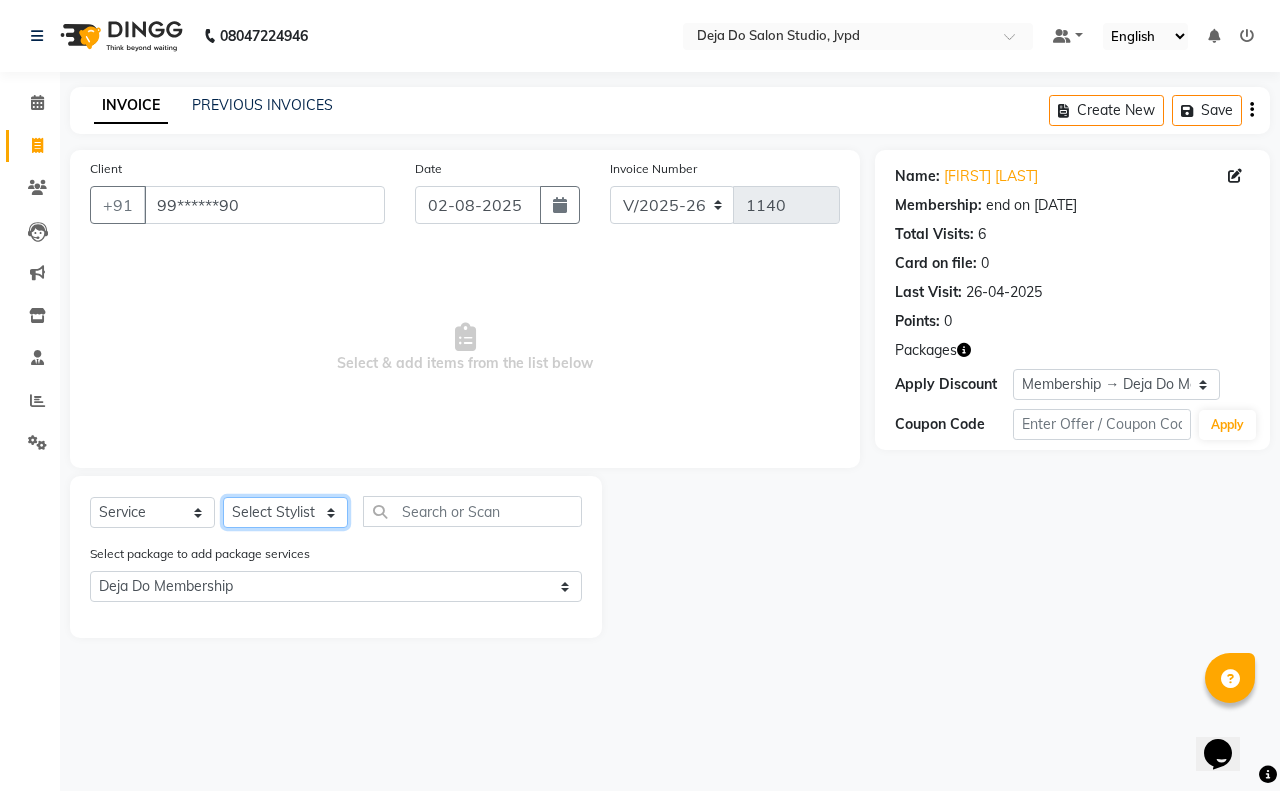 select on "62498" 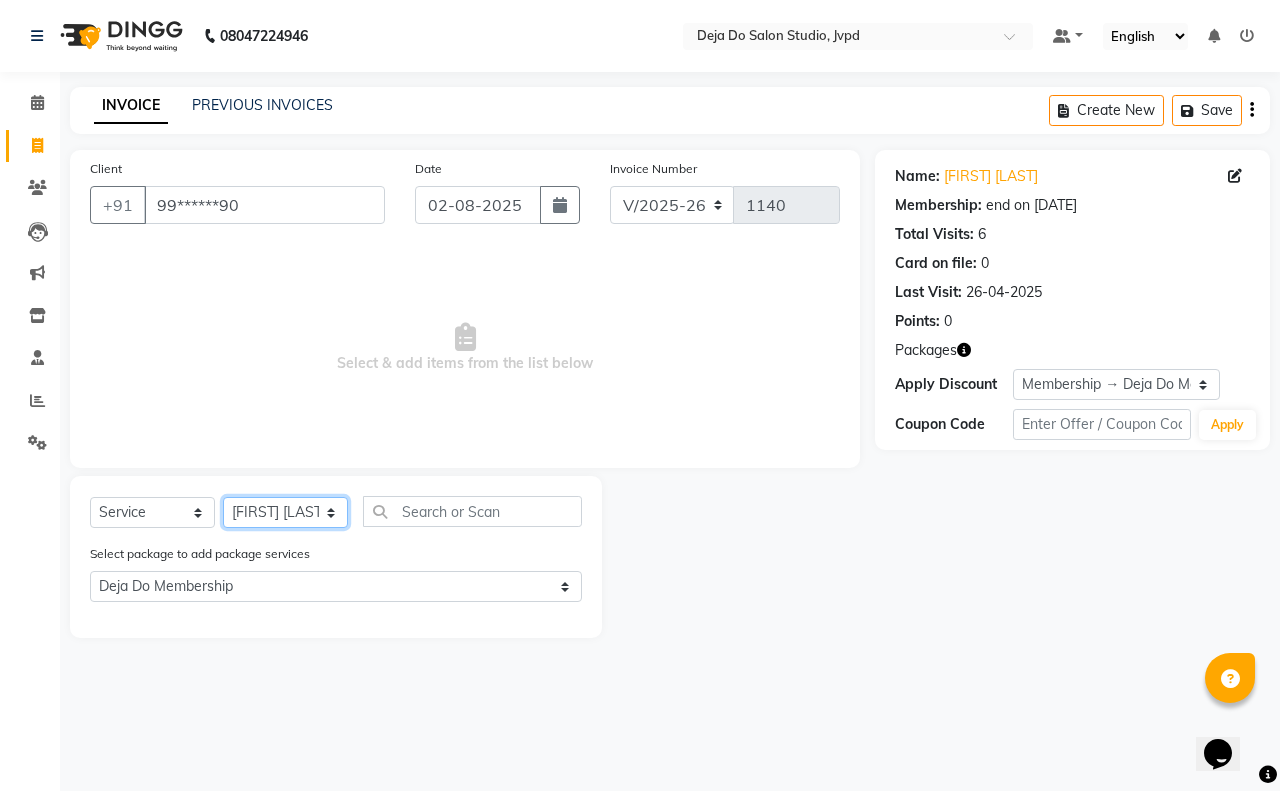 click on "Select Stylist Aditi Admin Anam  Sheikh  Arifa Shaikh Danish  Salamani Farida Fatima Kasbe Namya salian Rashi Mayur Sakina Rupani Shefali  shetty Shuaib Salamani Sumaiya sayed Sushma Pelage" 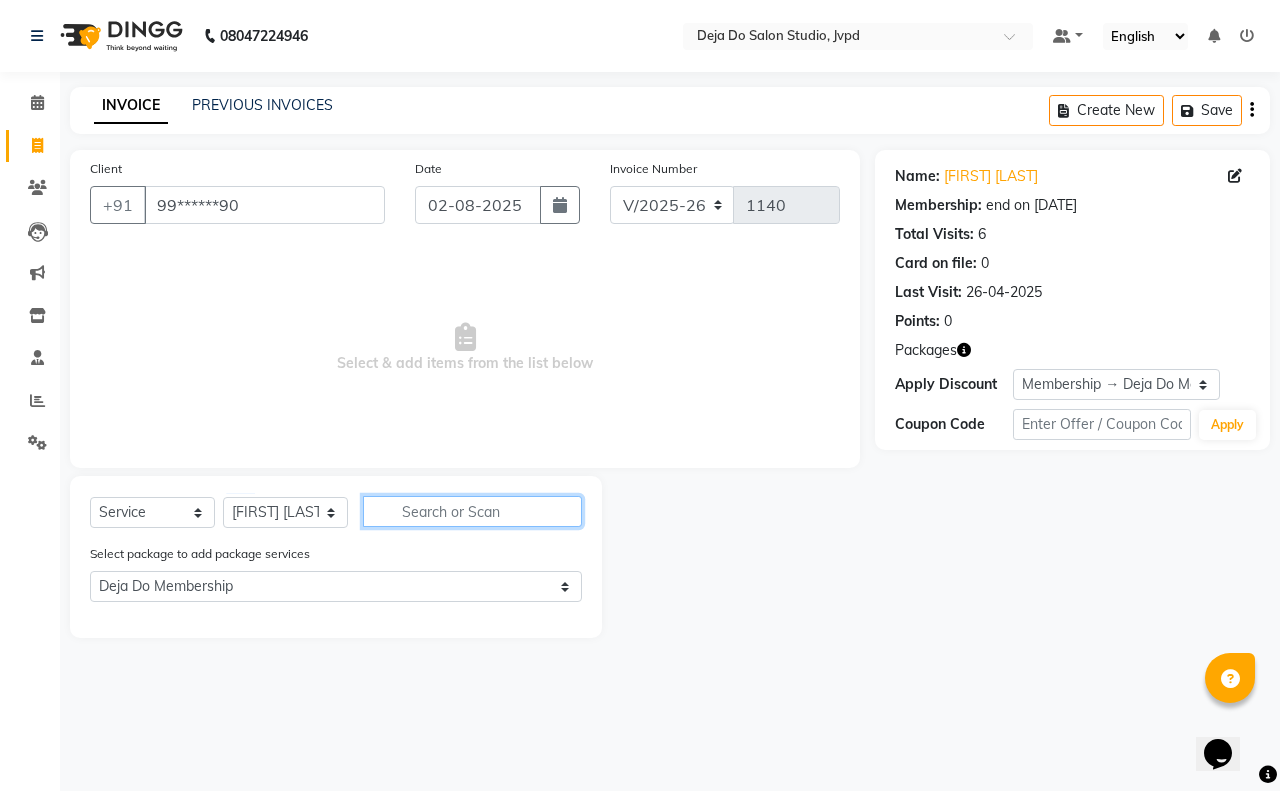 click 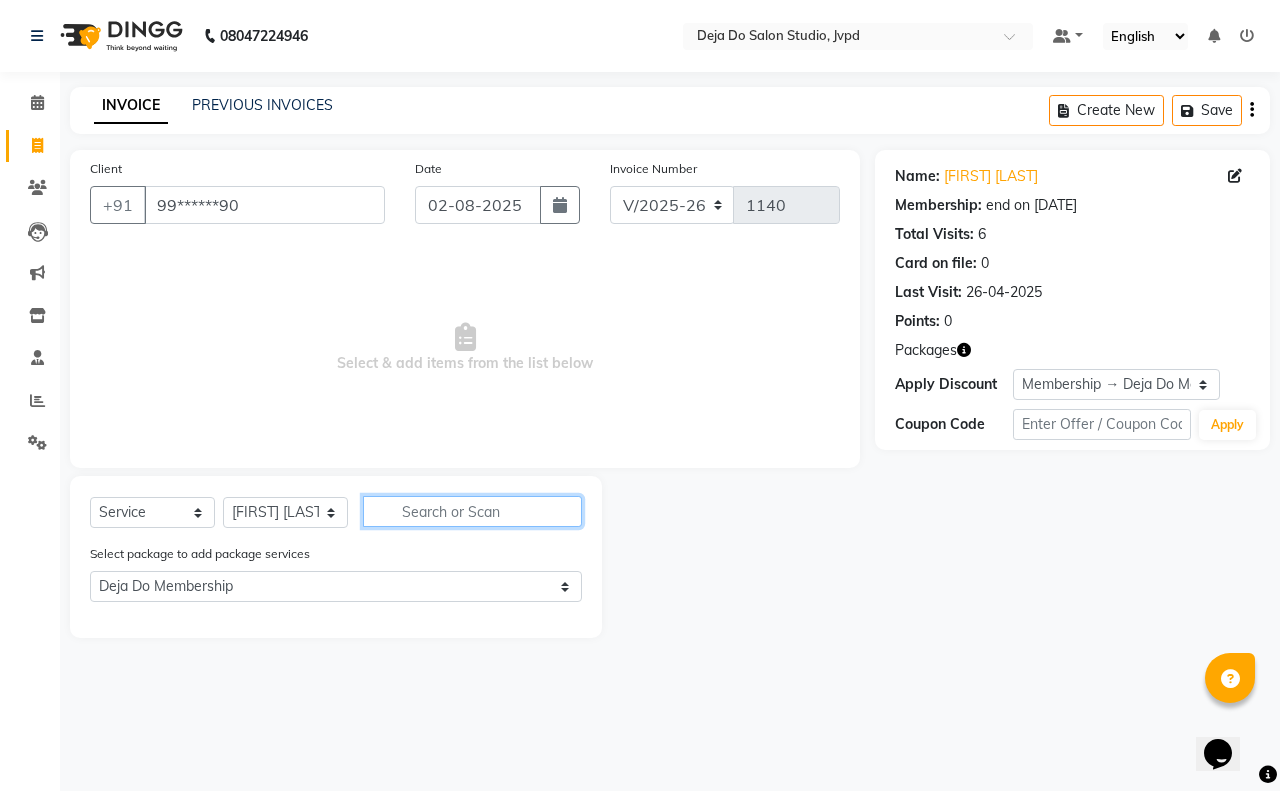 type on "e" 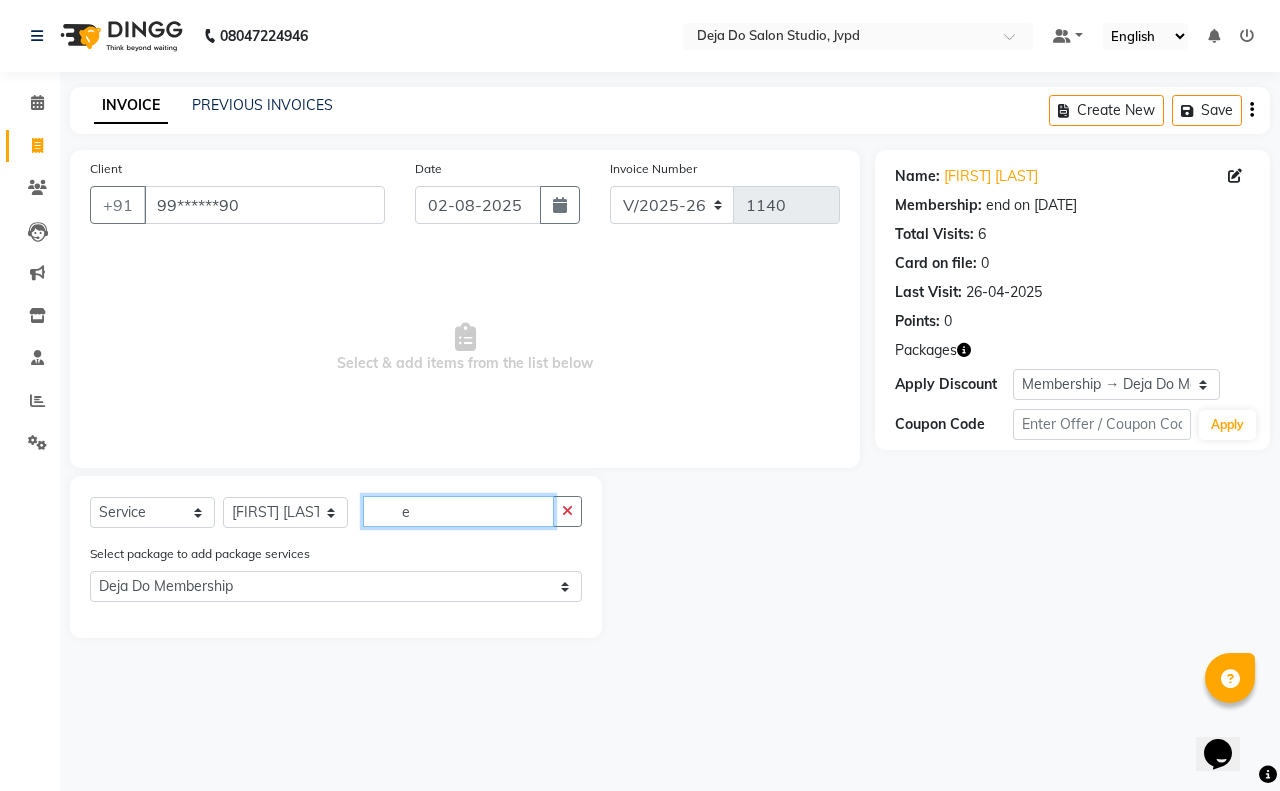 select on "0: undefined" 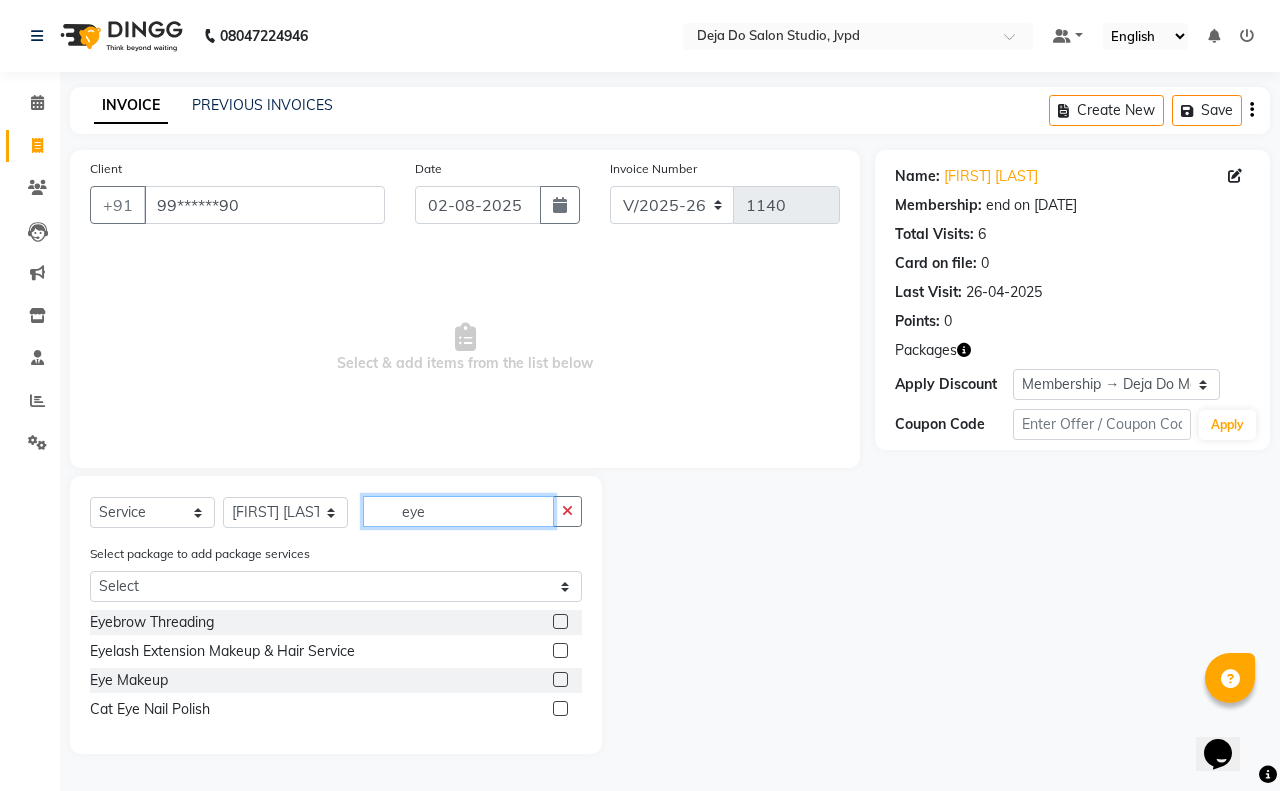 type on "eye" 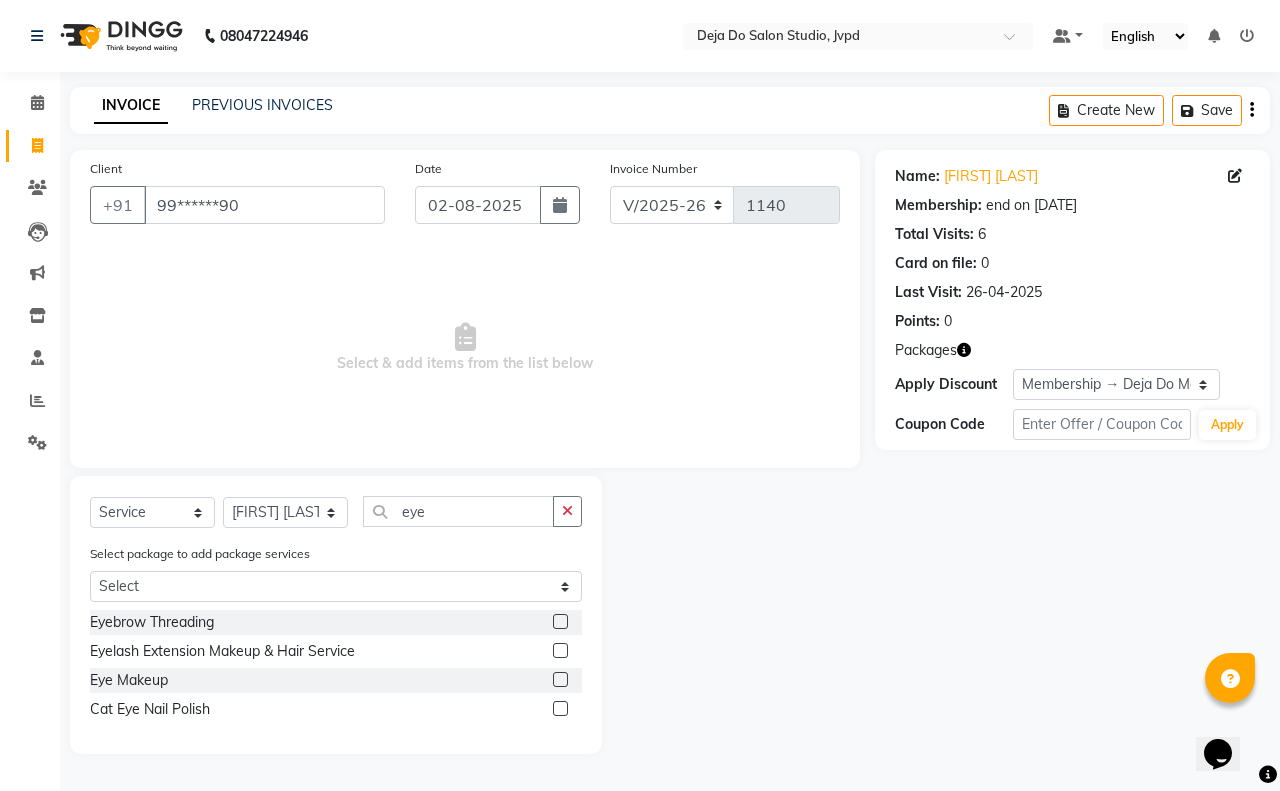 click 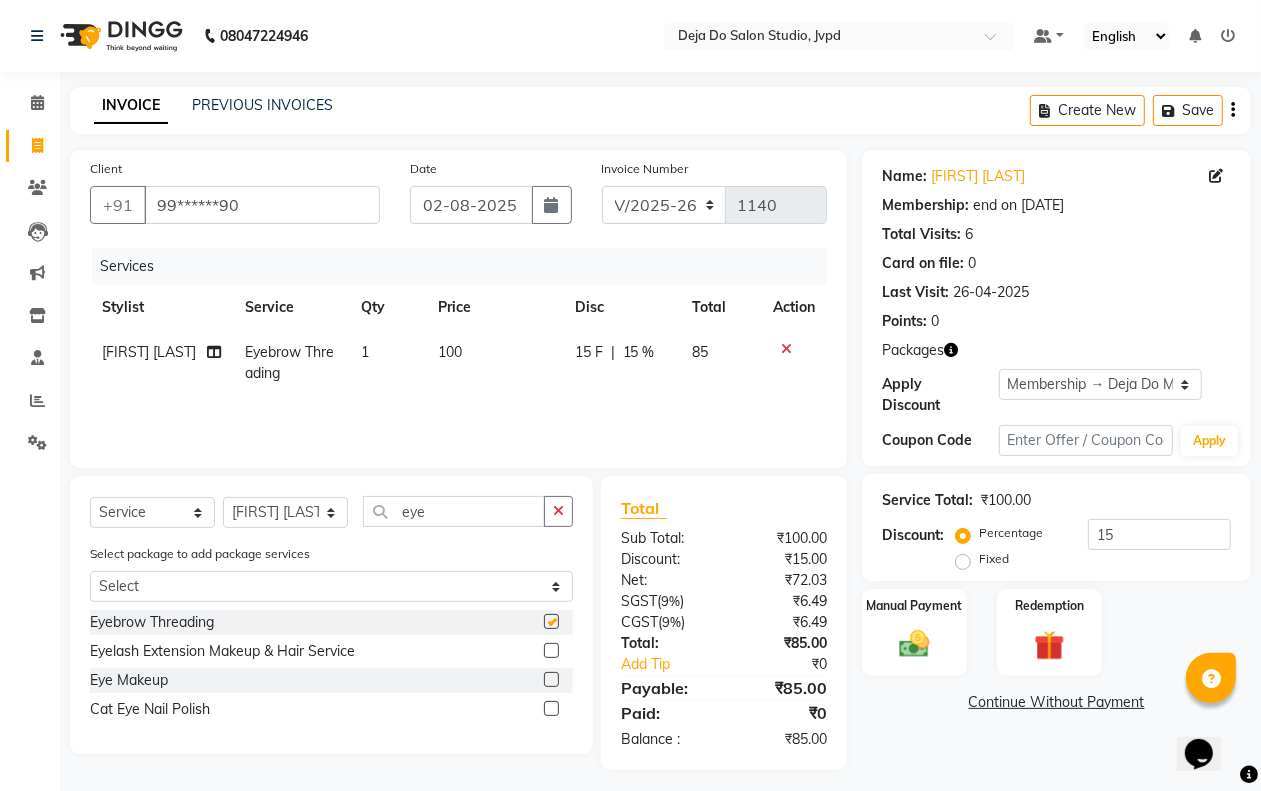 checkbox on "false" 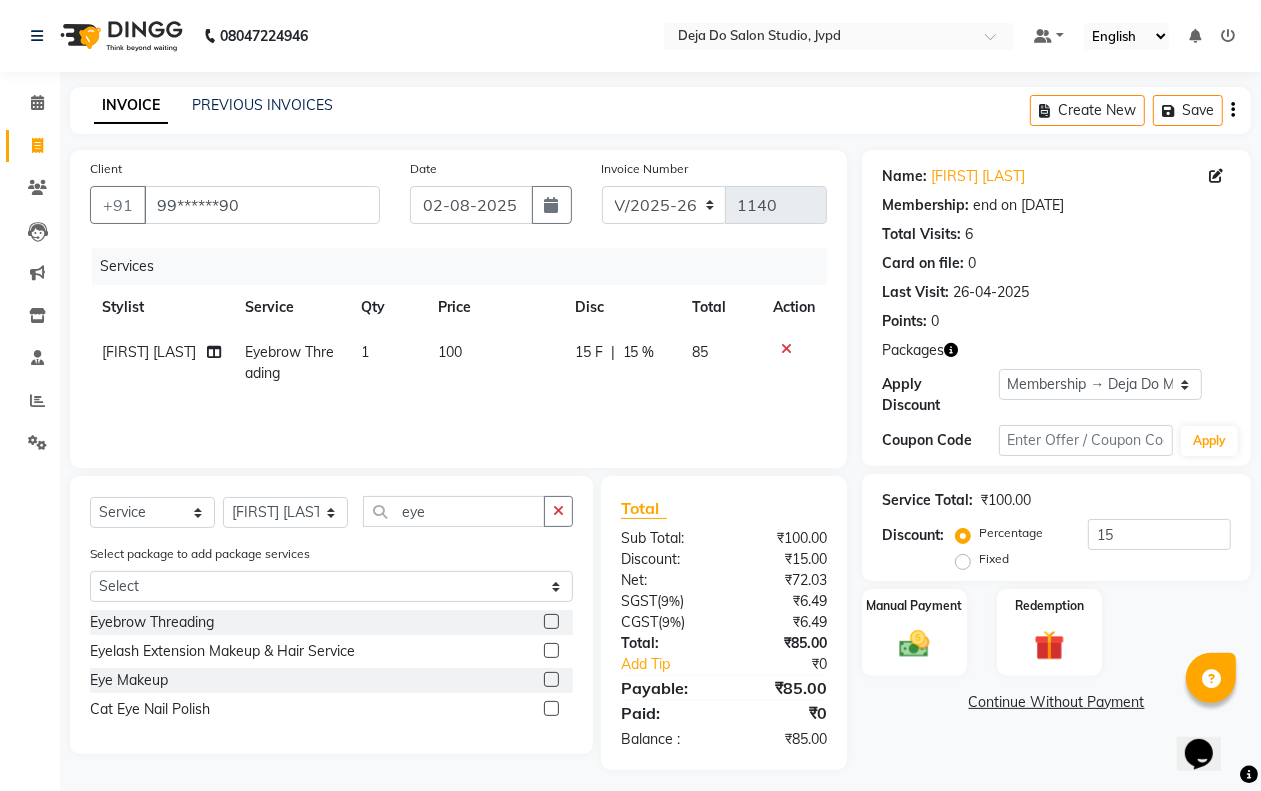 click 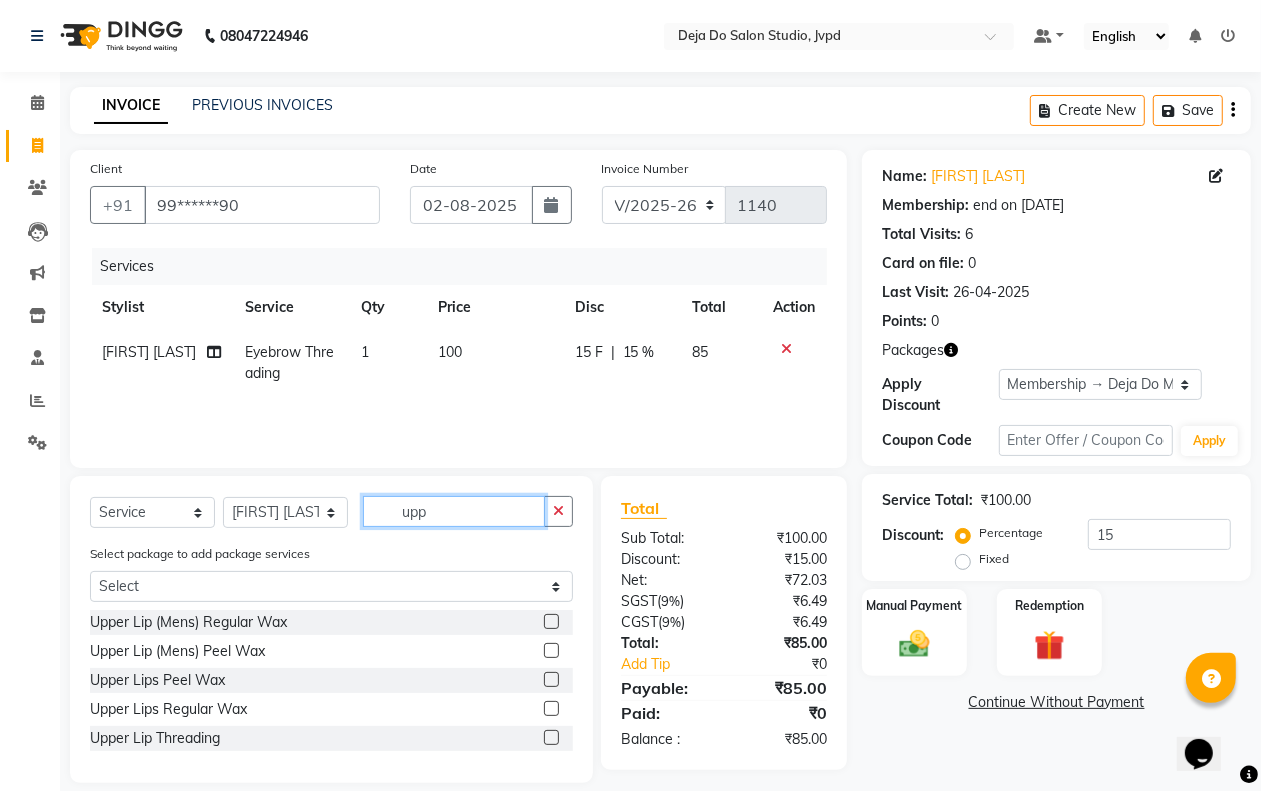 type on "upp" 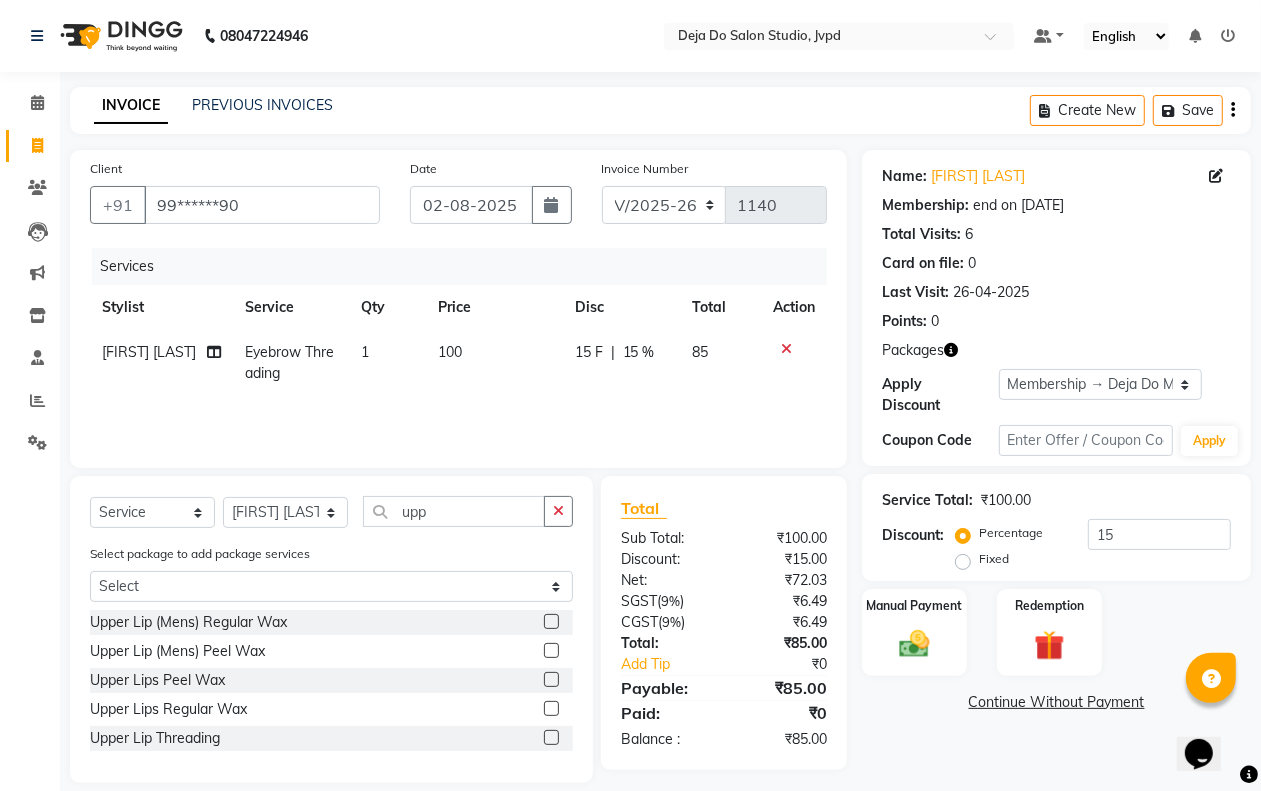 click 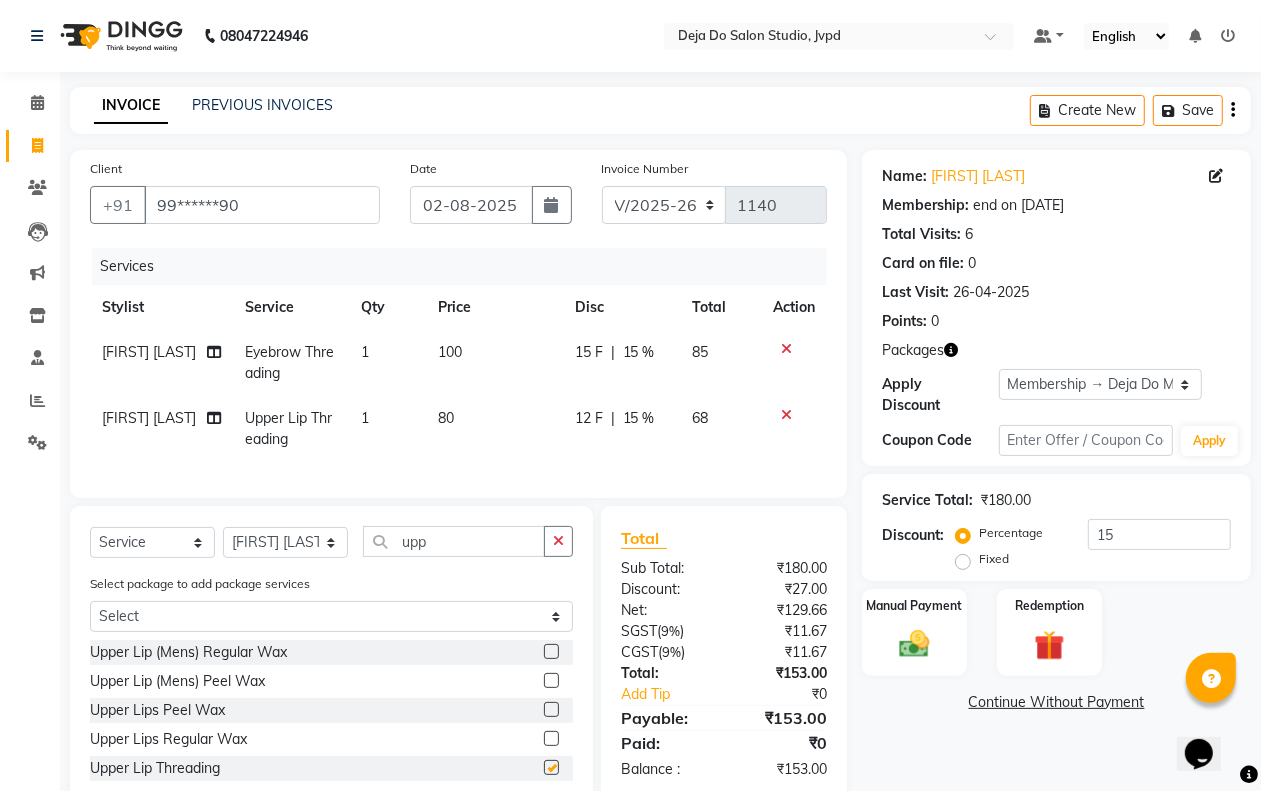 checkbox on "false" 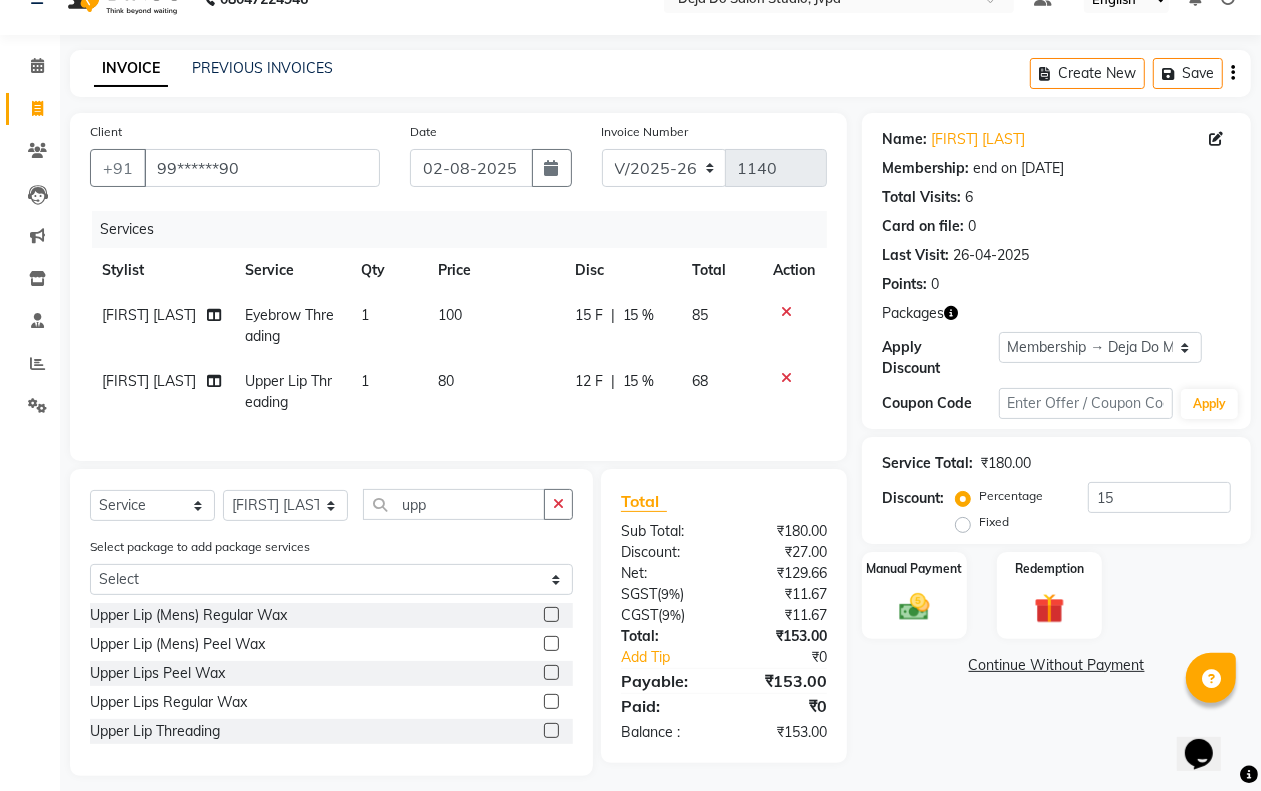 scroll, scrollTop: 70, scrollLeft: 0, axis: vertical 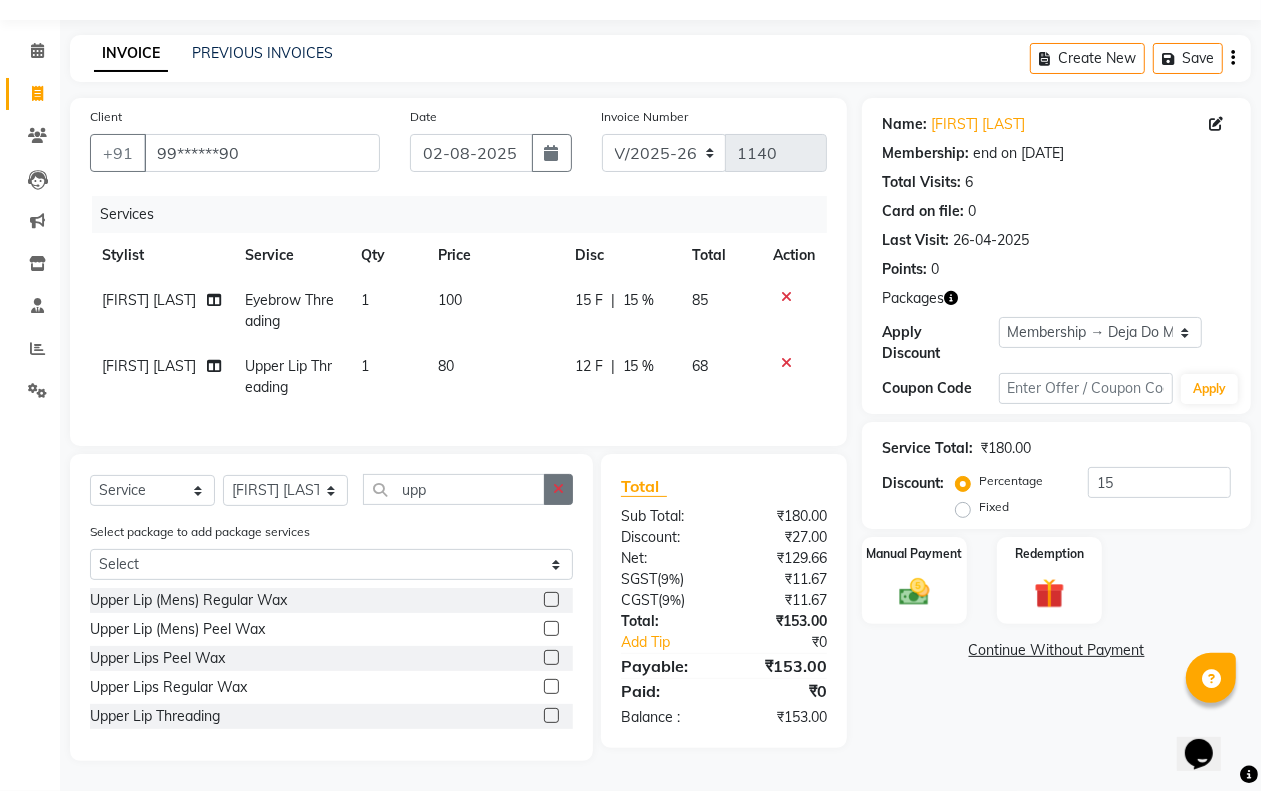 click 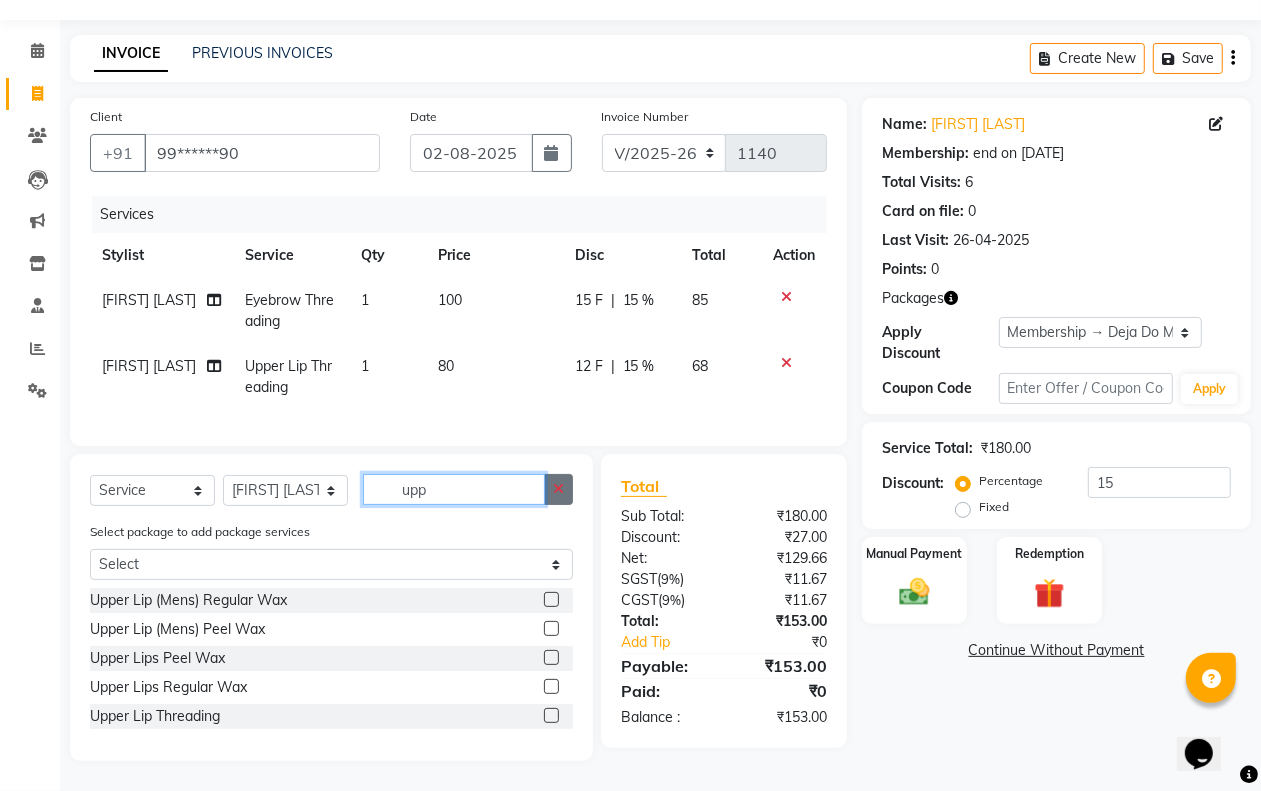 type 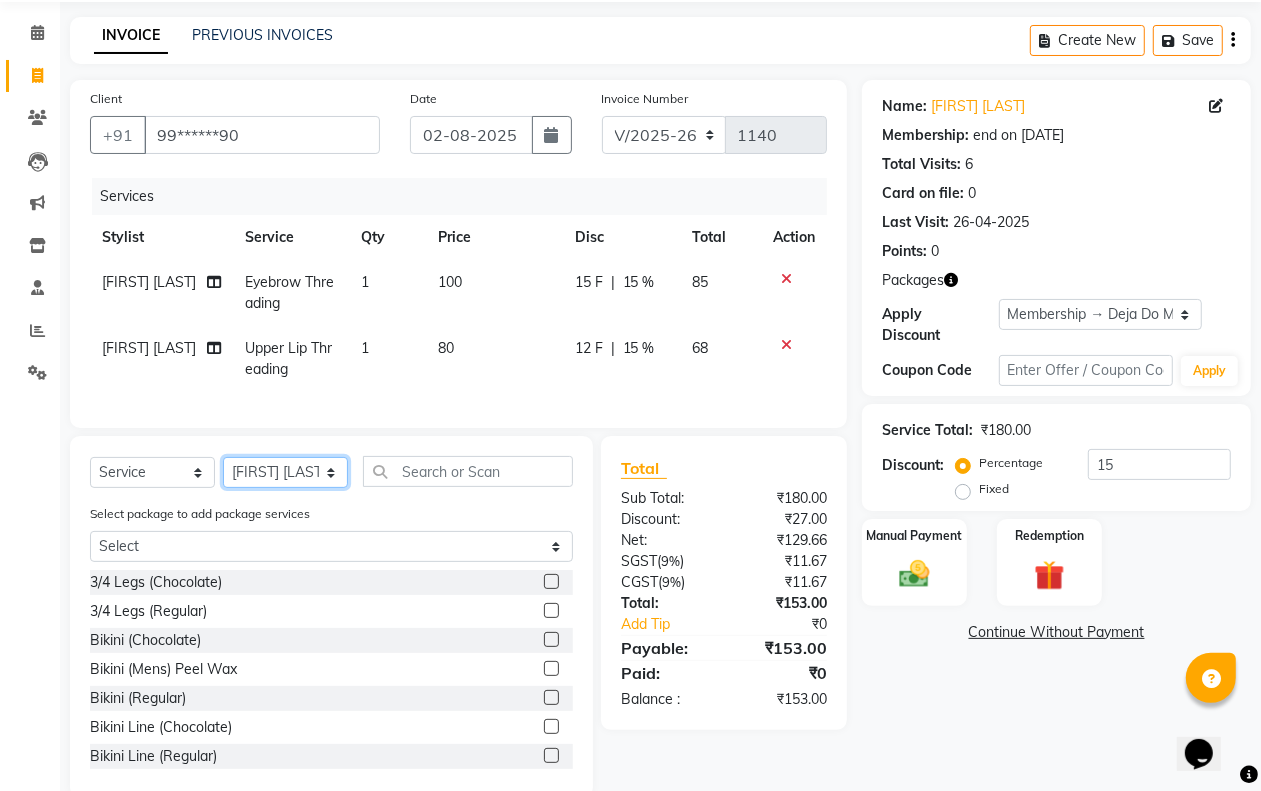 click on "Select Stylist Aditi Admin Anam  Sheikh  Arifa Shaikh Danish  Salamani Farida Fatima Kasbe Namya salian Rashi Mayur Sakina Rupani Shefali  shetty Shuaib Salamani Sumaiya sayed Sushma Pelage" 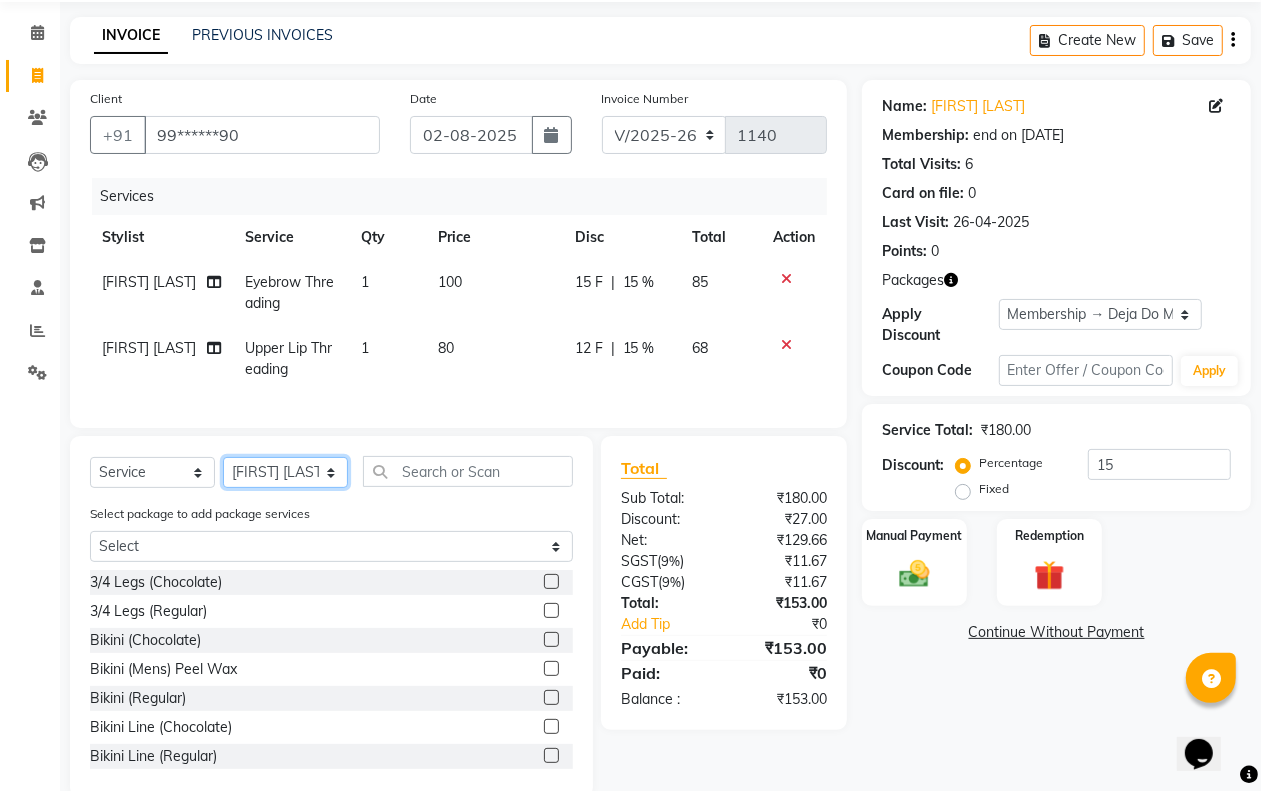 select on "62497" 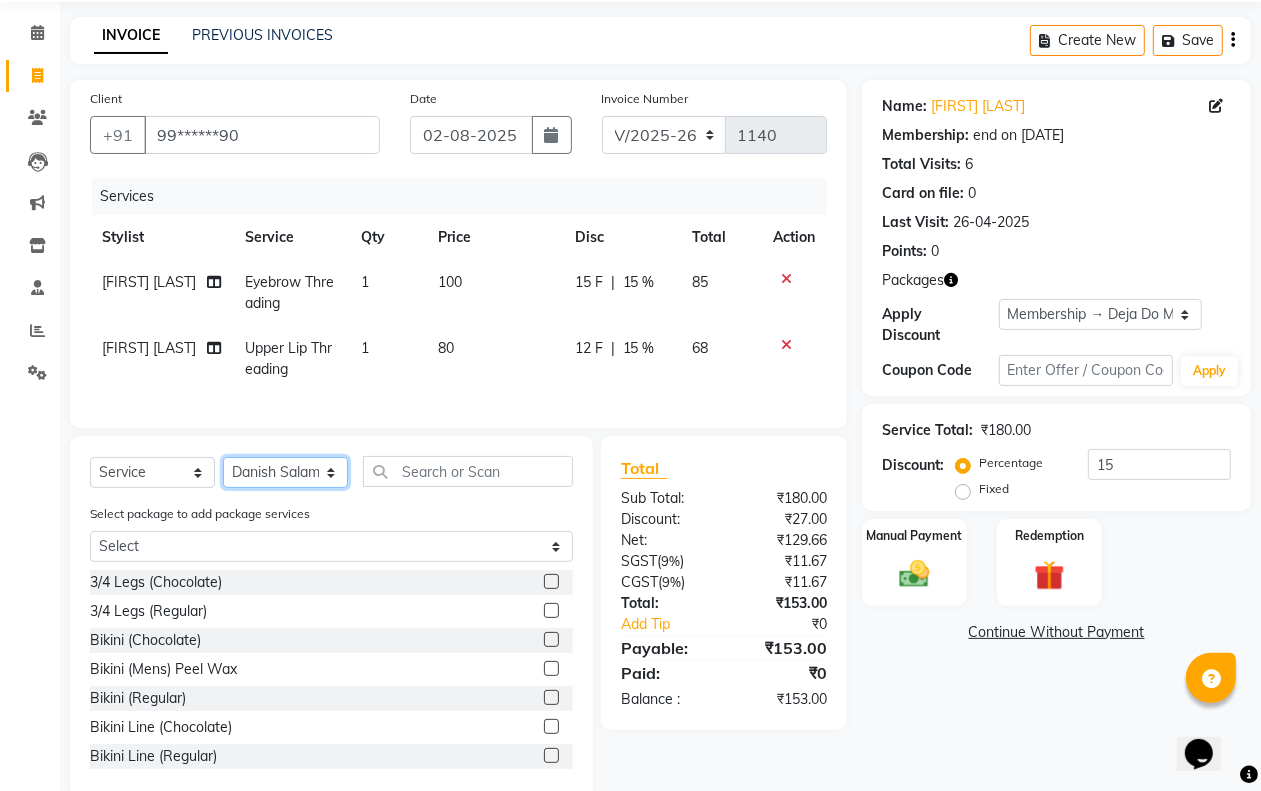 click on "Select Stylist Aditi Admin Anam  Sheikh  Arifa Shaikh Danish  Salamani Farida Fatima Kasbe Namya salian Rashi Mayur Sakina Rupani Shefali  shetty Shuaib Salamani Sumaiya sayed Sushma Pelage" 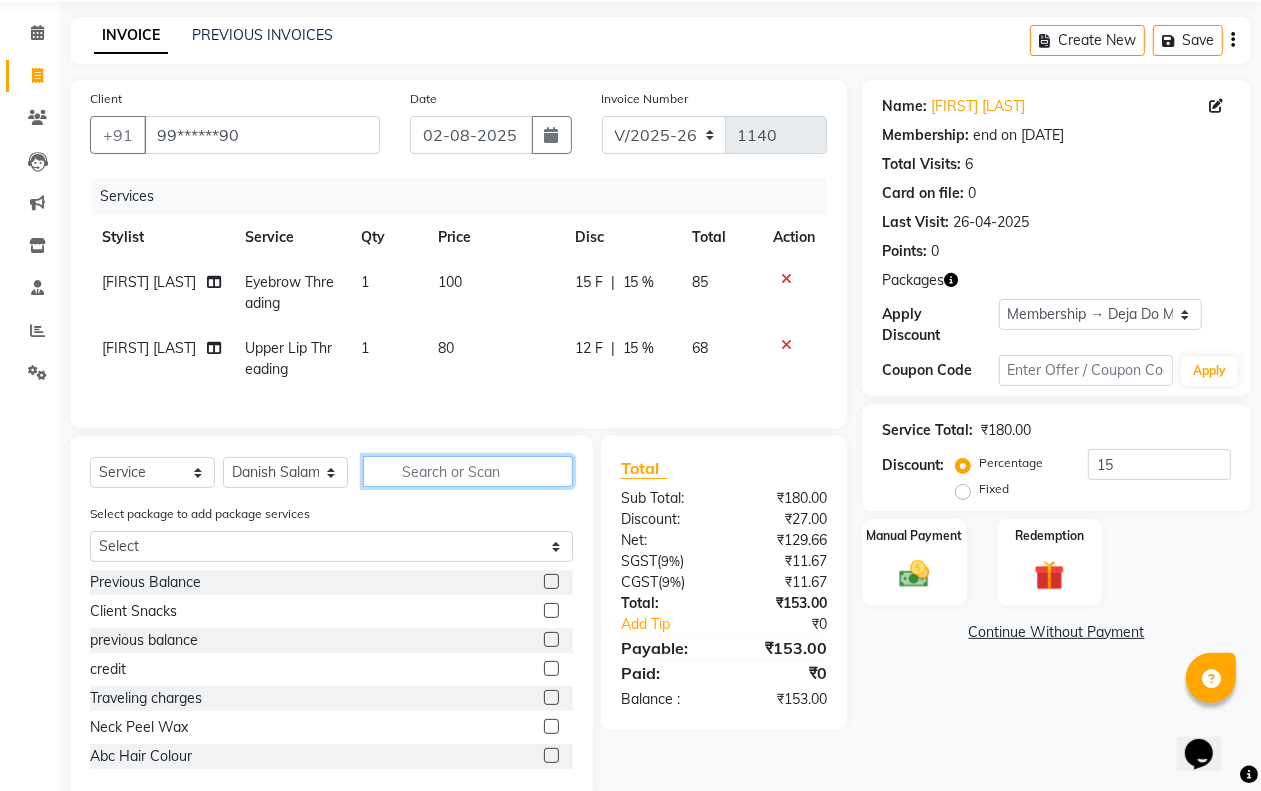 click 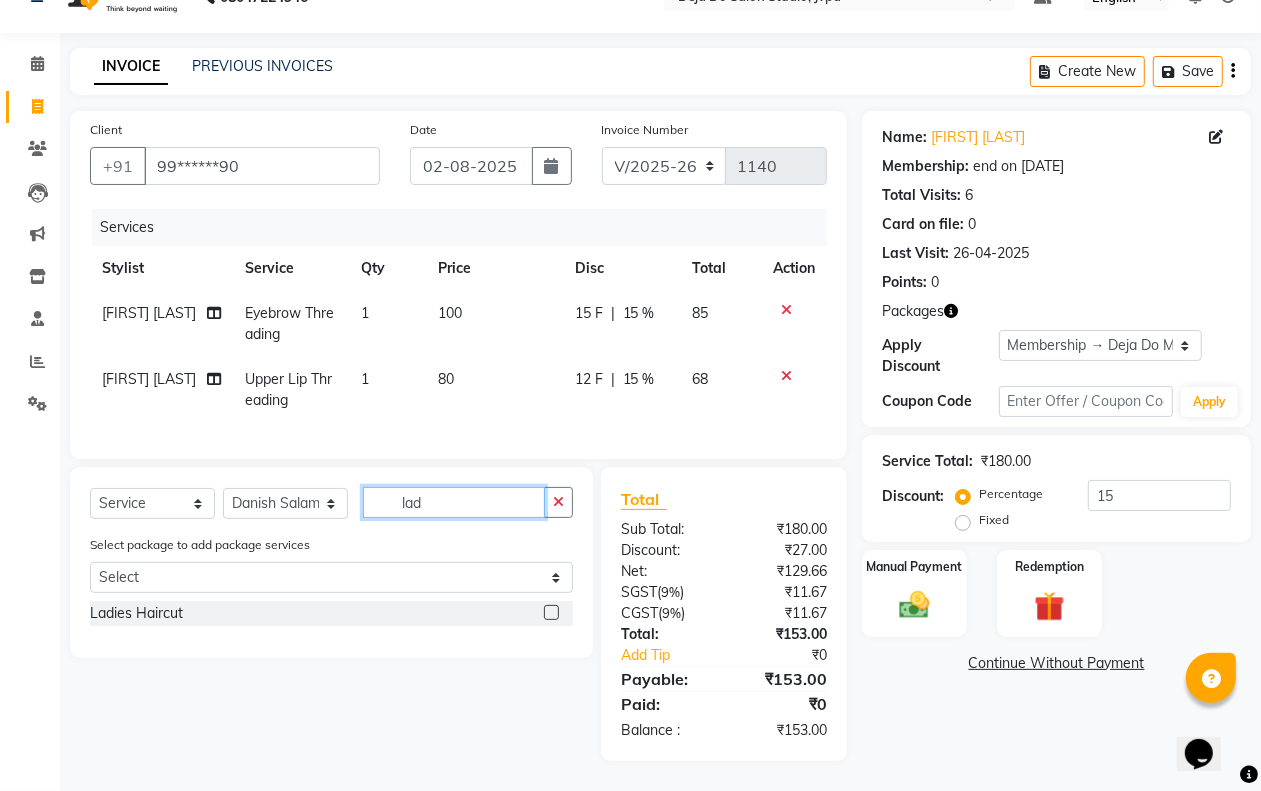 scroll, scrollTop: 57, scrollLeft: 0, axis: vertical 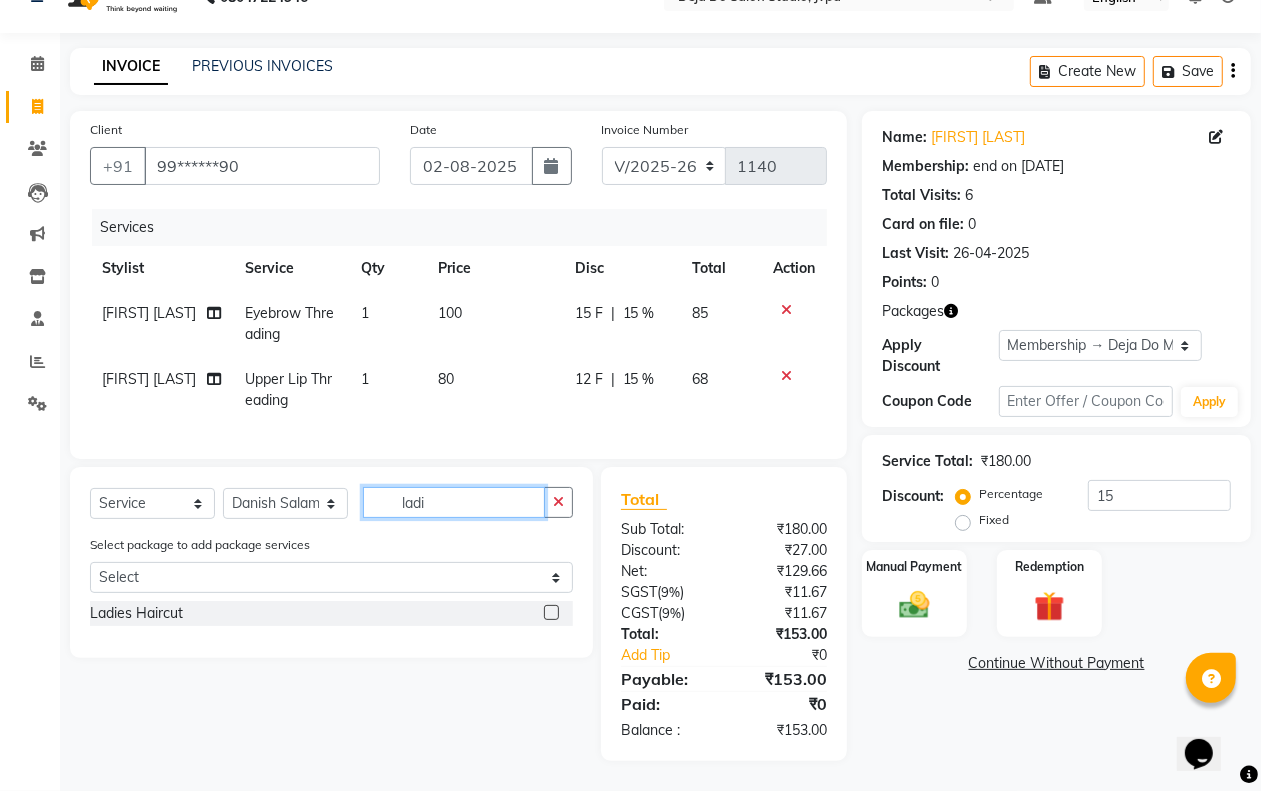 type on "ladi" 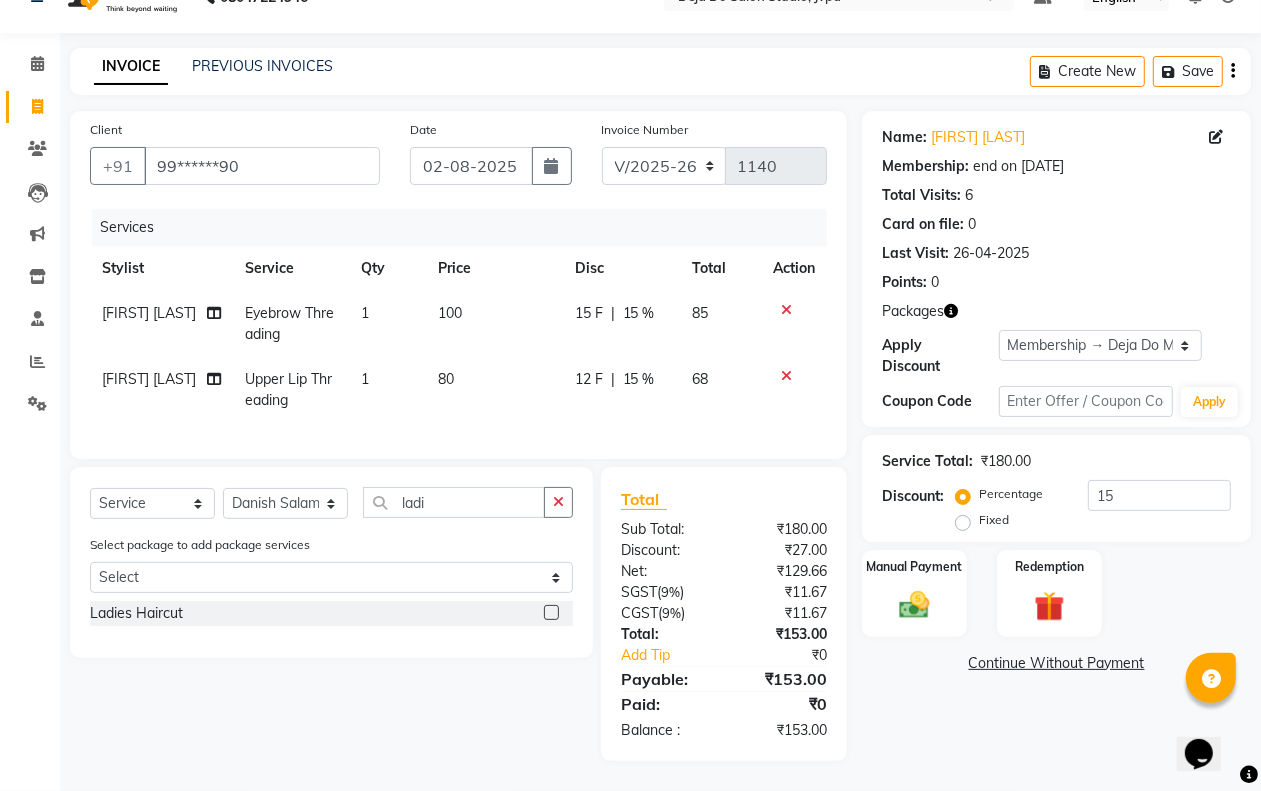 click 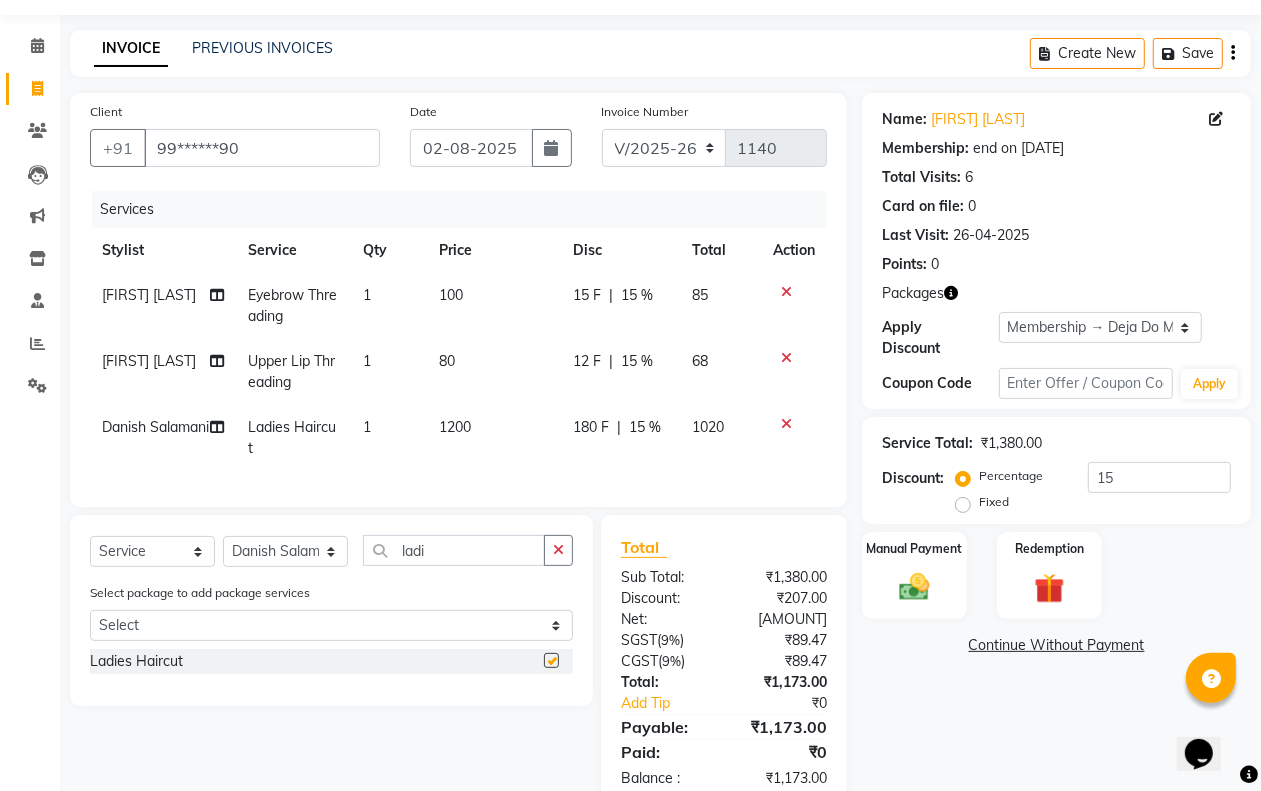 checkbox on "false" 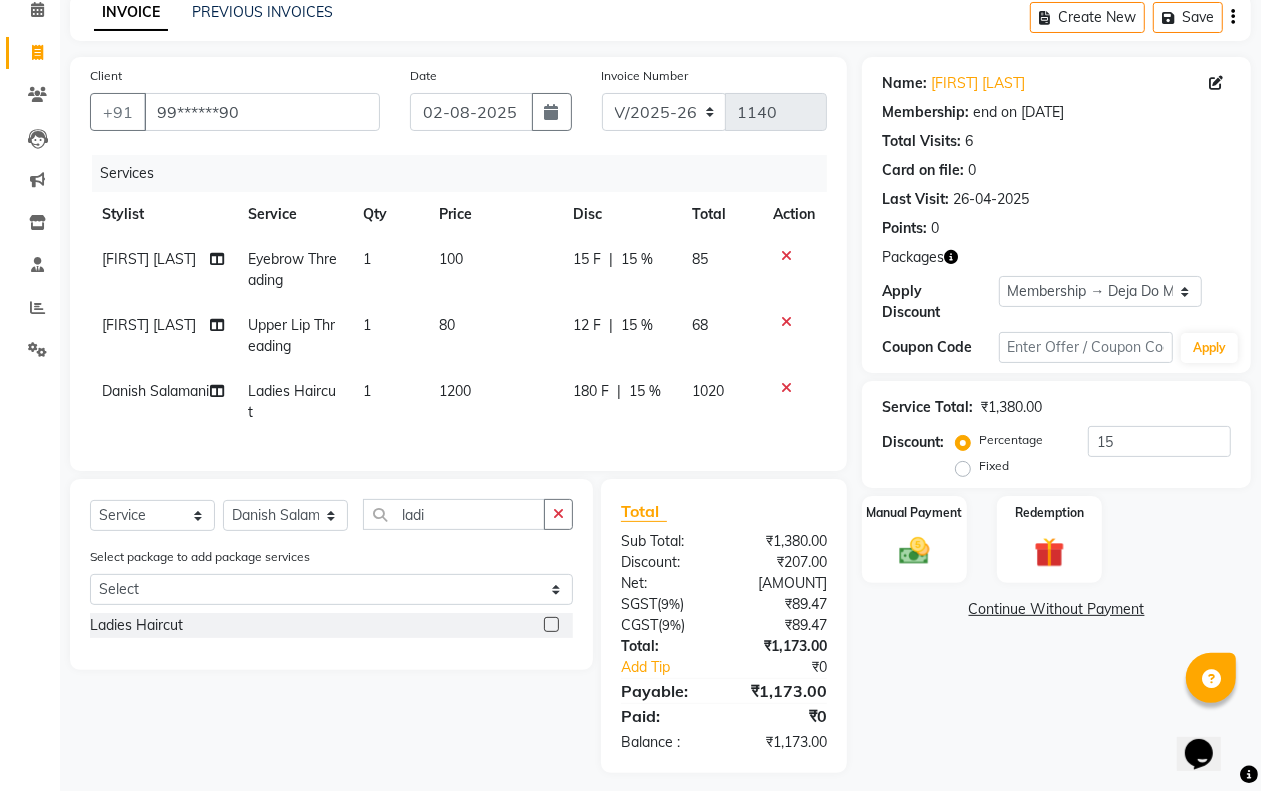 scroll, scrollTop: 123, scrollLeft: 0, axis: vertical 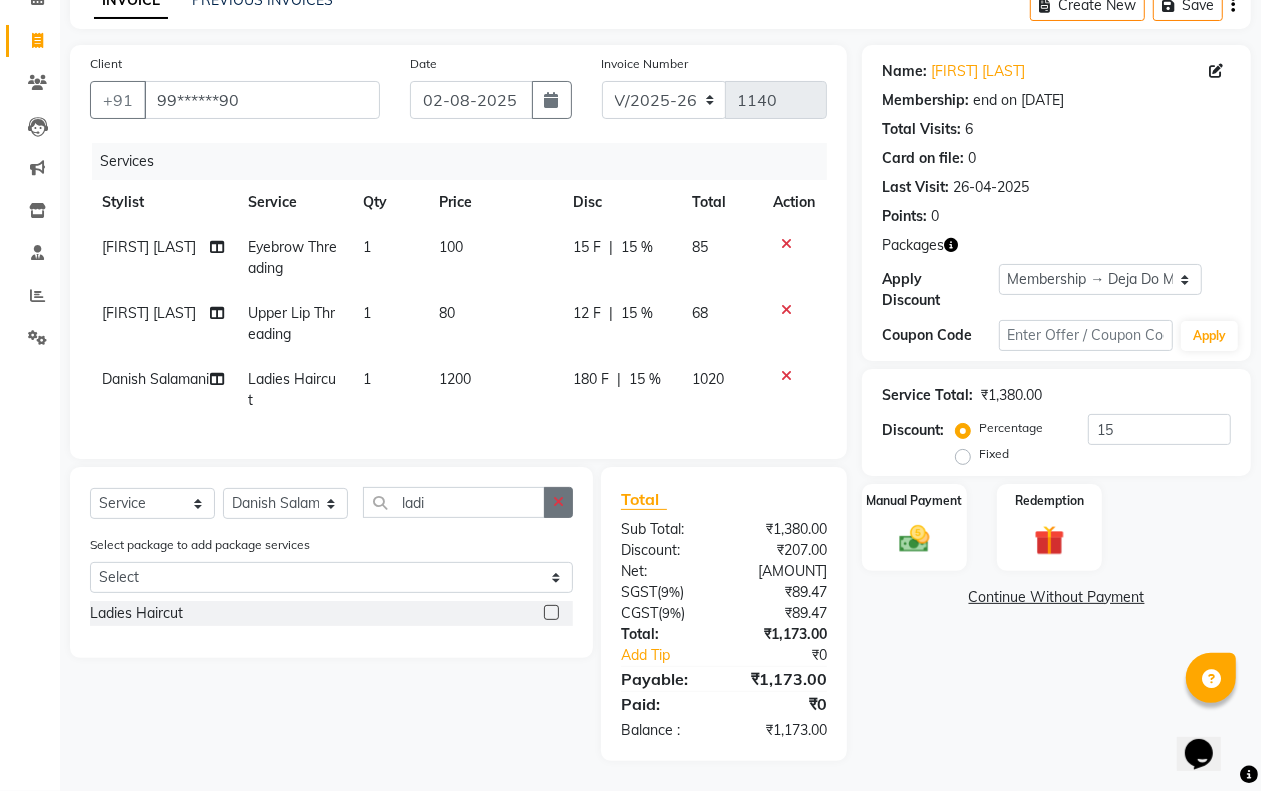 click 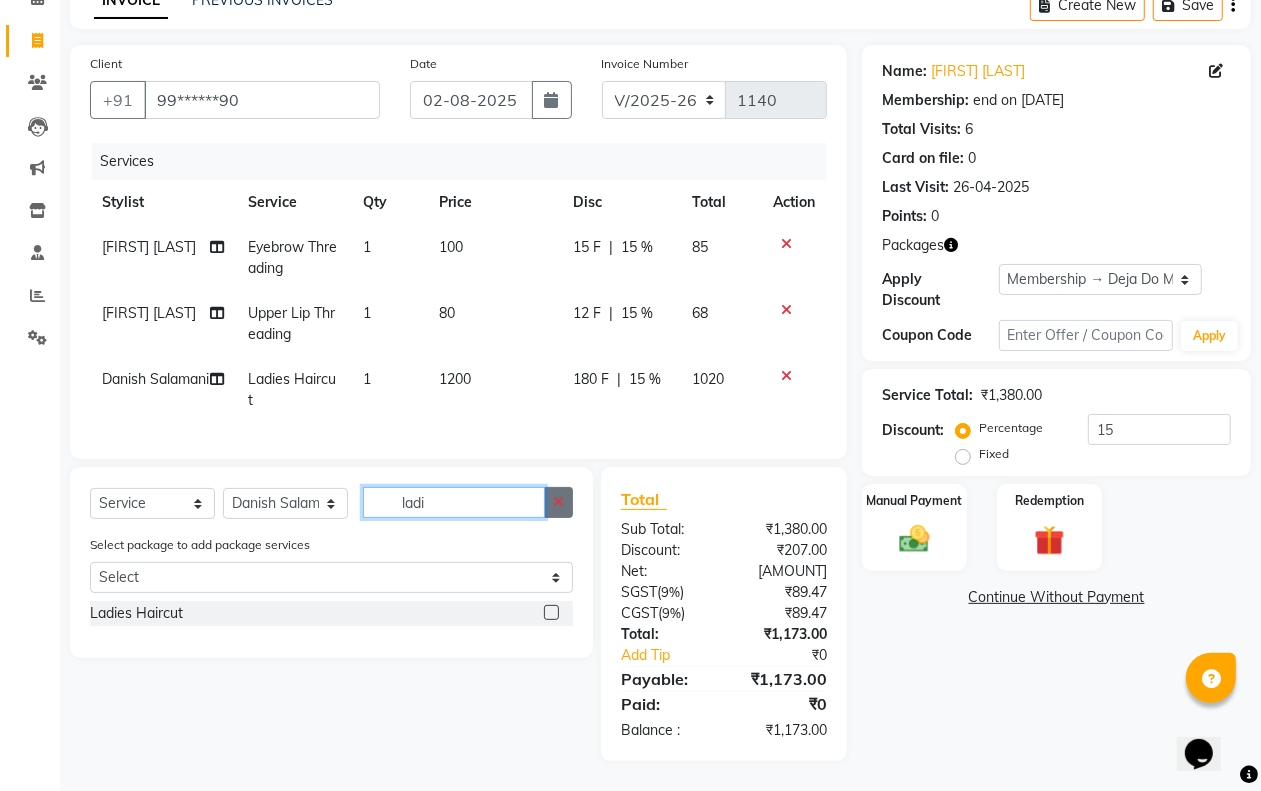 type 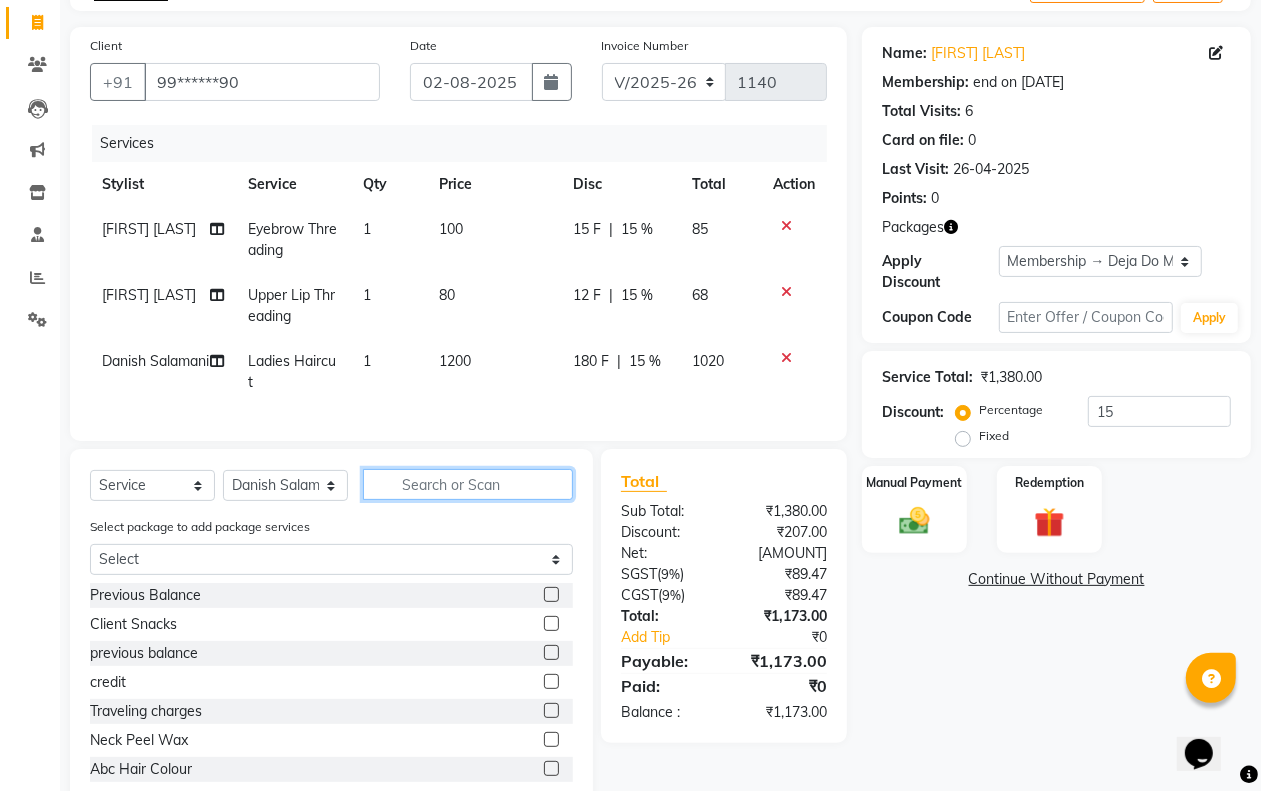click 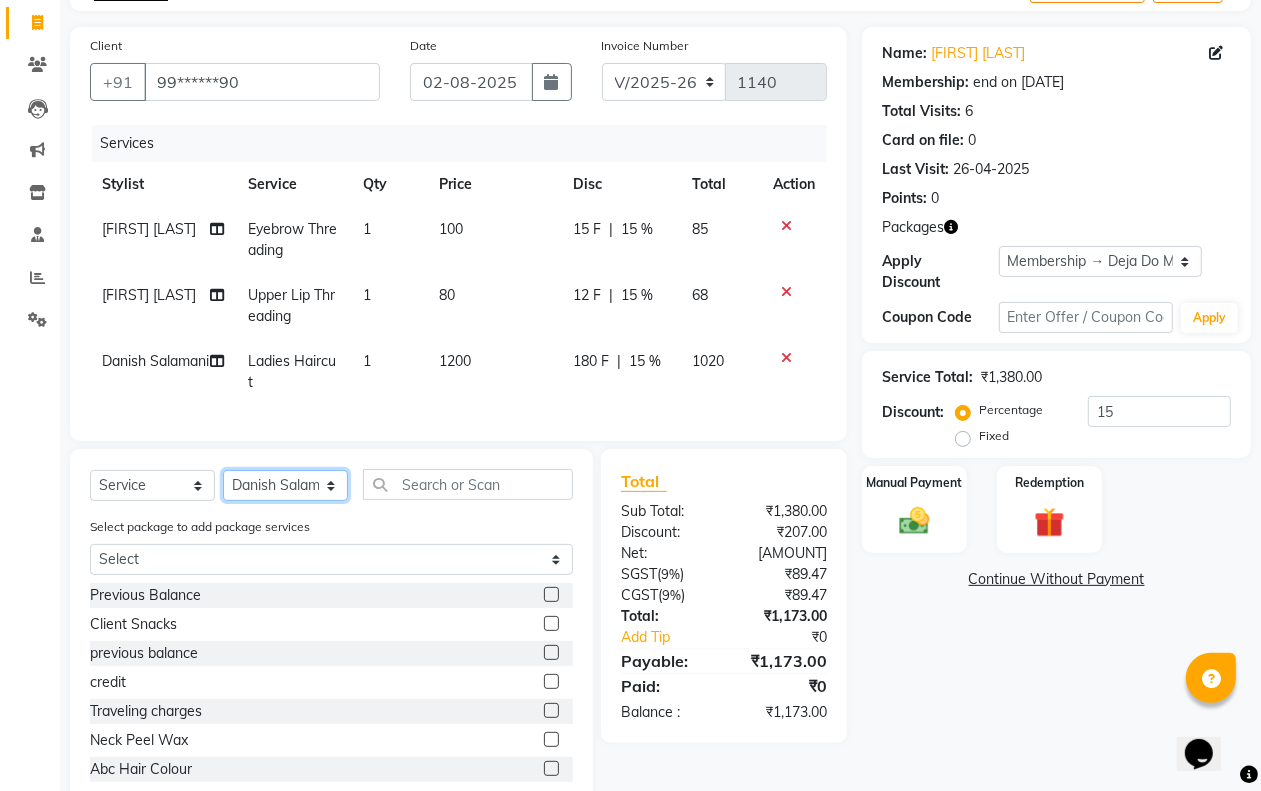 click on "Select Stylist Aditi Admin Anam  Sheikh  Arifa Shaikh Danish  Salamani Farida Fatima Kasbe Namya salian Rashi Mayur Sakina Rupani Shefali  shetty Shuaib Salamani Sumaiya sayed Sushma Pelage" 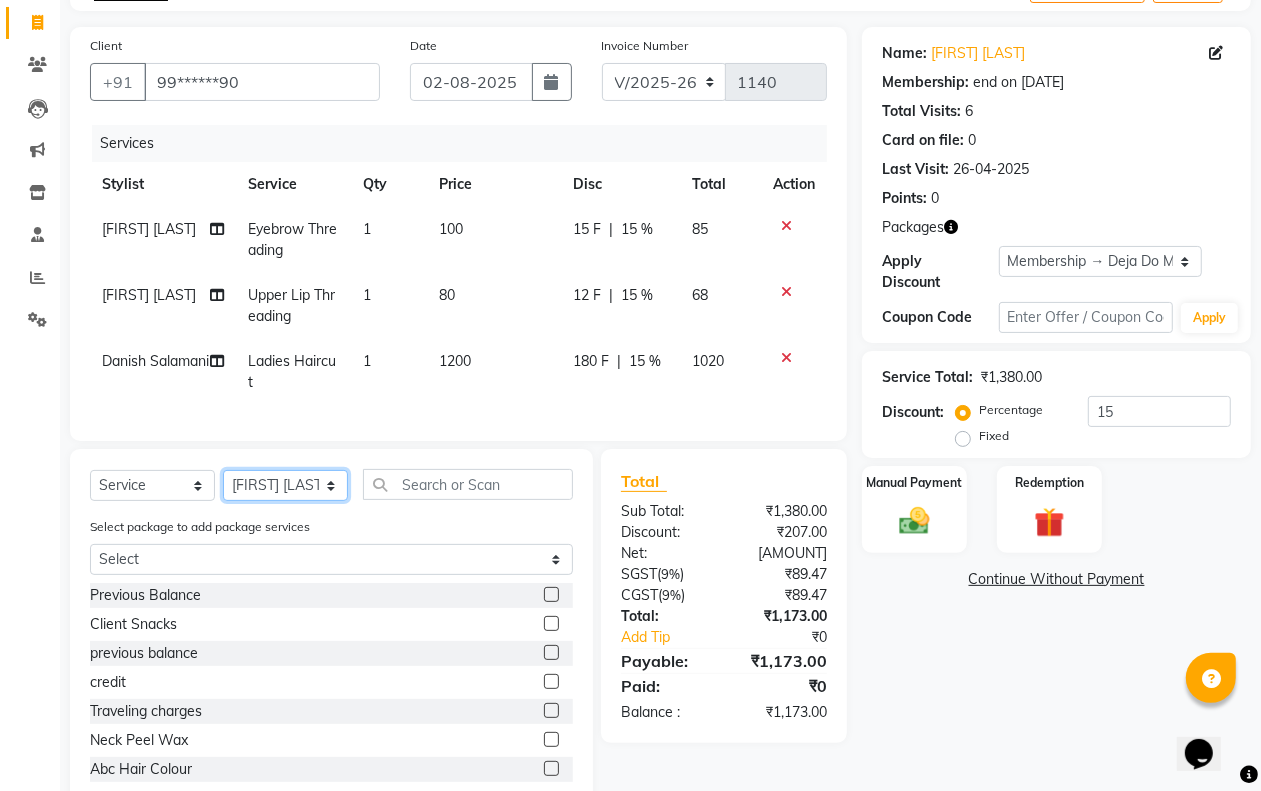 click on "Select Stylist Aditi Admin Anam  Sheikh  Arifa Shaikh Danish  Salamani Farida Fatima Kasbe Namya salian Rashi Mayur Sakina Rupani Shefali  shetty Shuaib Salamani Sumaiya sayed Sushma Pelage" 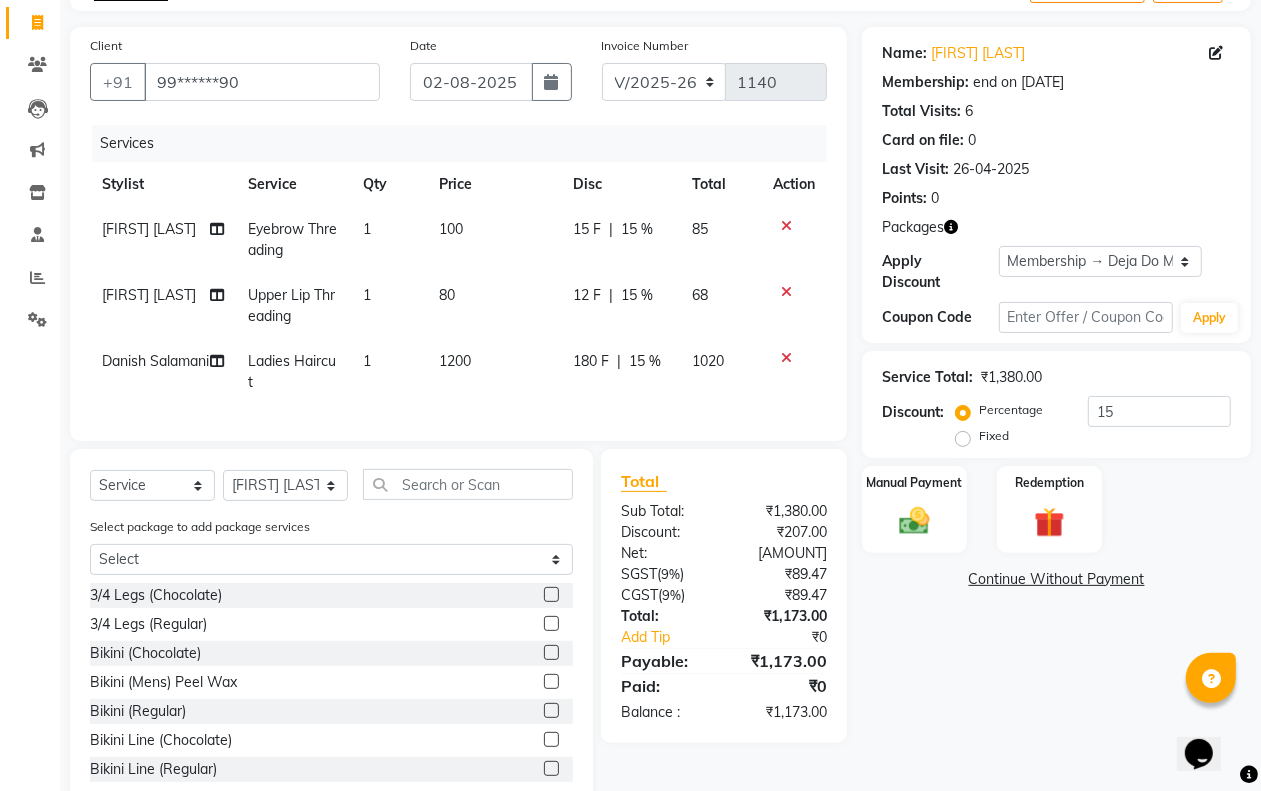 click on "Select  Service  Product  Membership  Package Voucher Prepaid Gift Card  Select Stylist Aditi Admin Anam  Sheikh  Arifa Shaikh Danish  Salamani Farida Fatima Kasbe Namya salian Rashi Mayur Sakina Rupani Shefali  shetty Shuaib Salamani Sumaiya sayed Sushma Pelage Select package to add package services Select Deja Do Membership 3/4 Legs (Chocolate)   3/4 Legs (Regular)   Bikini (Chocolate)   Bikini (Mens) Peel Wax   Bikini (Regular)   Bikini Line (Chocolate)   Bikini Line (Regular)   Bikini Peel Wax   Chin (Mens)  Regular Wax   Chin (Mens) Peel Wax   Chin Peel Wax   Chin Regular Wax  Clean Shave Peel Wax (Mens)   Forehead (Mens)  Regular Wax   Forehead (Mens) Peel Wax   Forehead Peel Wax   Forehead Regular Wax   Full Arms + Underarms (Chocolate)   Full Arms + Underarms (Regular)  Full Back (Chocolate)   Full Back (Regular)   Full Face (Mens)  Regular Wax   Full Face (Mens) Peel Wax   Lower Lip (Mens) Peel Wax   Full Face Regular Wax   Full Front (Chocolate)   Full Front (Regular)   Full Legs (Chocolate)" 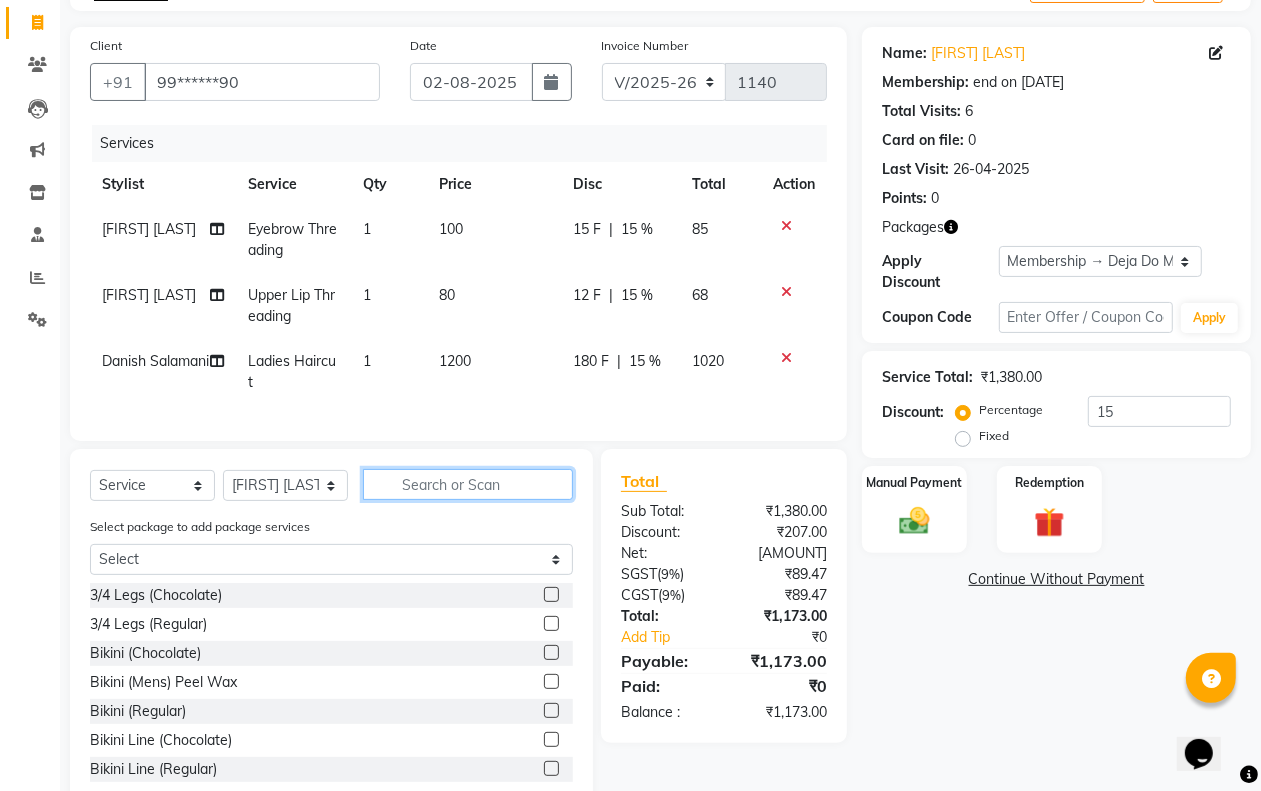 click 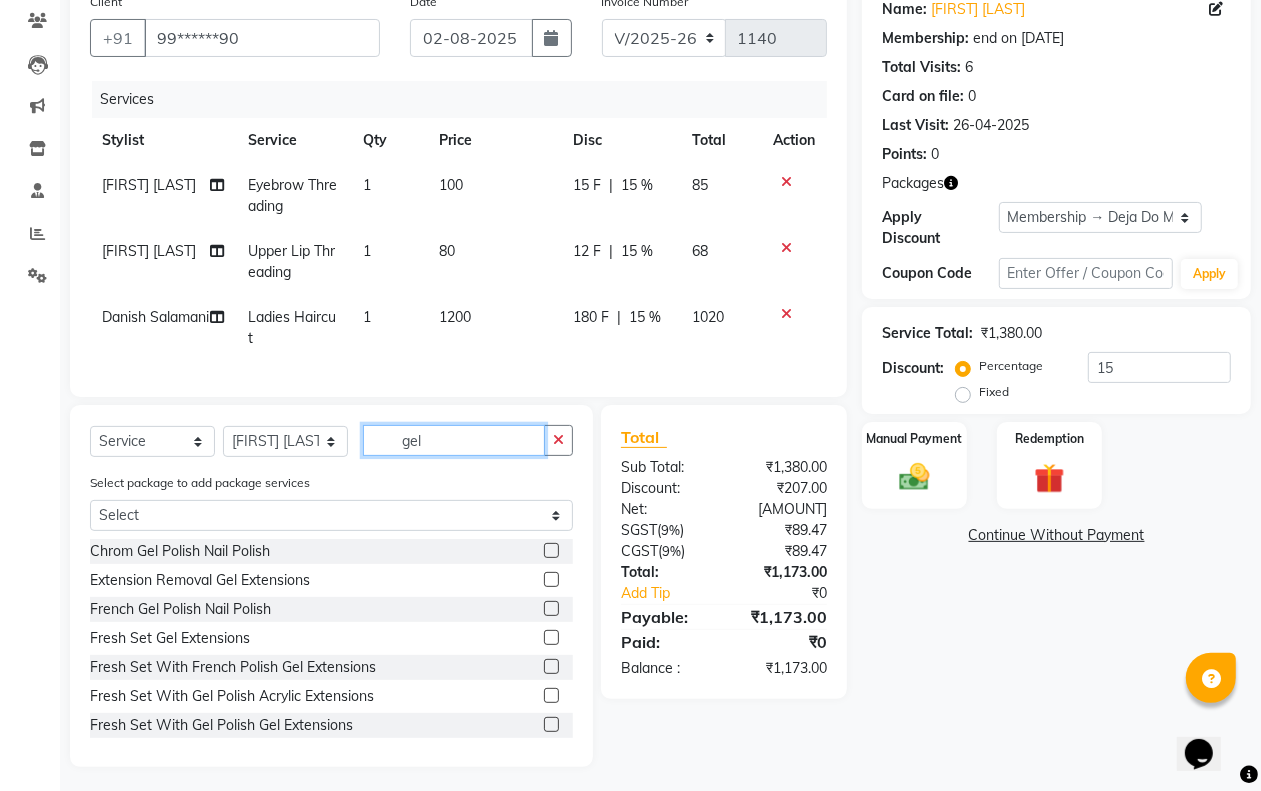 scroll, scrollTop: 191, scrollLeft: 0, axis: vertical 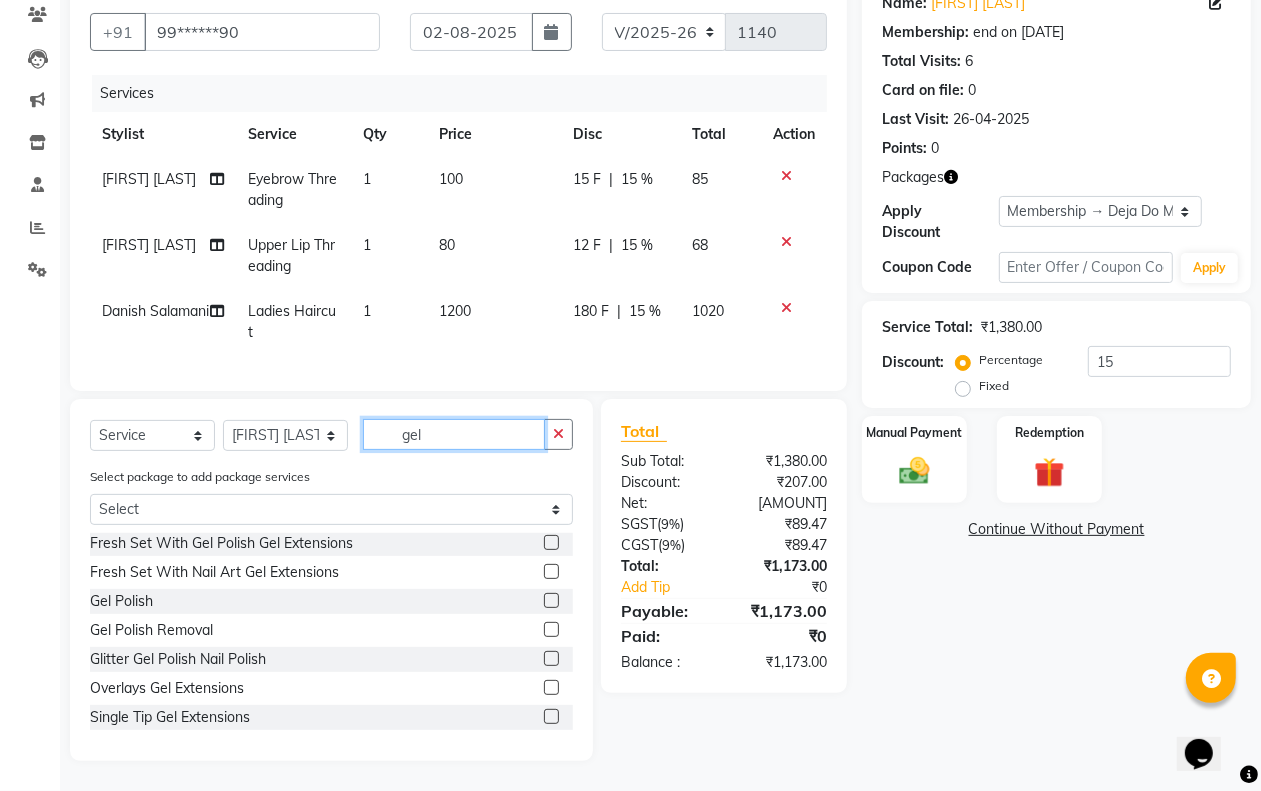 type on "gel" 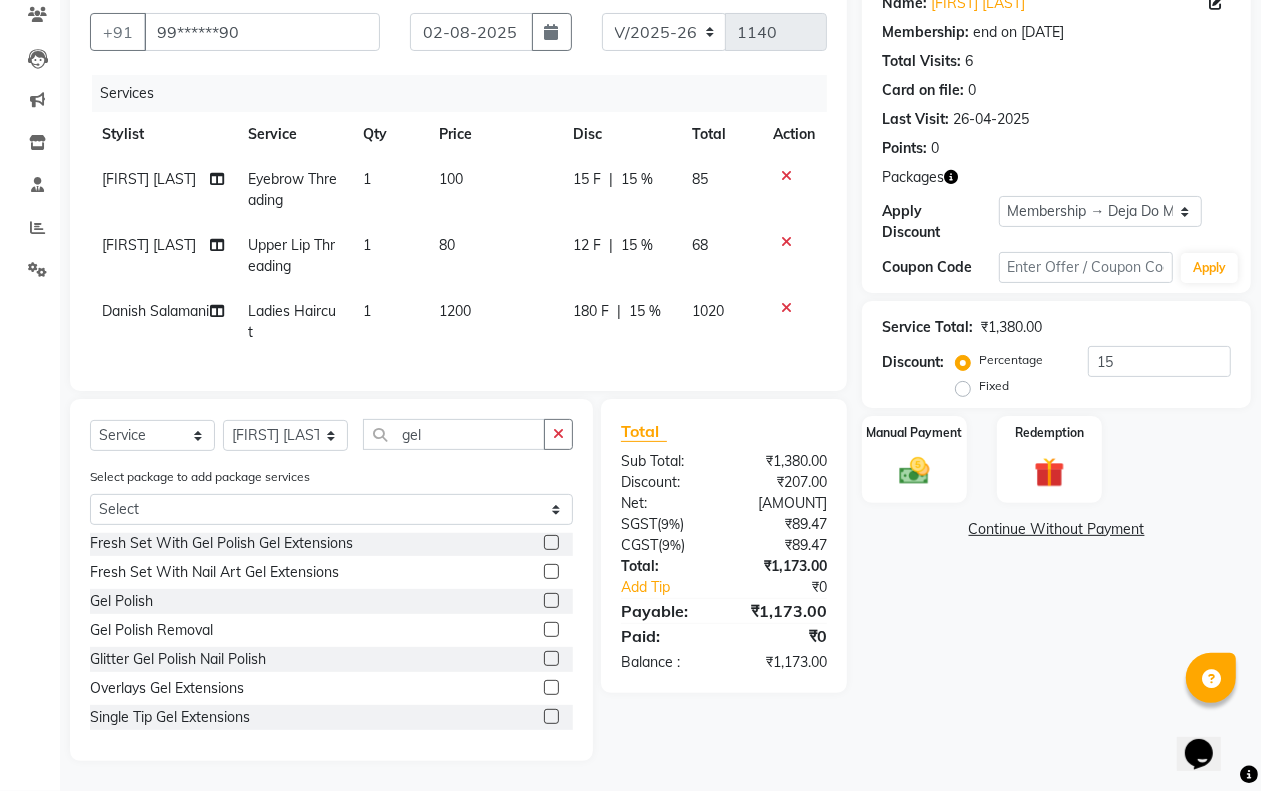 click on "Gel Polish" 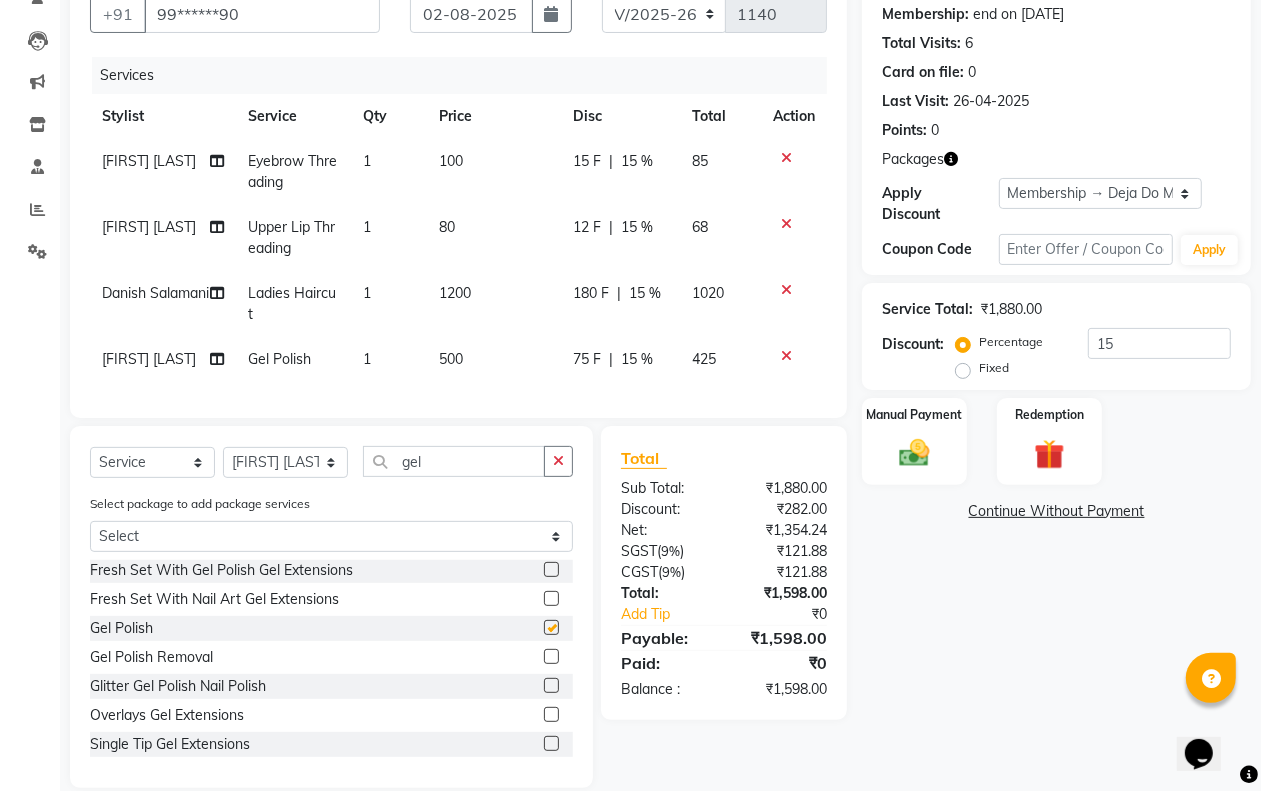 checkbox on "false" 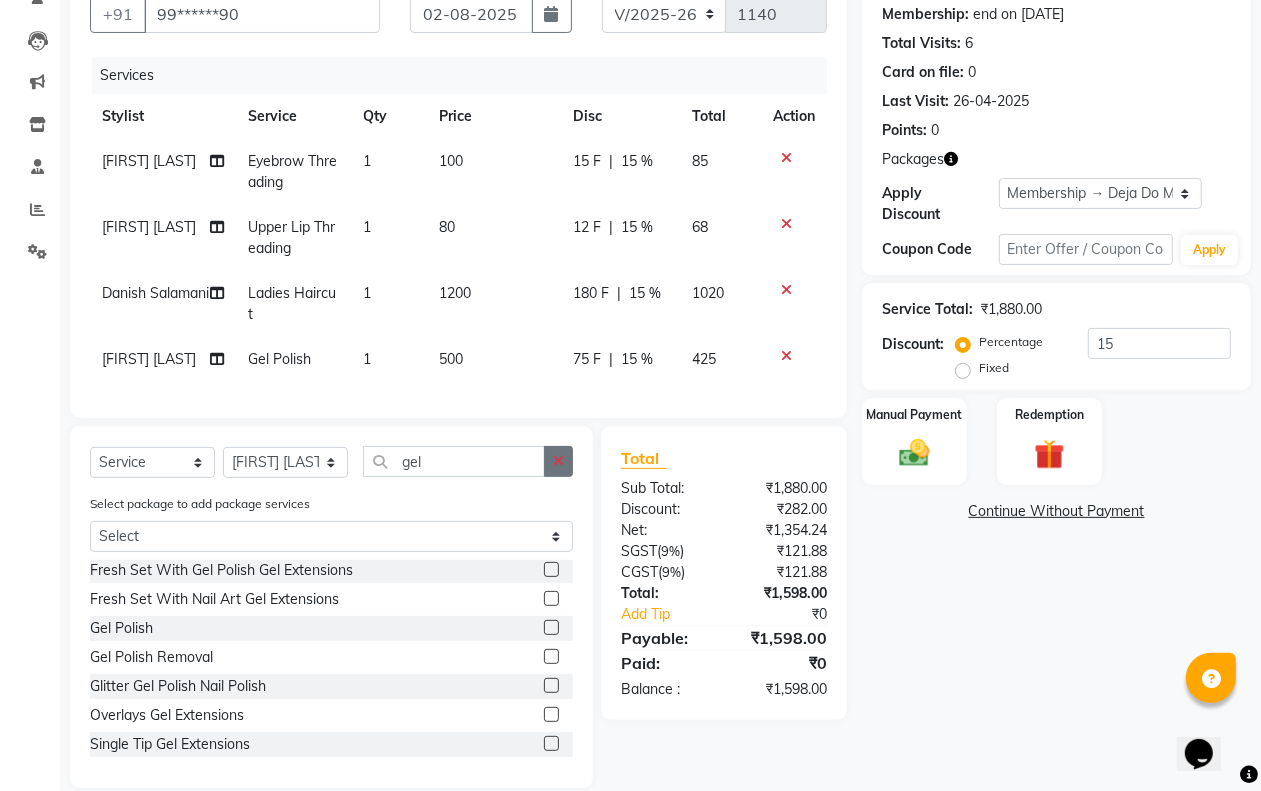 click 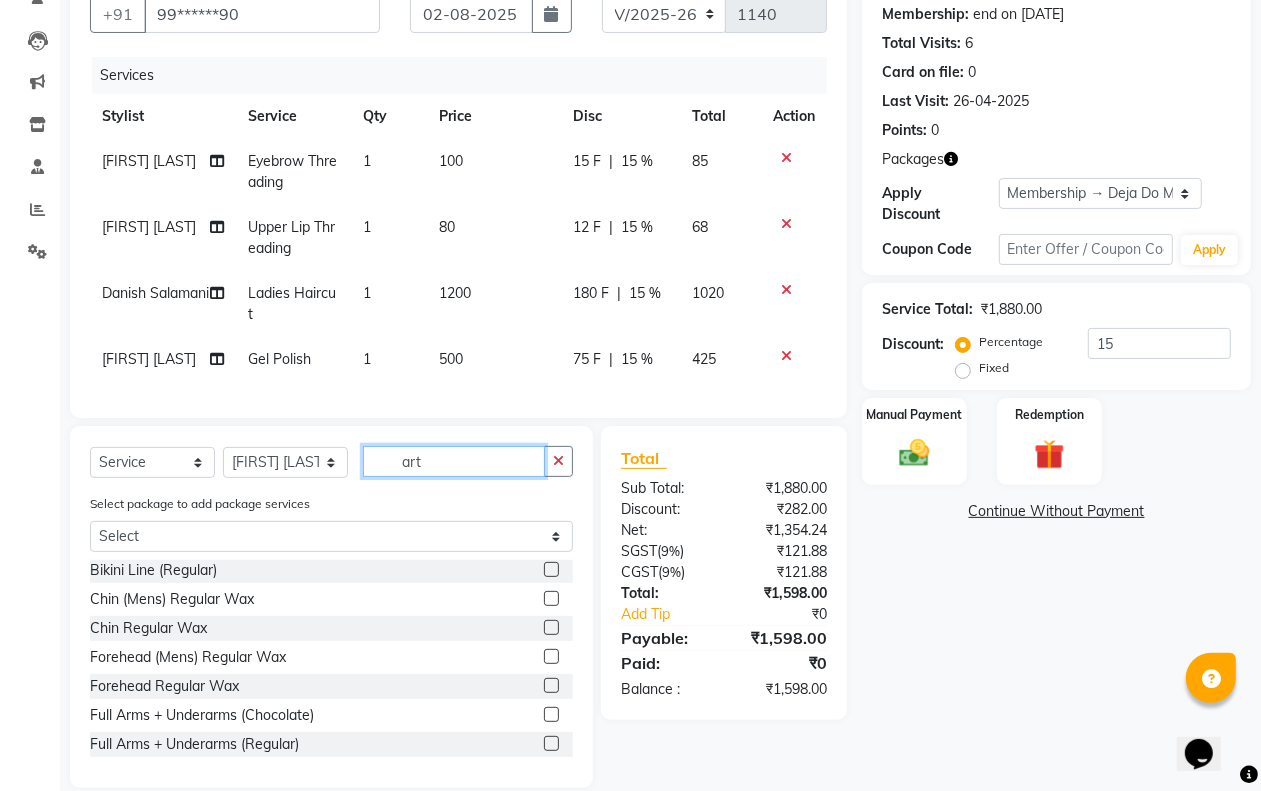 scroll, scrollTop: 0, scrollLeft: 0, axis: both 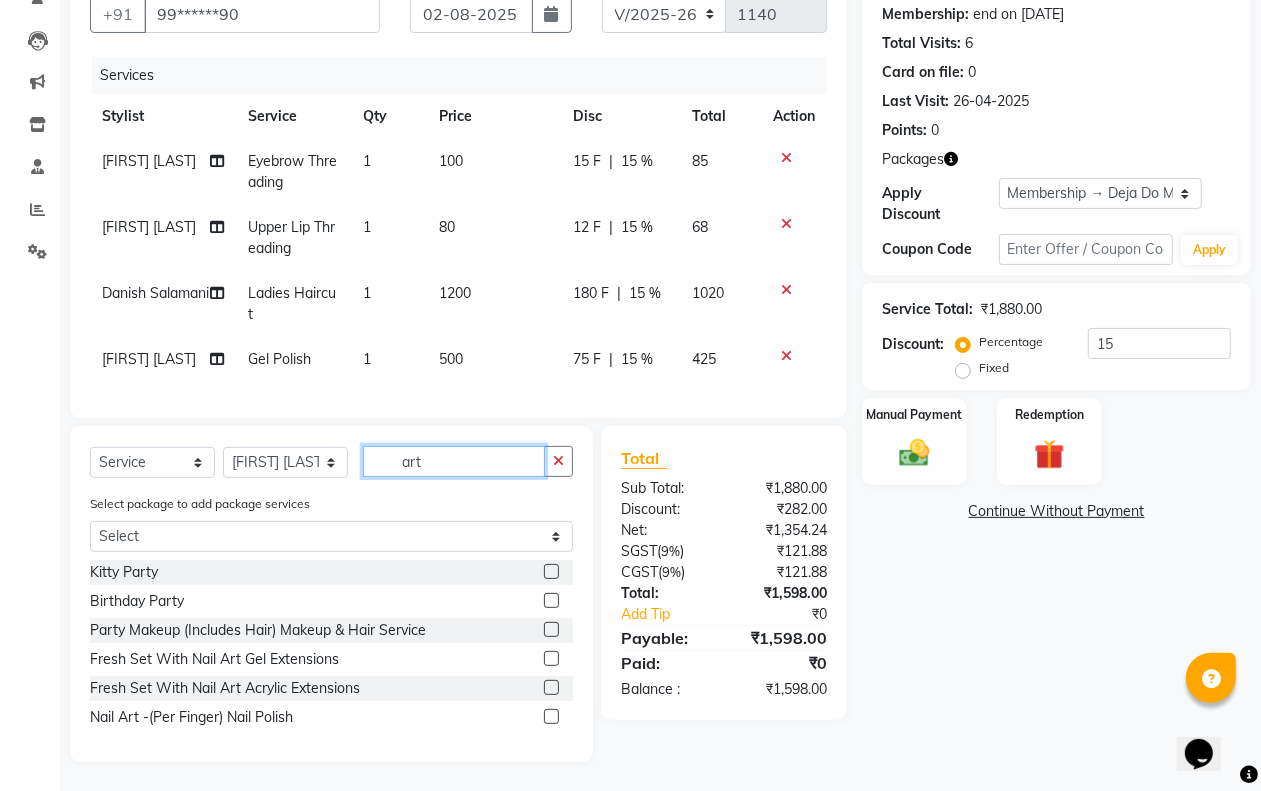 type on "art" 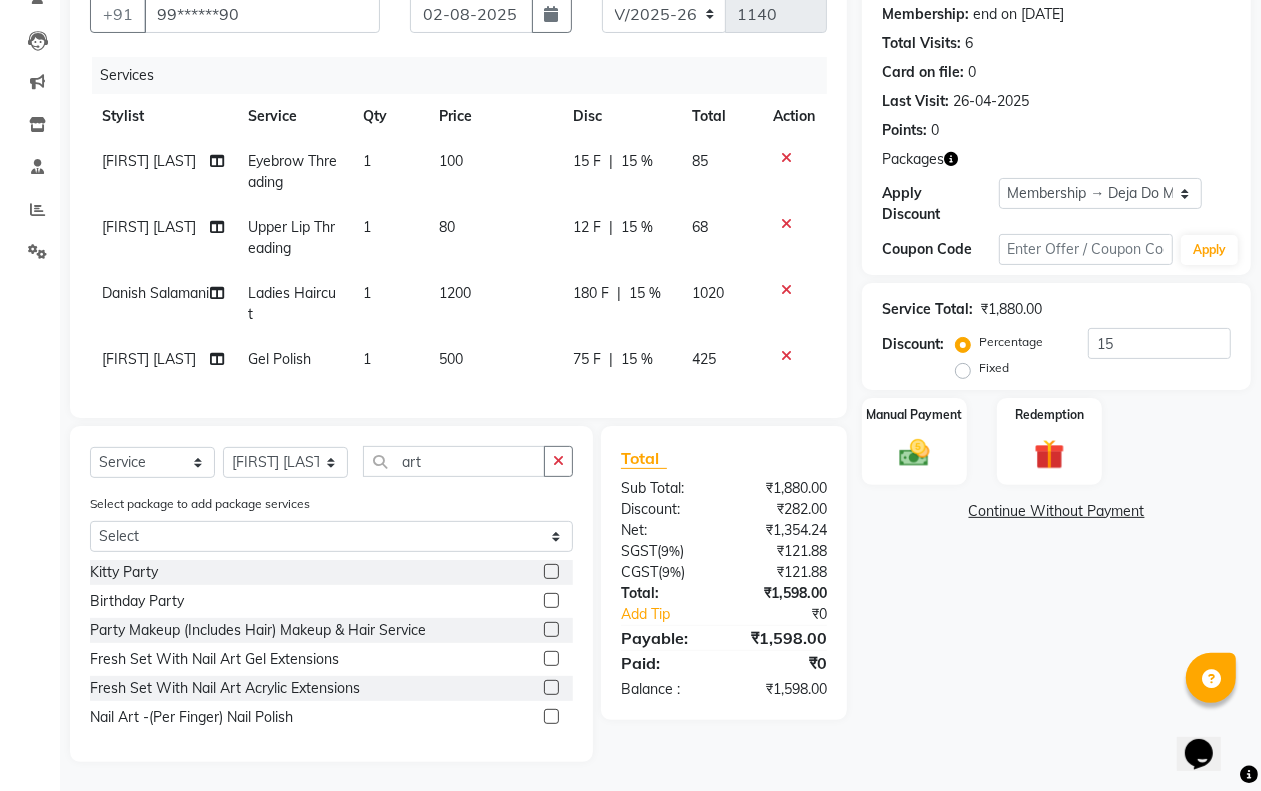 click 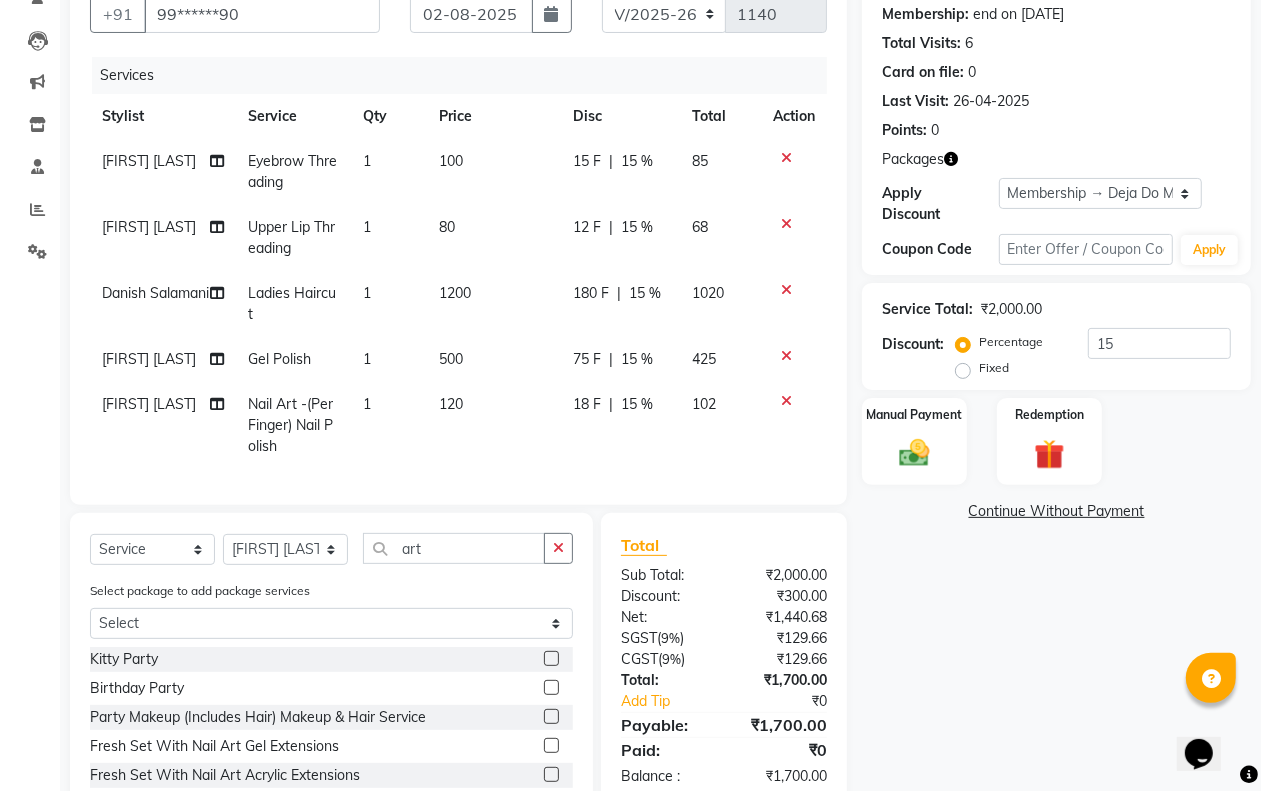 checkbox on "false" 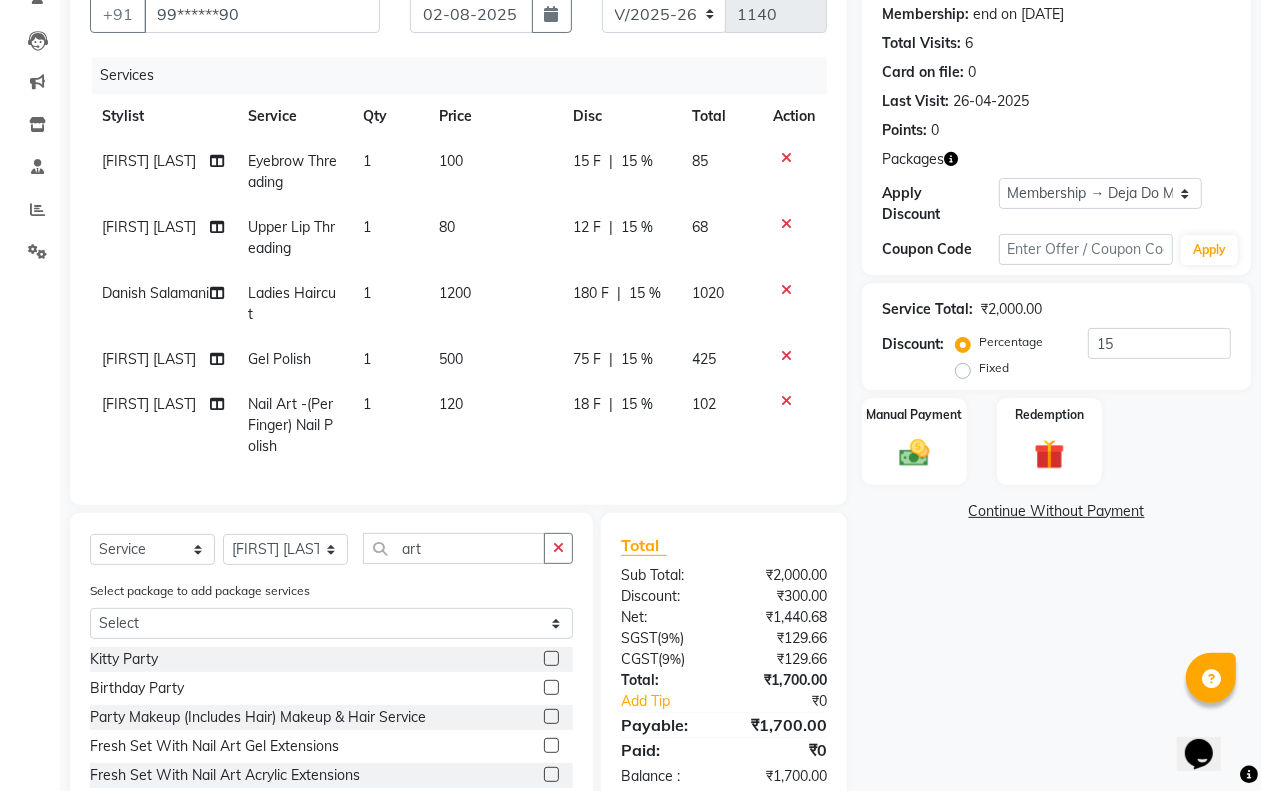 click on "120" 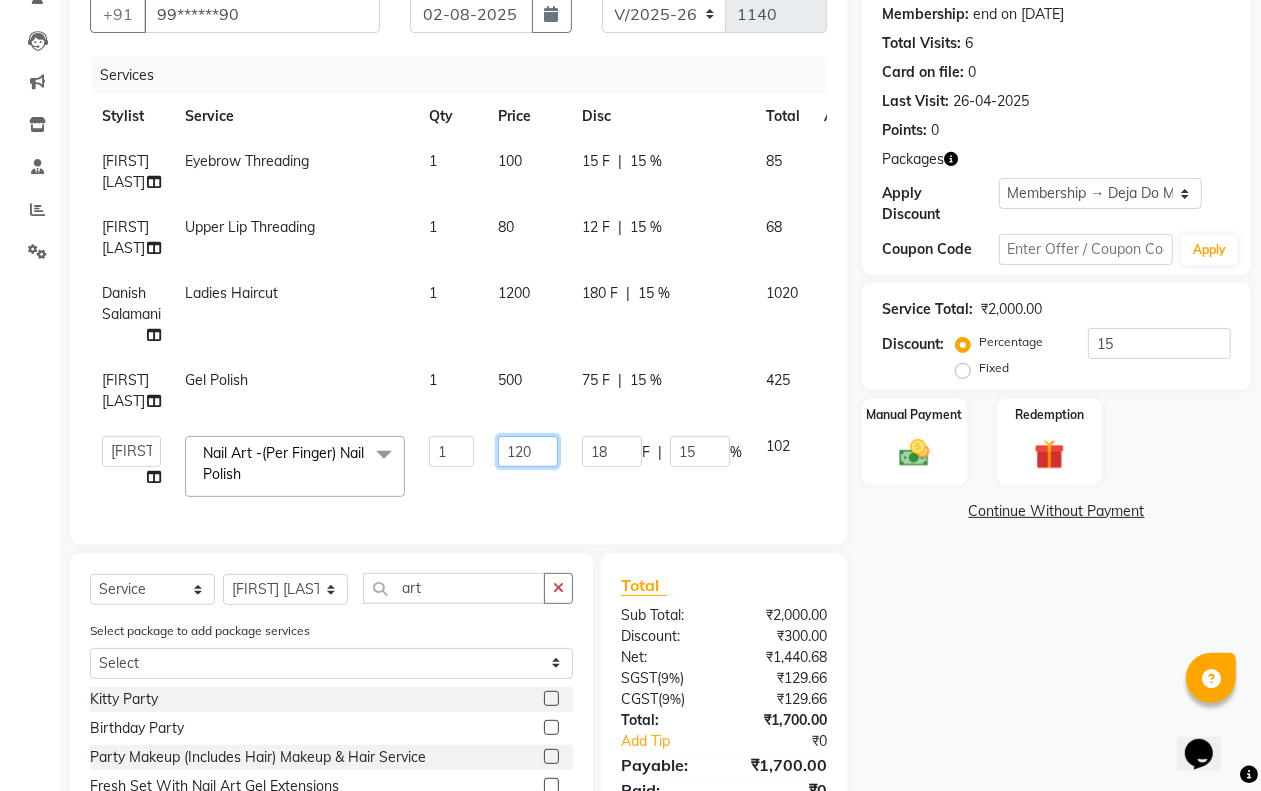 drag, startPoint x: 521, startPoint y: 443, endPoint x: 532, endPoint y: 443, distance: 11 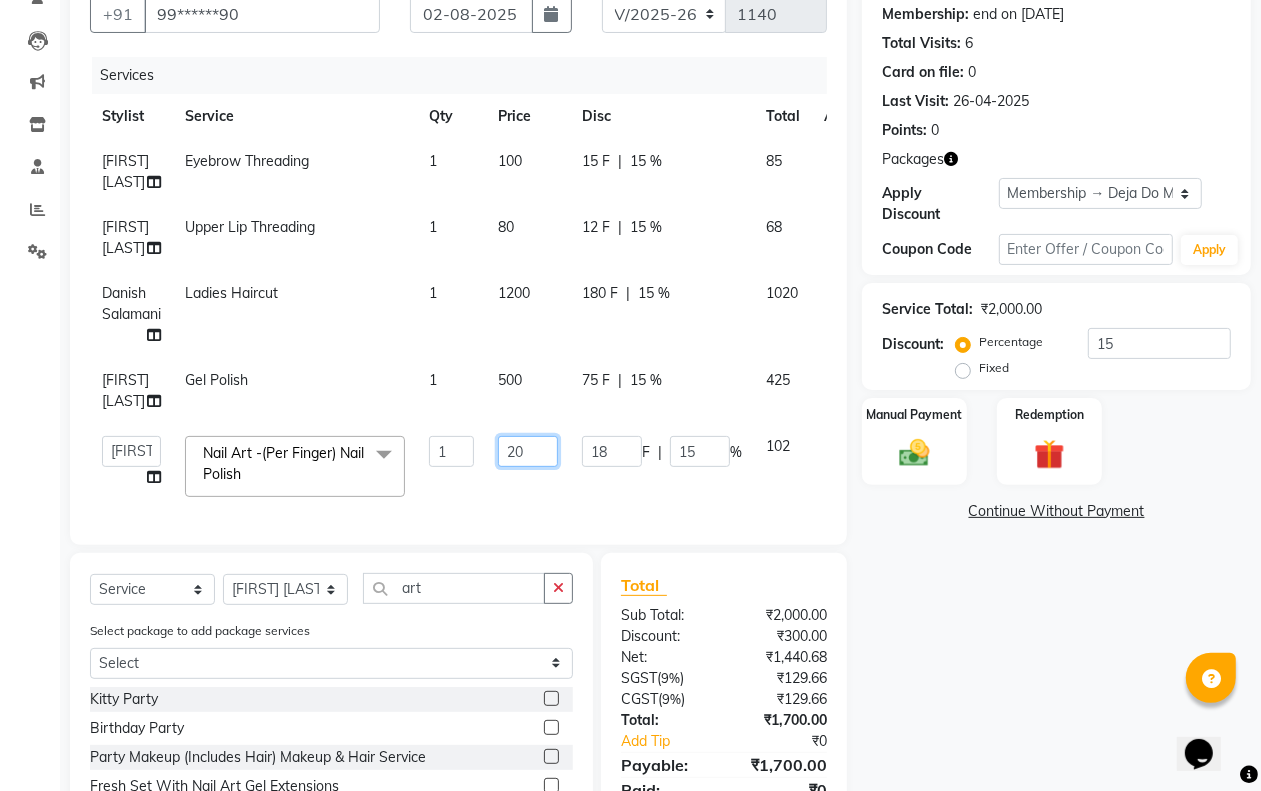 type on "240" 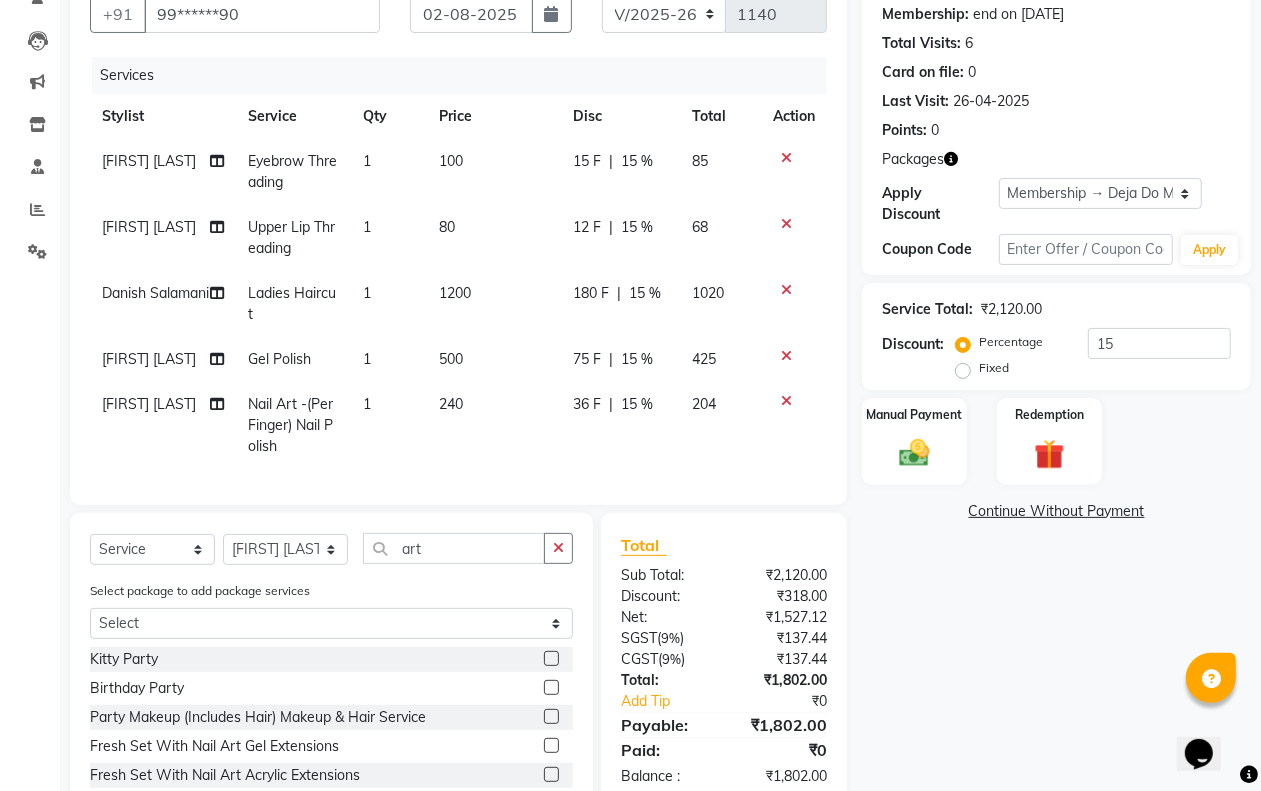 click on "Services Stylist Service Qty Price Disc Total Action [FIRST] [LAST] Eyebrow Threading 1 100 15 F | 15 % 85 [FIRST] [LAST] Upper Lip Threading 1 80 12 F | 15 % 68 [FIRST] [LAST] Ladies Haircut 1 1200 180 F | 15 % 1020 [FIRST] [LAST] Gel Polish 1 500 75 F | 15 % 425 [FIRST] [LAST] Nail Art -(Per Finger) Nail Polish 1 240 36 F | 15 % 204" 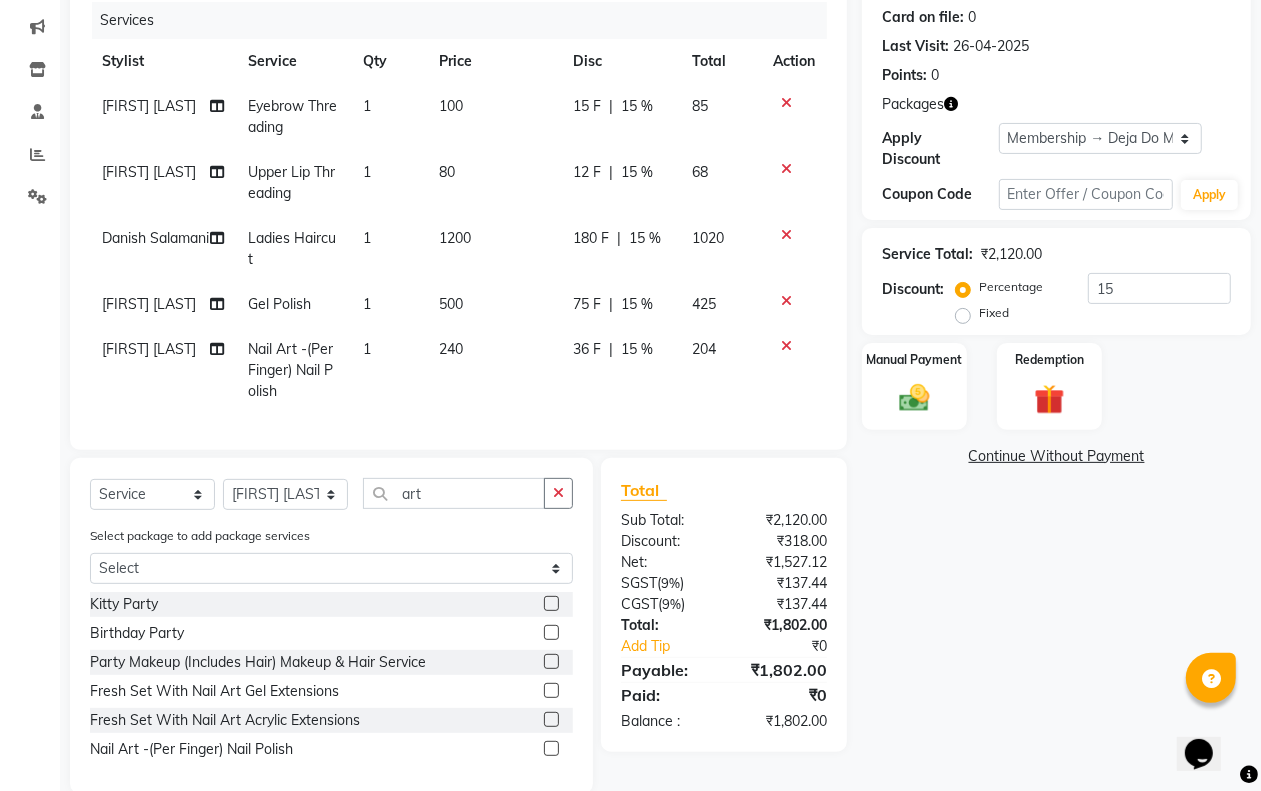 scroll, scrollTop: 296, scrollLeft: 0, axis: vertical 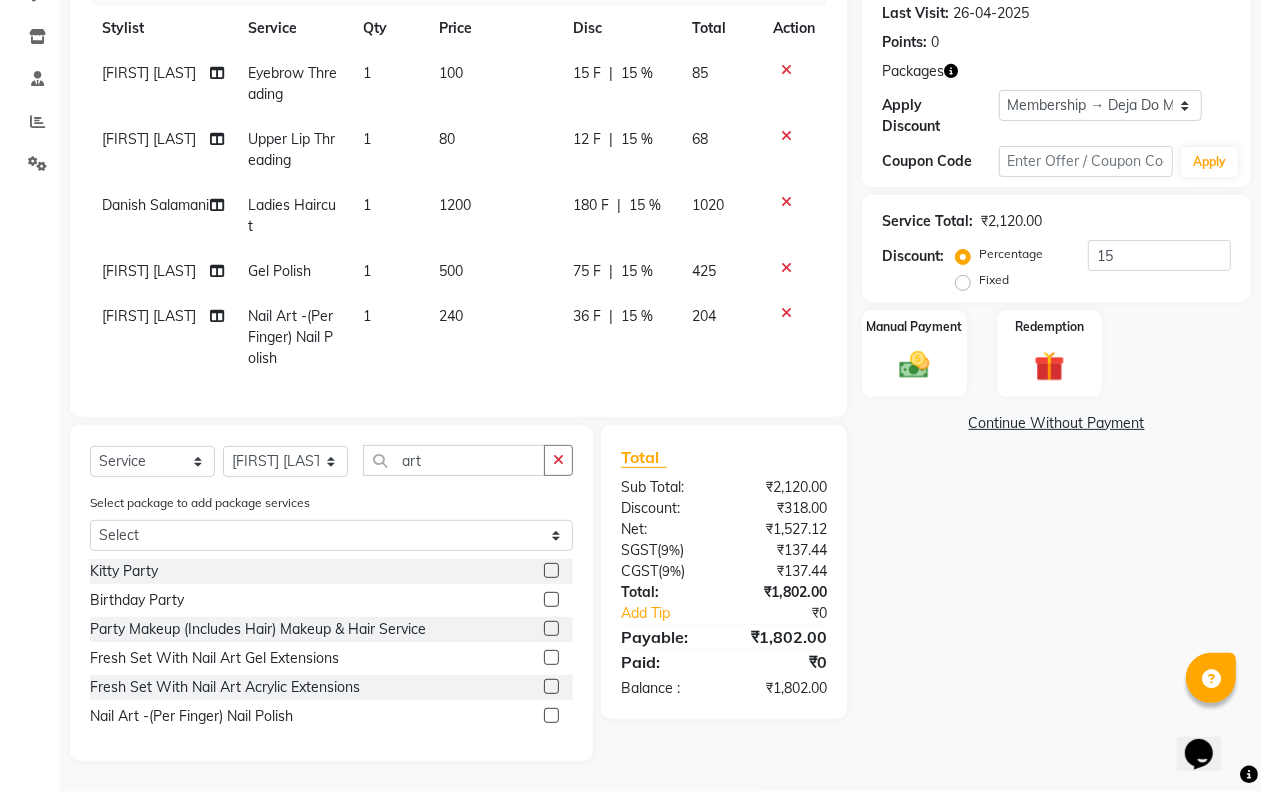 click 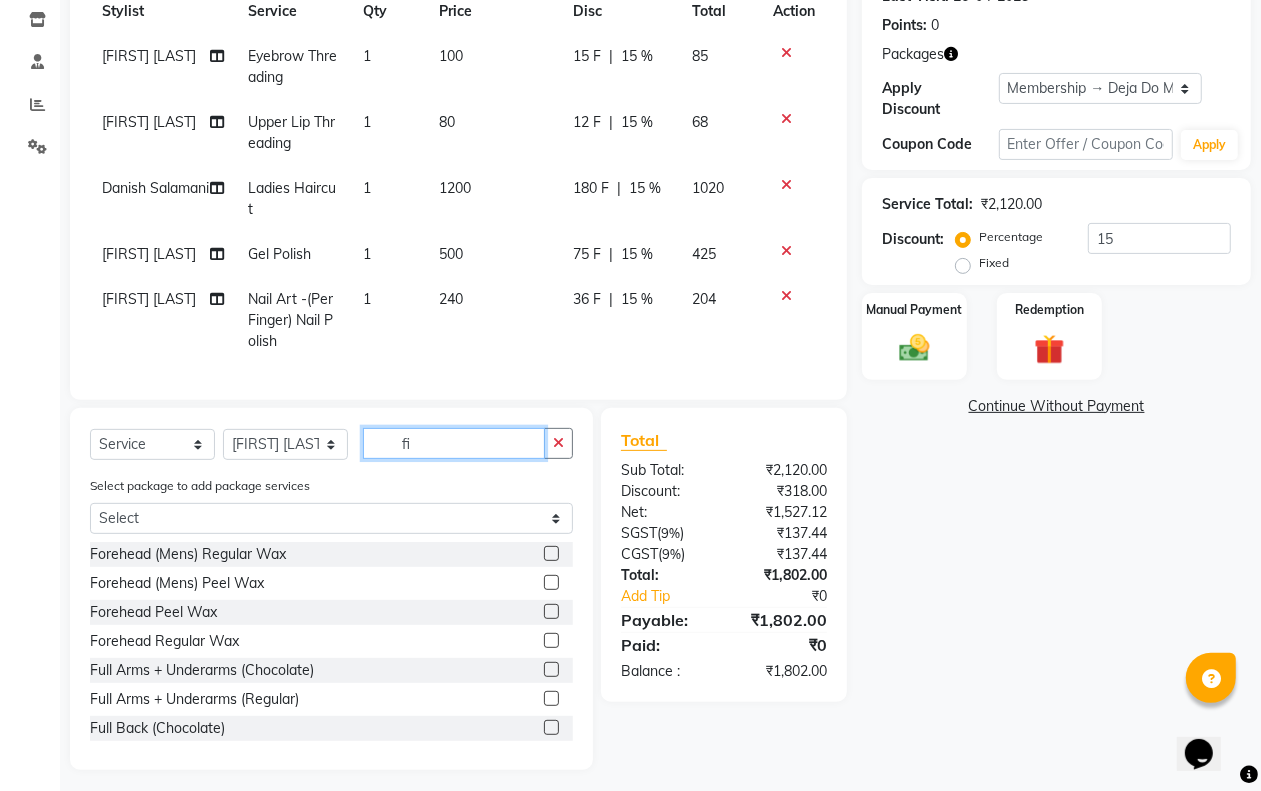 scroll, scrollTop: 255, scrollLeft: 0, axis: vertical 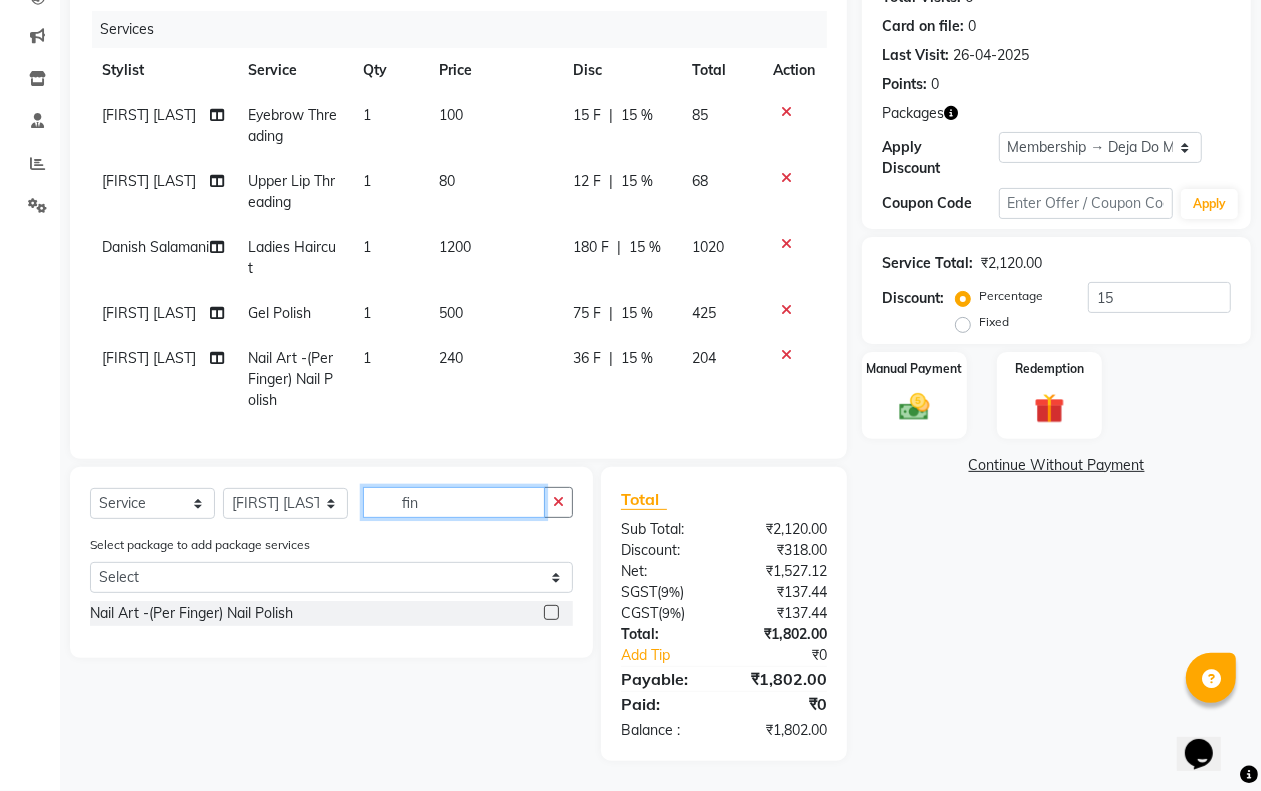 type on "fin" 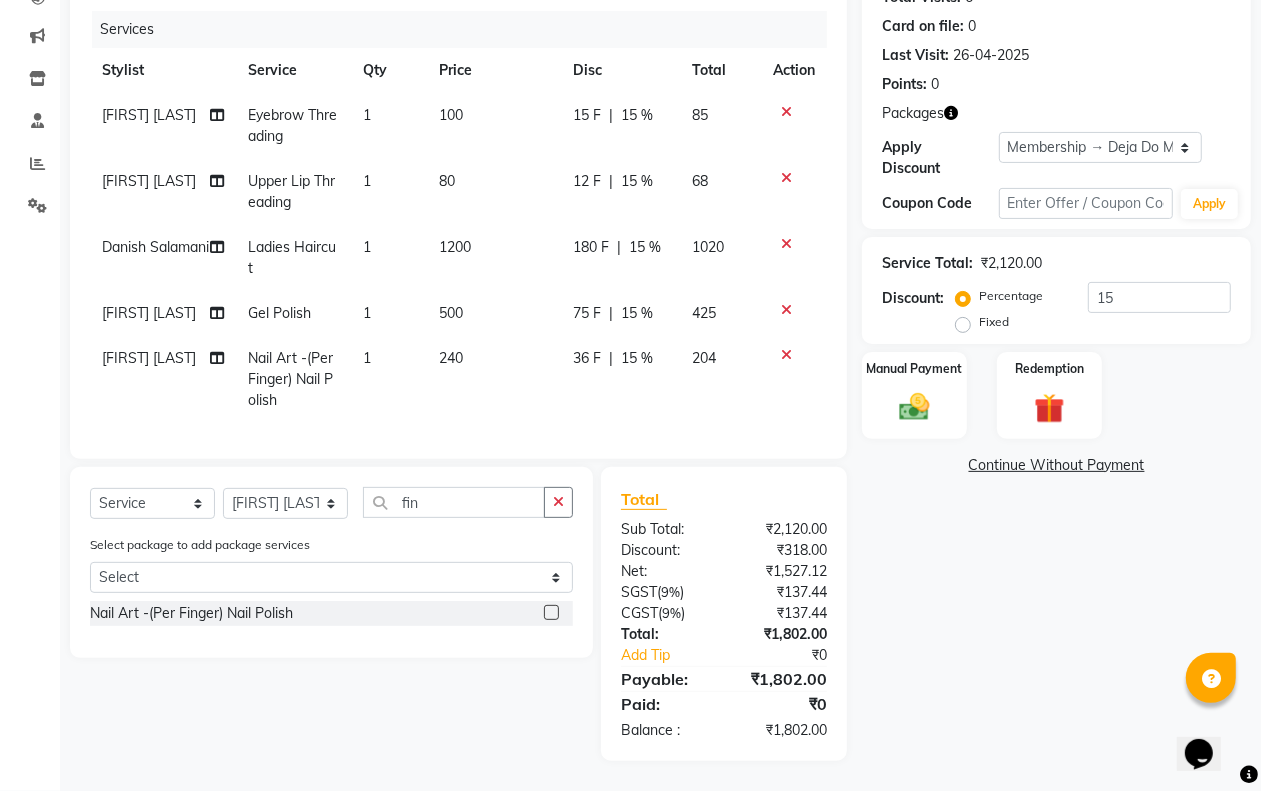 click 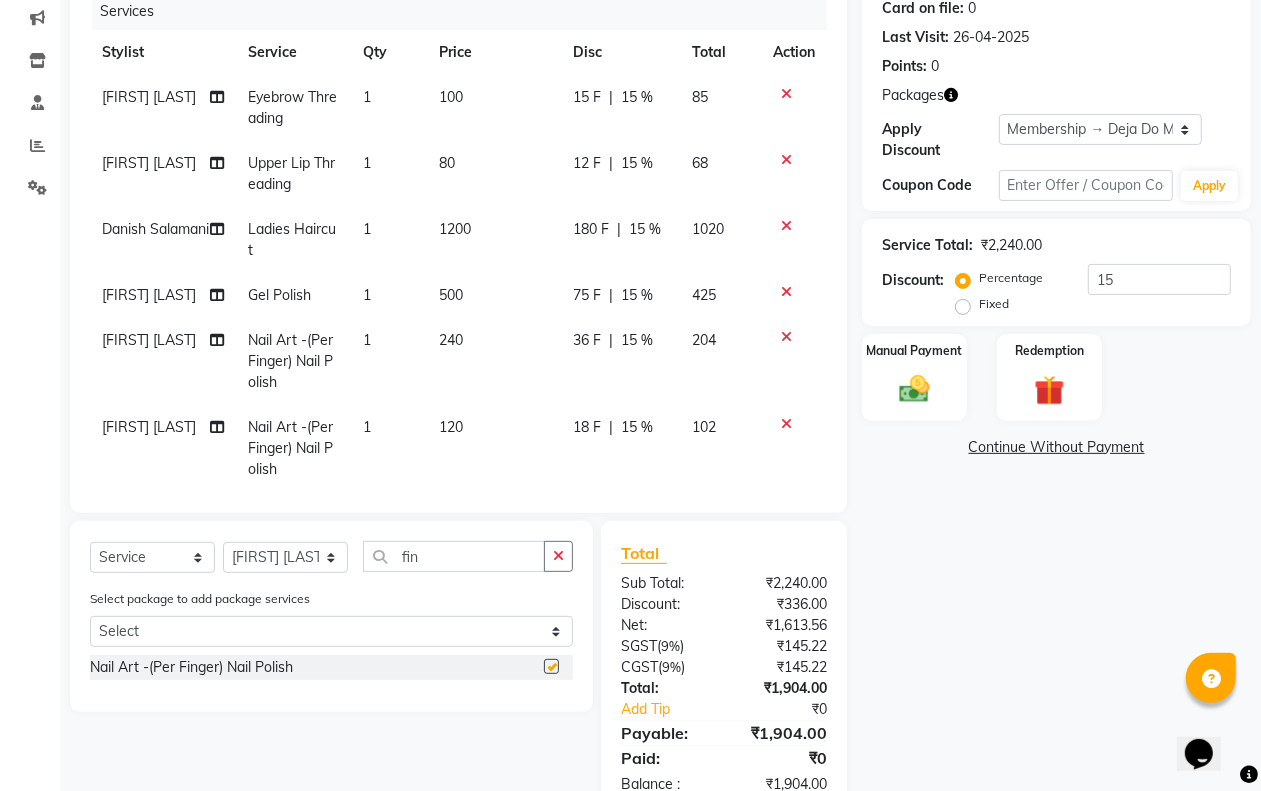 checkbox on "false" 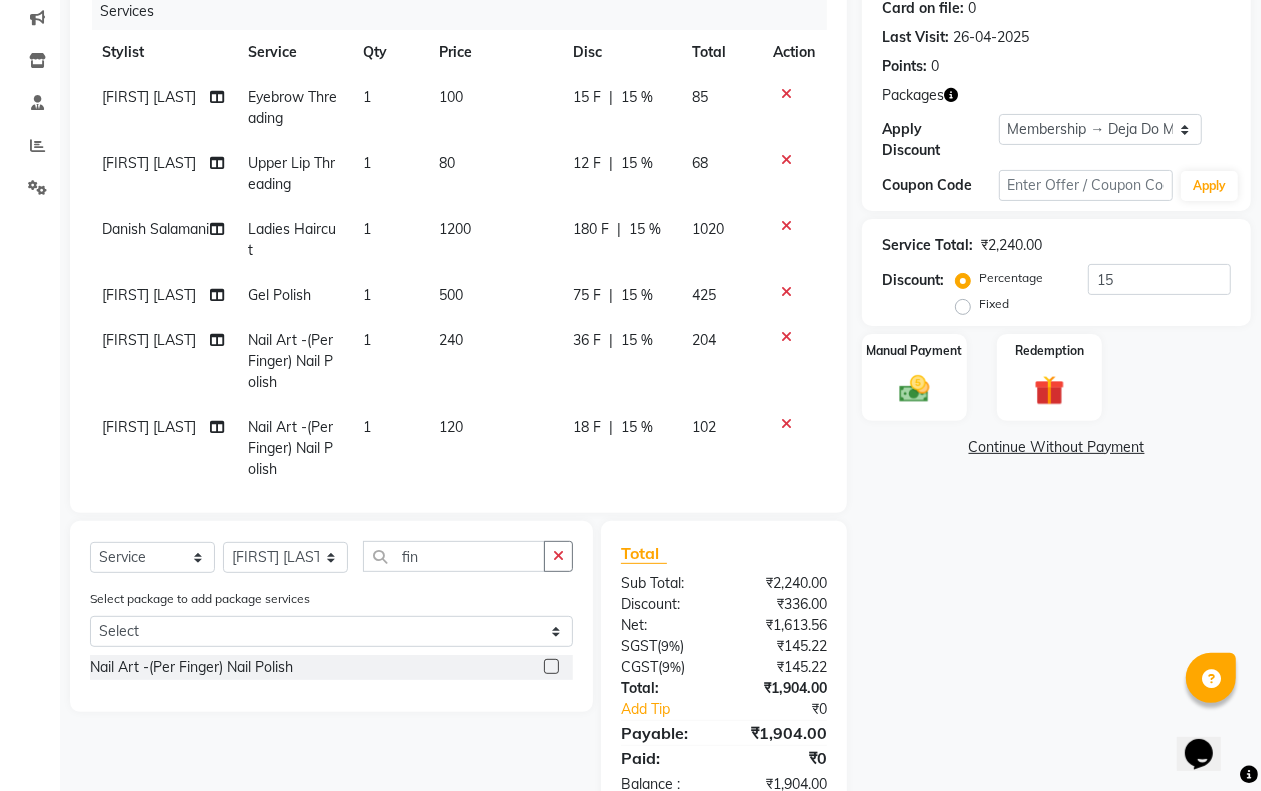 drag, startPoint x: 430, startPoint y: 361, endPoint x: 432, endPoint y: 411, distance: 50.039986 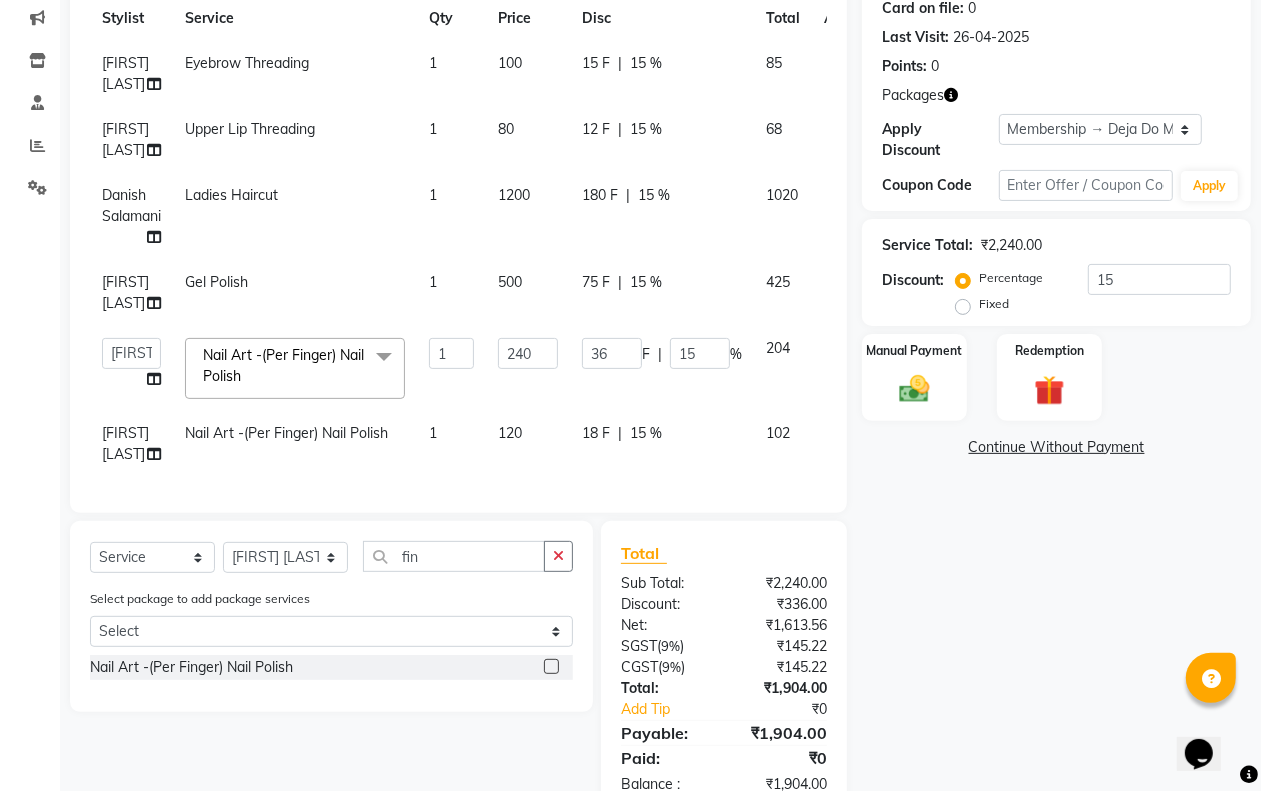 scroll, scrollTop: 52, scrollLeft: 0, axis: vertical 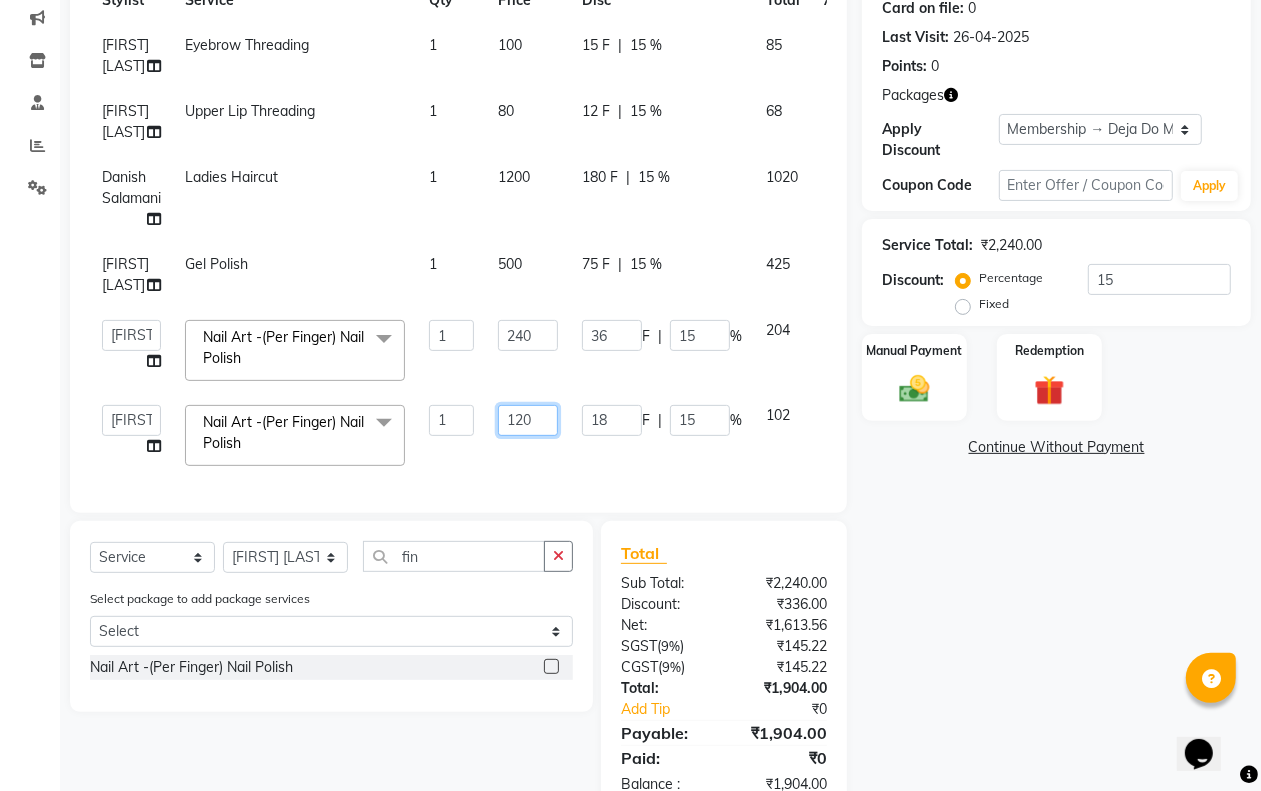 drag, startPoint x: 527, startPoint y: 421, endPoint x: 542, endPoint y: 427, distance: 16.155495 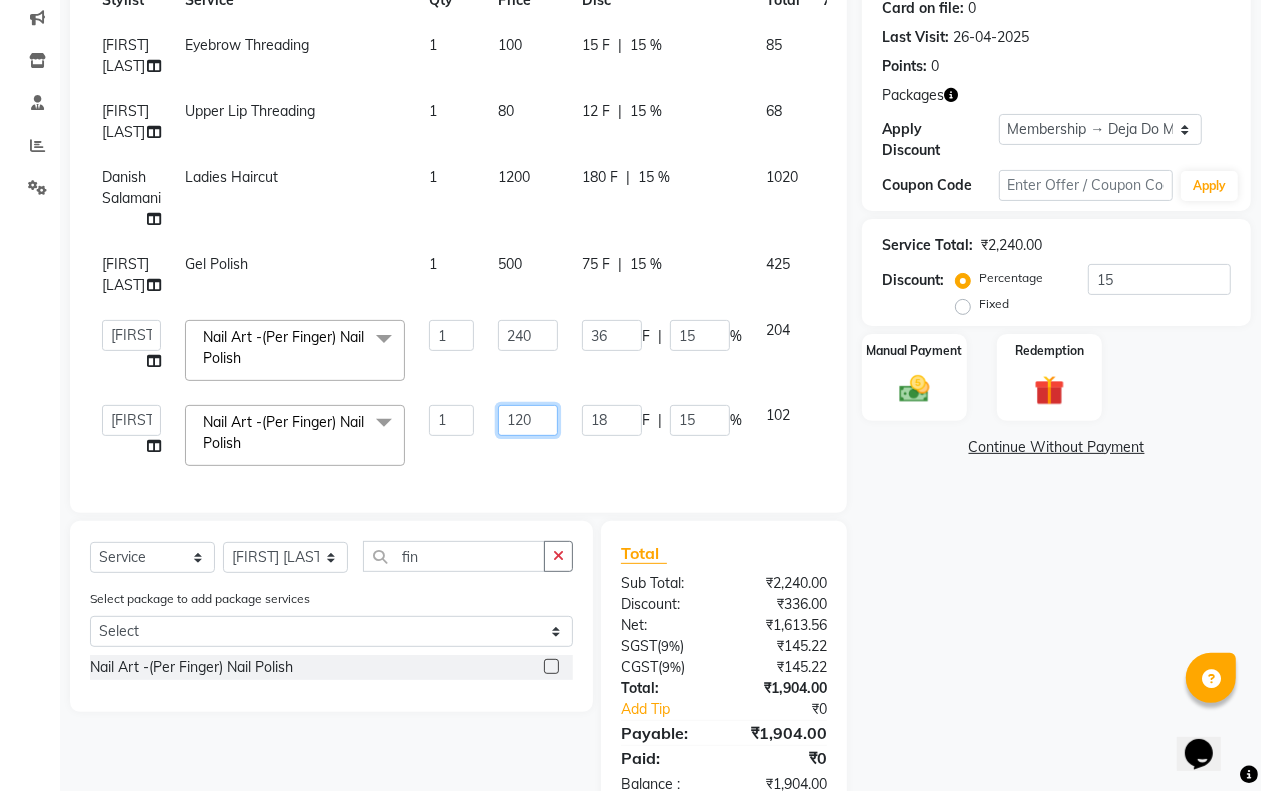 click on "120" 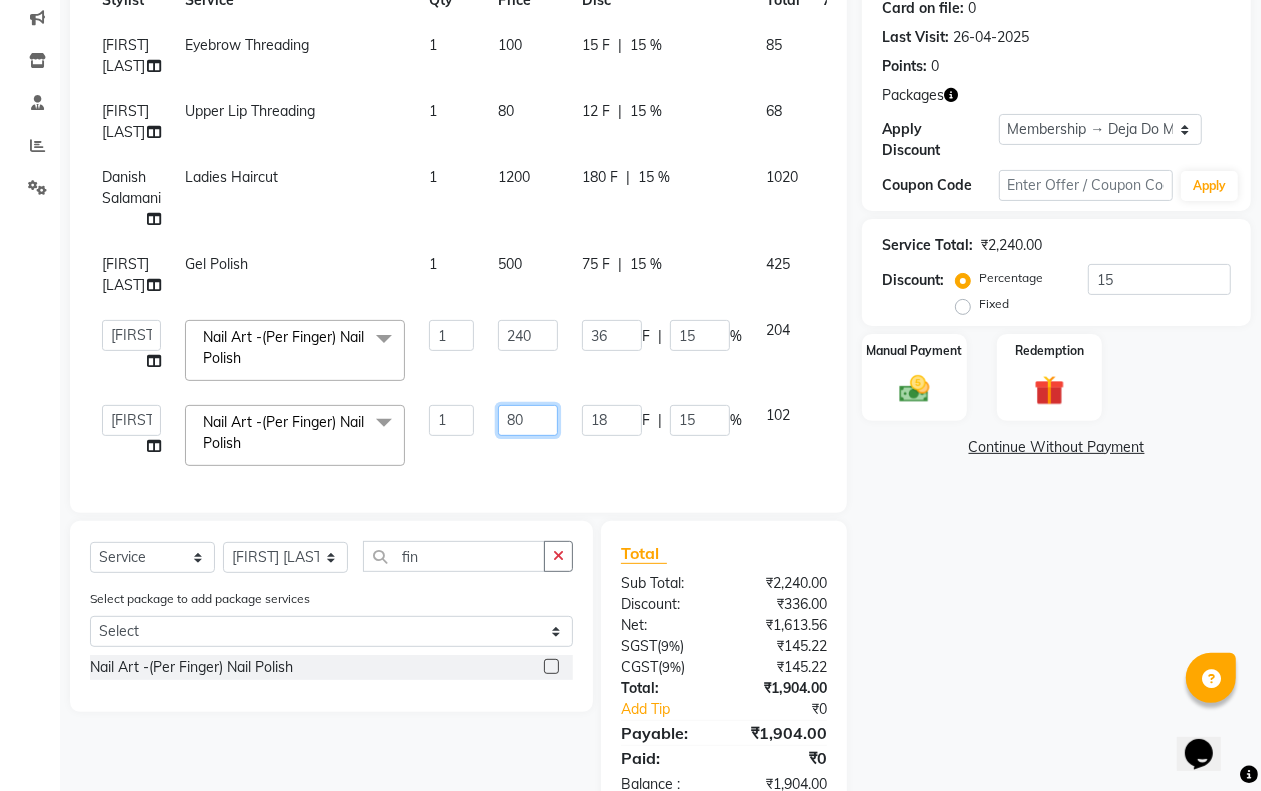 type on "8" 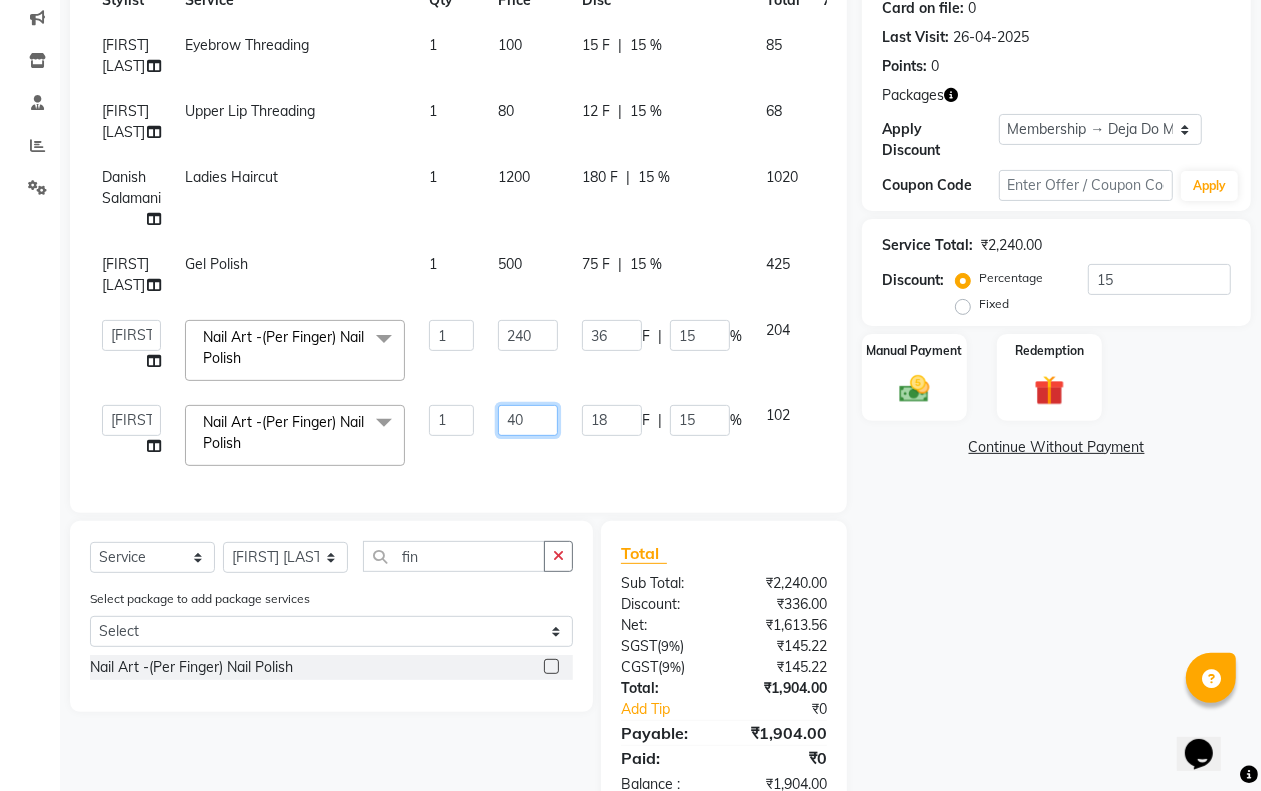 type on "400" 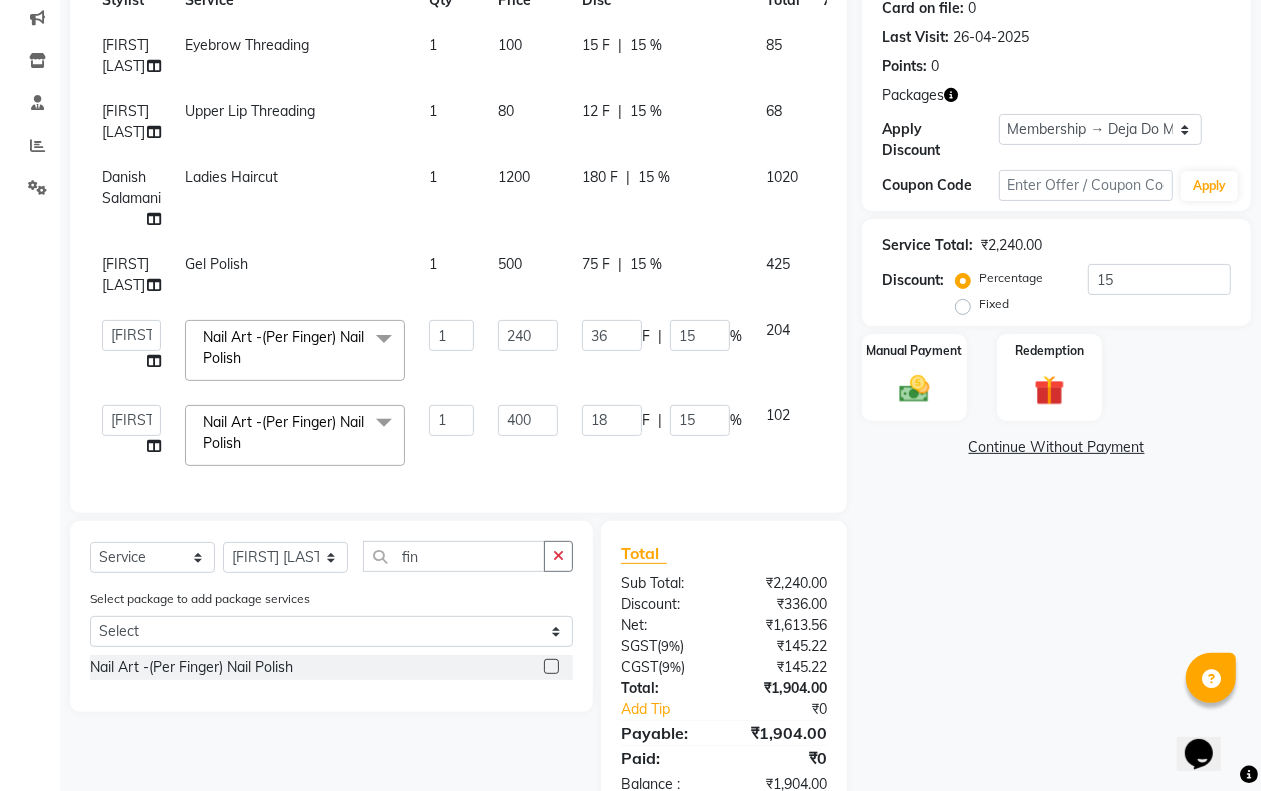 click on "18 F | 15 %" 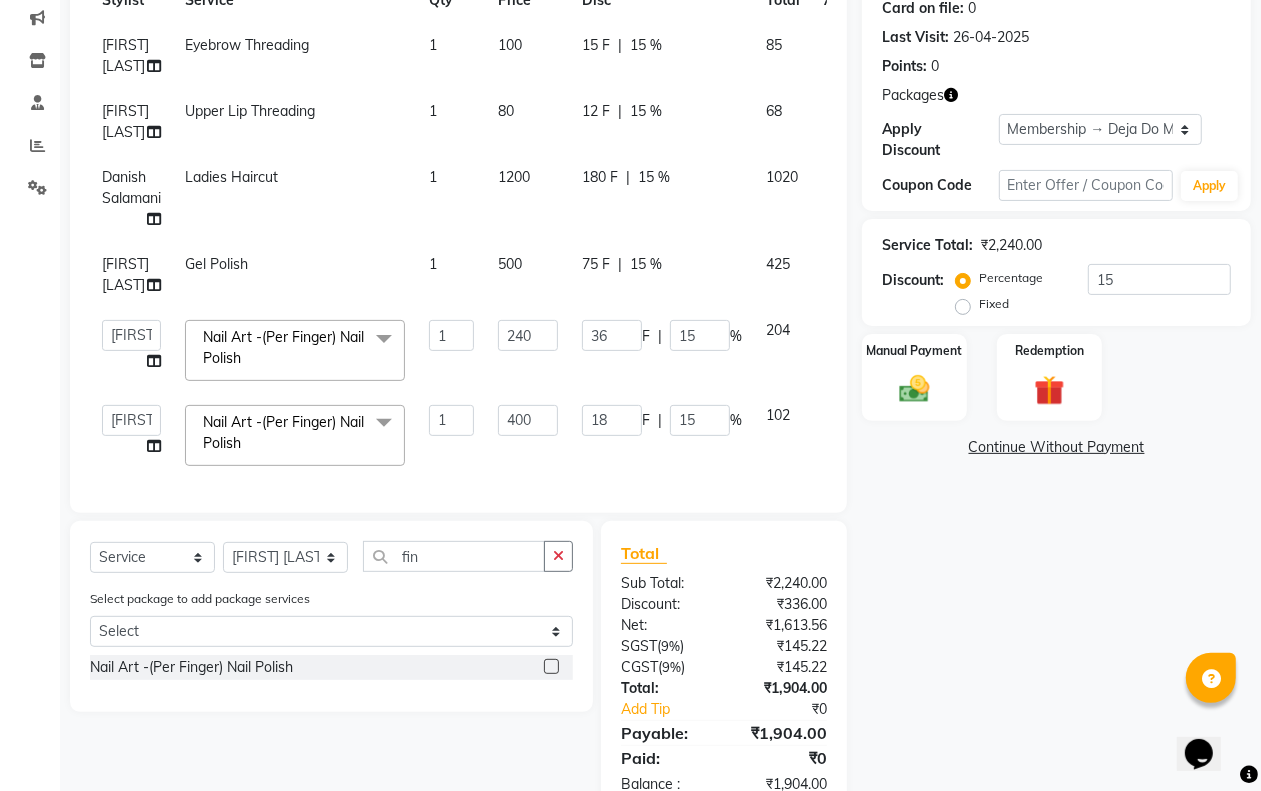 select on "85552" 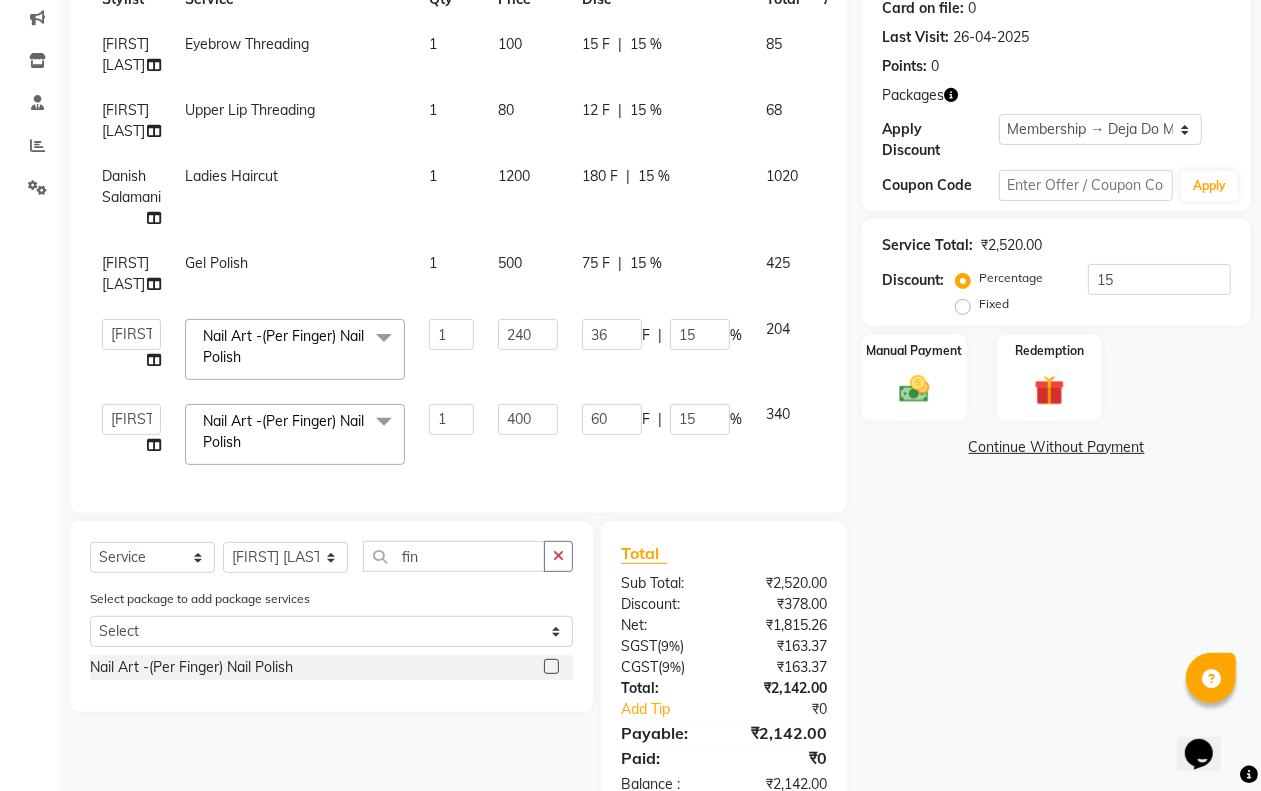 scroll, scrollTop: 72, scrollLeft: 0, axis: vertical 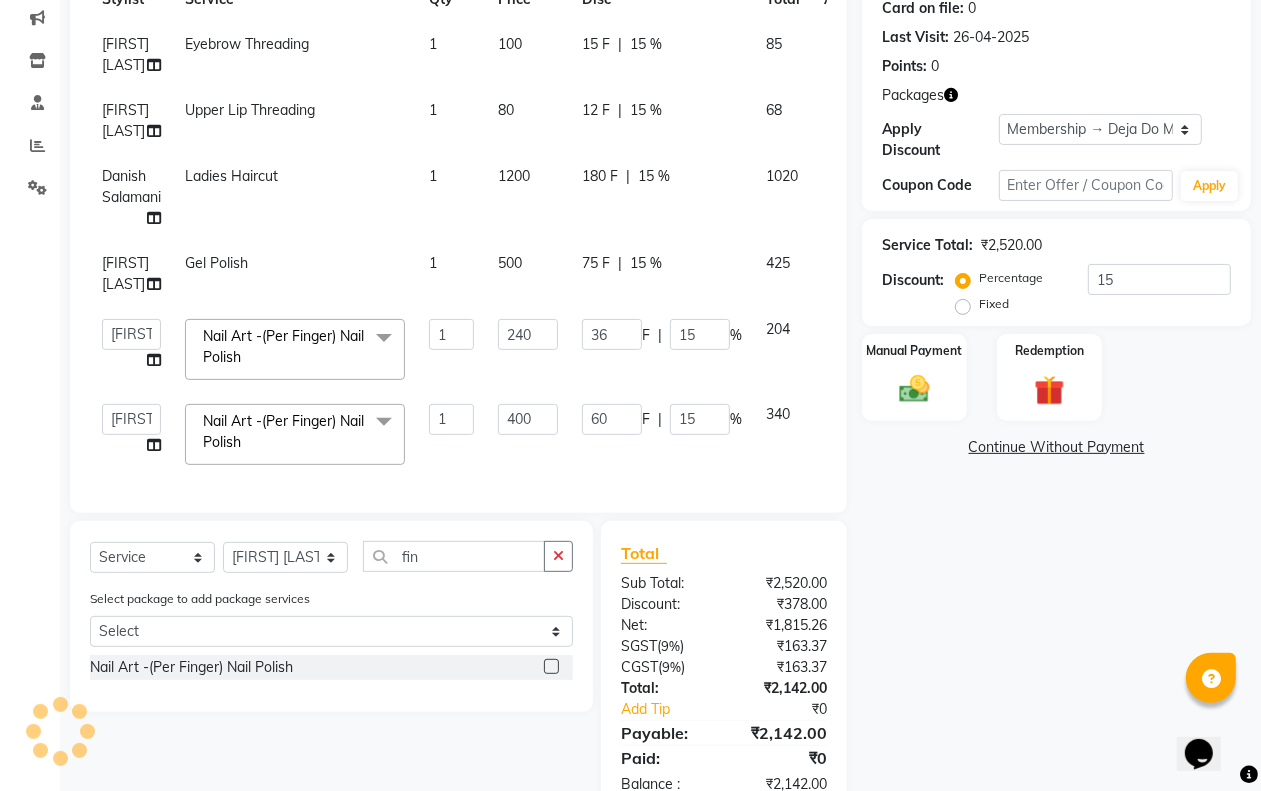 click on "60 F | 15 %" 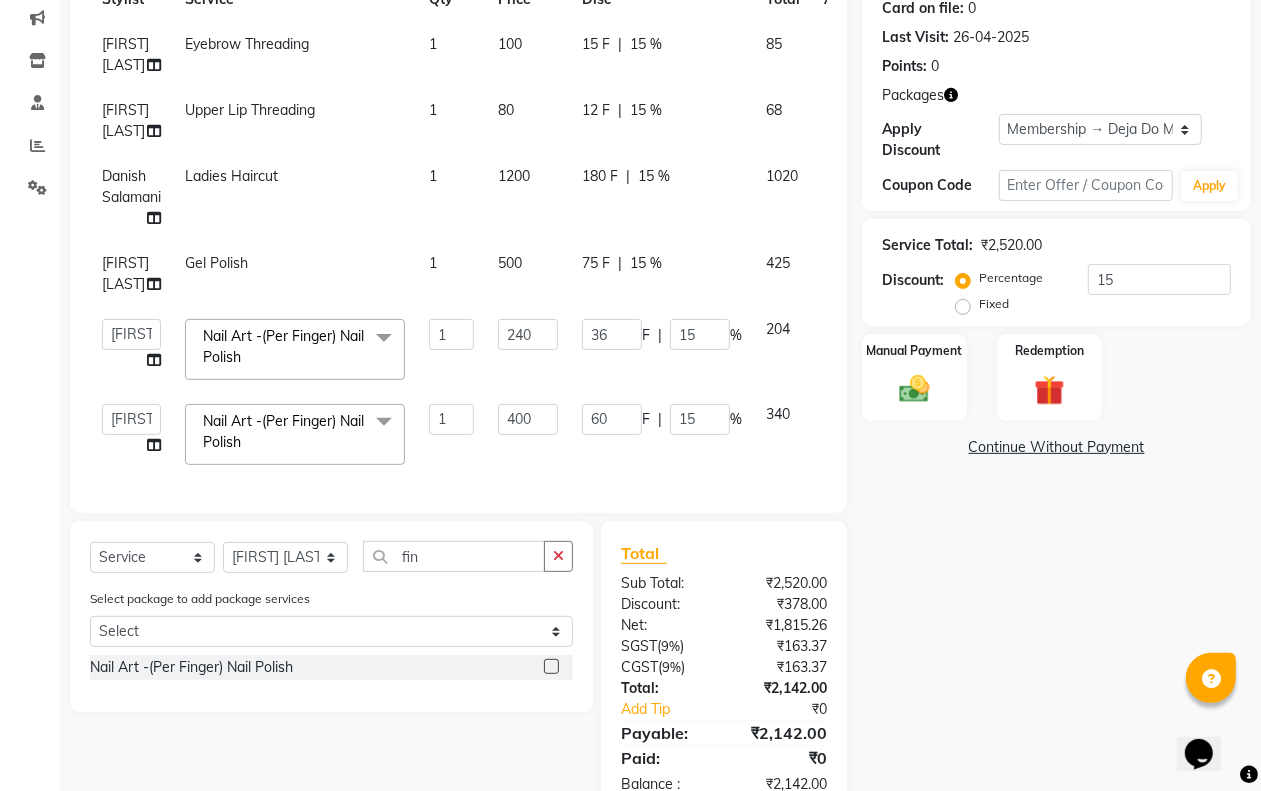 click on "60 F | 15 %" 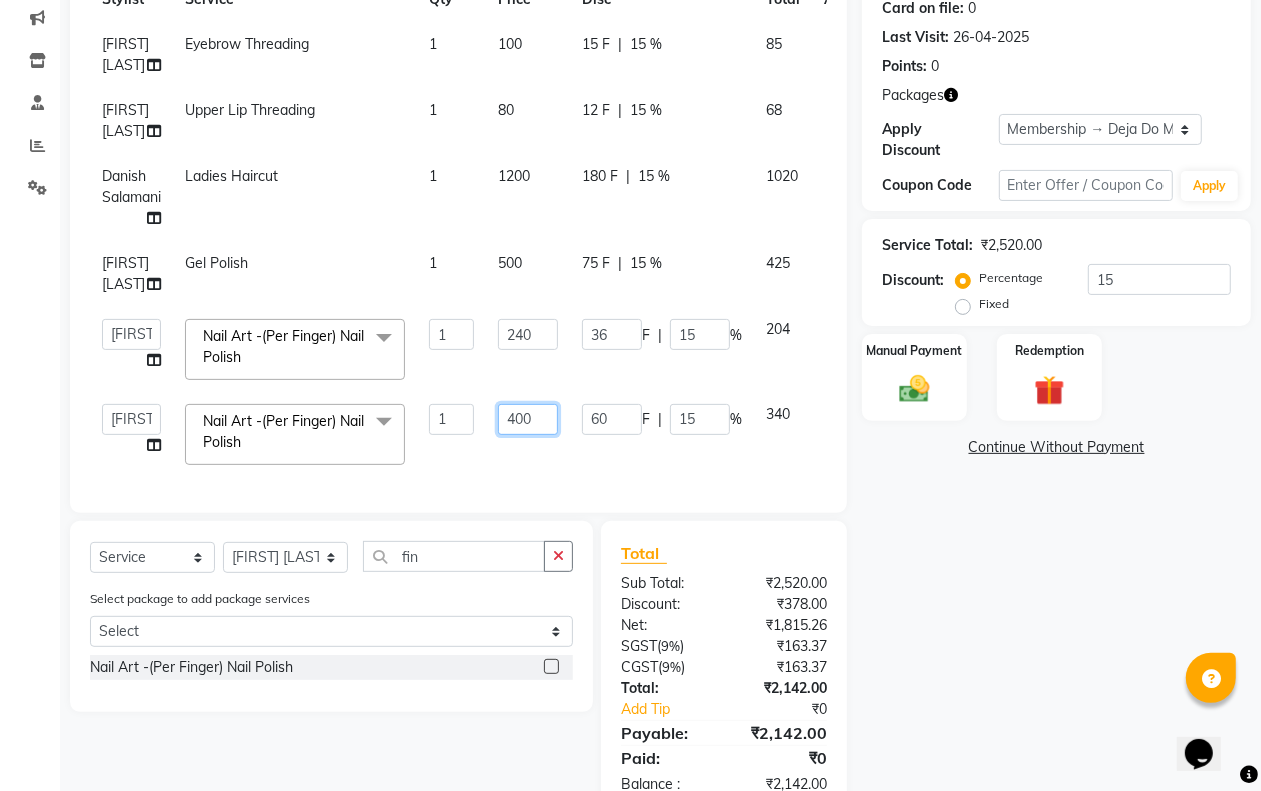 click on "400" 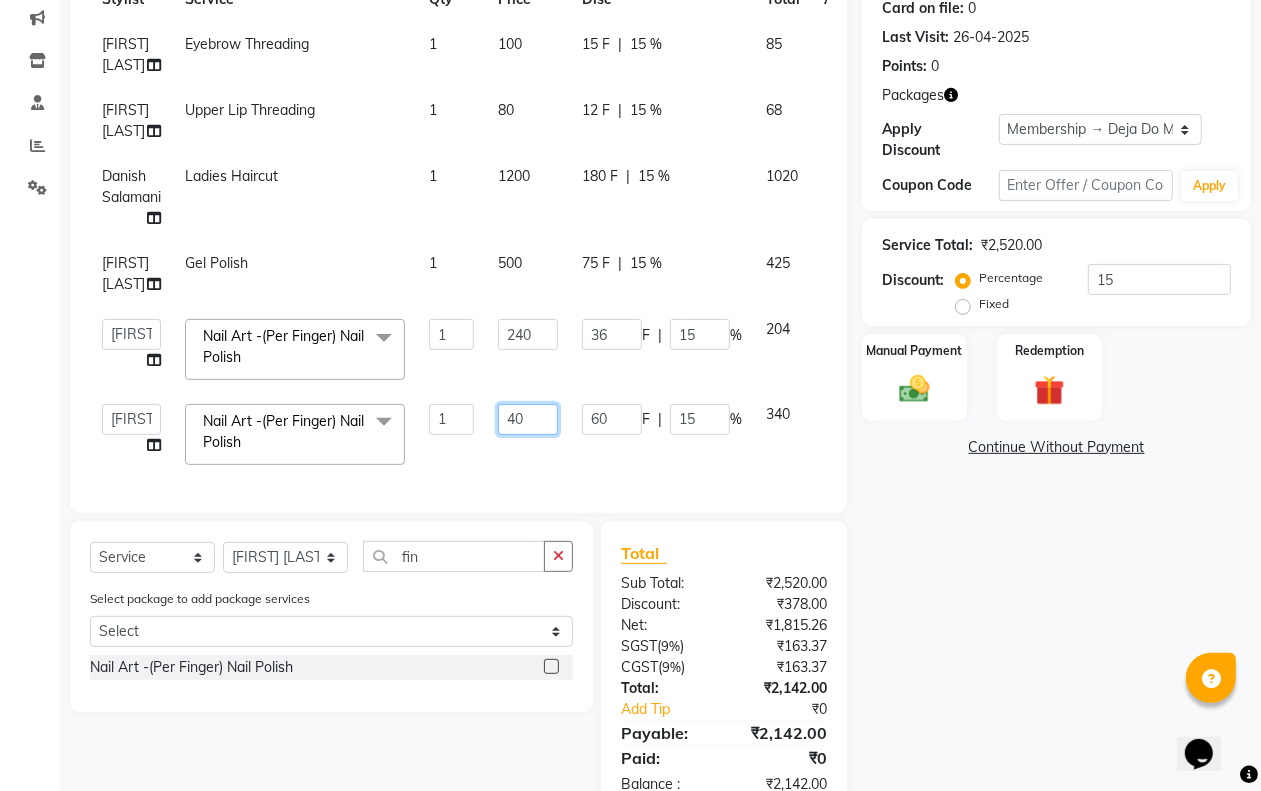 type on "4" 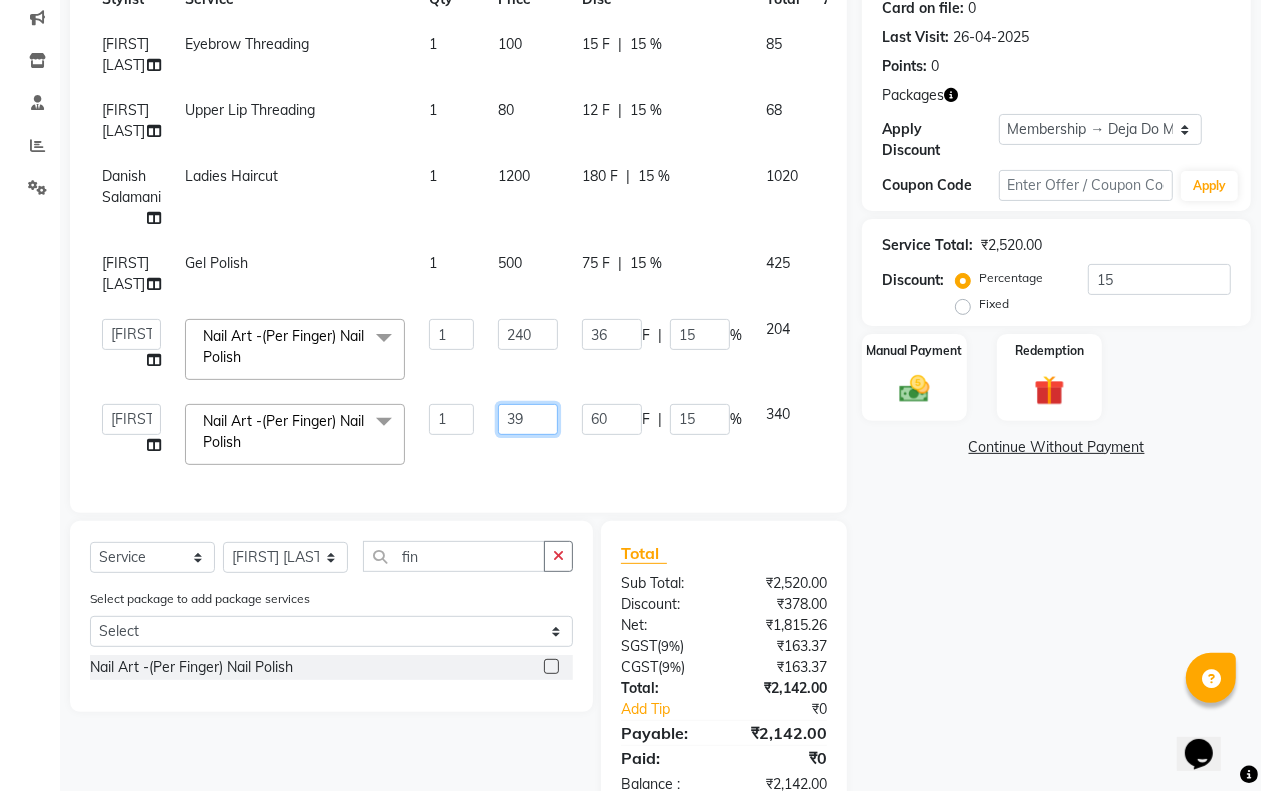 type on "398" 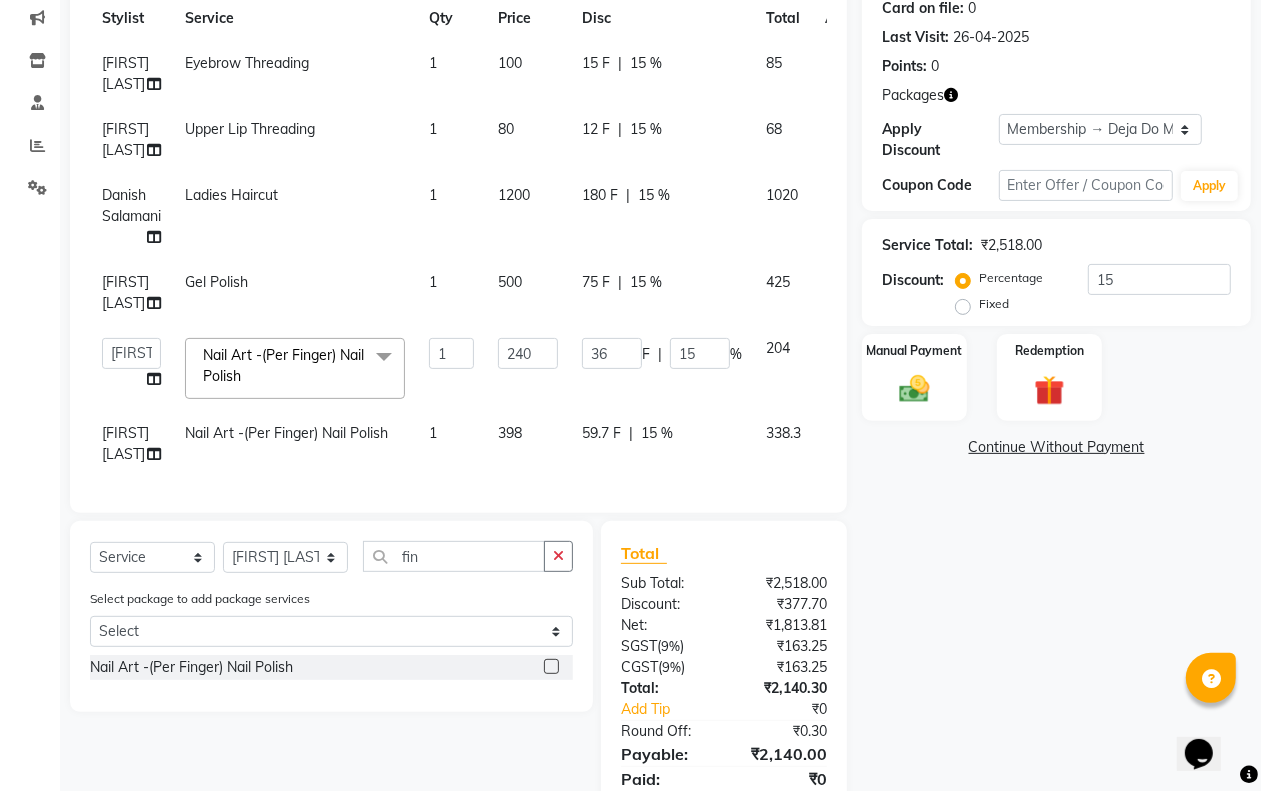 click on "398" 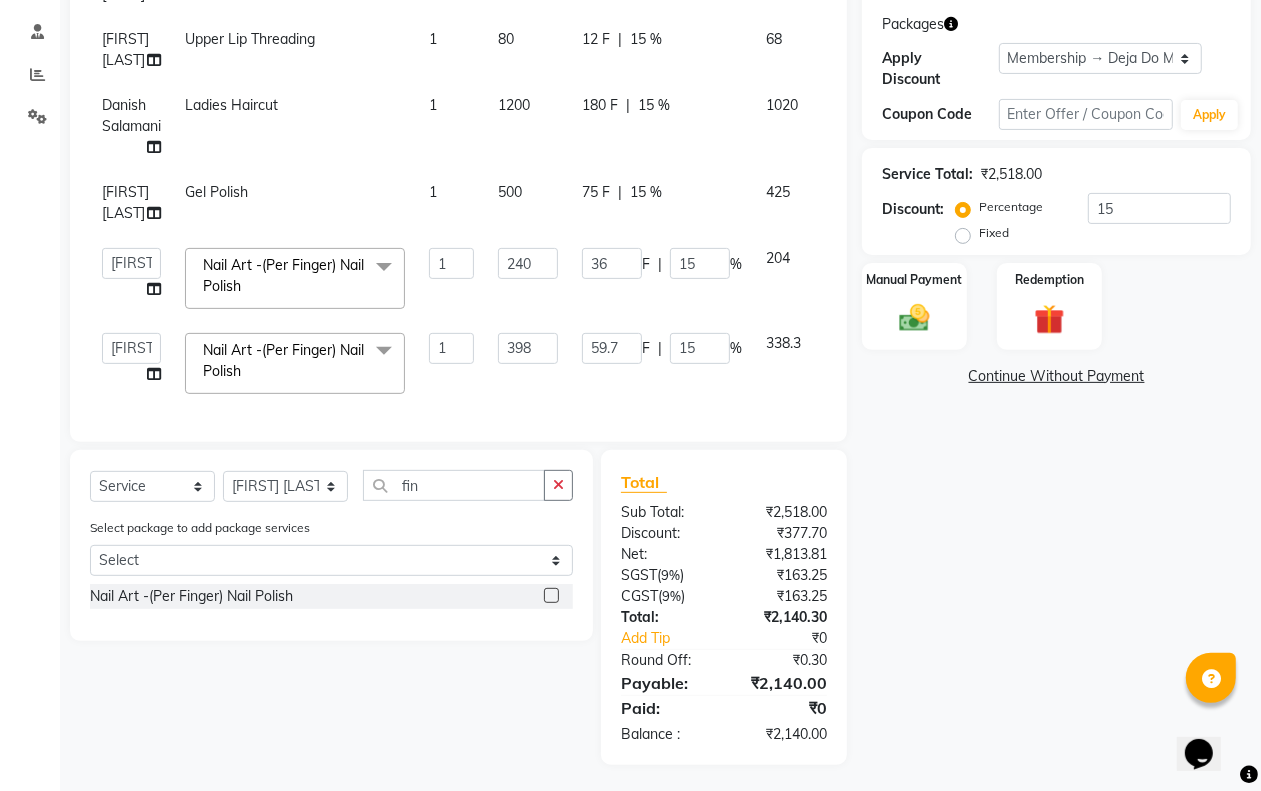 scroll, scrollTop: 330, scrollLeft: 0, axis: vertical 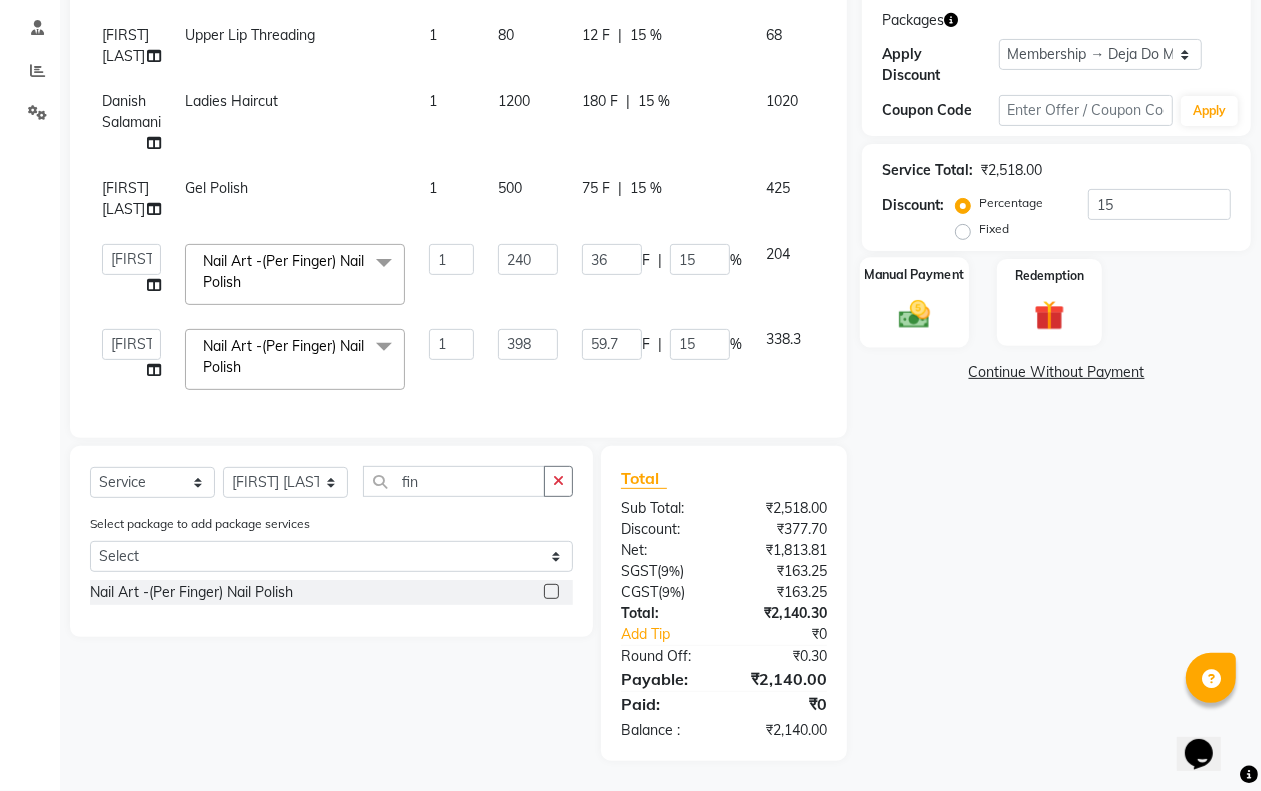 click 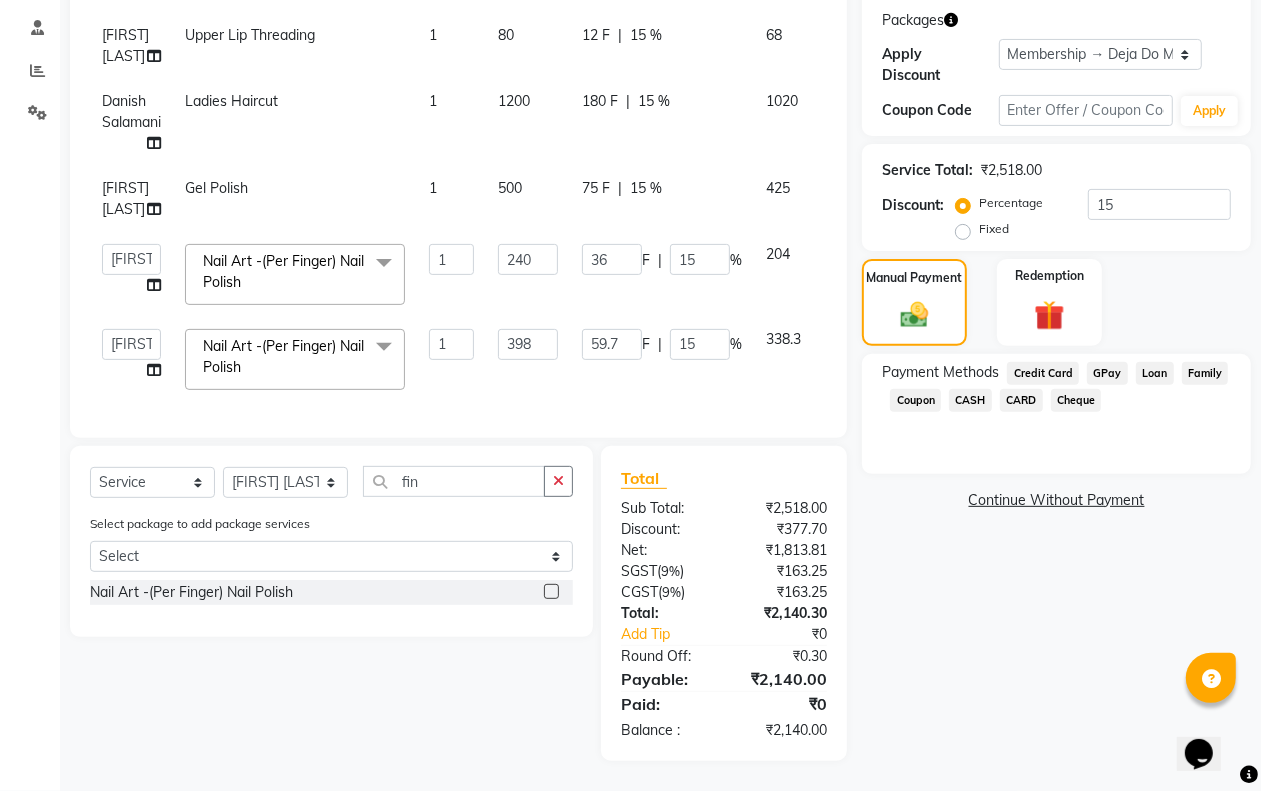 scroll, scrollTop: 0, scrollLeft: 0, axis: both 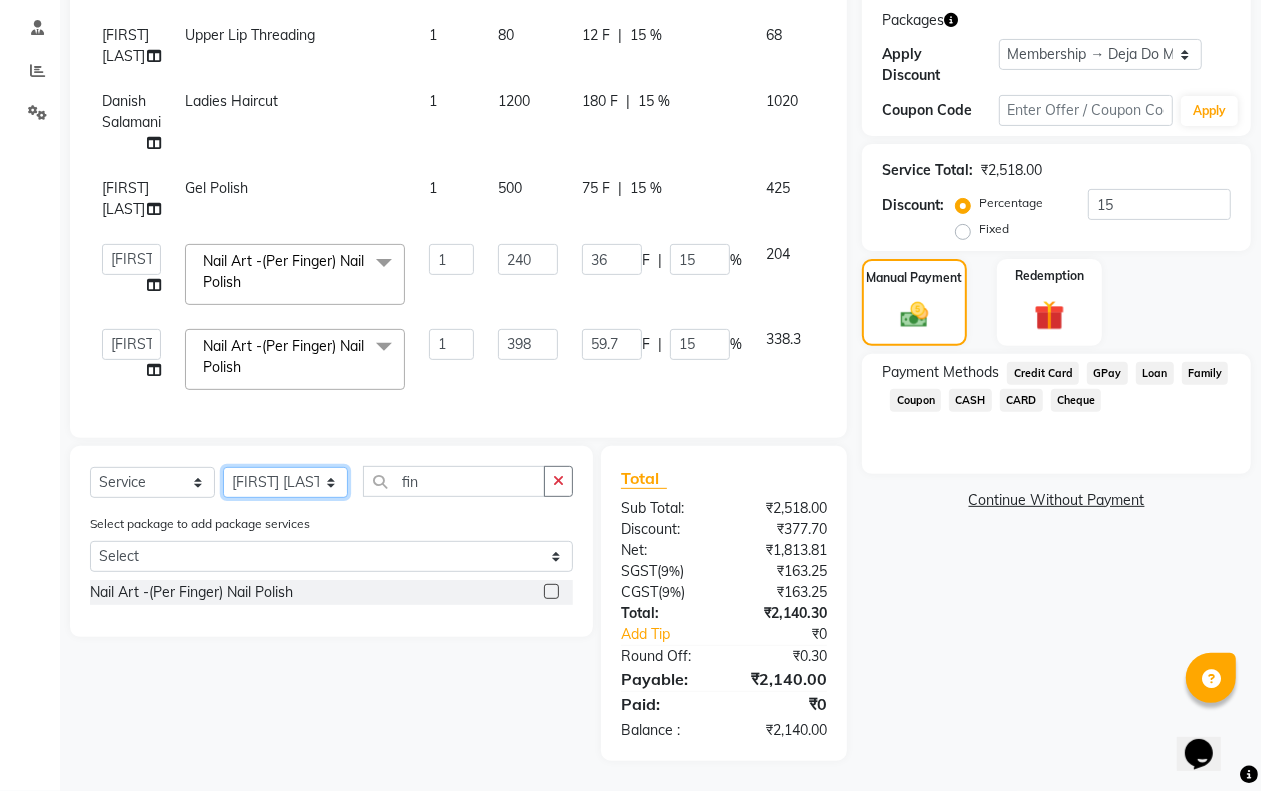 click on "Select Stylist Aditi Admin Anam  Sheikh  Arifa Shaikh Danish  Salamani Farida Fatima Kasbe Namya salian Rashi Mayur Sakina Rupani Shefali  shetty Shuaib Salamani Sumaiya sayed Sushma Pelage" 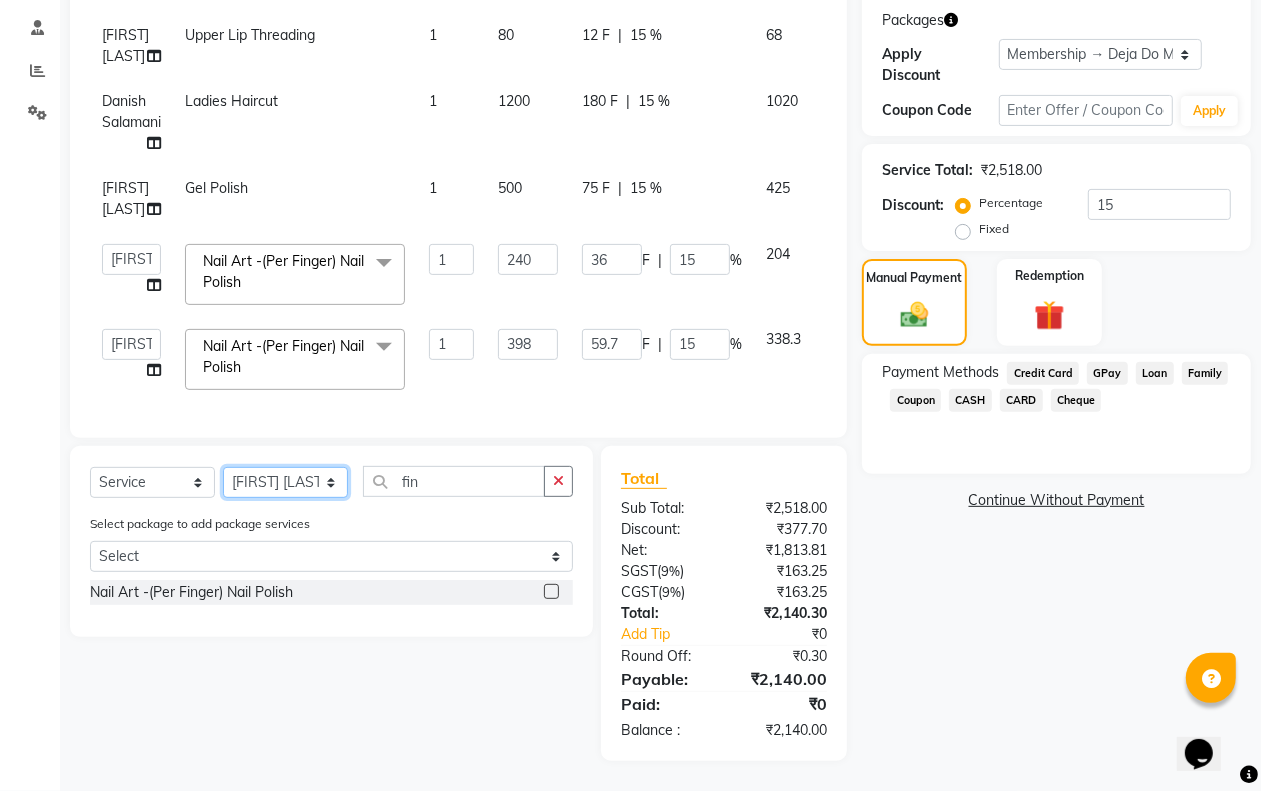 select on "62498" 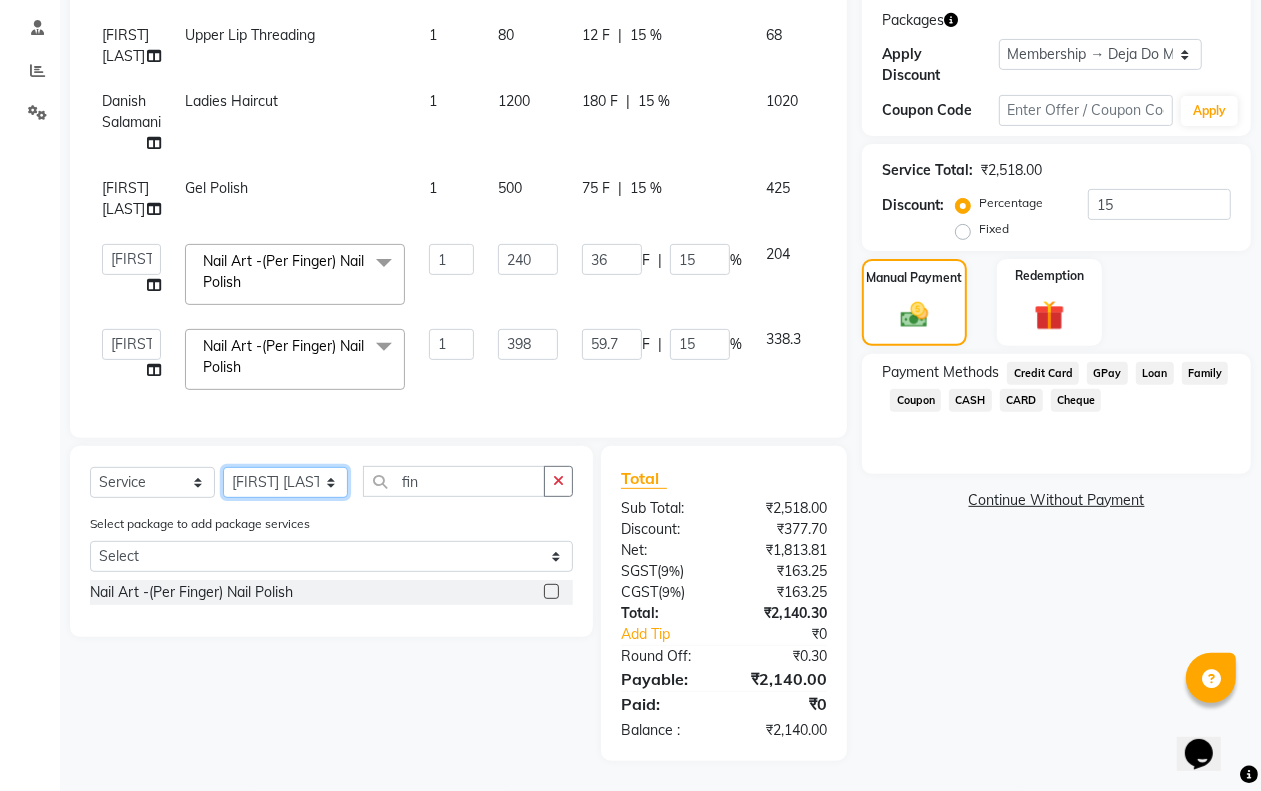 click on "Select Stylist Aditi Admin Anam  Sheikh  Arifa Shaikh Danish  Salamani Farida Fatima Kasbe Namya salian Rashi Mayur Sakina Rupani Shefali  shetty Shuaib Salamani Sumaiya sayed Sushma Pelage" 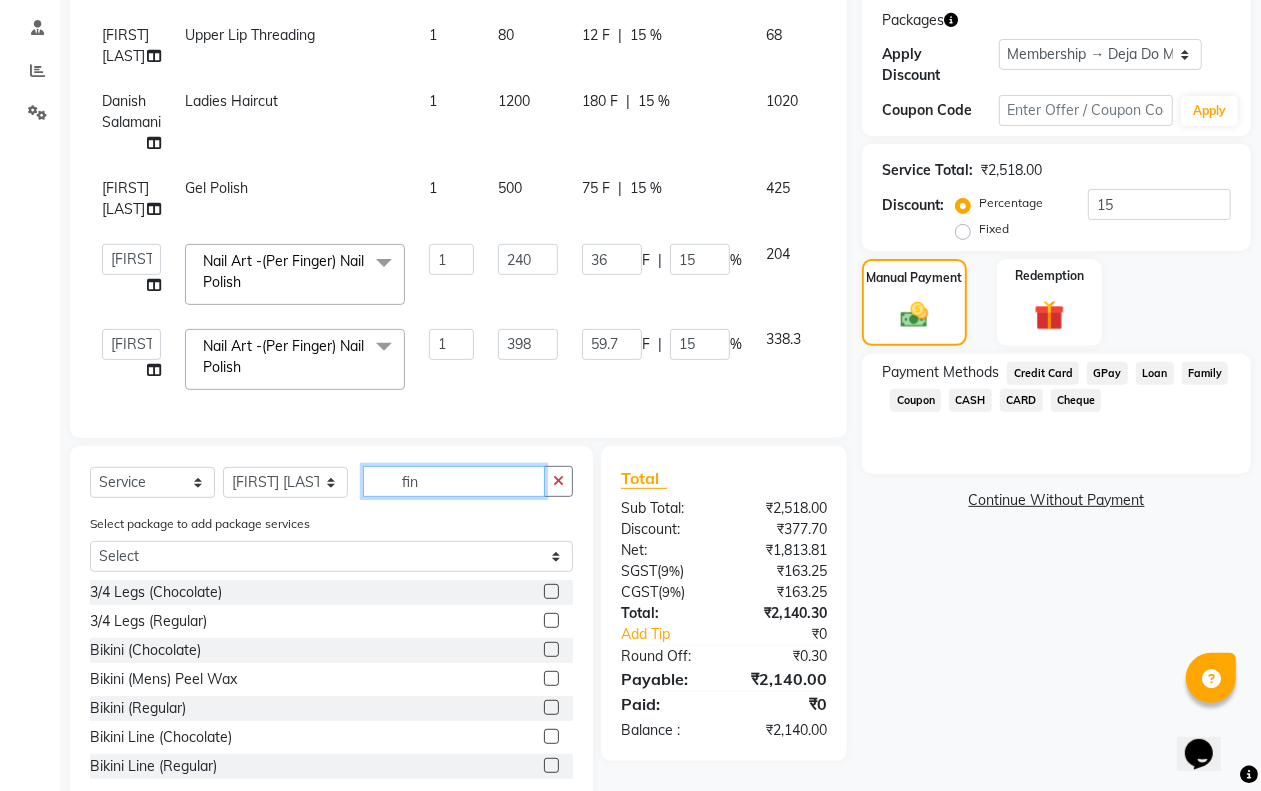 drag, startPoint x: 523, startPoint y: 476, endPoint x: 542, endPoint y: 468, distance: 20.615528 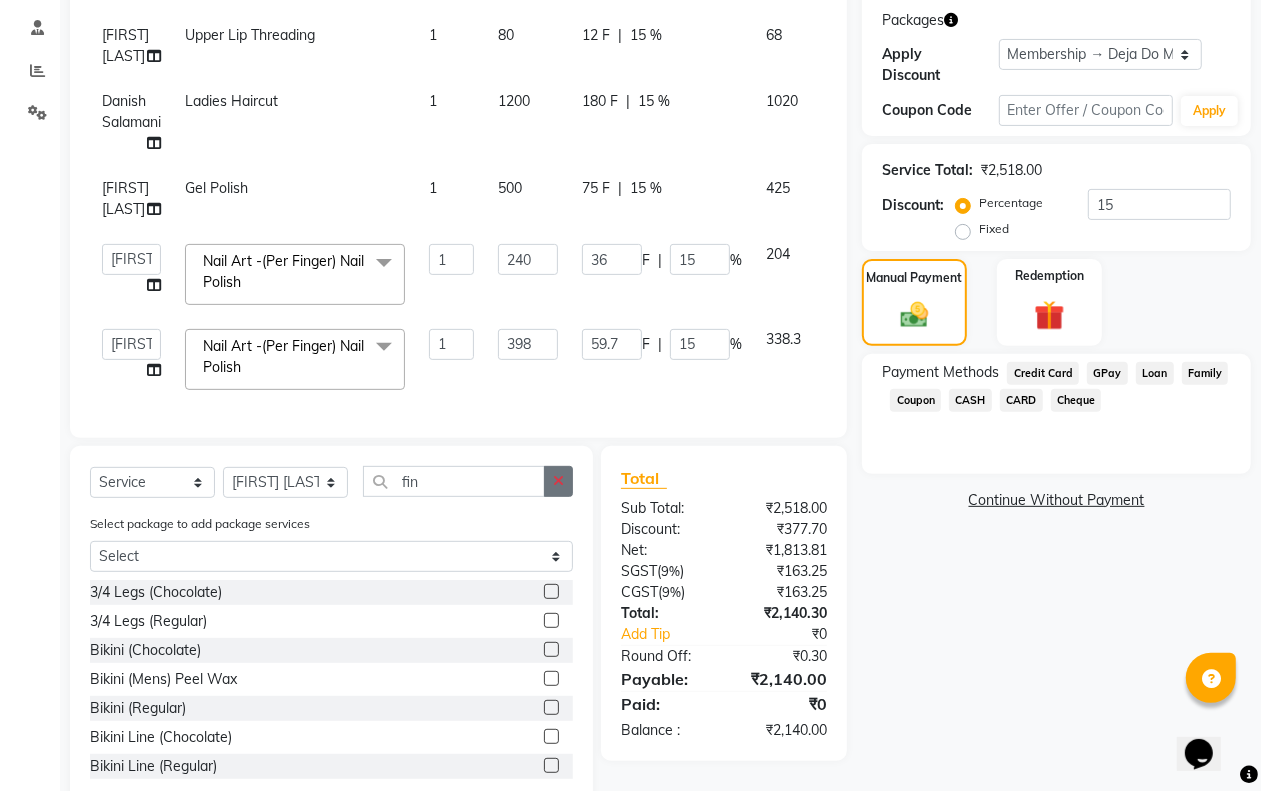 click 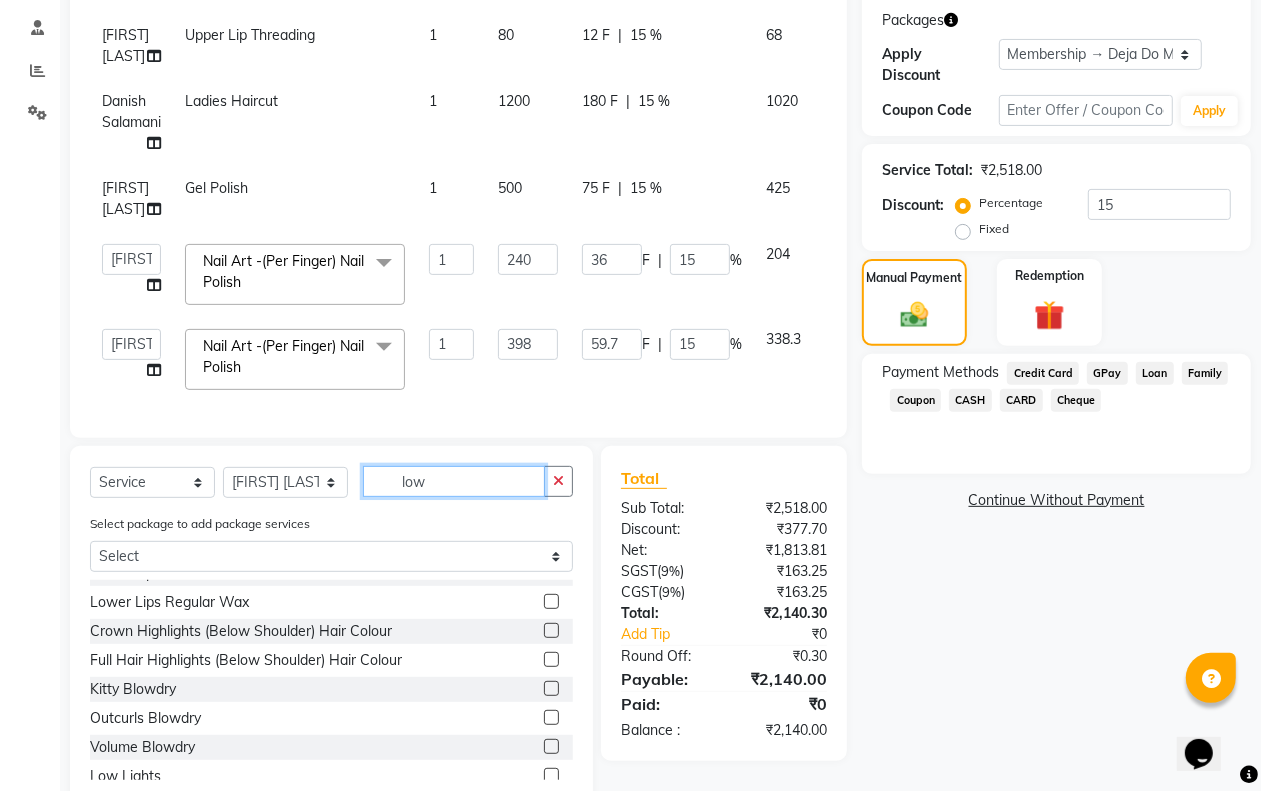 scroll, scrollTop: 118, scrollLeft: 0, axis: vertical 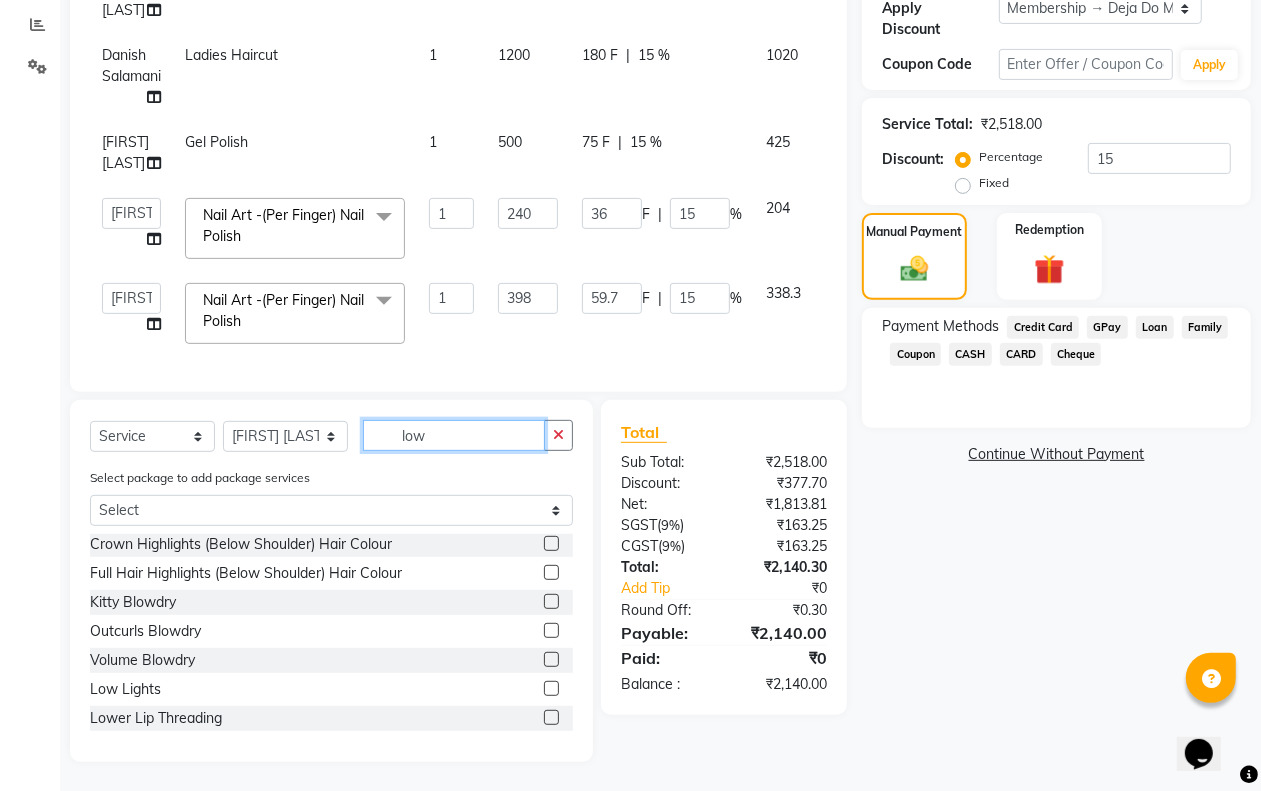 type on "low" 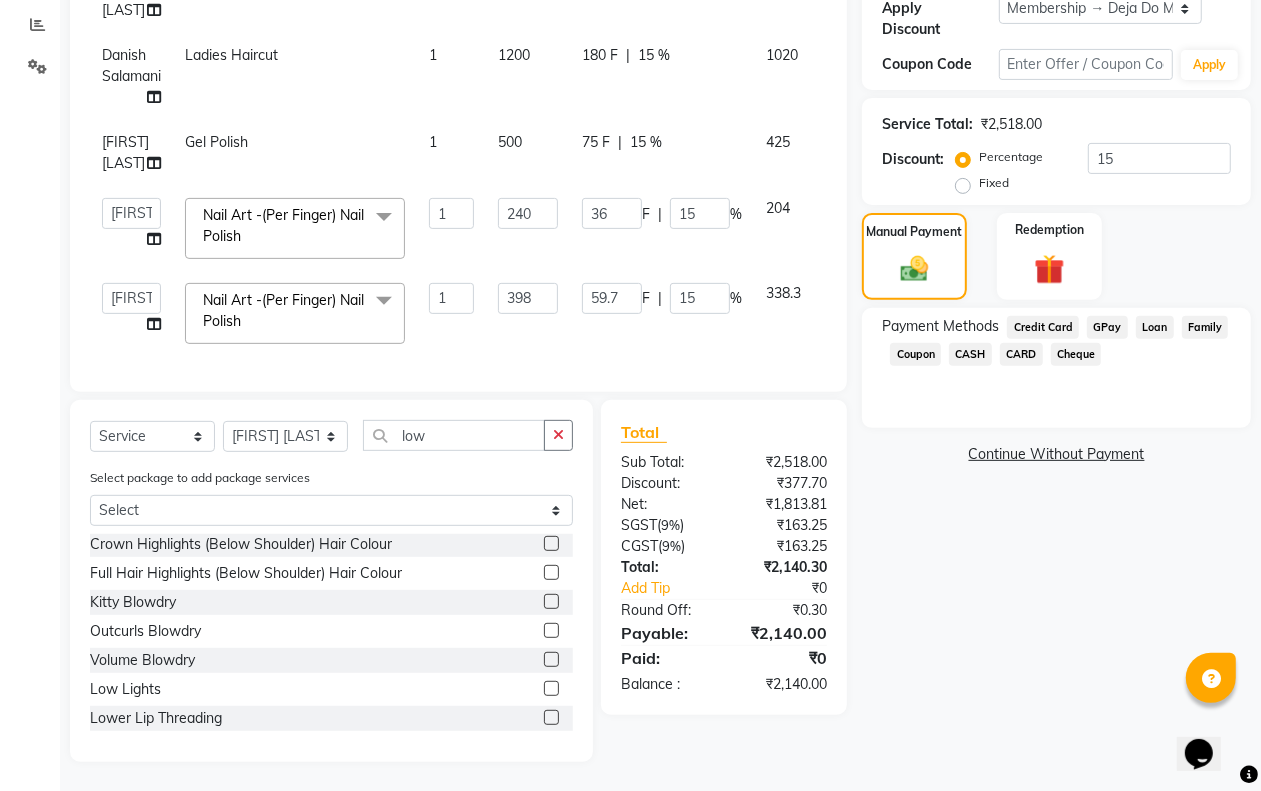 click 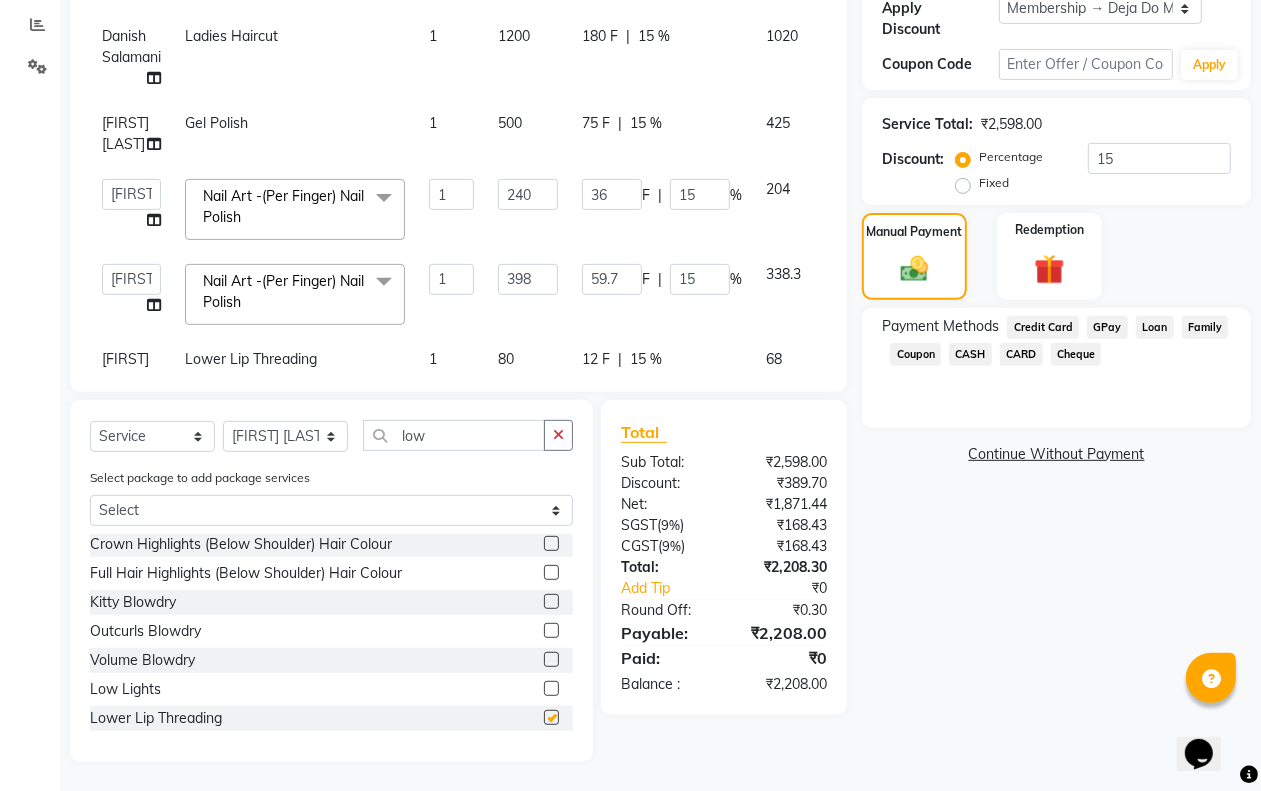 checkbox on "false" 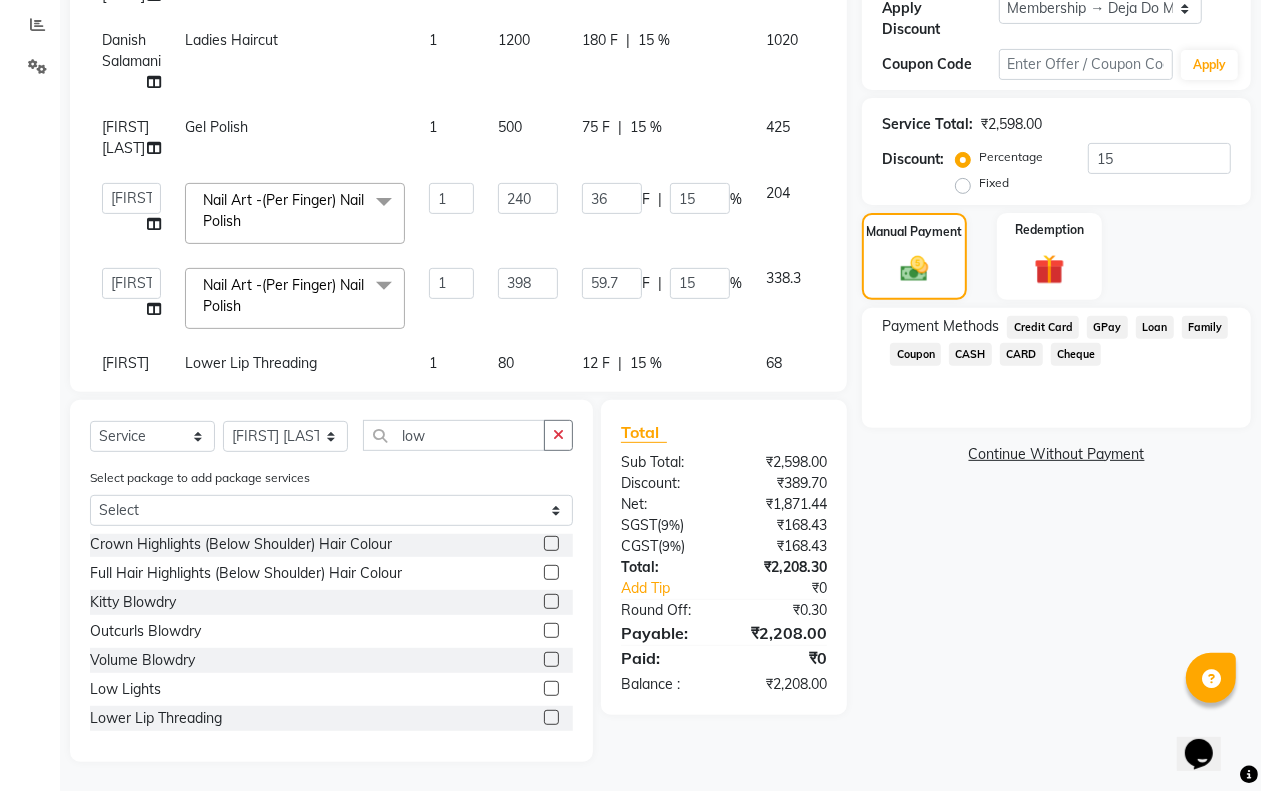 scroll, scrollTop: 0, scrollLeft: 0, axis: both 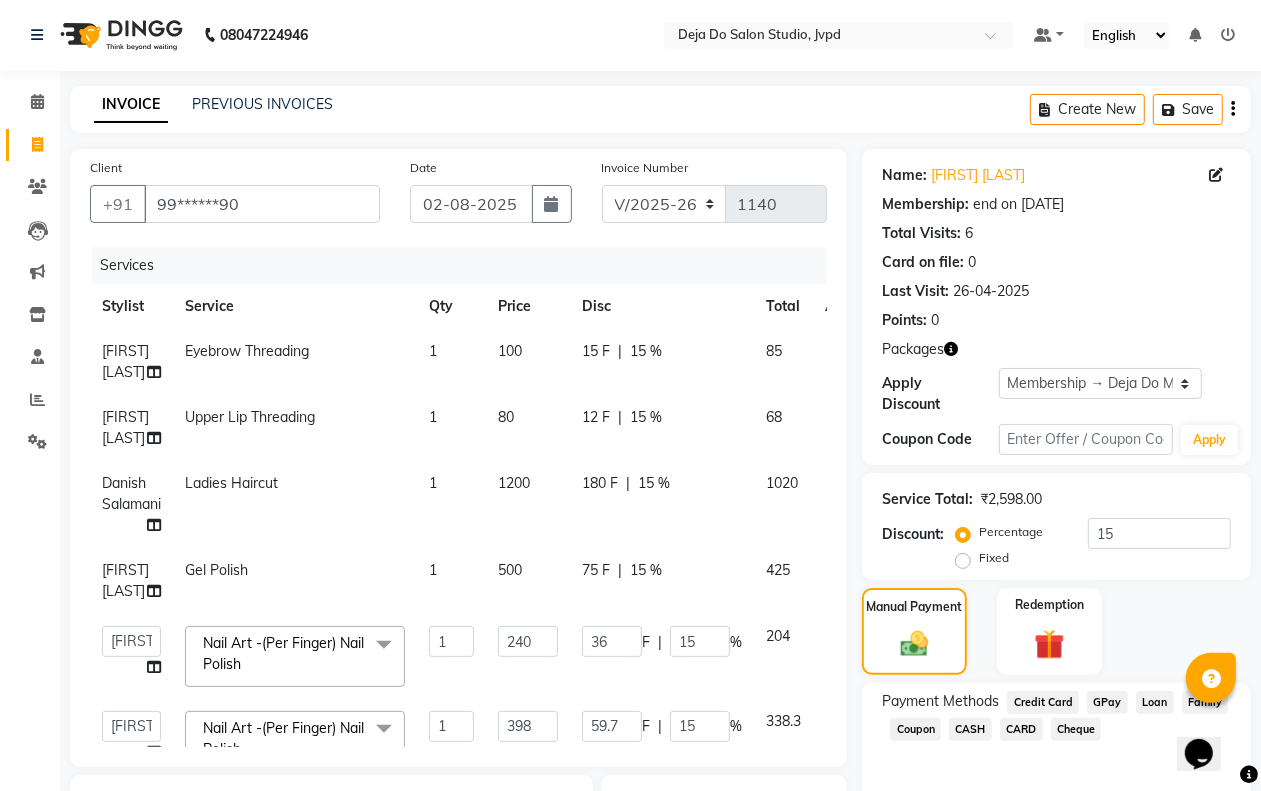 click on "Ladies Haircut" 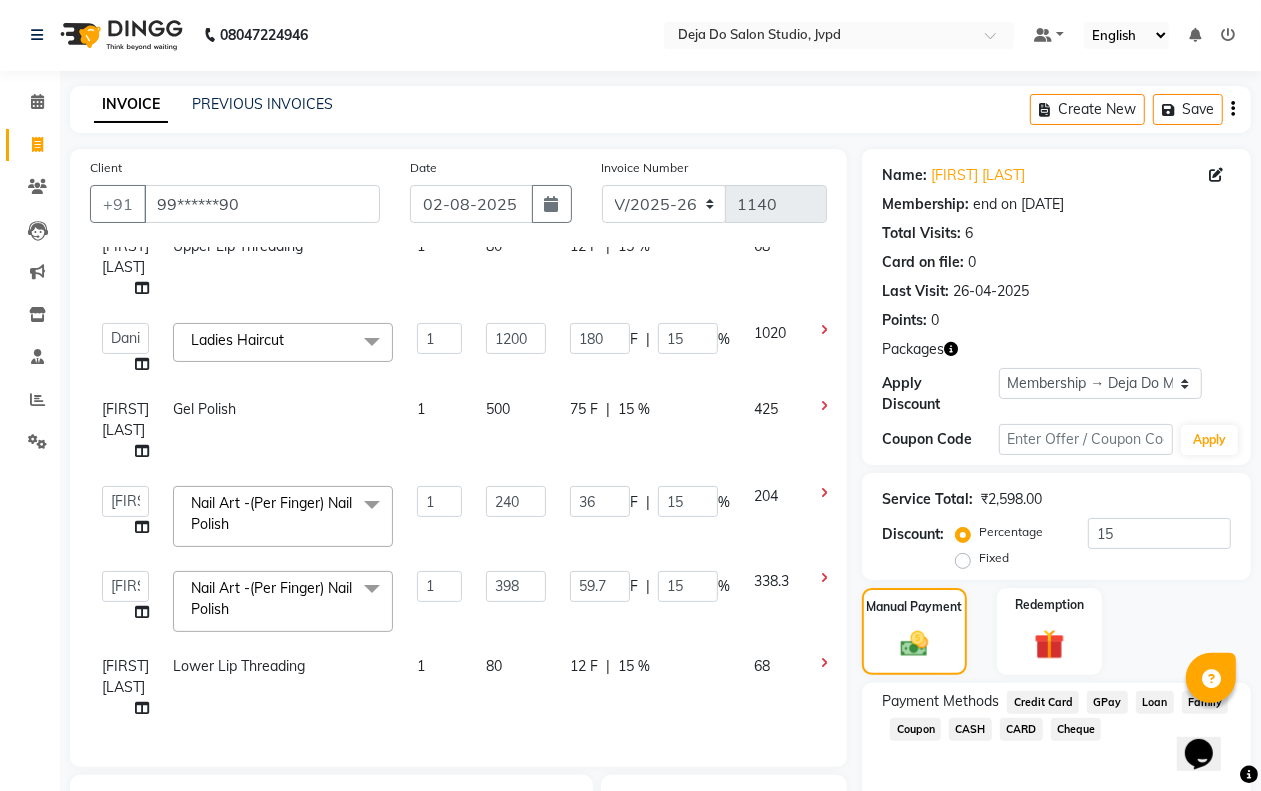 scroll, scrollTop: 211, scrollLeft: 0, axis: vertical 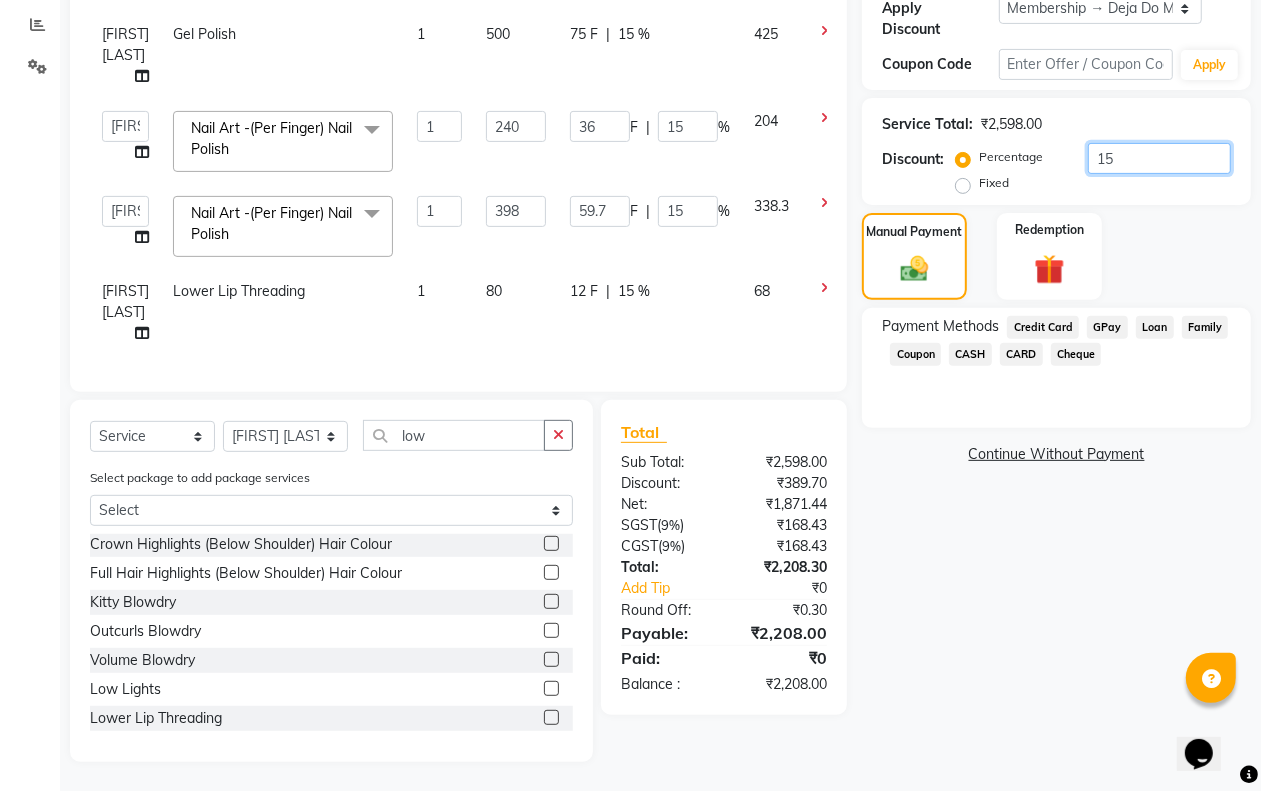 click on "15" 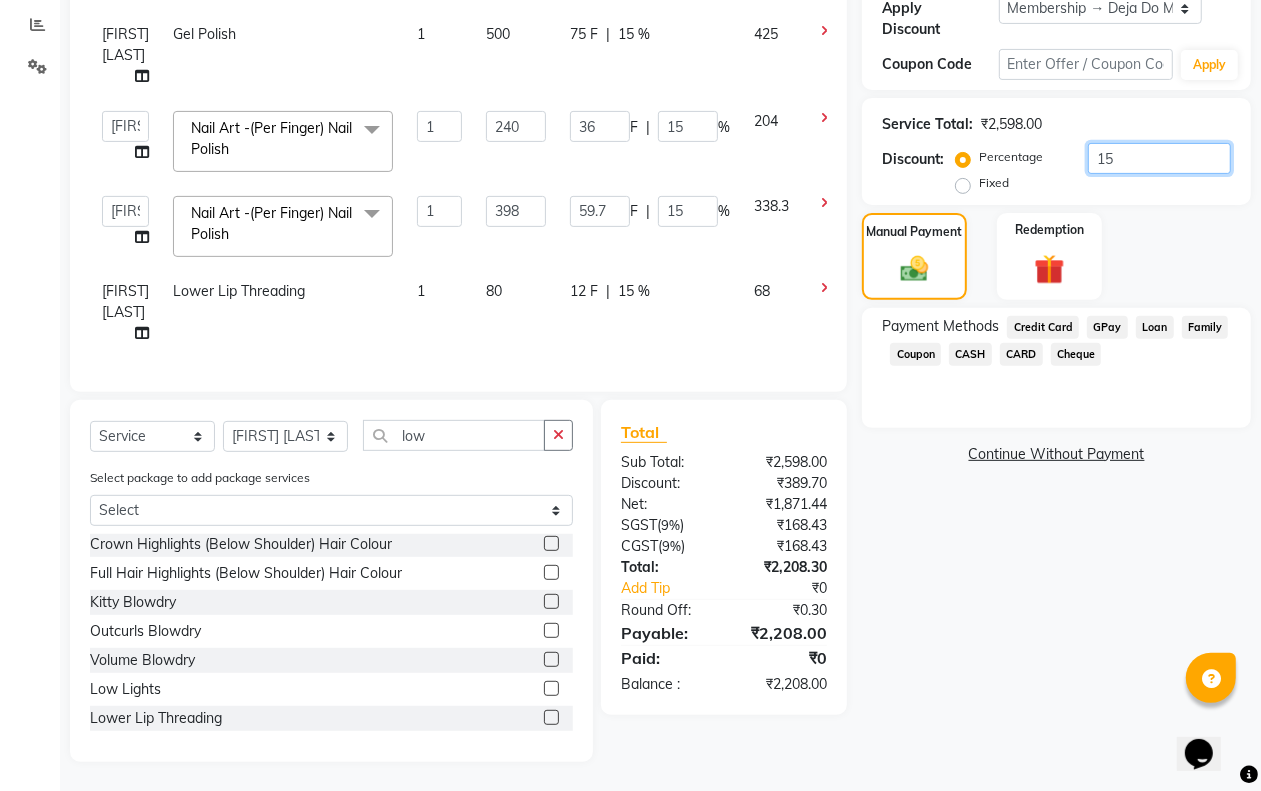 type on "1" 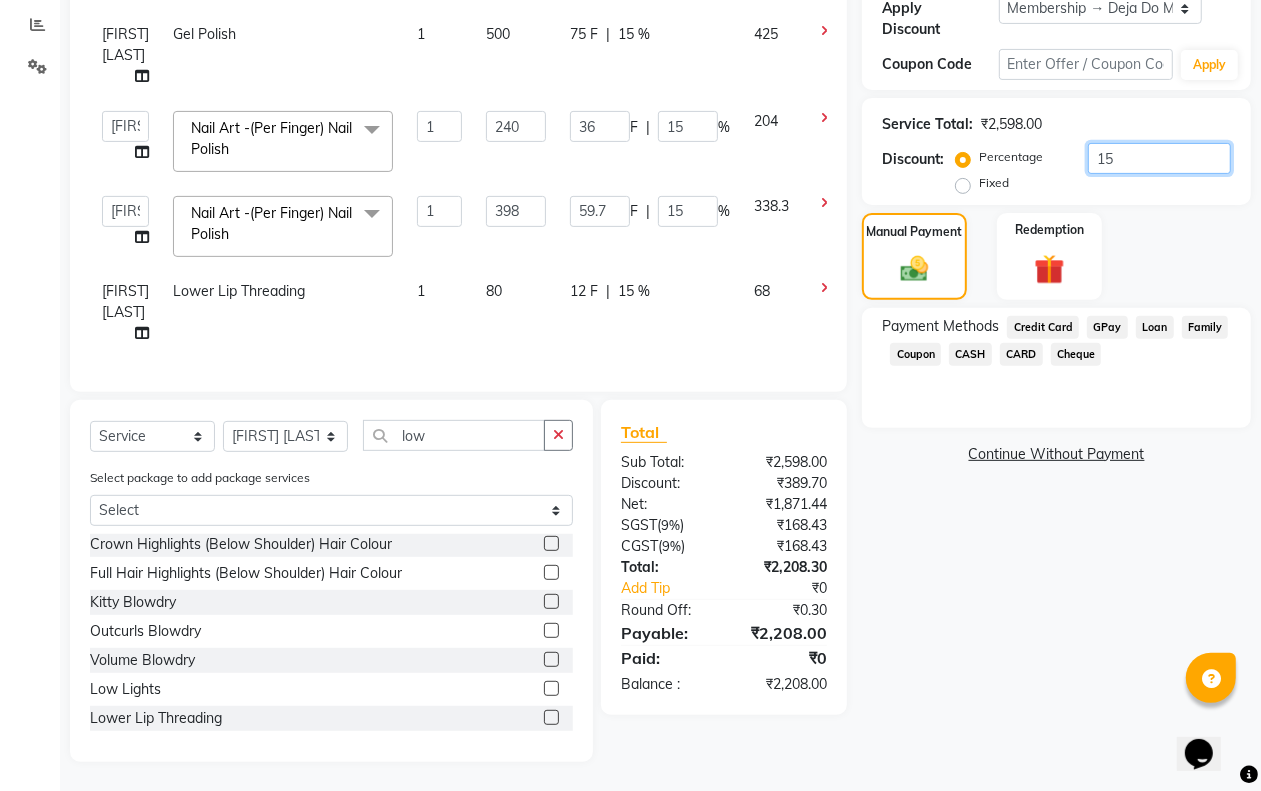 type on "2.4" 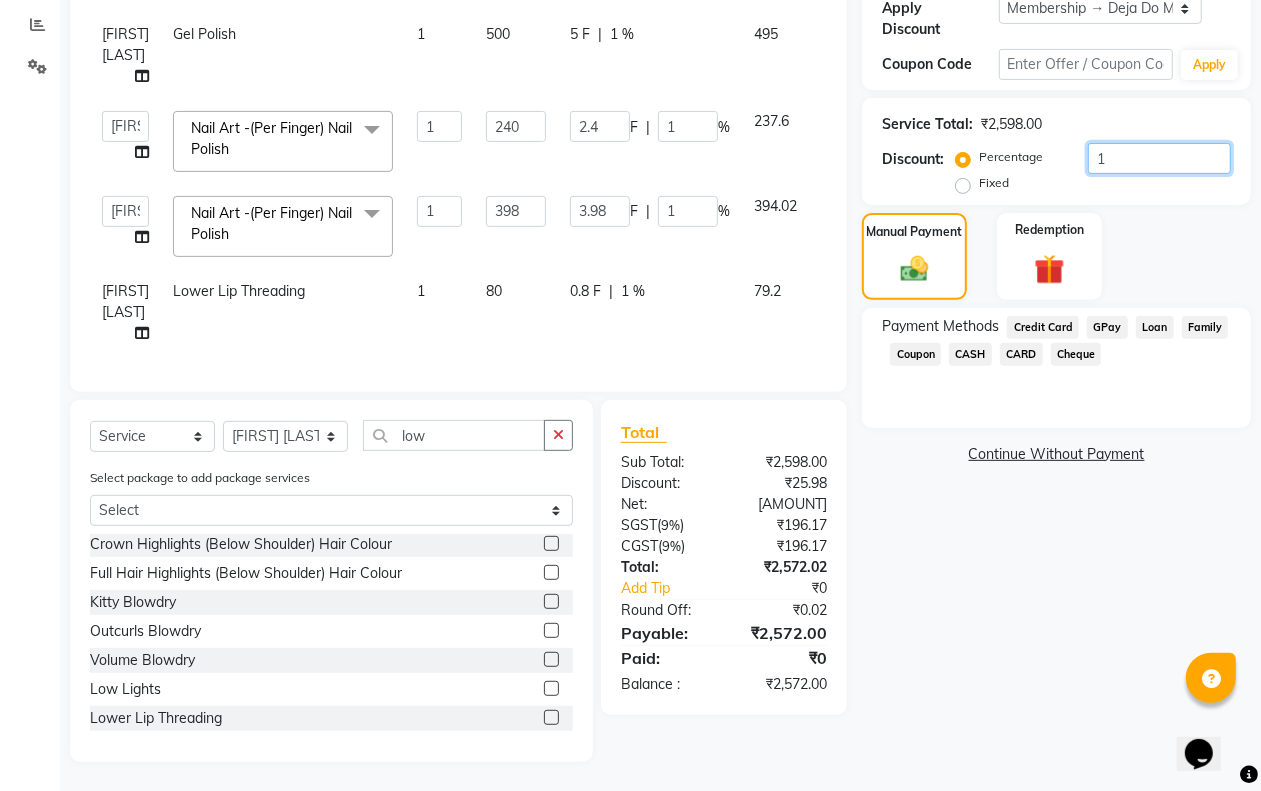 type 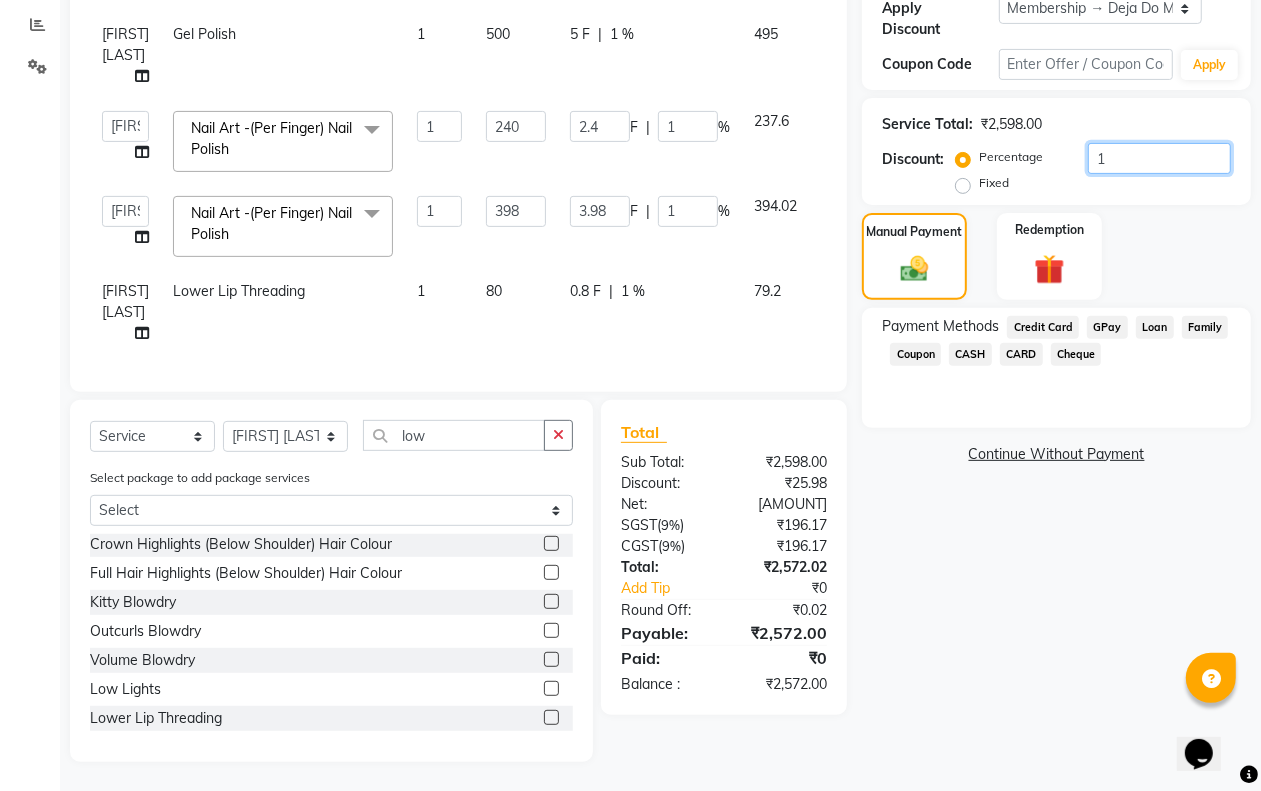 type on "0" 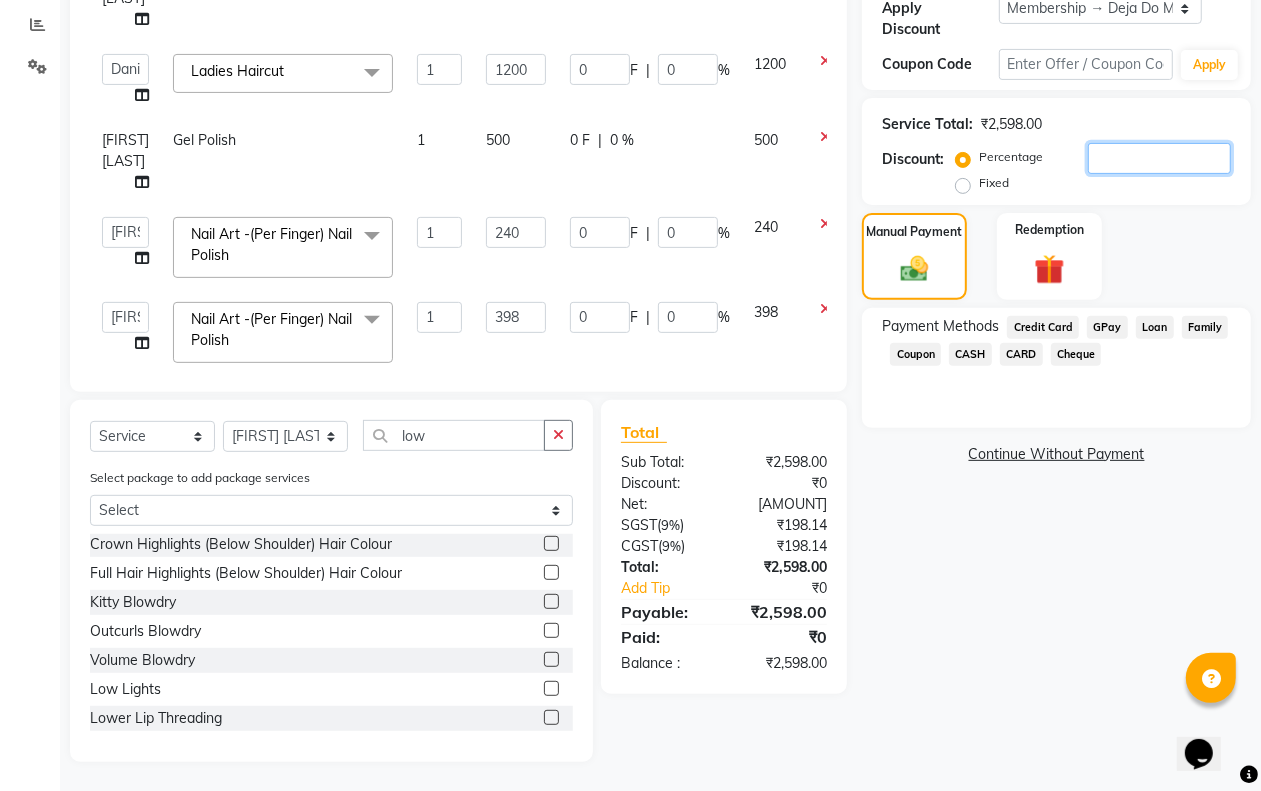 scroll, scrollTop: 0, scrollLeft: 0, axis: both 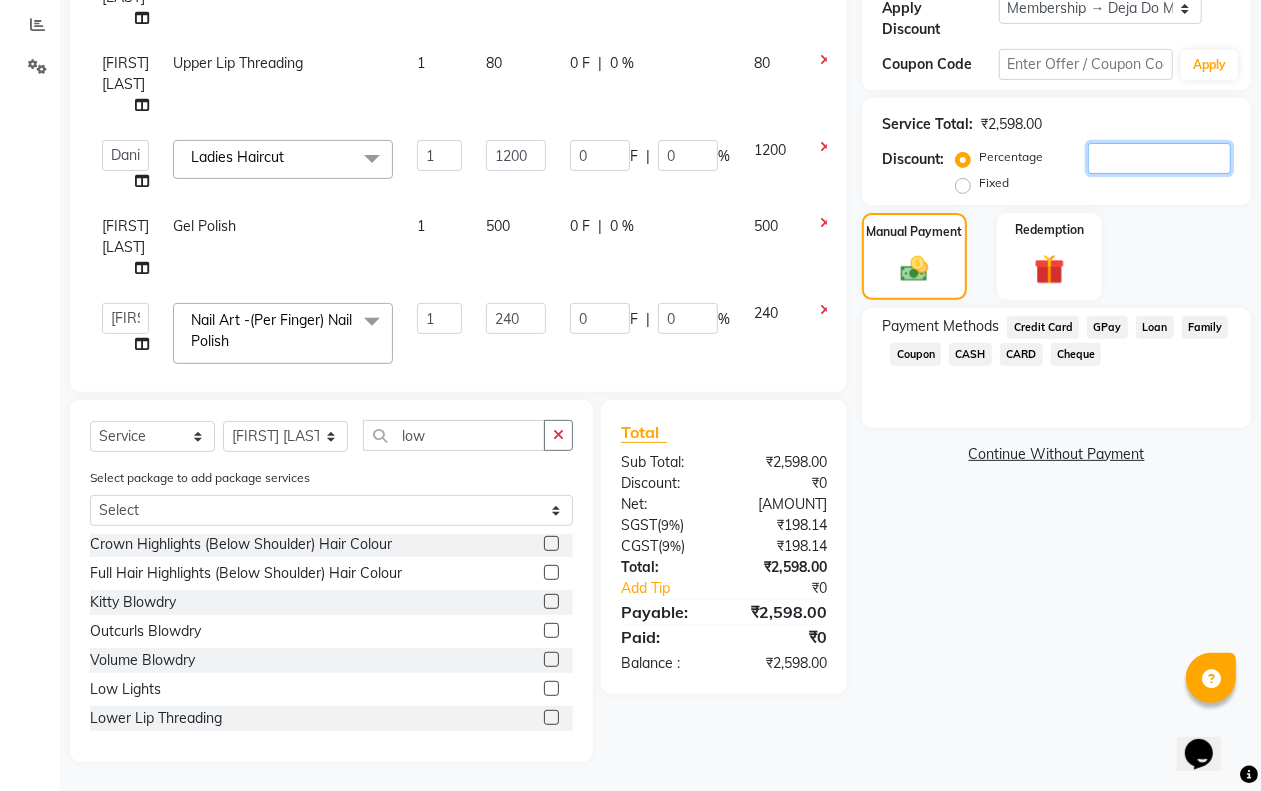 click 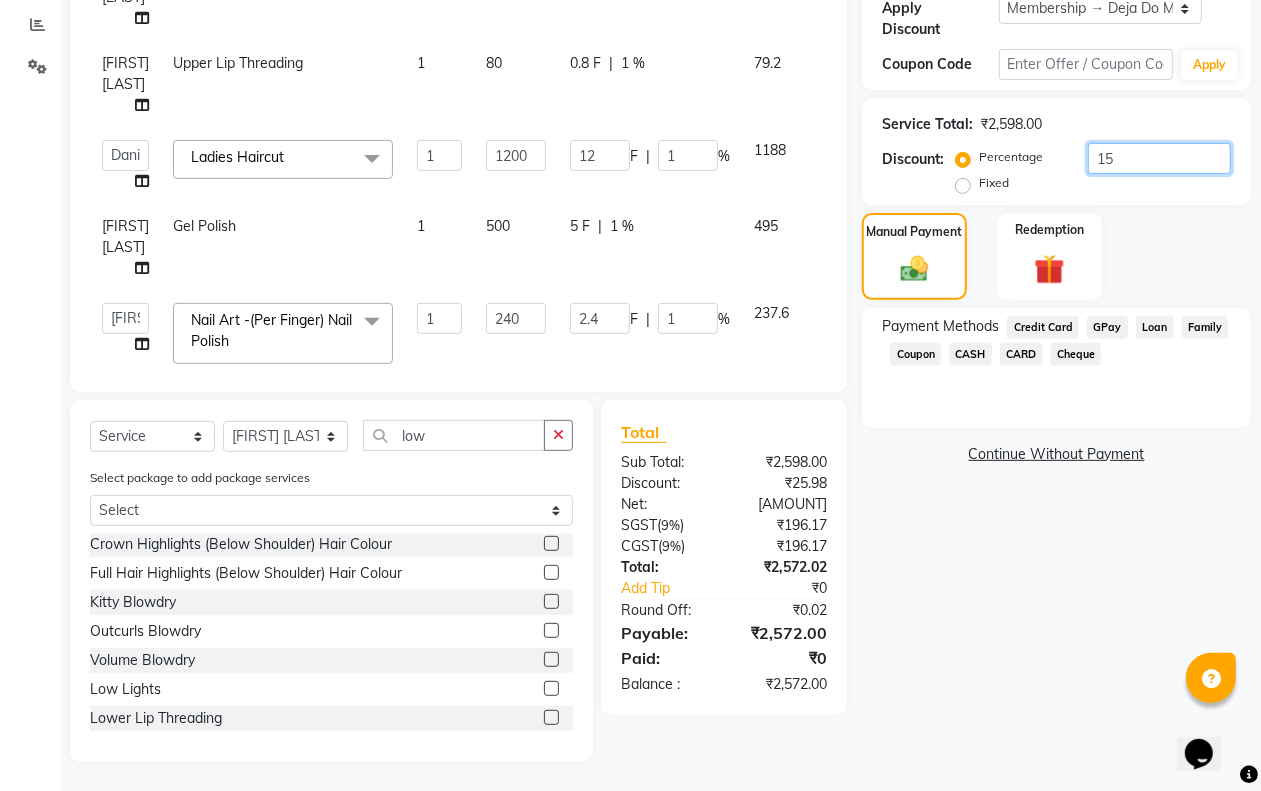 type on "100" 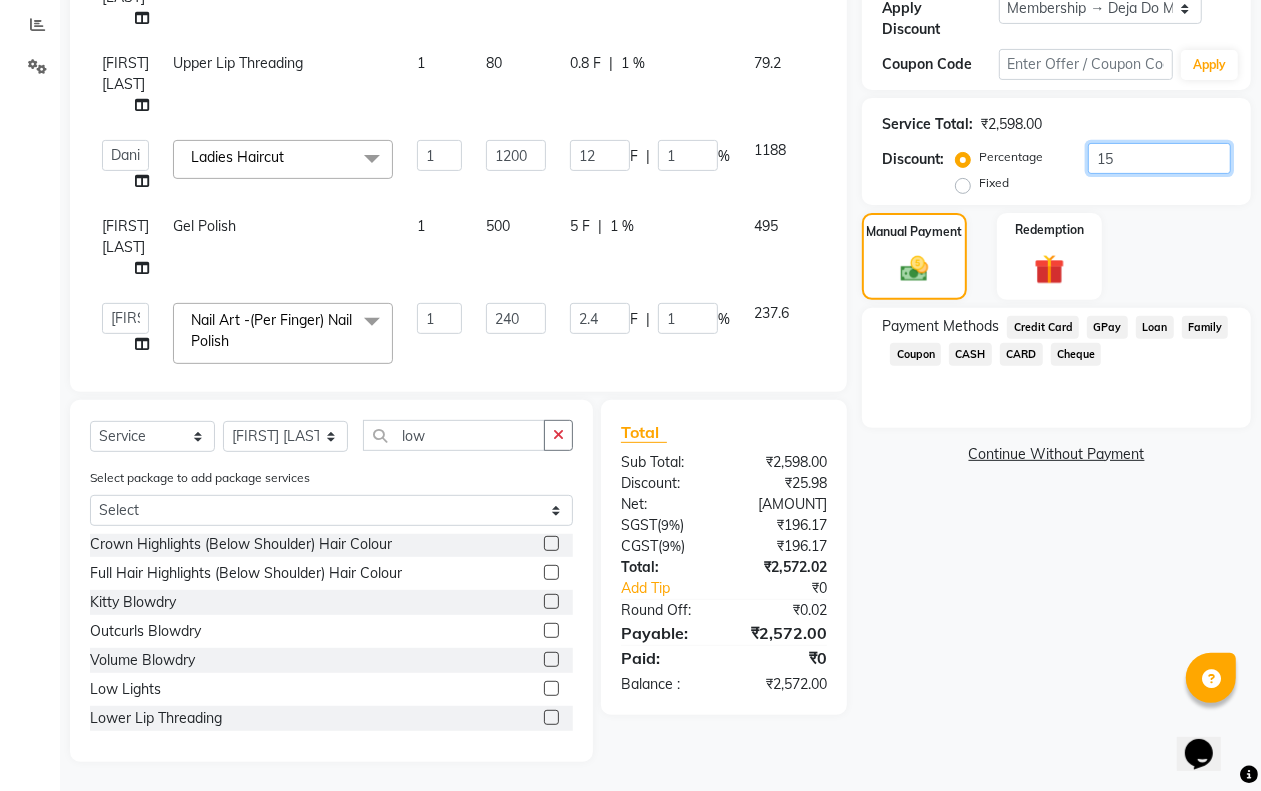 type on "240" 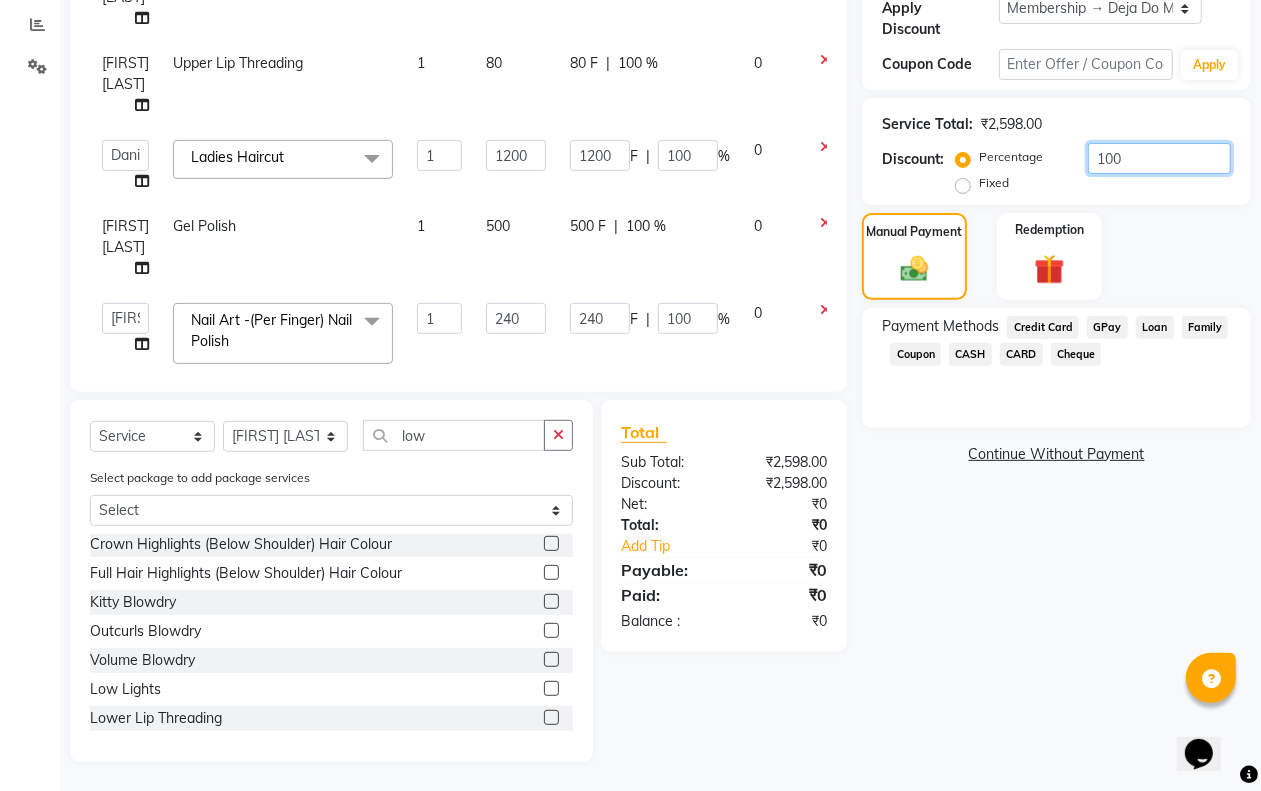 type on "10" 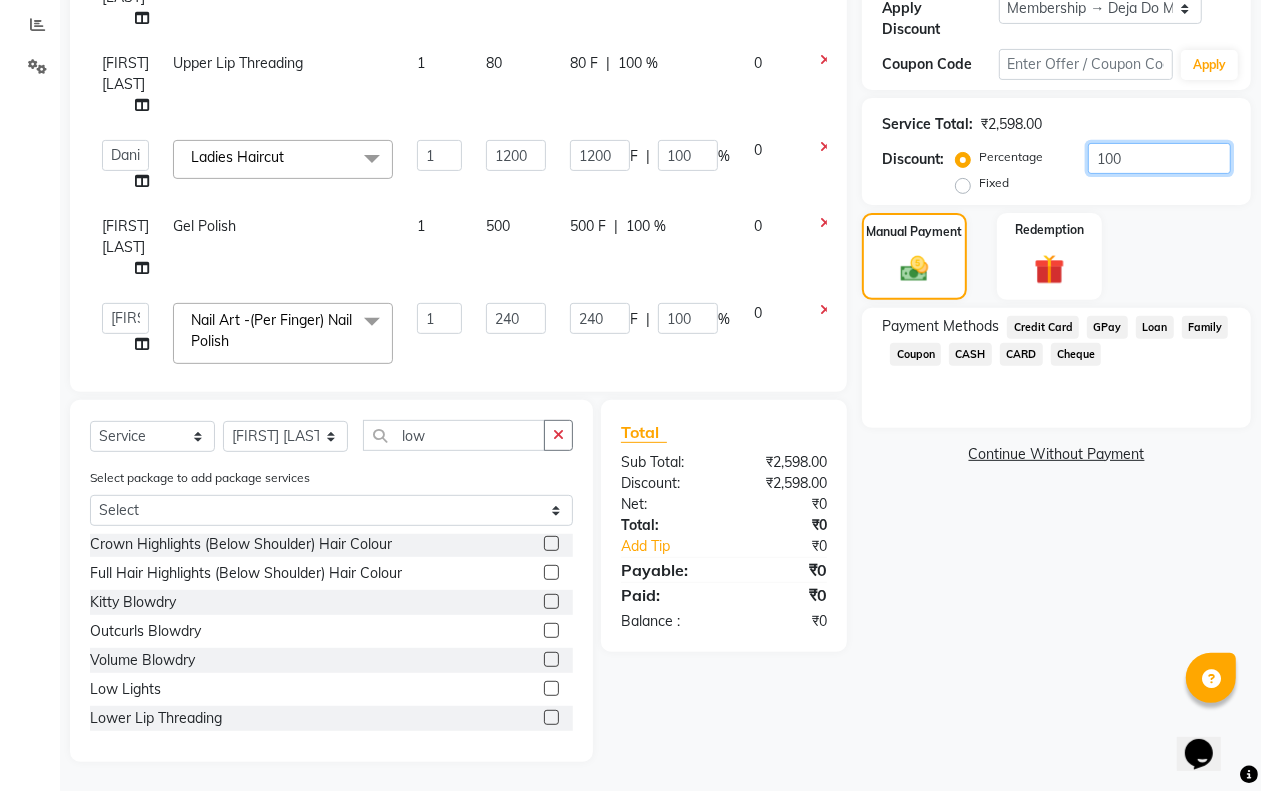 type on "24" 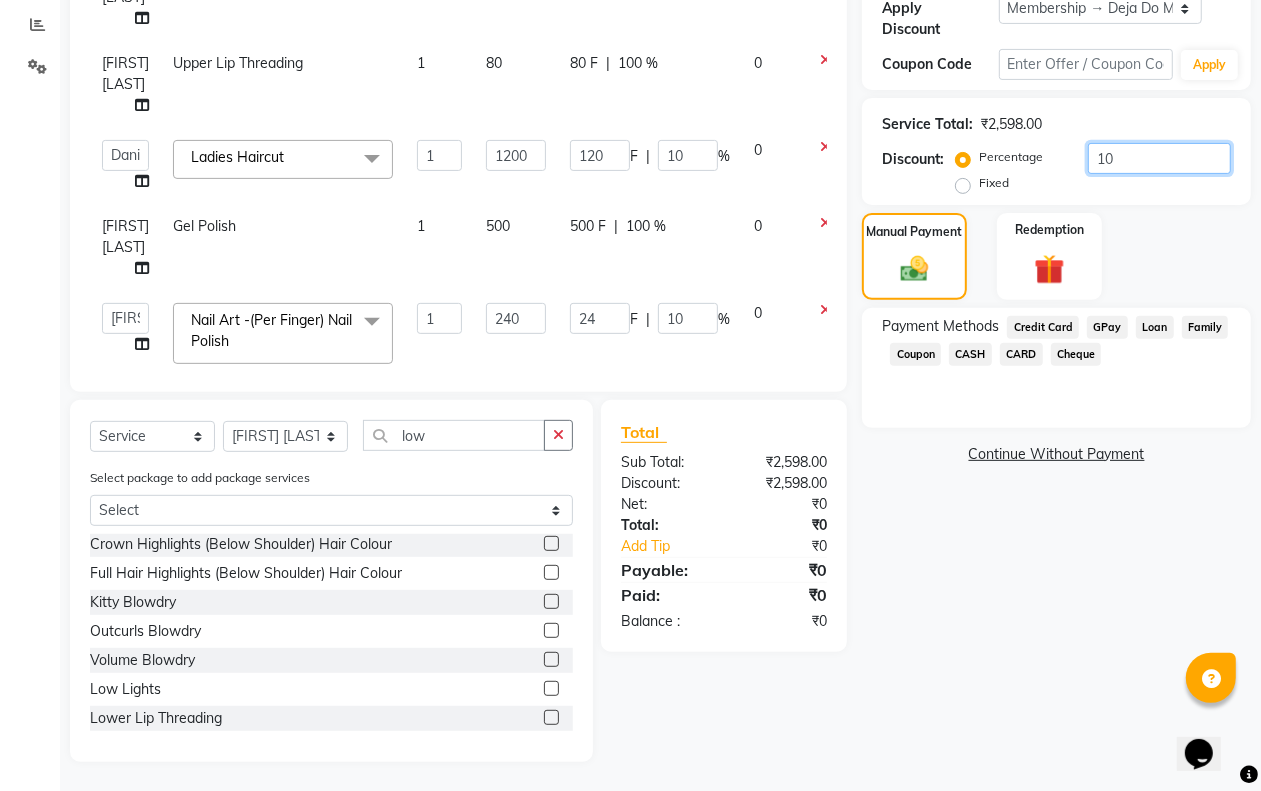 type on "1" 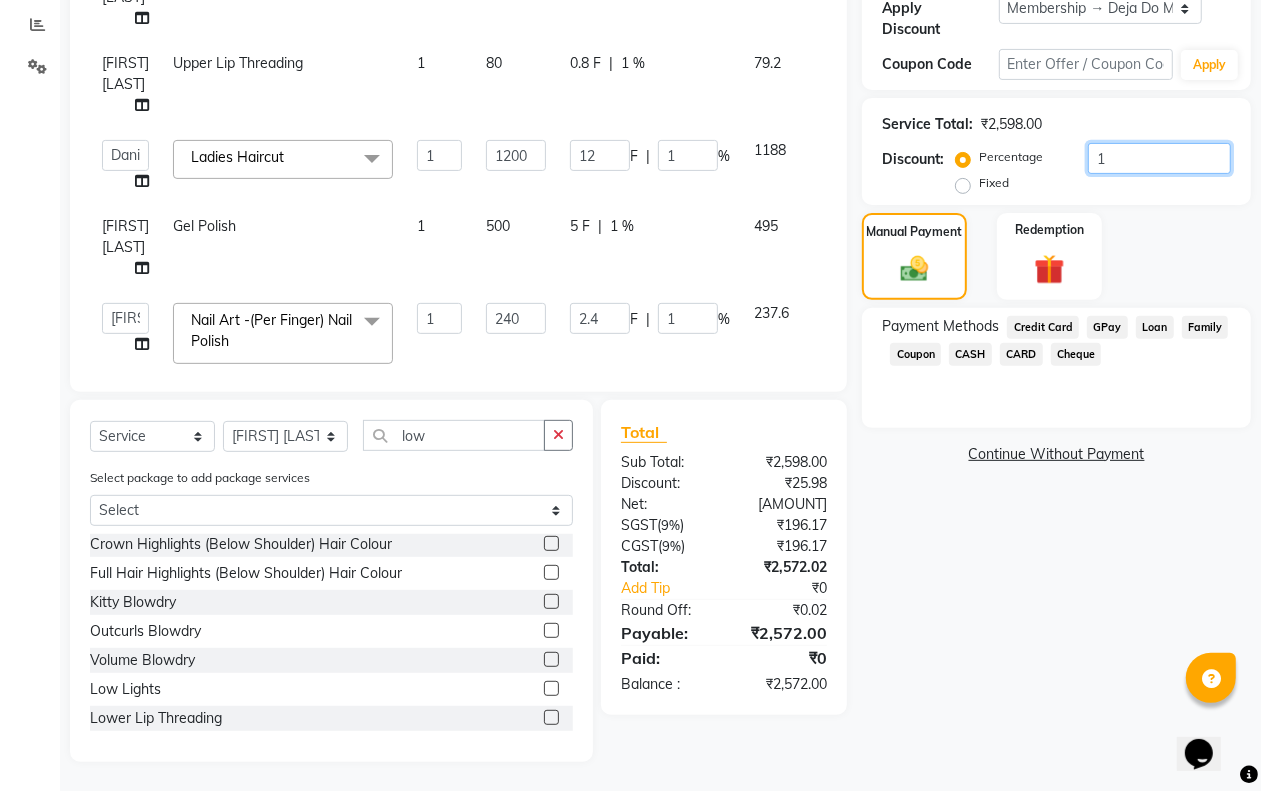 type 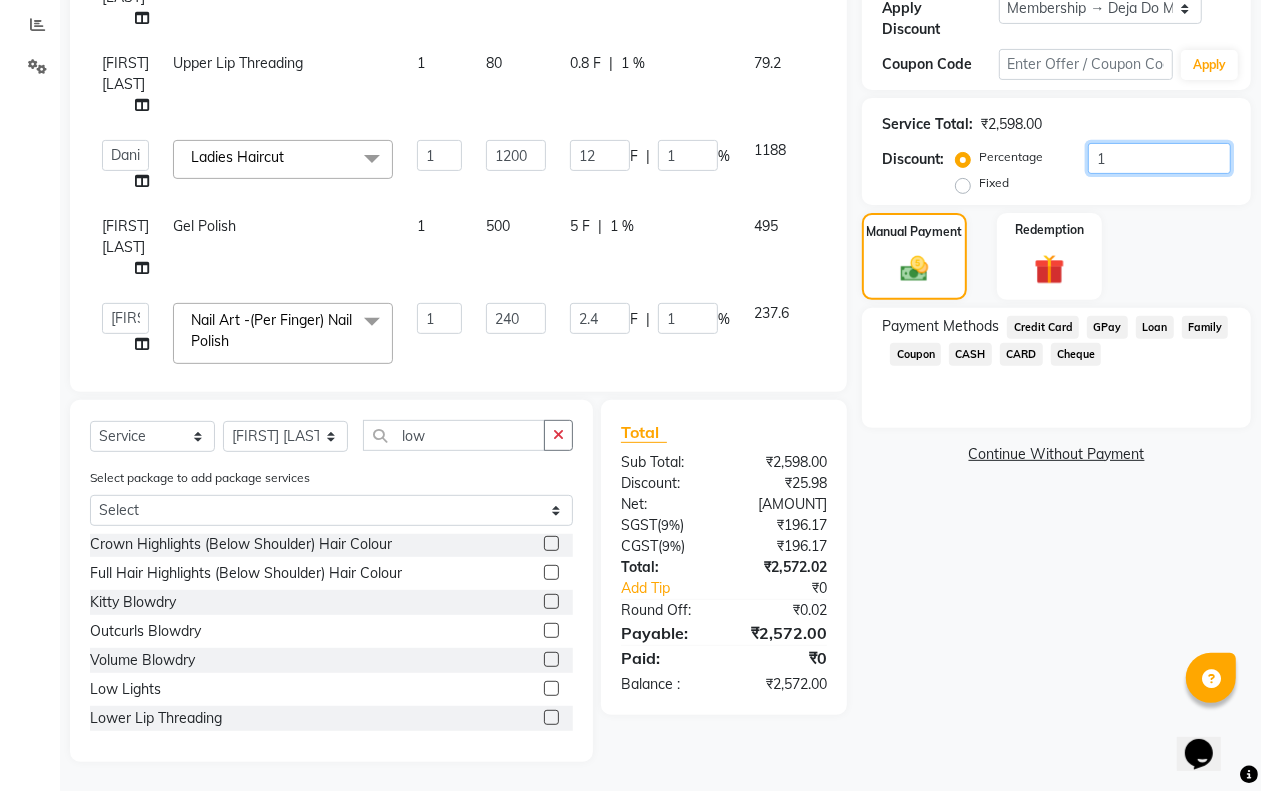 type on "0" 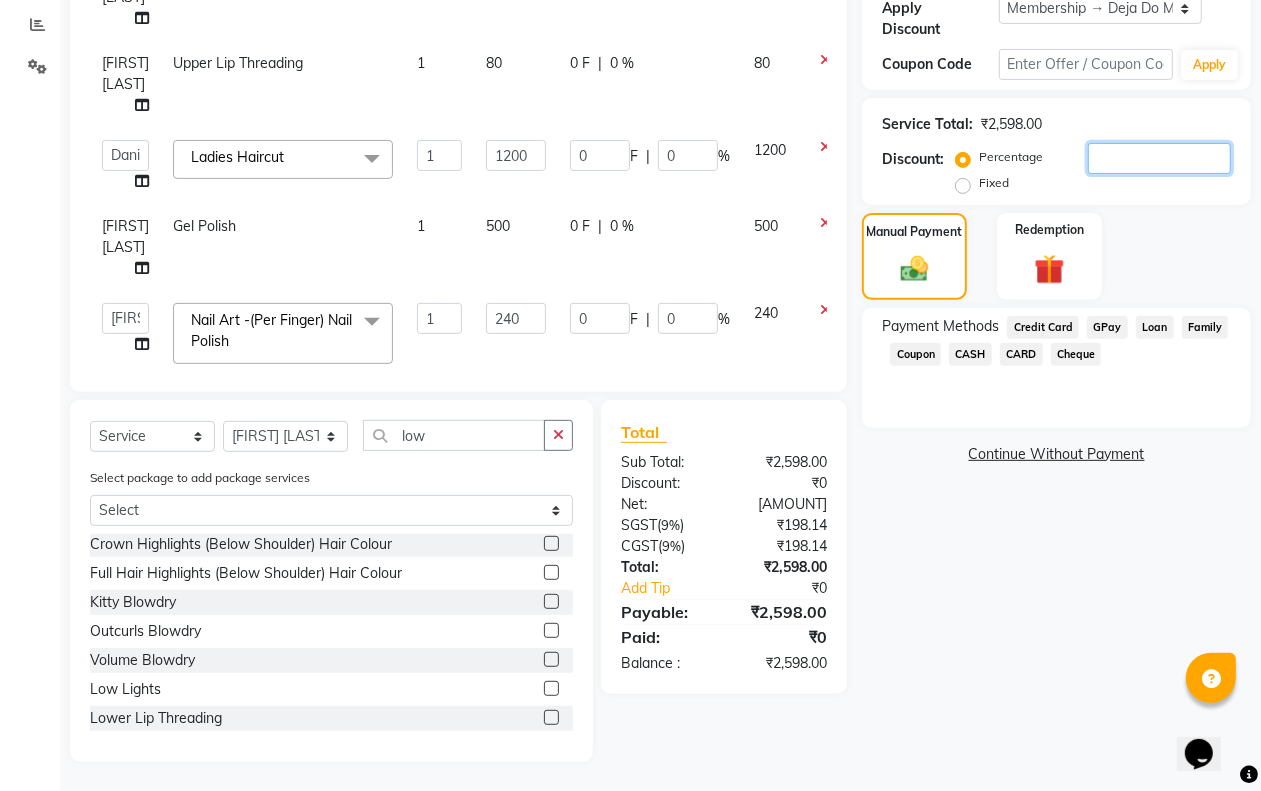 type on "1" 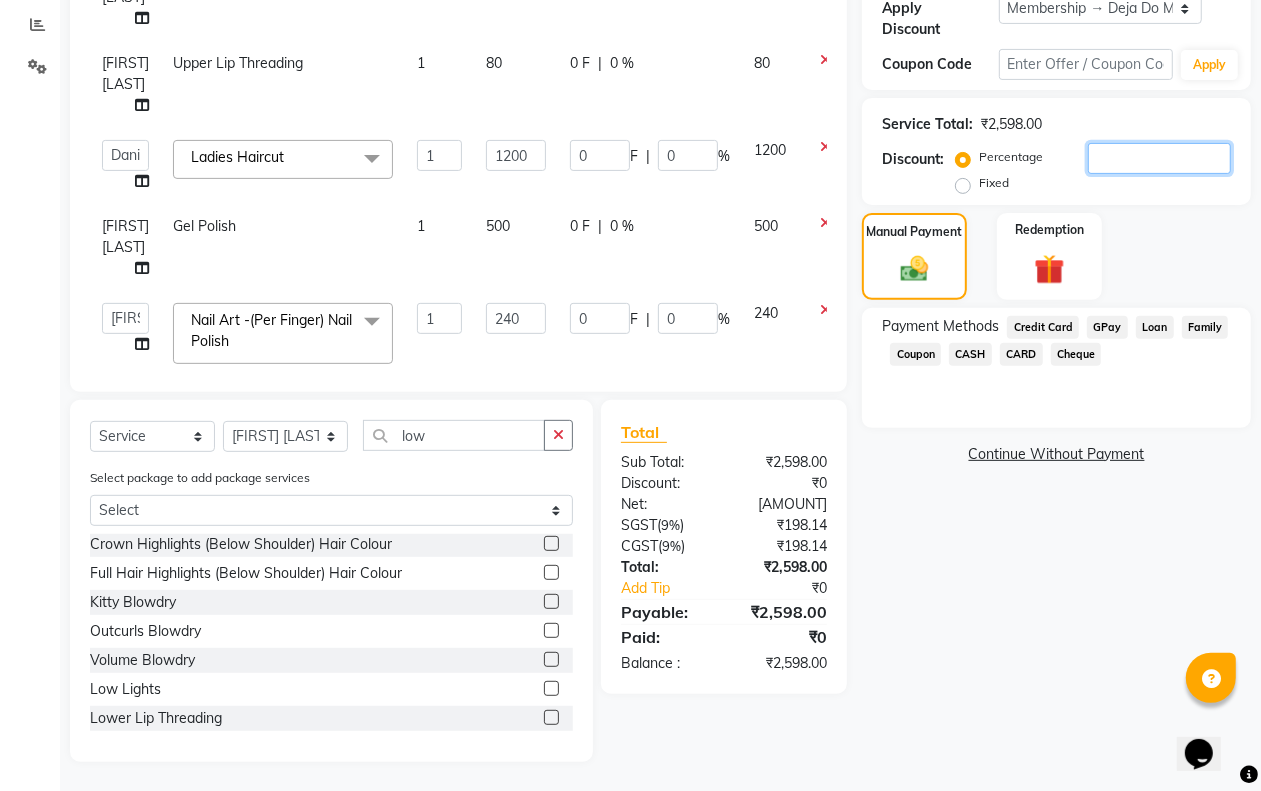 type on "2.4" 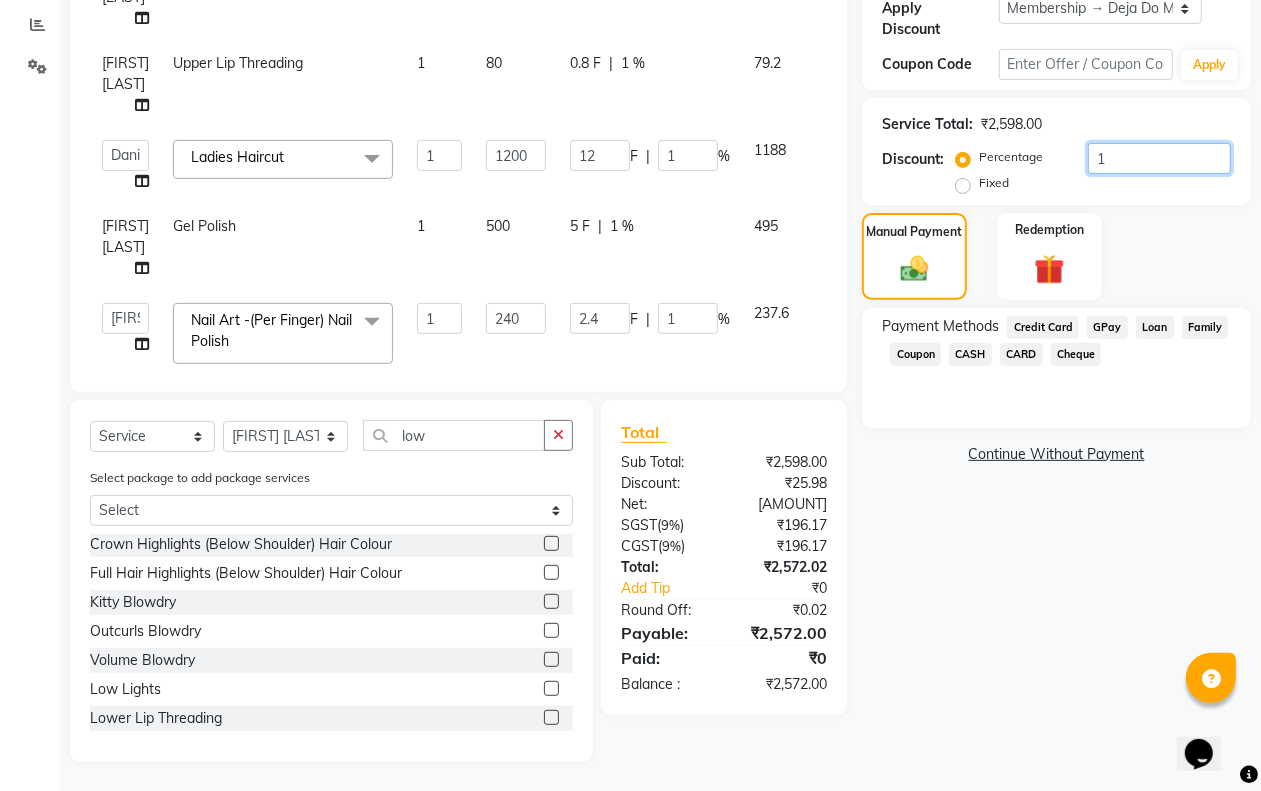 type on "15" 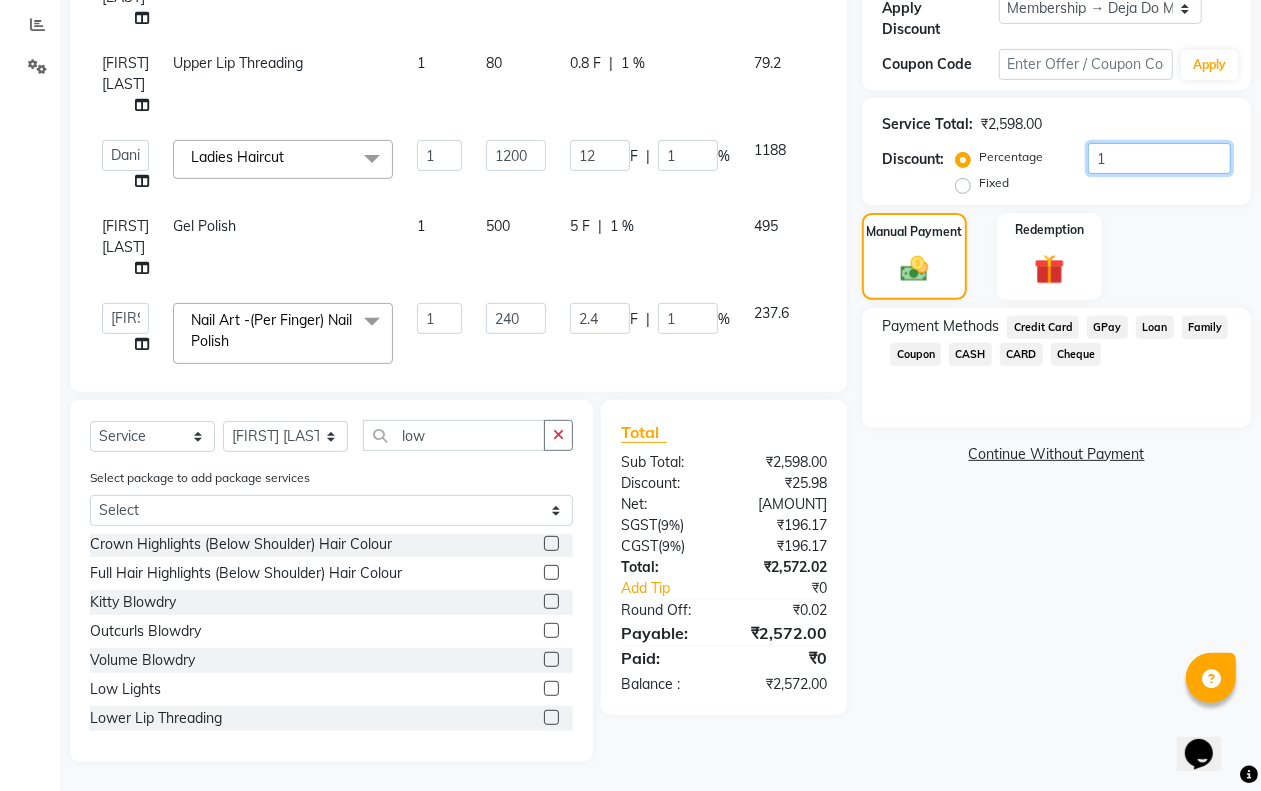 type on "36" 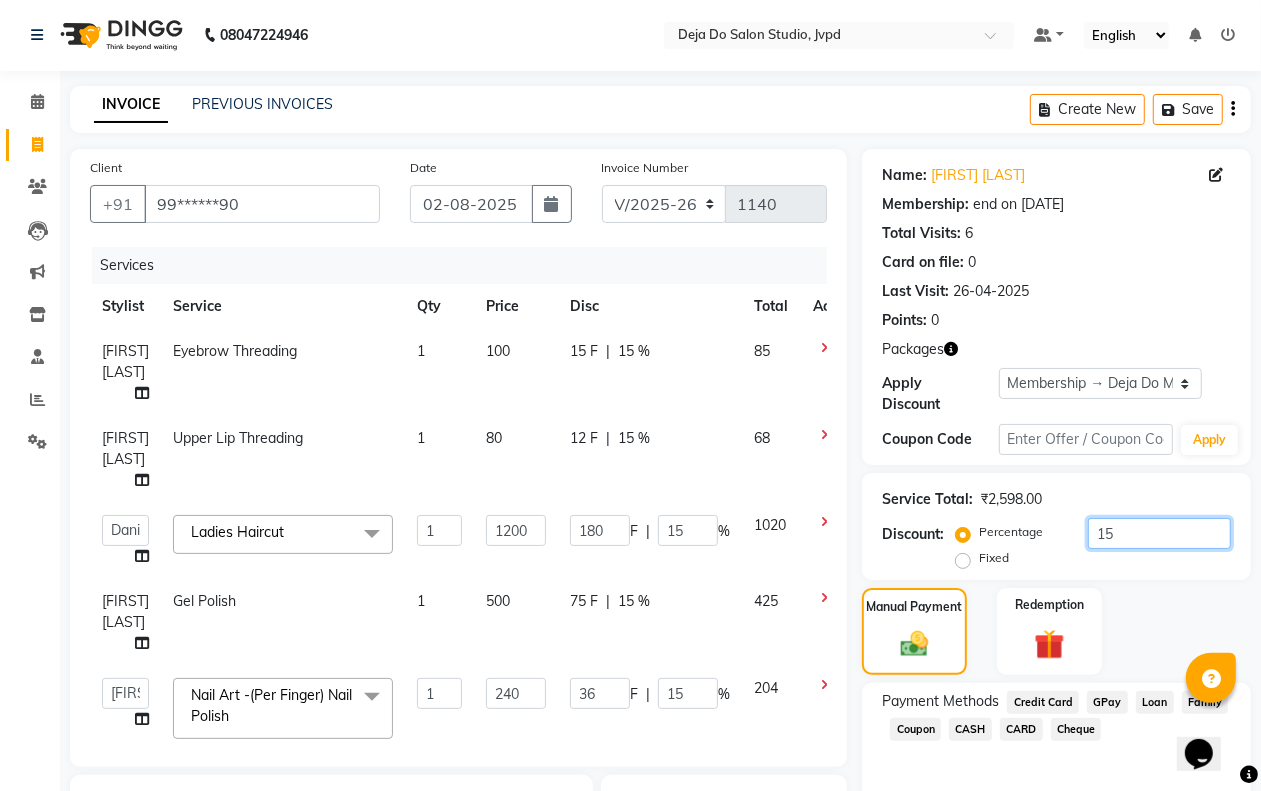 scroll, scrollTop: 0, scrollLeft: 0, axis: both 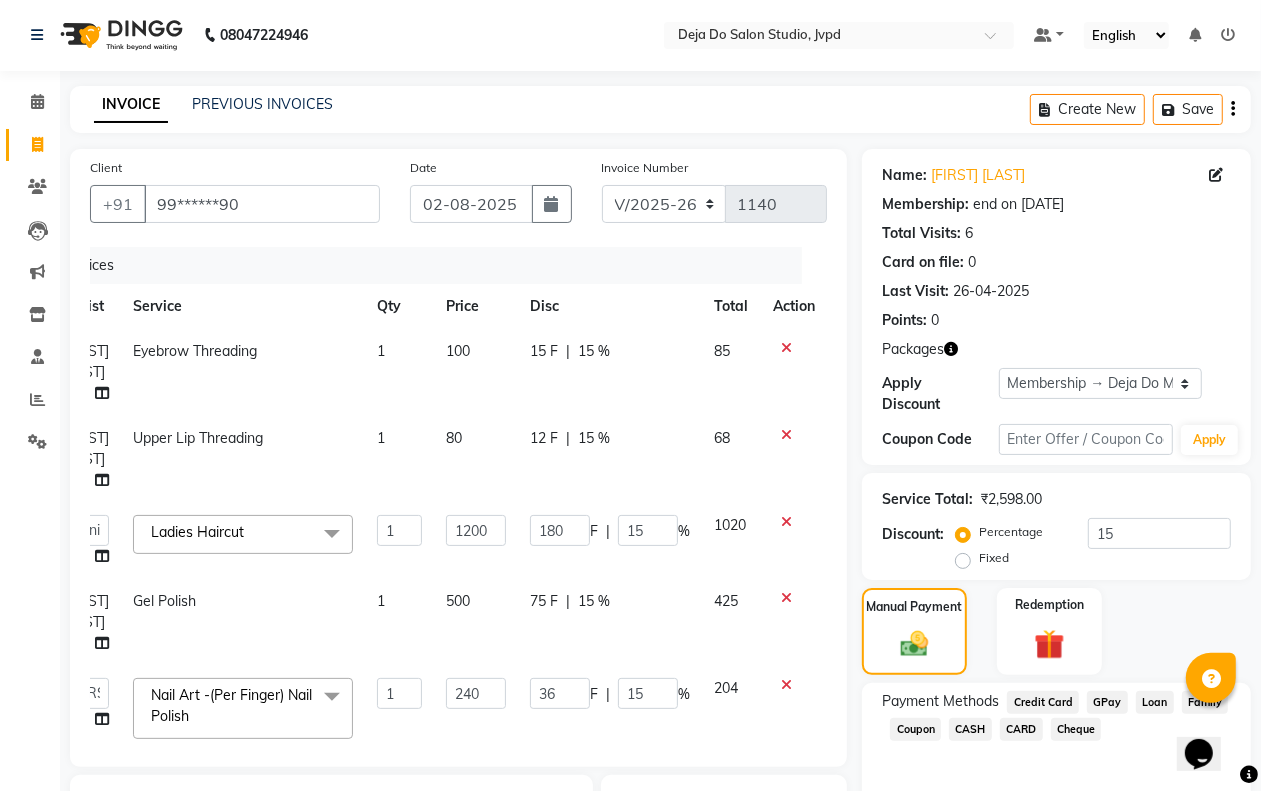 drag, startPoint x: 775, startPoint y: 343, endPoint x: 763, endPoint y: 323, distance: 23.323807 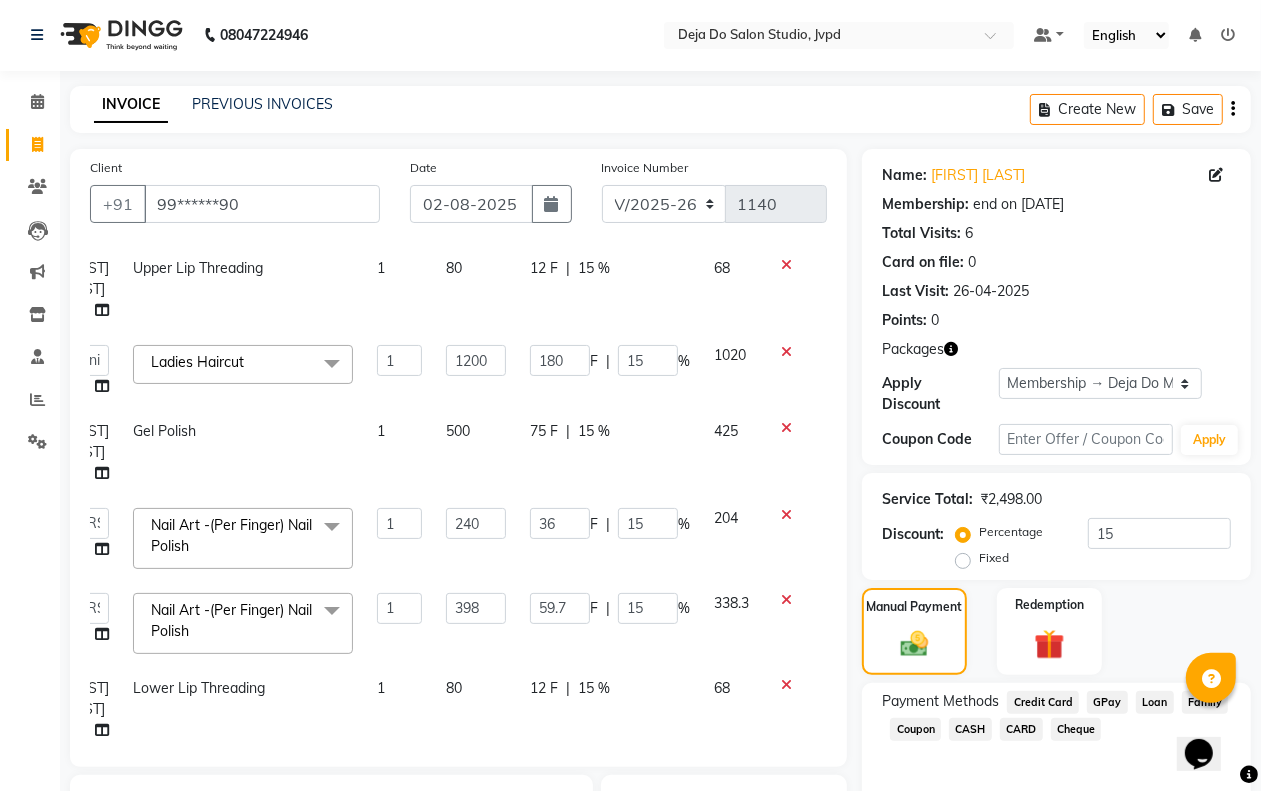 scroll, scrollTop: 123, scrollLeft: 58, axis: both 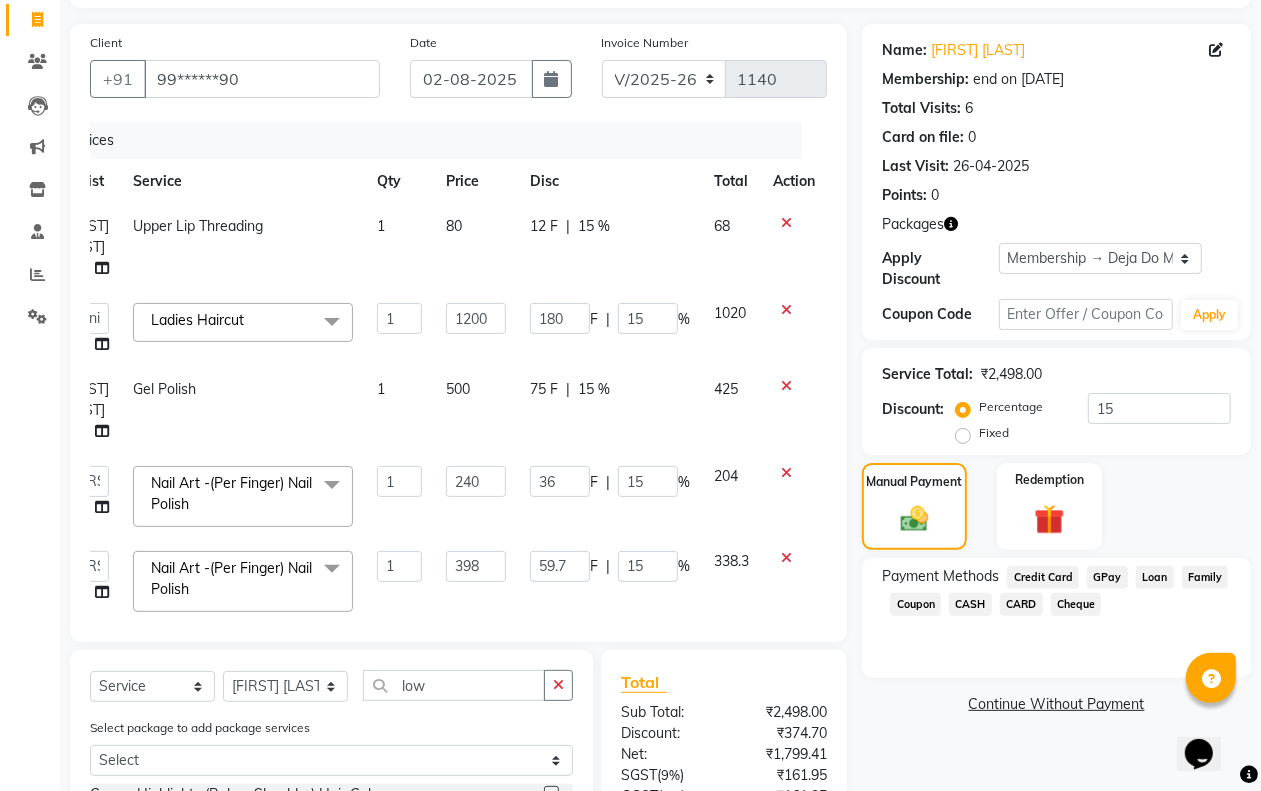 click 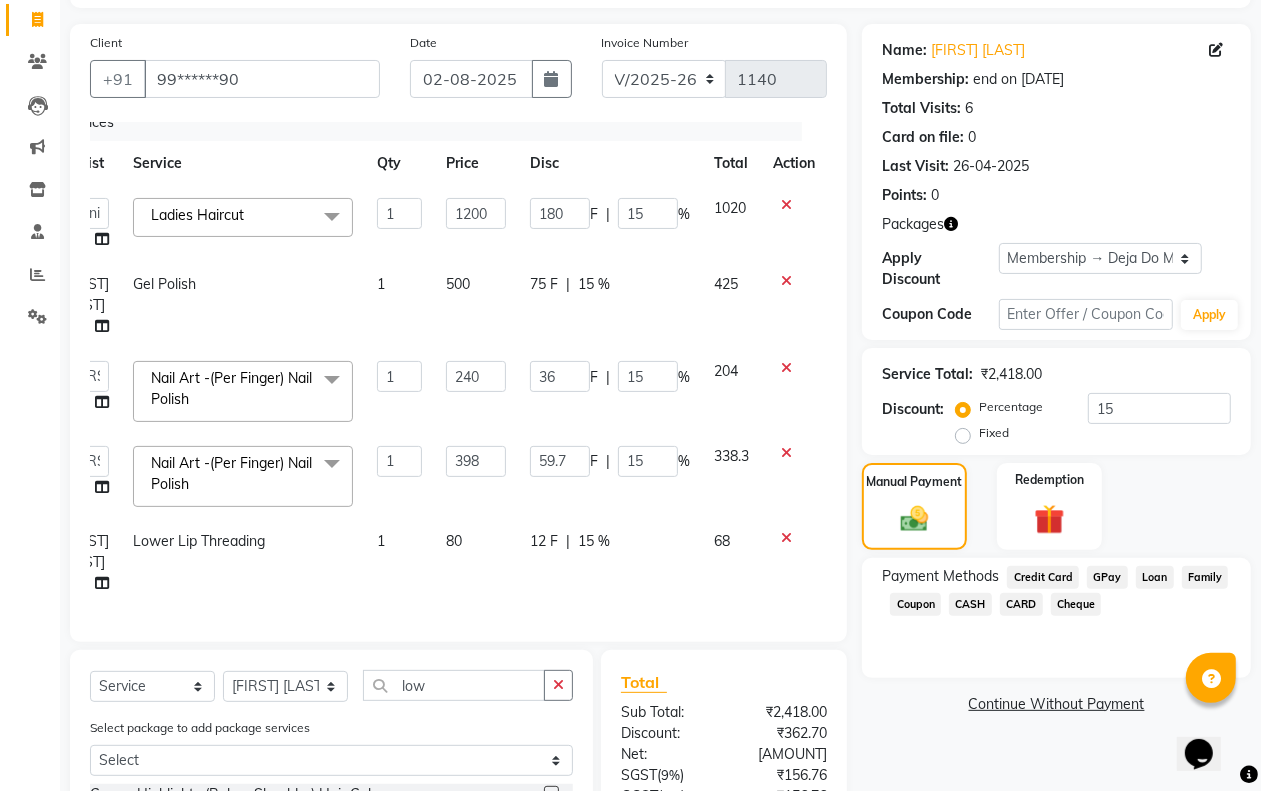scroll, scrollTop: 37, scrollLeft: 58, axis: both 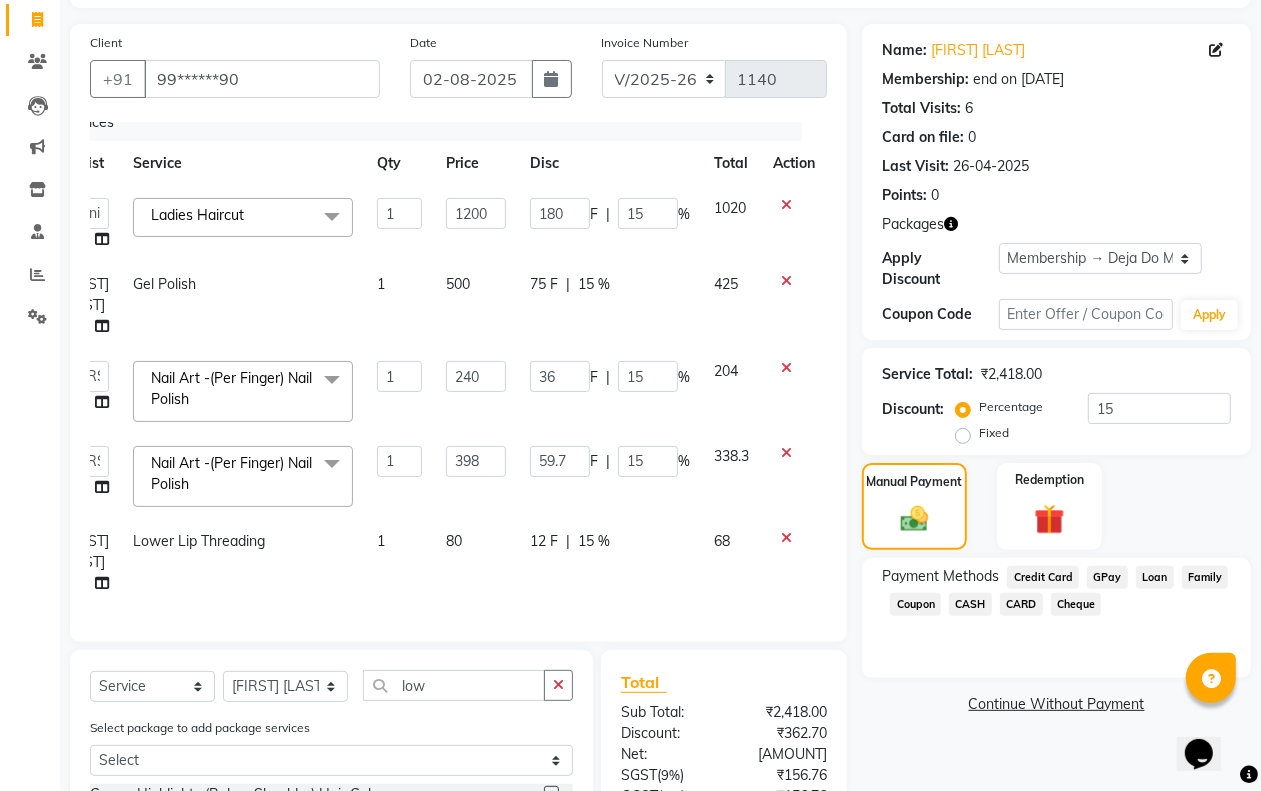 click 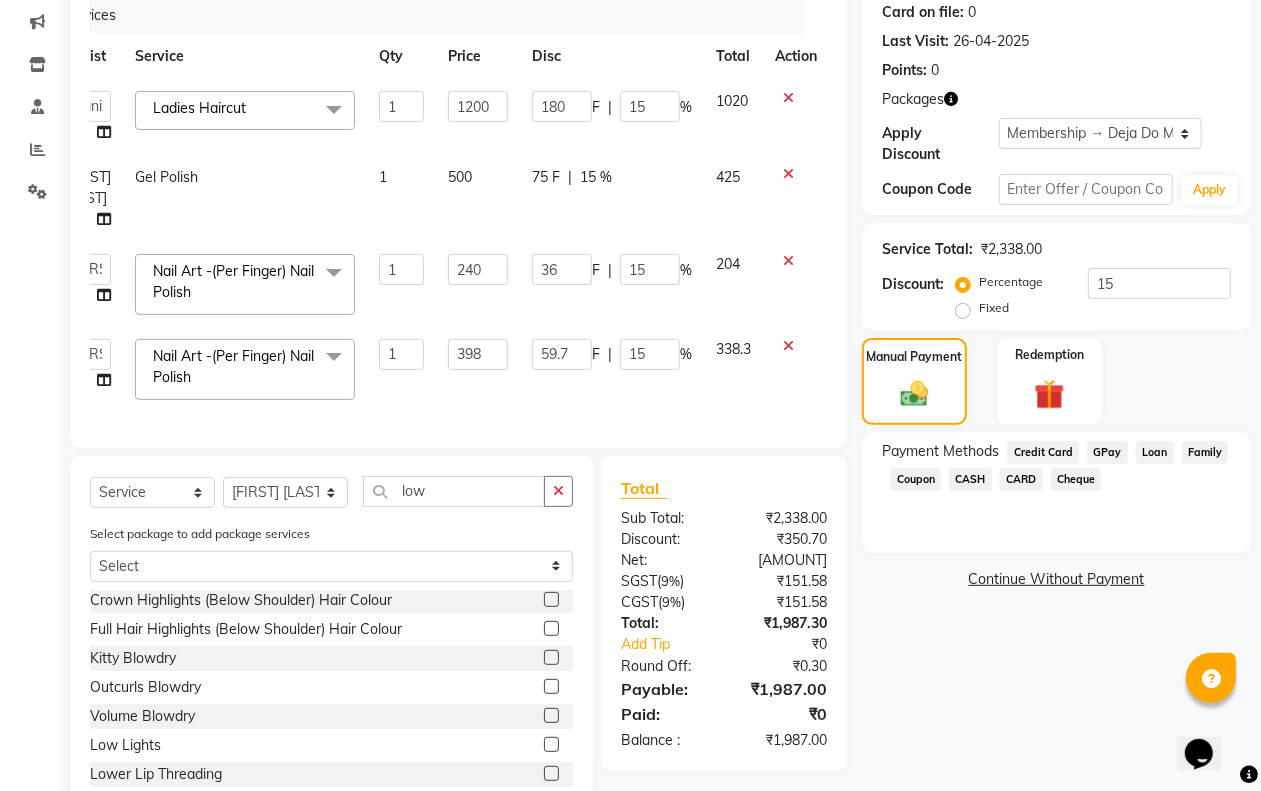 scroll, scrollTop: 326, scrollLeft: 0, axis: vertical 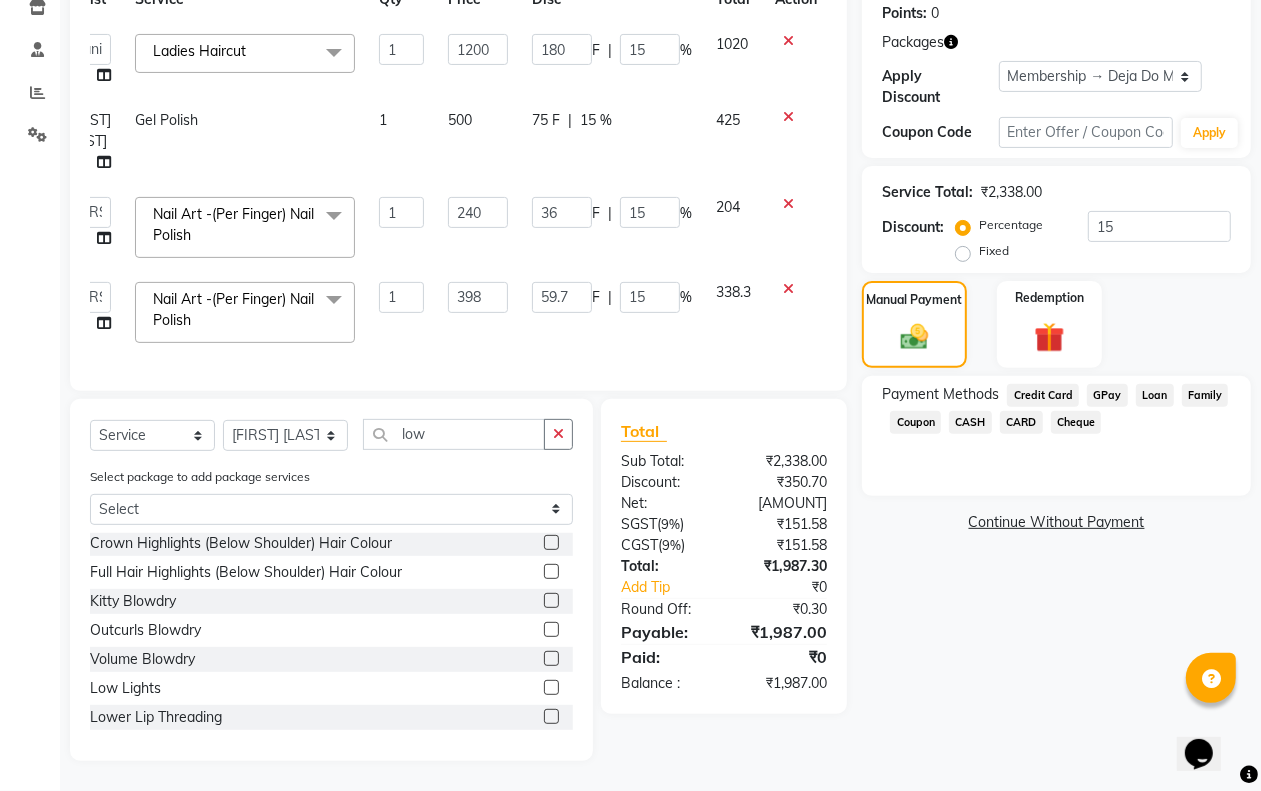 drag, startPoint x: 561, startPoint y: 431, endPoint x: 550, endPoint y: 417, distance: 17.804493 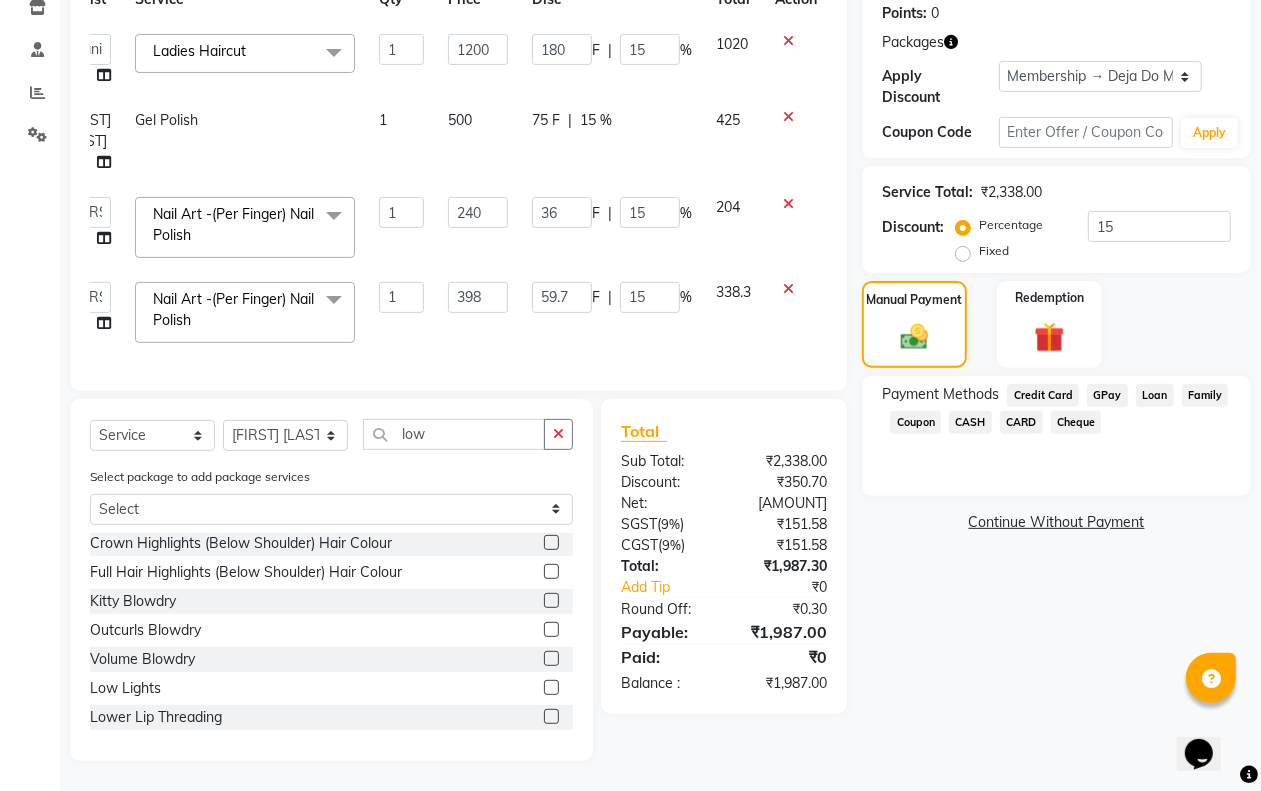 click on "Select Service Product Membership Package Voucher Prepaid Gift Card Select Stylist Aditi Admin Anam [LAST] Arifa [LAST] Danish [LAST] Farida Fatima [LAST] Namya [LAST] Rashi [LAST] Sakina [LAST] Shefali shetty Shuaib [LAST] Sumaiya [LAST] Sushma [LAST] low Select package to add package services Select Deja Do Membership Lower Lip (Mens) Peel Wax Lower Lip (Mens) Regular Wax Lower Lips Peel Wax Lower Lips Regular Wax Crown Highlights (Below Shoulder) Hair Colour Full Hair Highlights (Below Shoulder) Hair Colour Kitty Blowdry Outcurls Blowdry Volume Blowdry Low Lights Lower Lip Threading" 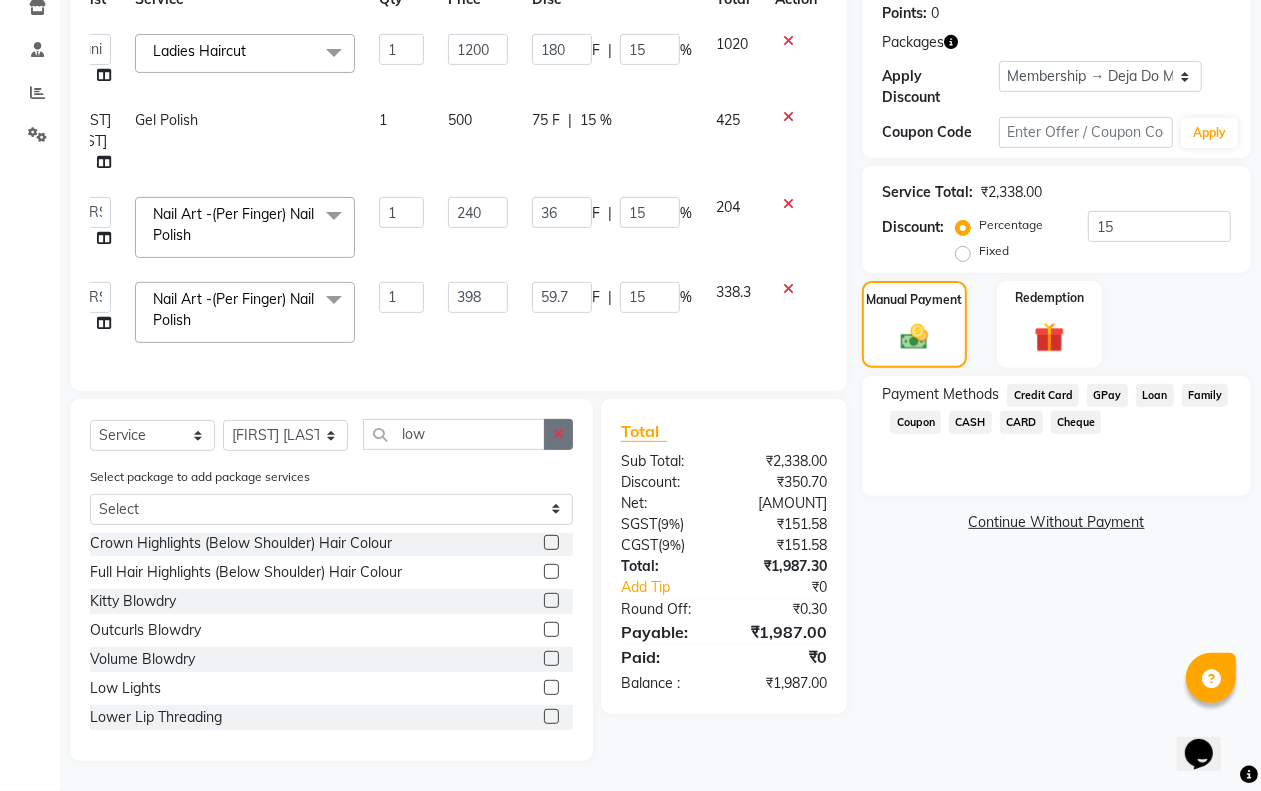 click 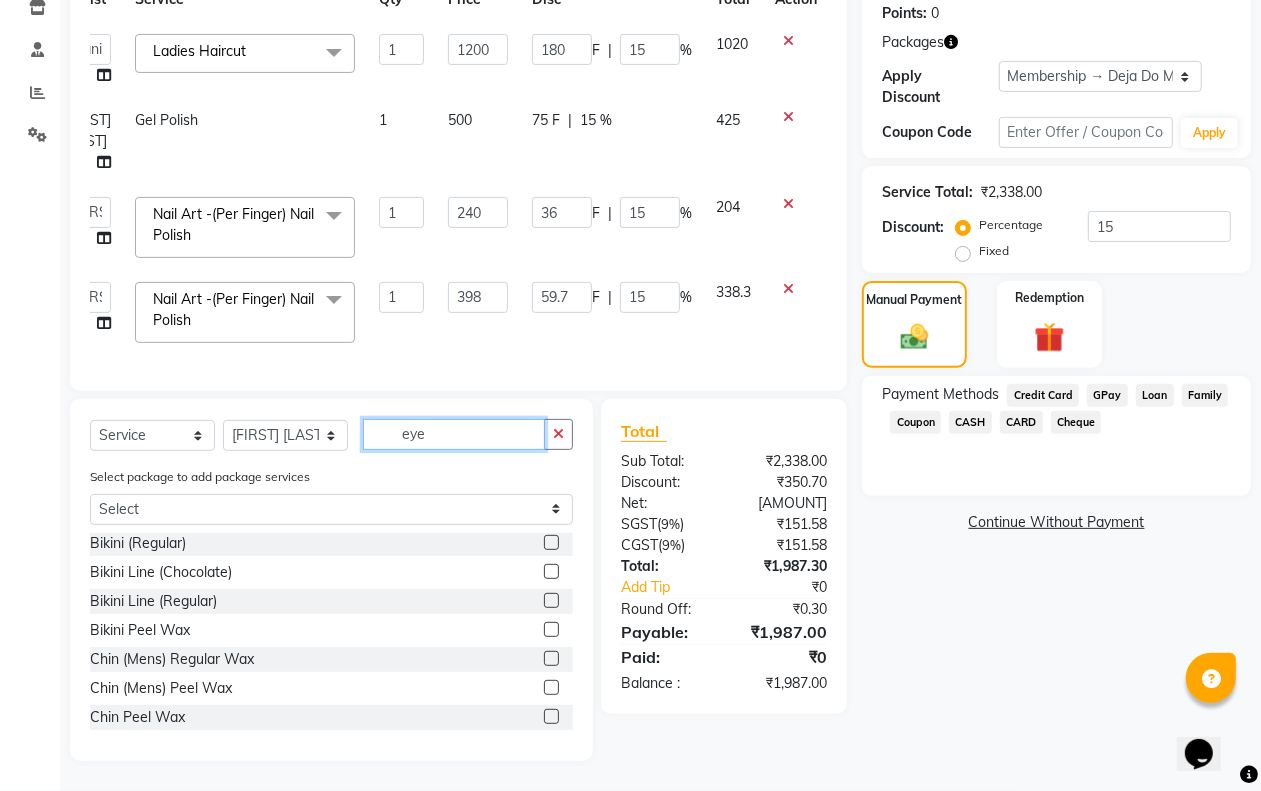 scroll, scrollTop: 280, scrollLeft: 0, axis: vertical 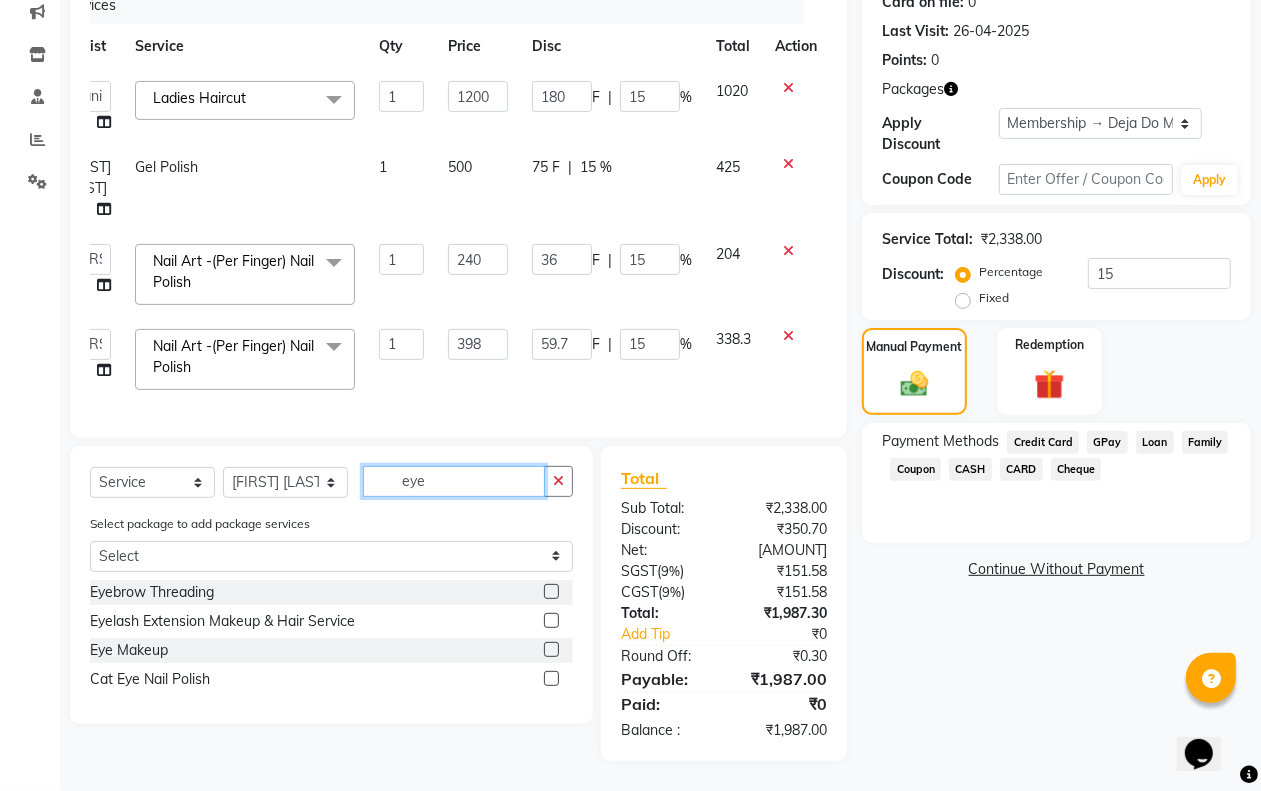 type on "eye" 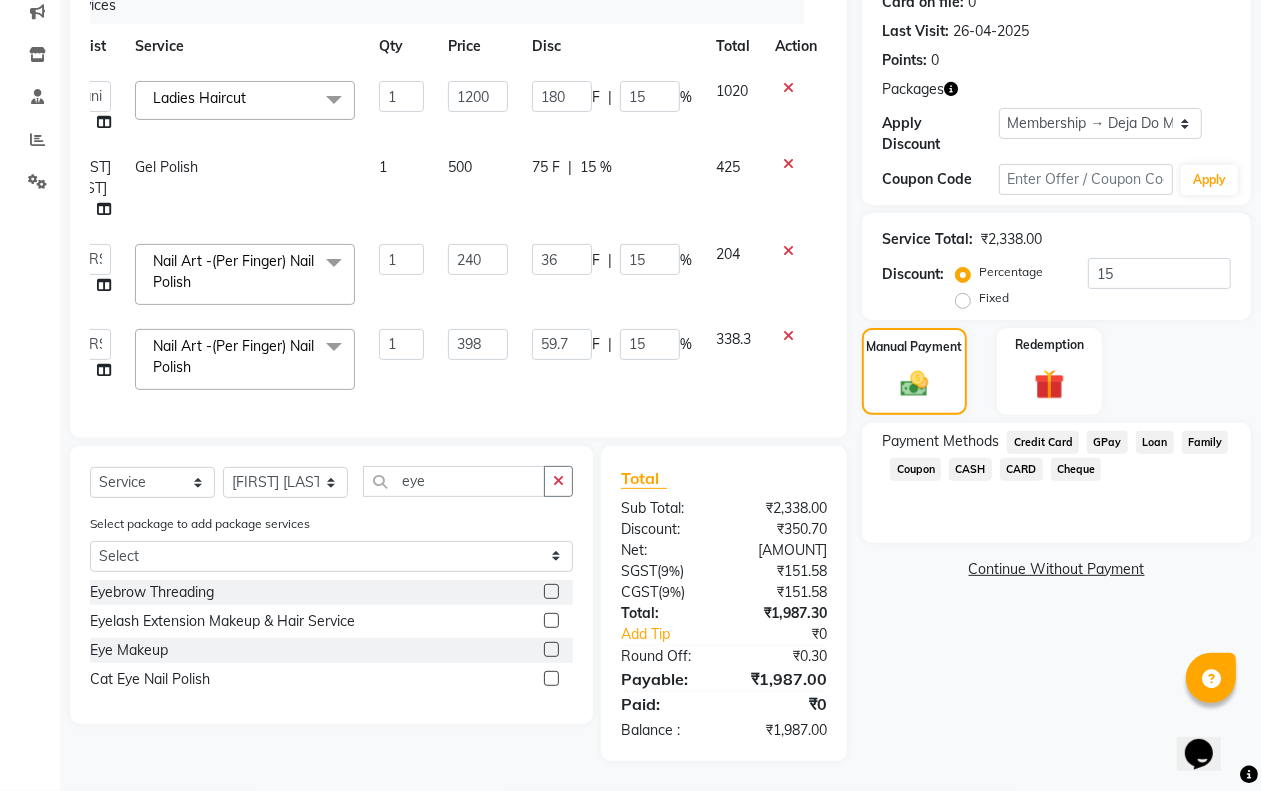 click 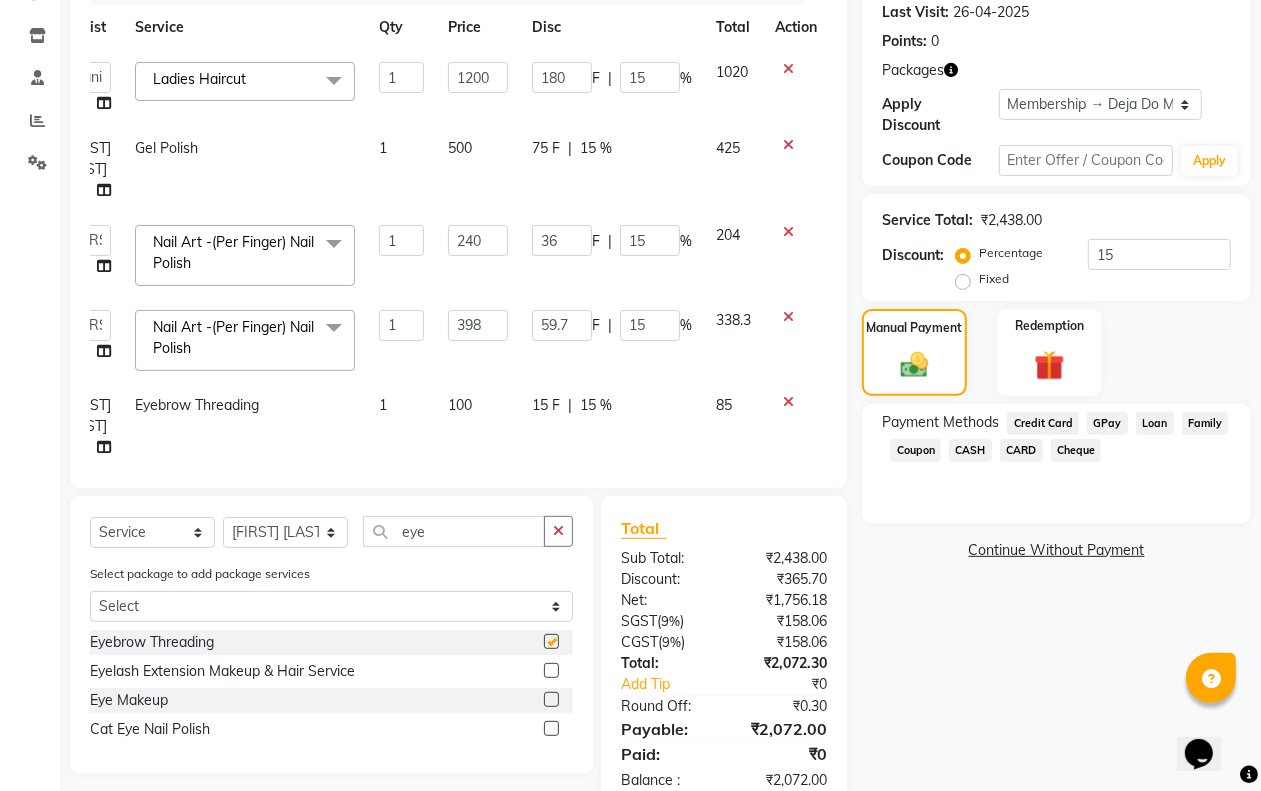 checkbox on "false" 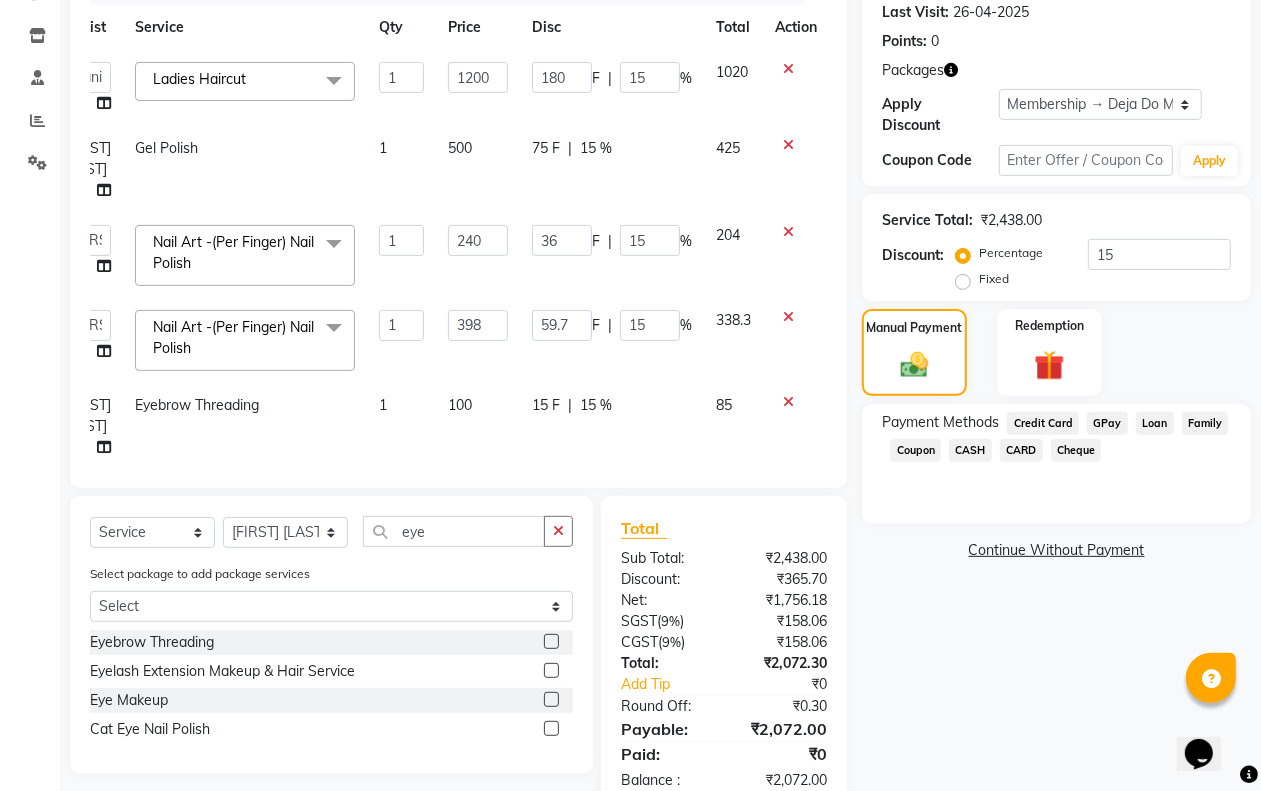 scroll, scrollTop: 37, scrollLeft: 38, axis: both 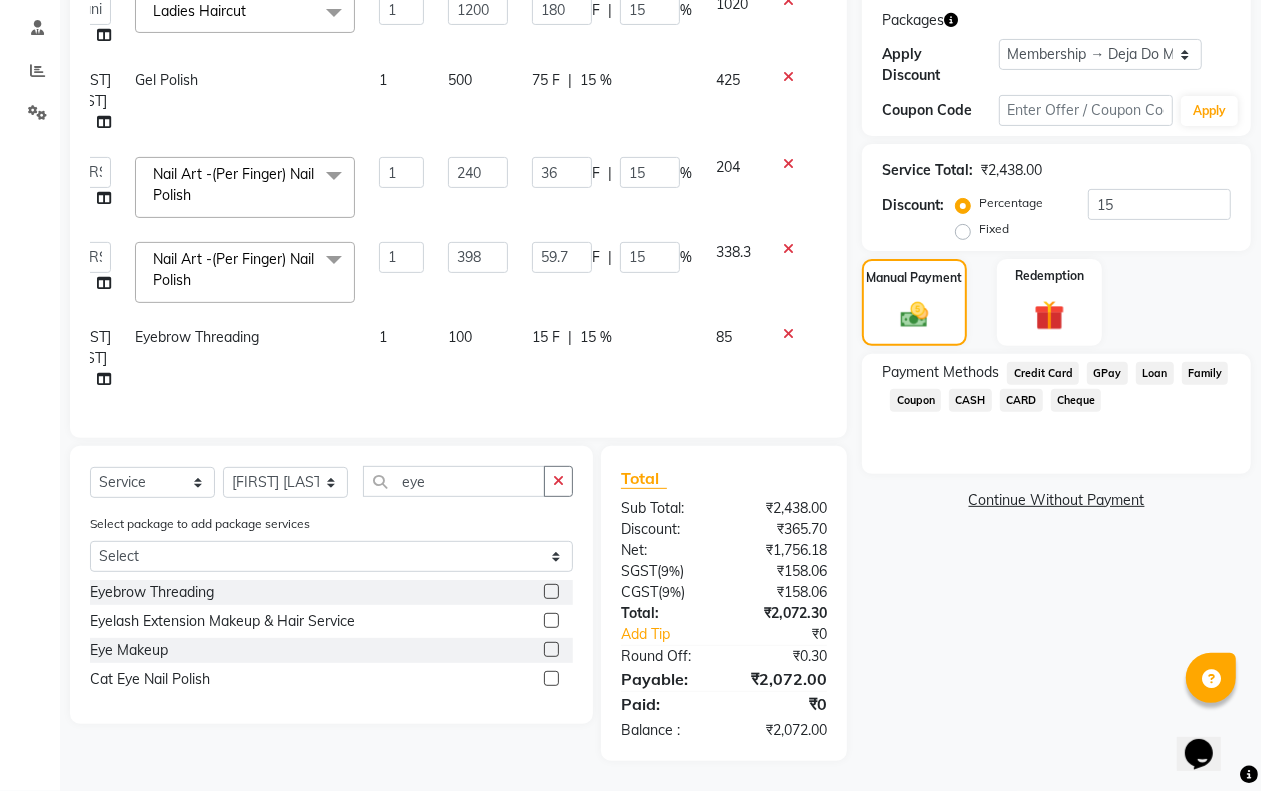 click on "100" 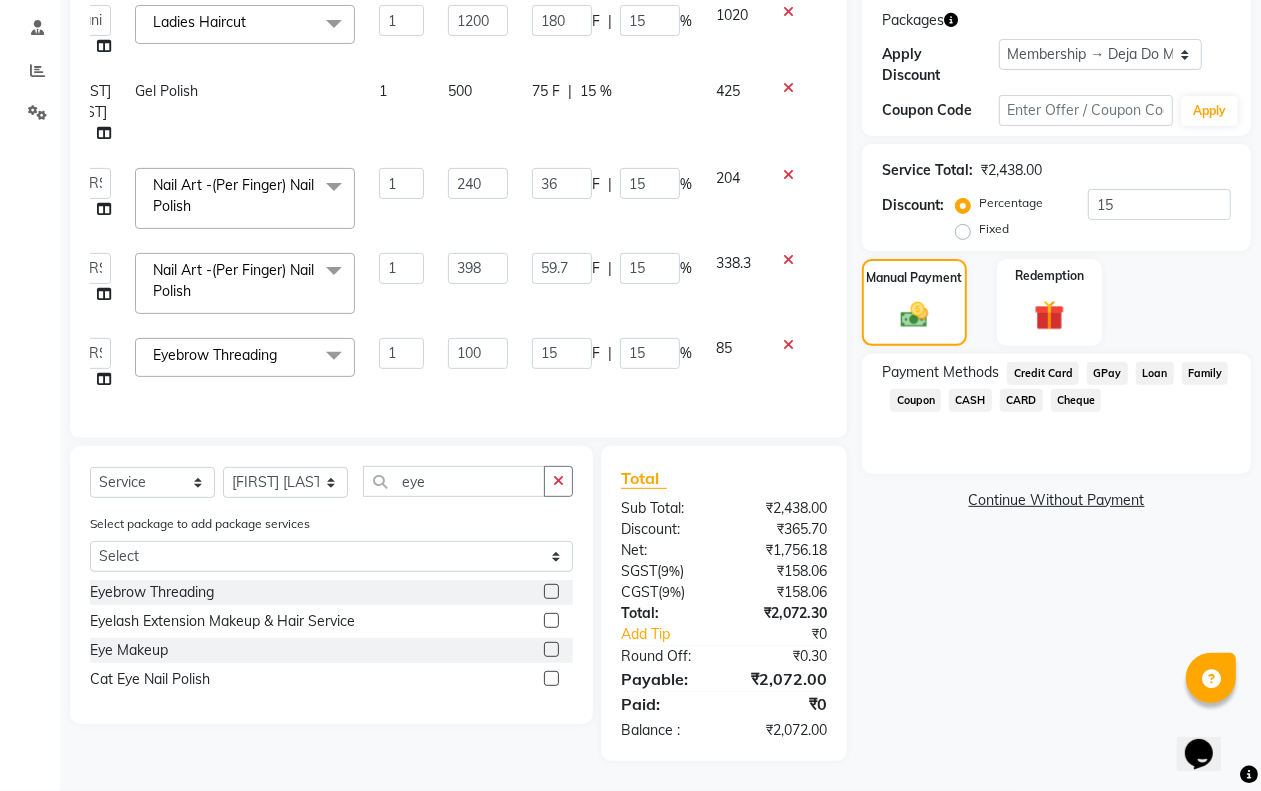 scroll, scrollTop: 26, scrollLeft: 38, axis: both 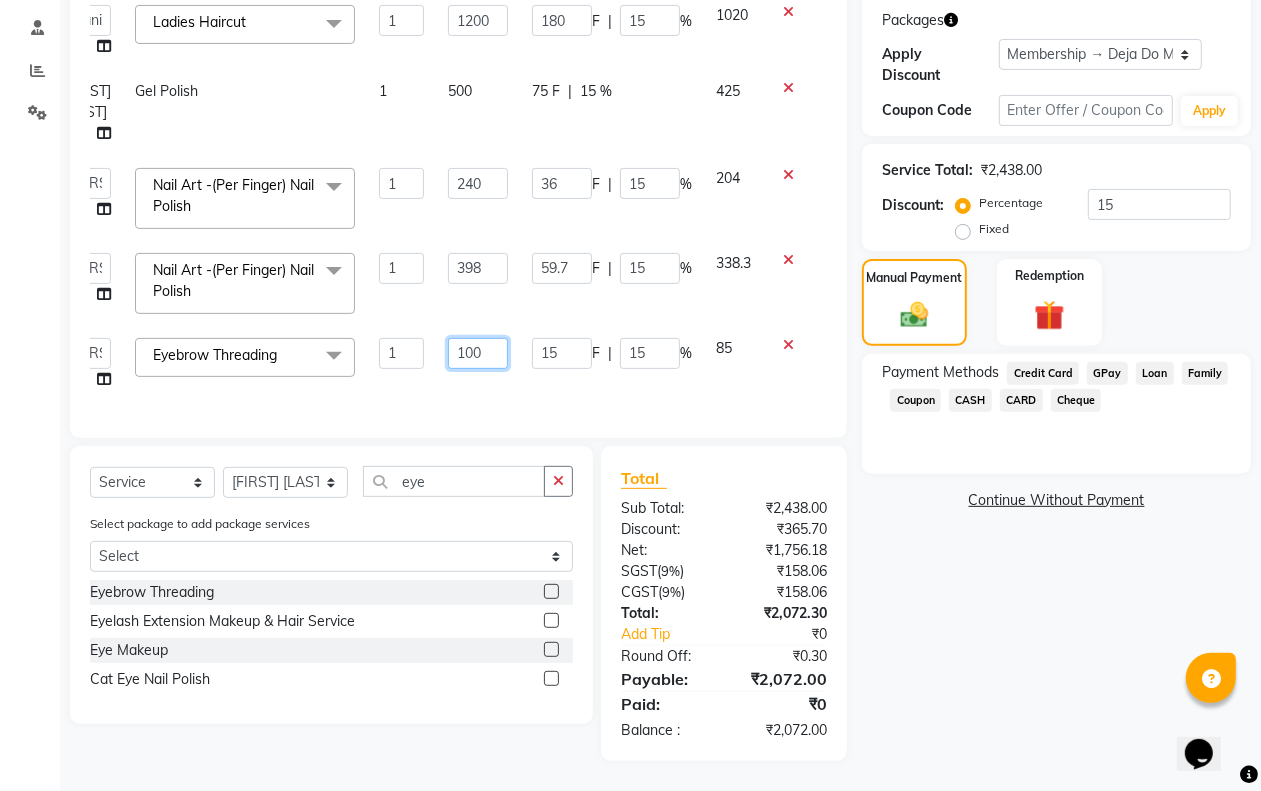 click on "100" 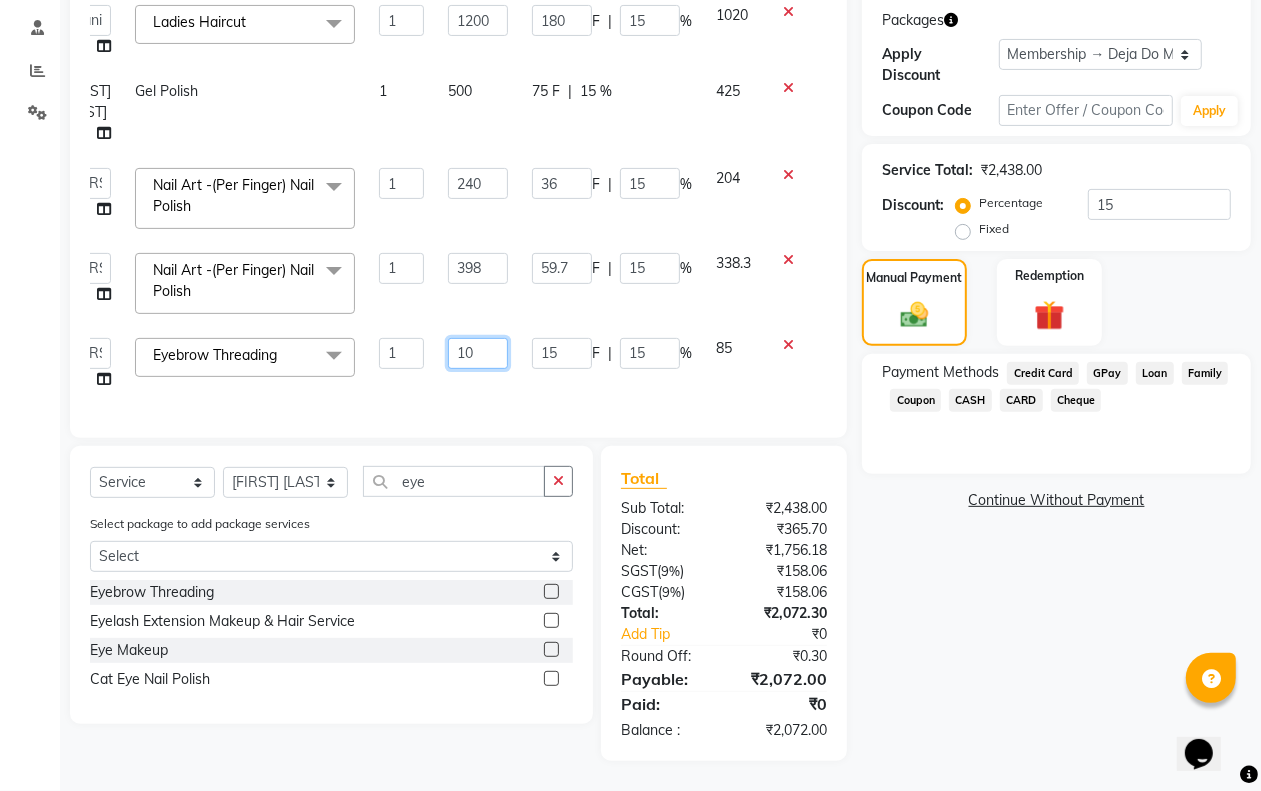type on "102" 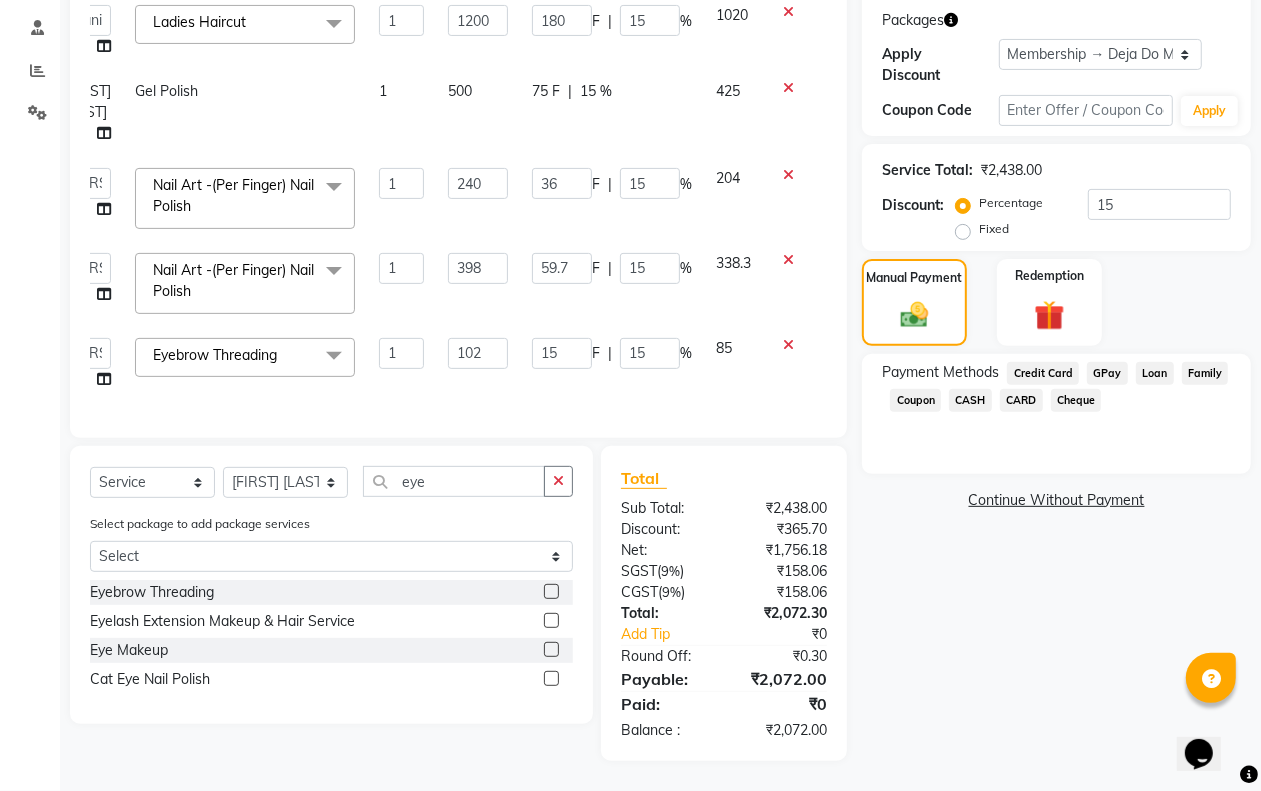 scroll, scrollTop: 308, scrollLeft: 0, axis: vertical 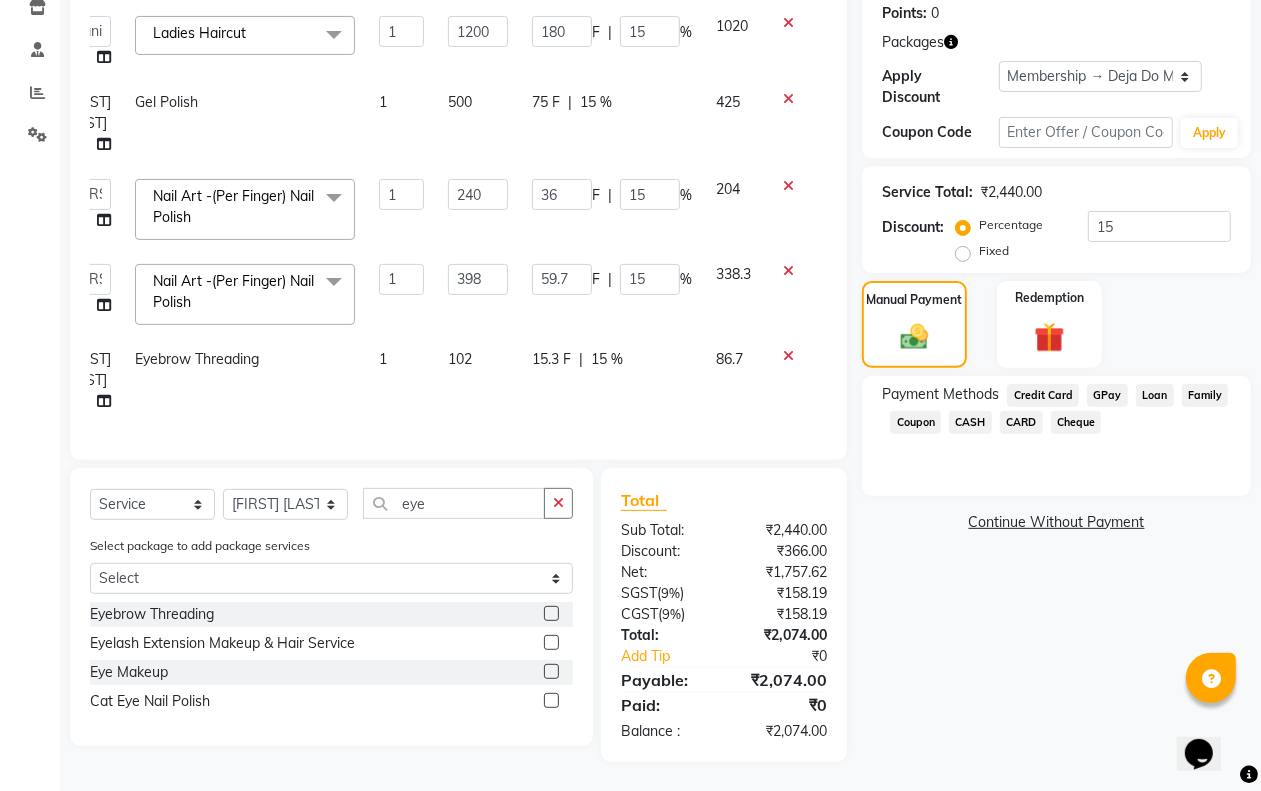 click on "102" 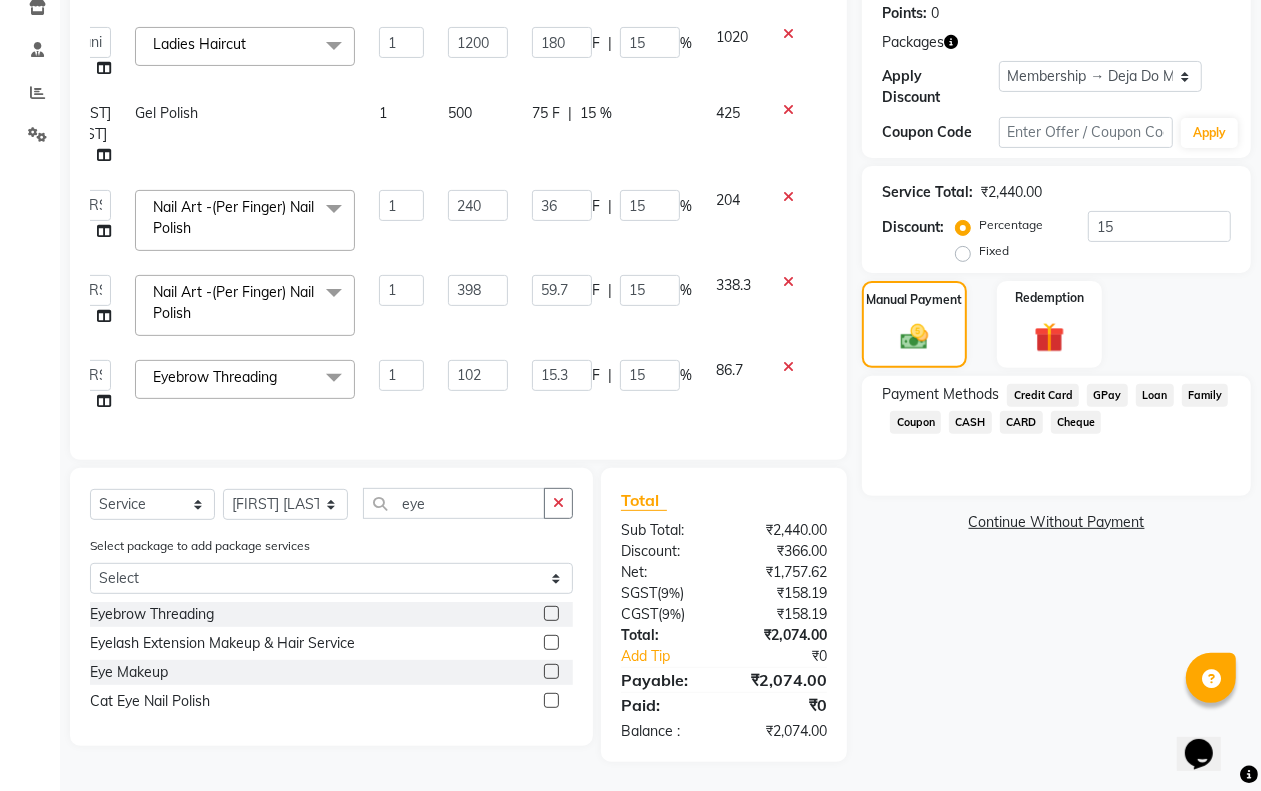 click on "GPay" 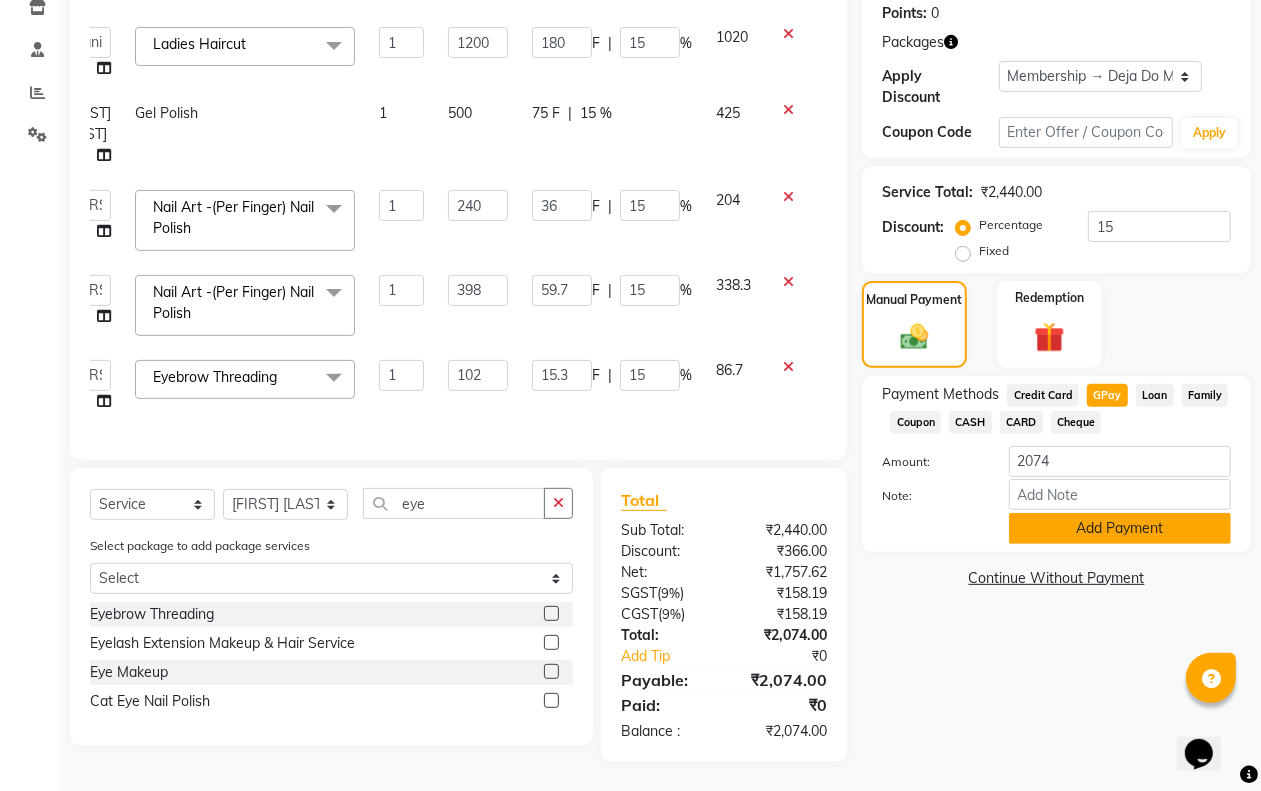click on "Add Payment" 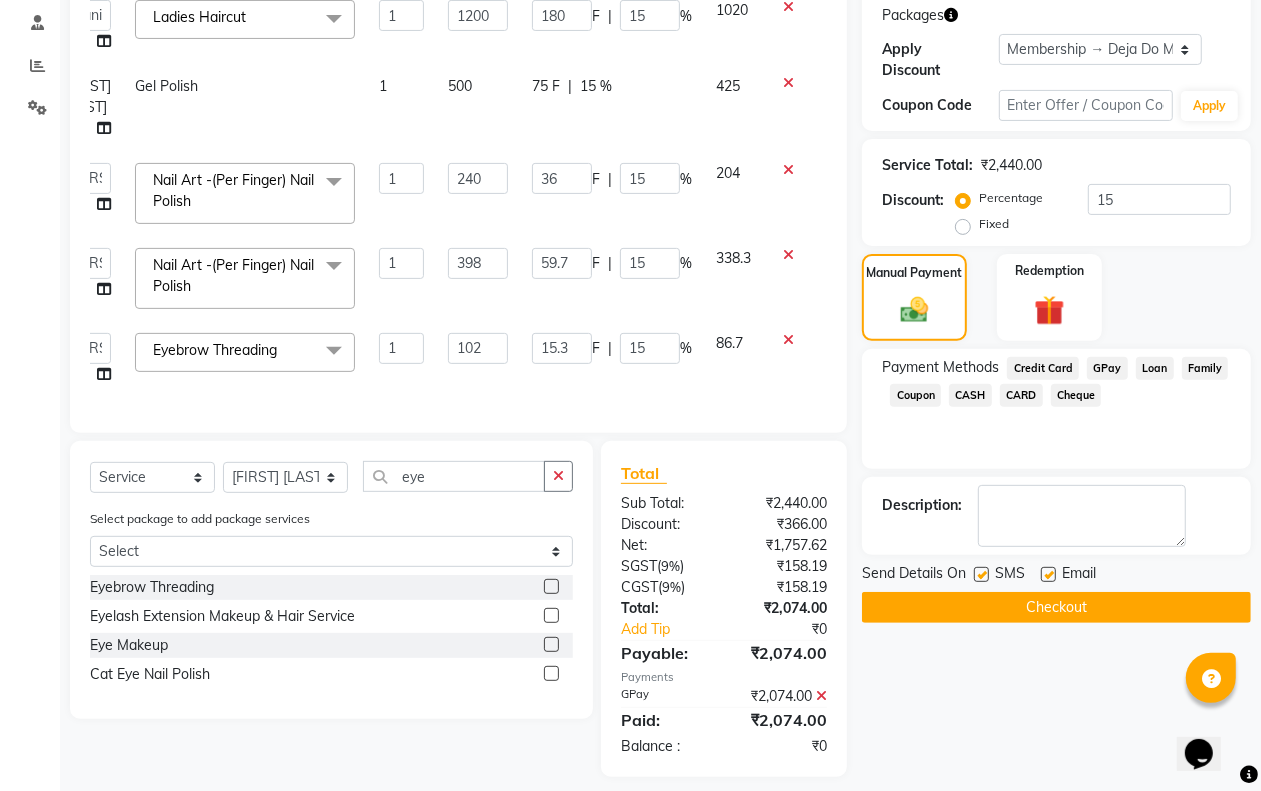 scroll, scrollTop: 350, scrollLeft: 0, axis: vertical 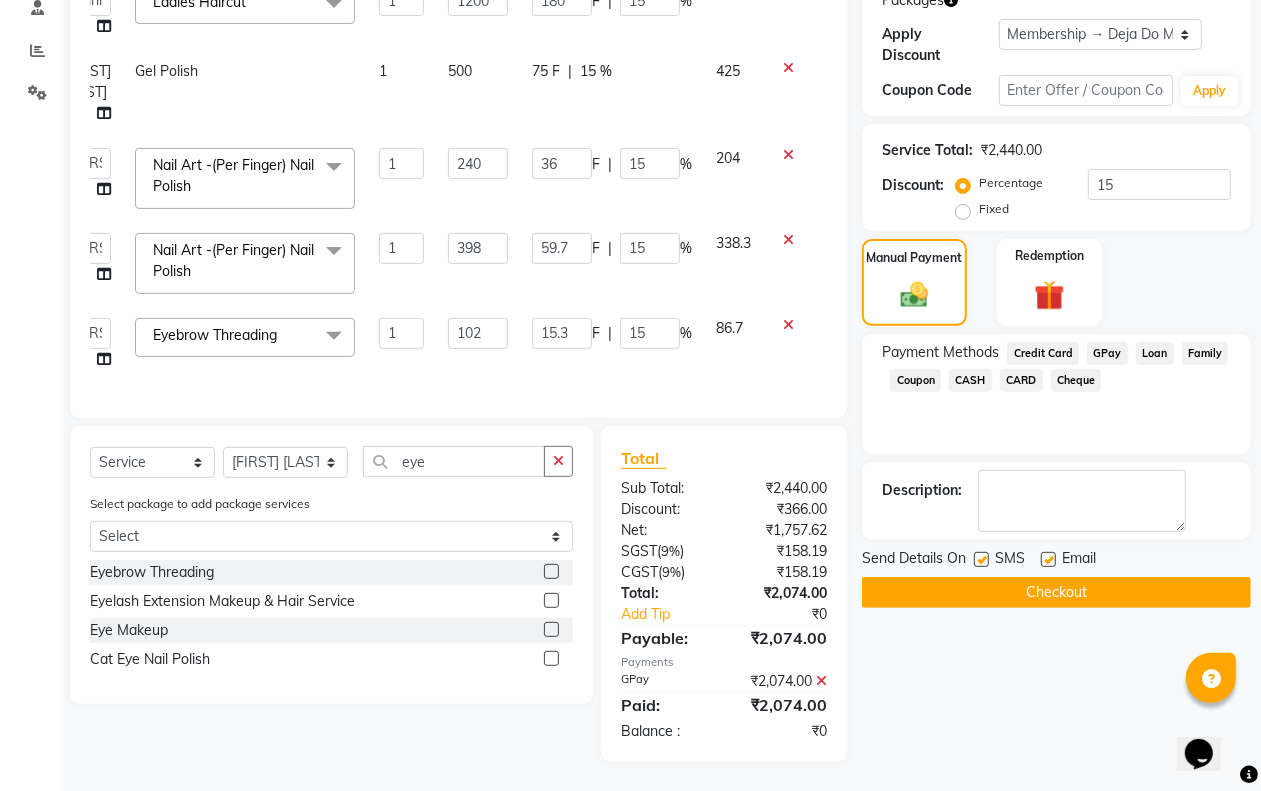 click on "Checkout" 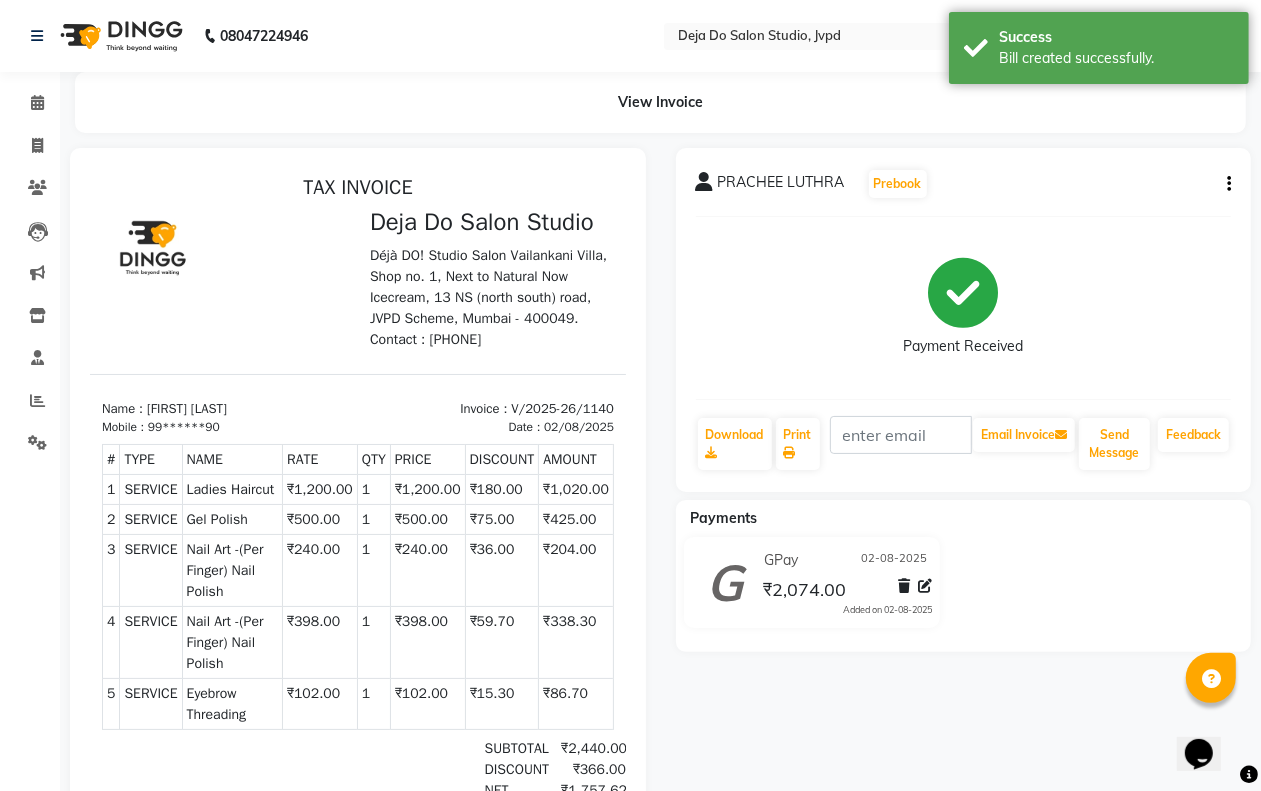 scroll, scrollTop: 0, scrollLeft: 0, axis: both 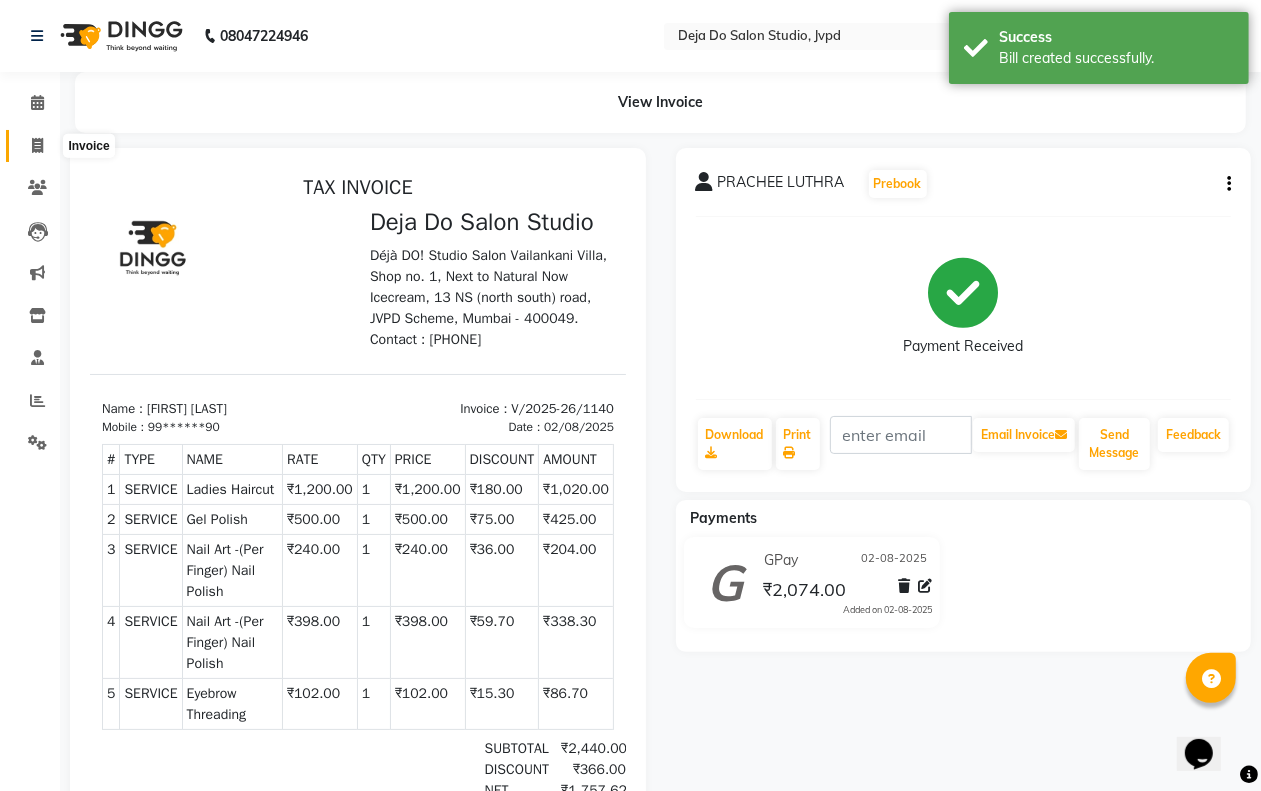 click 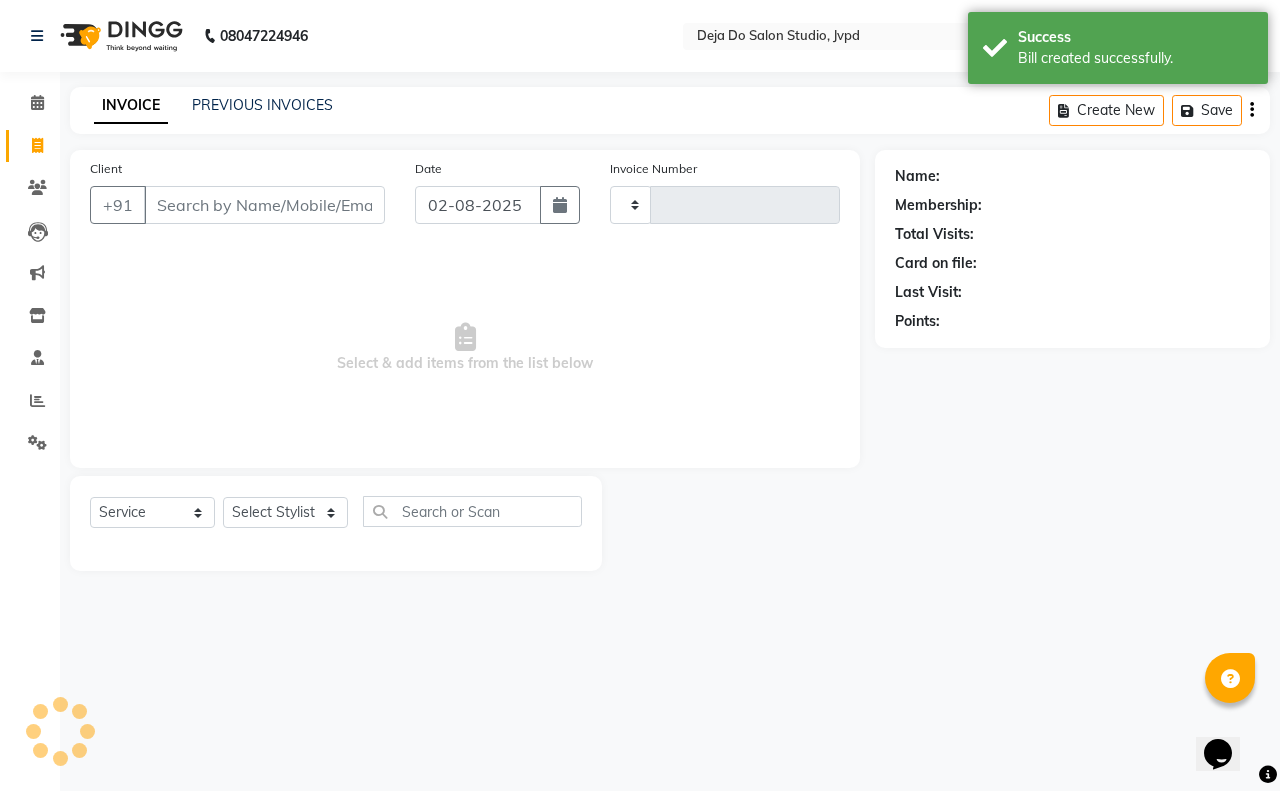 type on "1141" 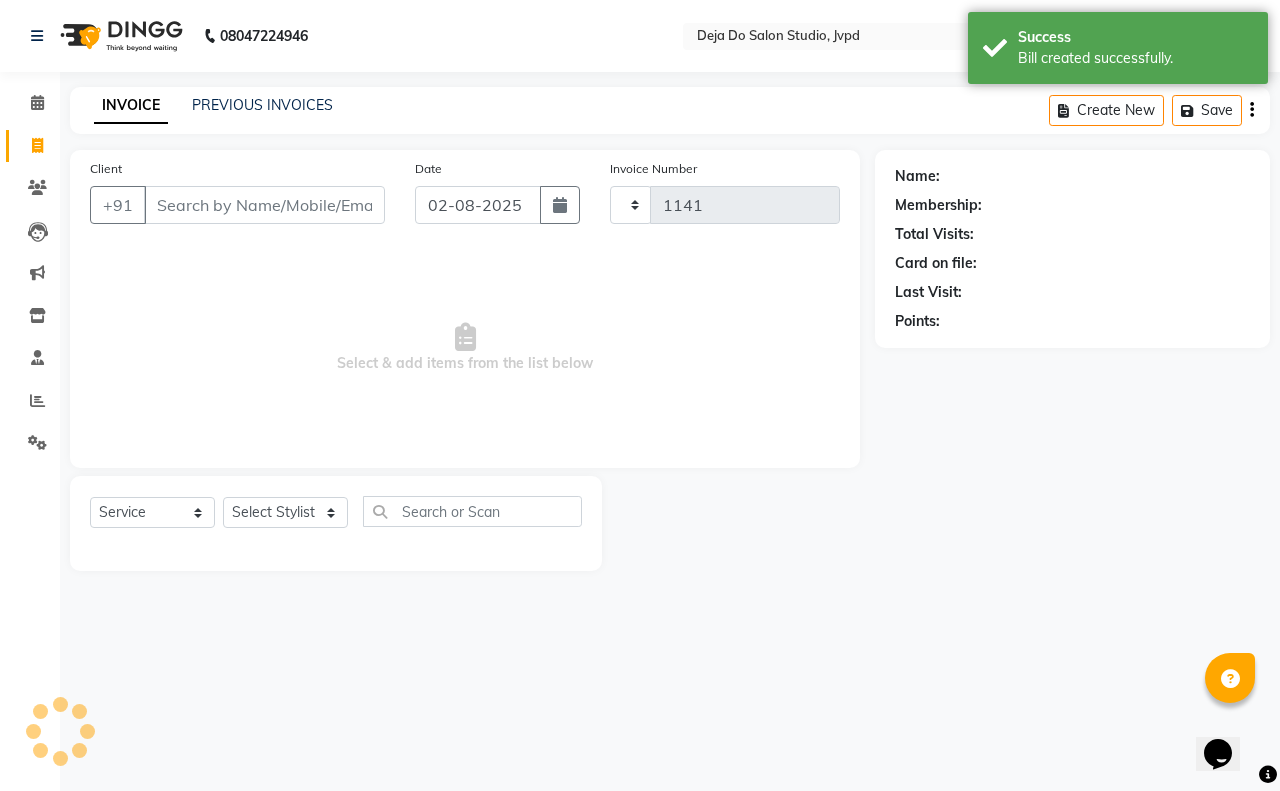 select on "7295" 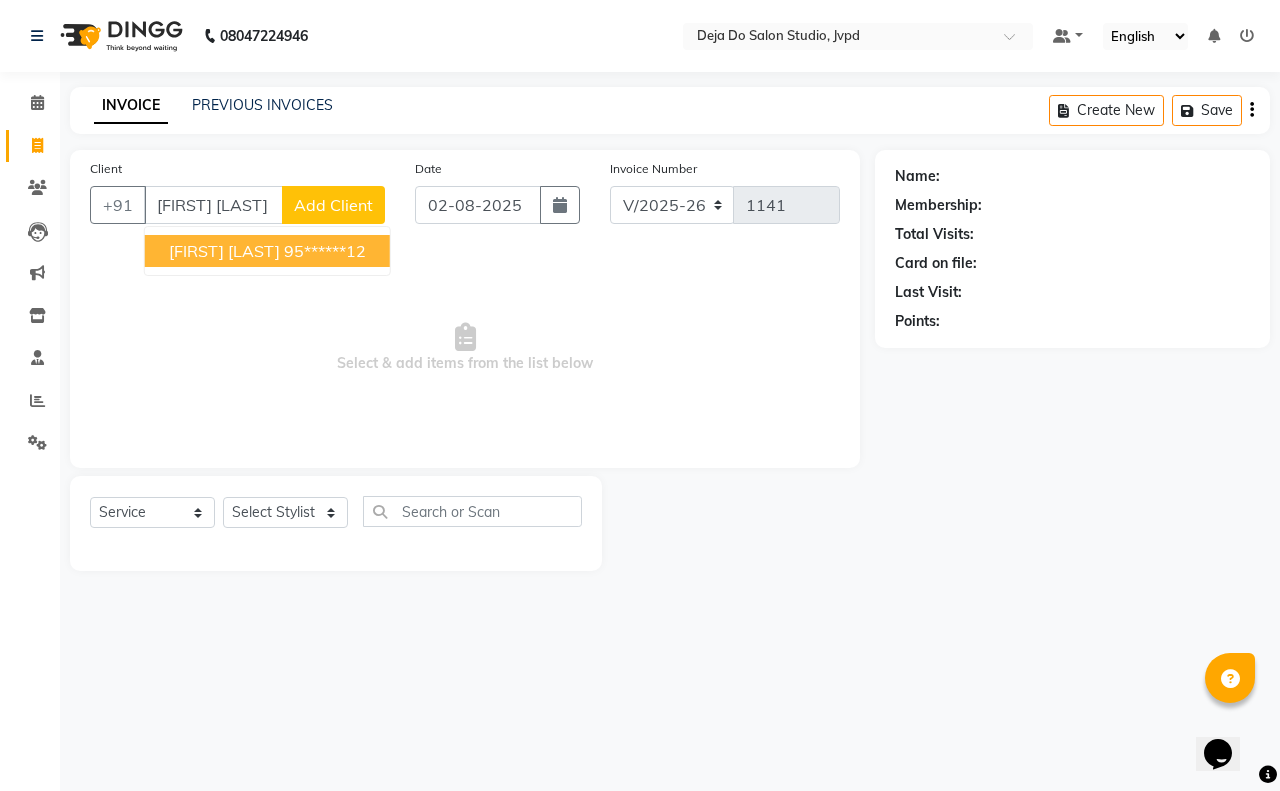 click on "95******12" at bounding box center (325, 251) 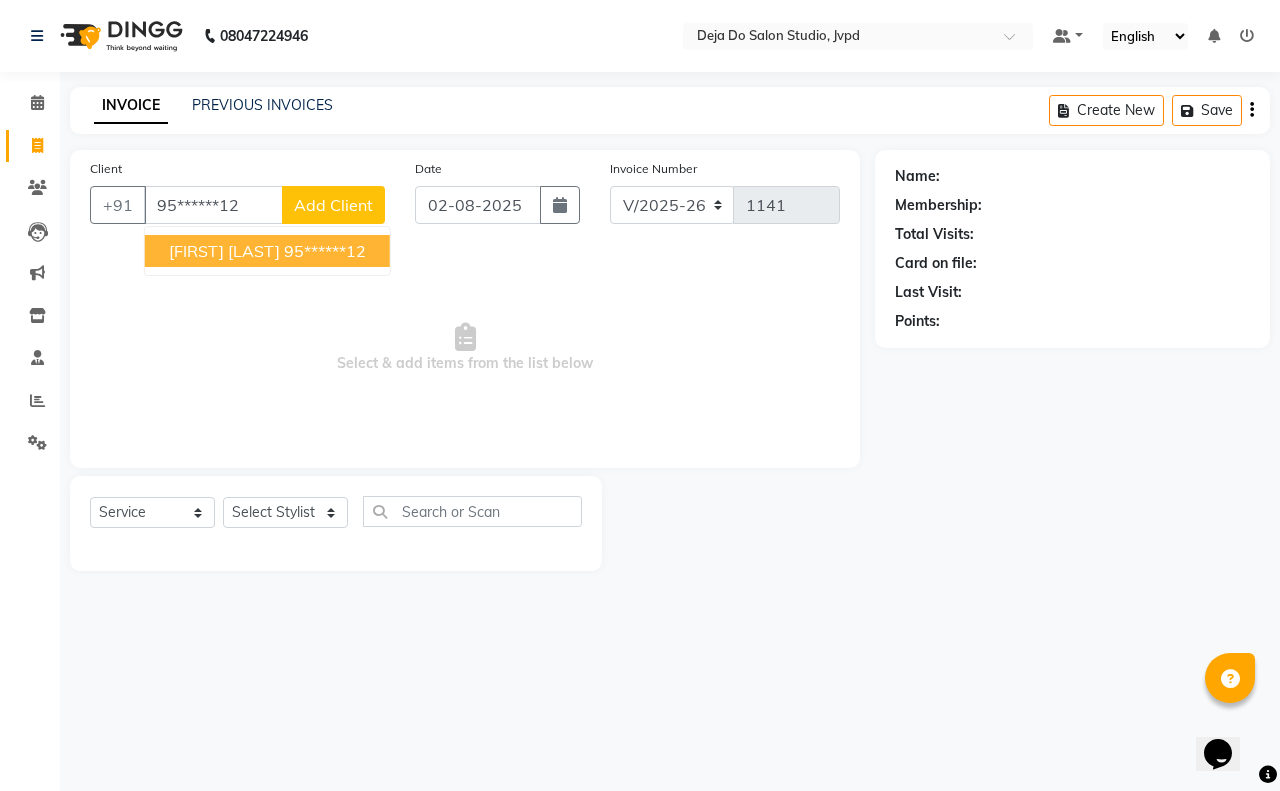 type on "95******12" 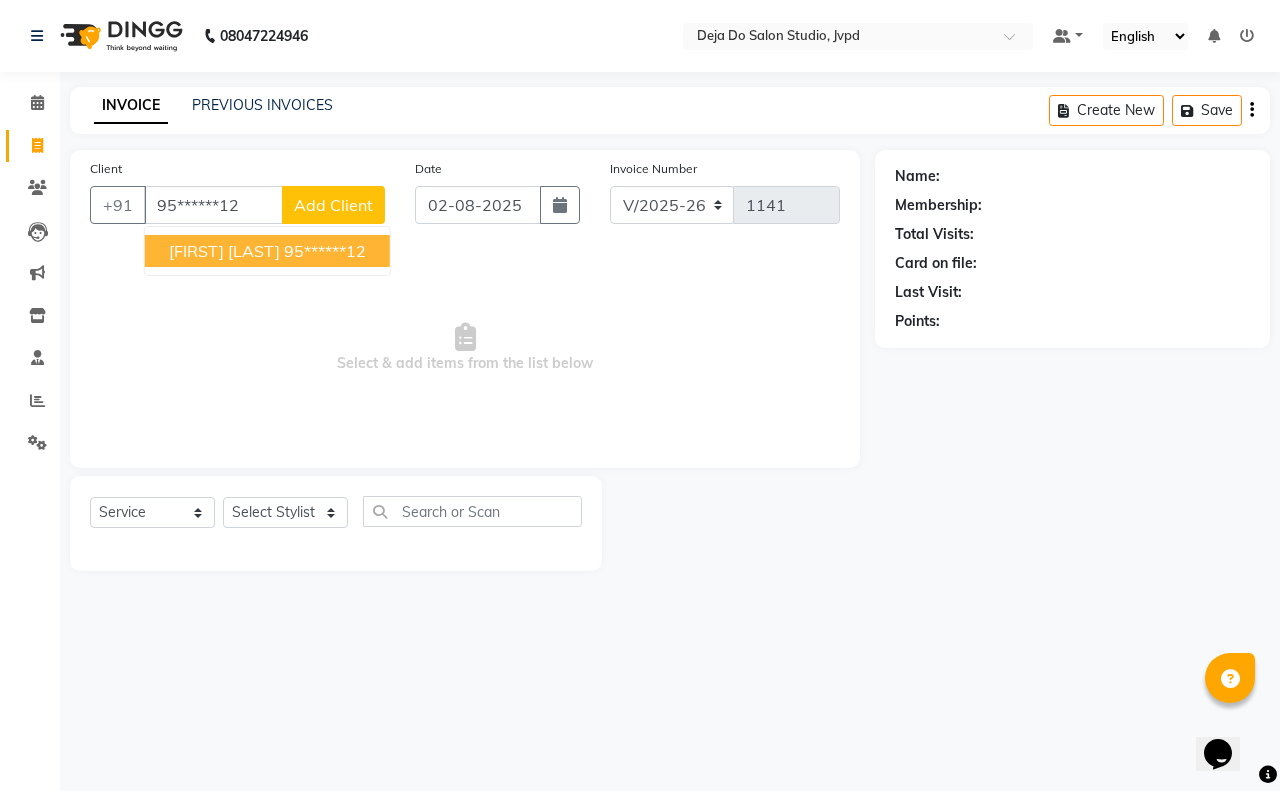 select on "1: Object" 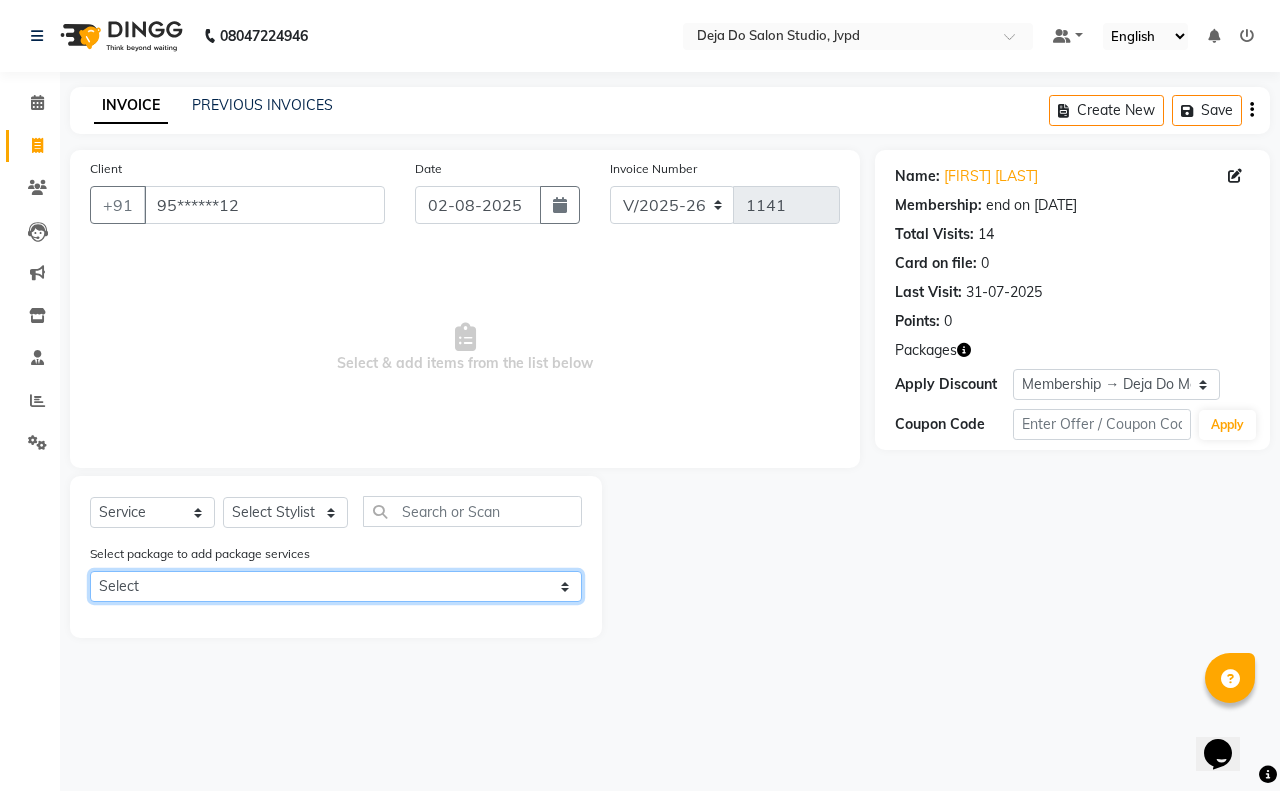 click on "Select Deja Do Membership Deja Do Membership" 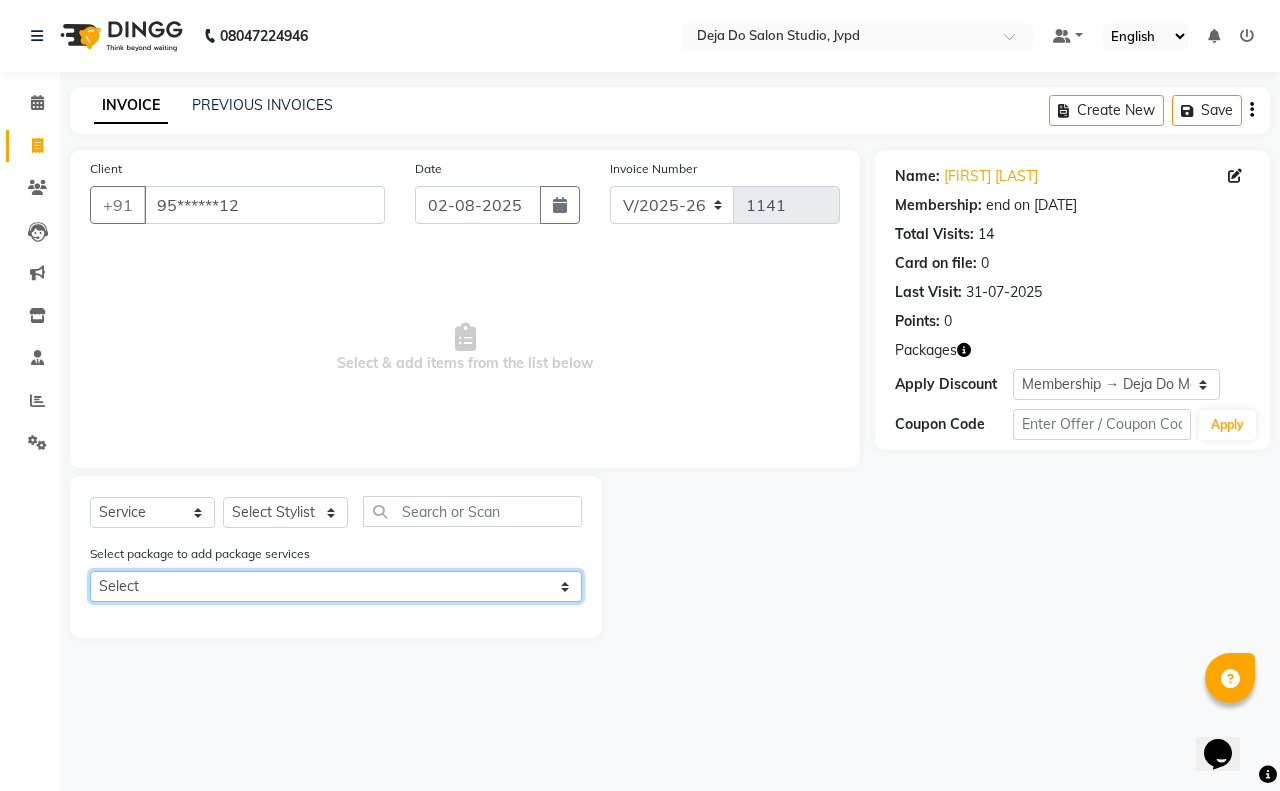 select on "1: Object" 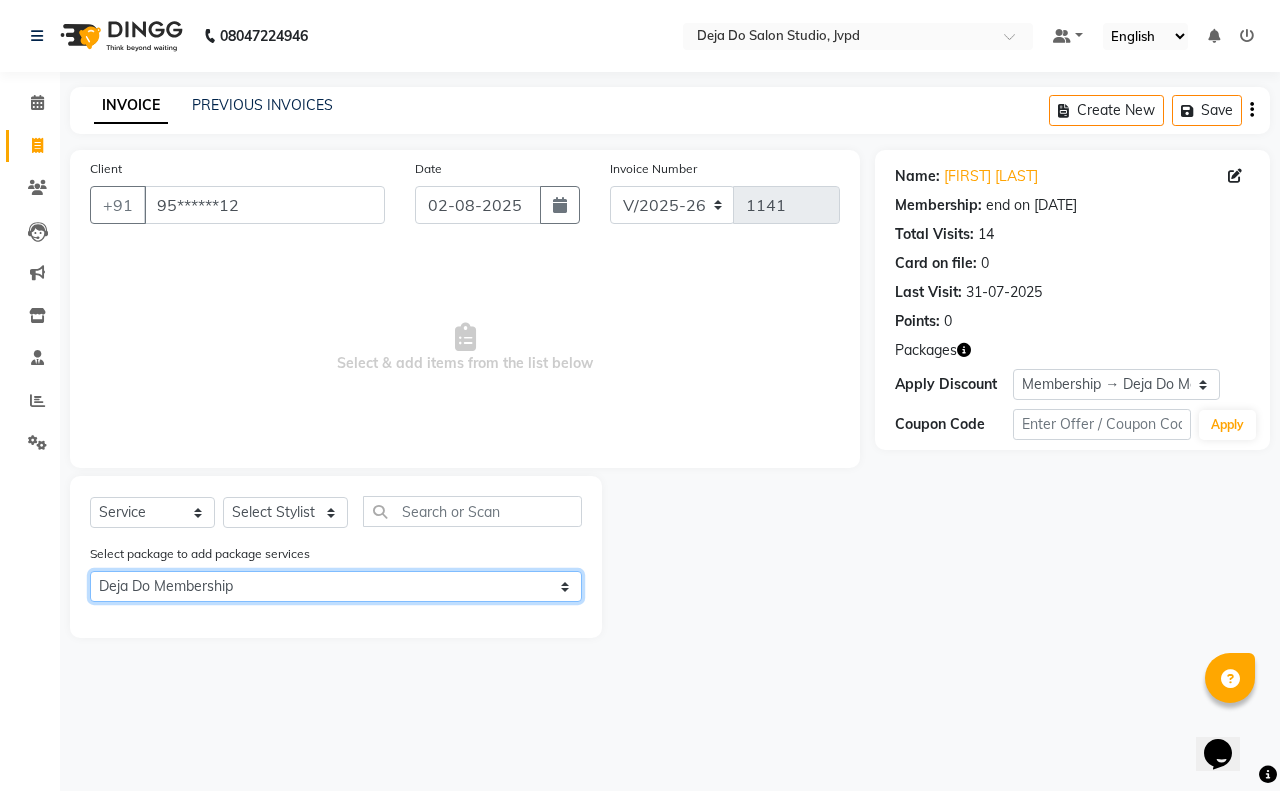 click on "Select Deja Do Membership Deja Do Membership" 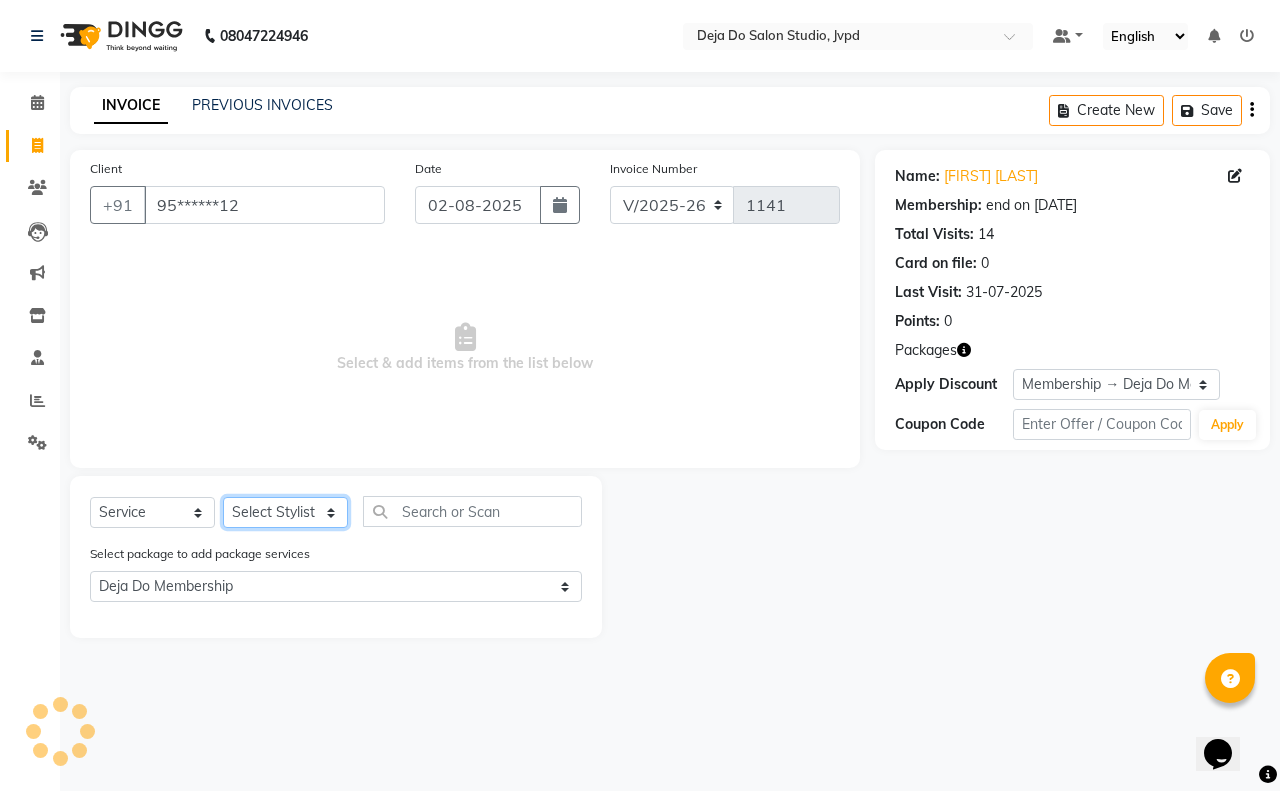 click on "Select Stylist Aditi Admin Anam  Sheikh  Arifa Shaikh Danish  Salamani Farida Fatima Kasbe Namya salian Rashi Mayur Sakina Rupani Shefali  shetty Shuaib Salamani Sumaiya sayed Sushma Pelage" 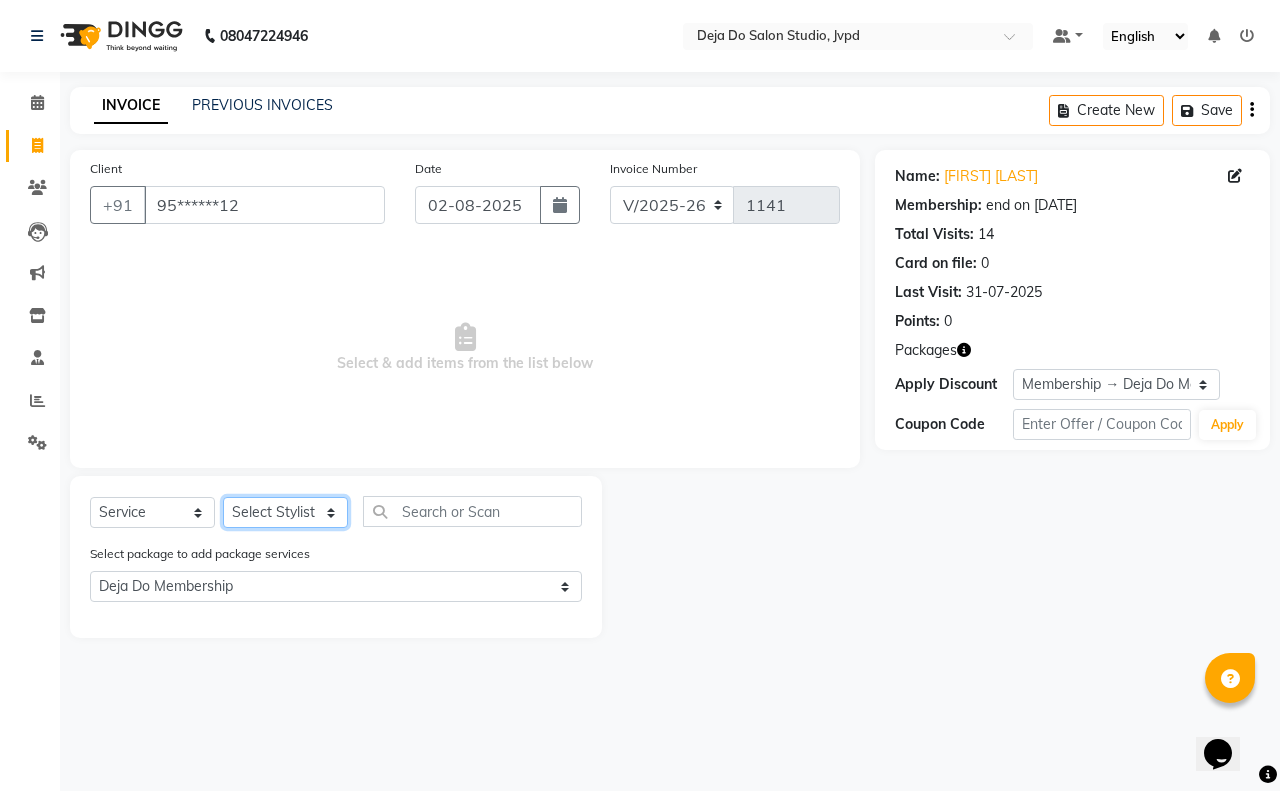select on "62497" 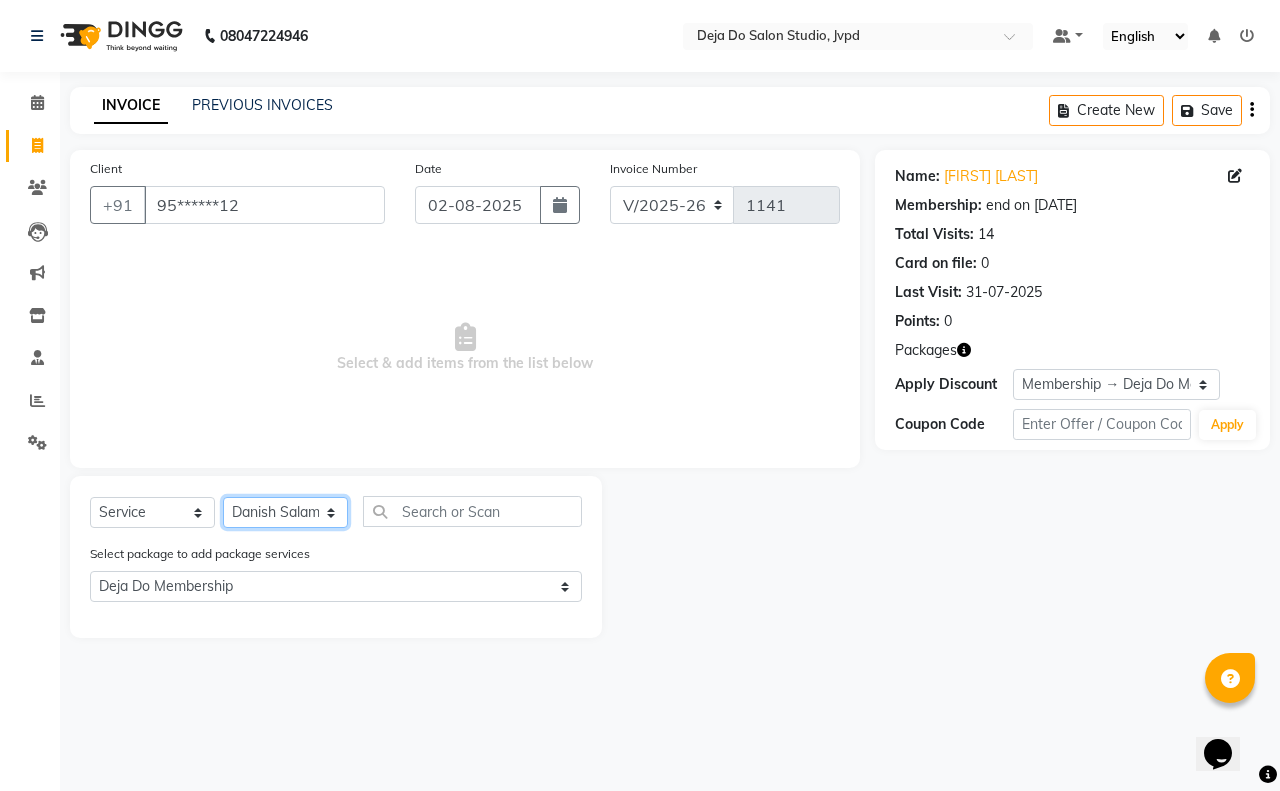 click on "Select Stylist Aditi Admin Anam  Sheikh  Arifa Shaikh Danish  Salamani Farida Fatima Kasbe Namya salian Rashi Mayur Sakina Rupani Shefali  shetty Shuaib Salamani Sumaiya sayed Sushma Pelage" 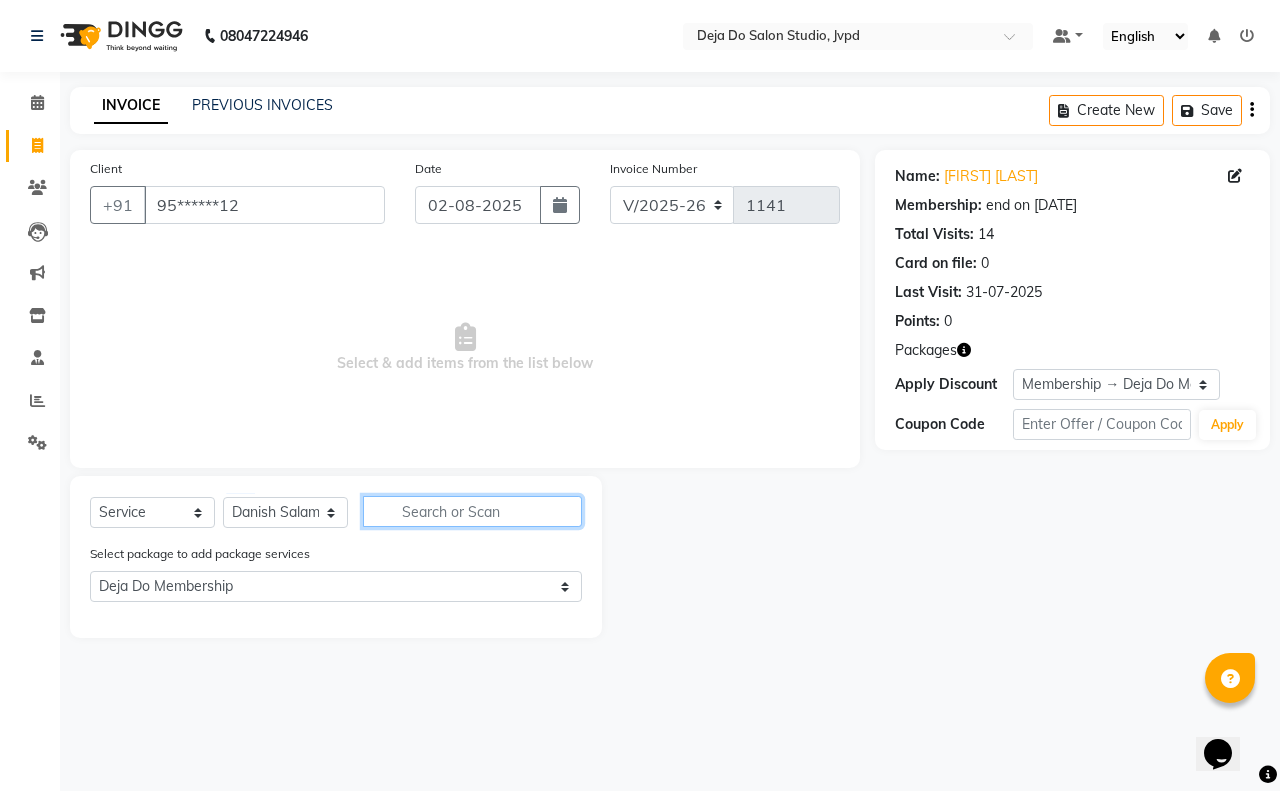 click 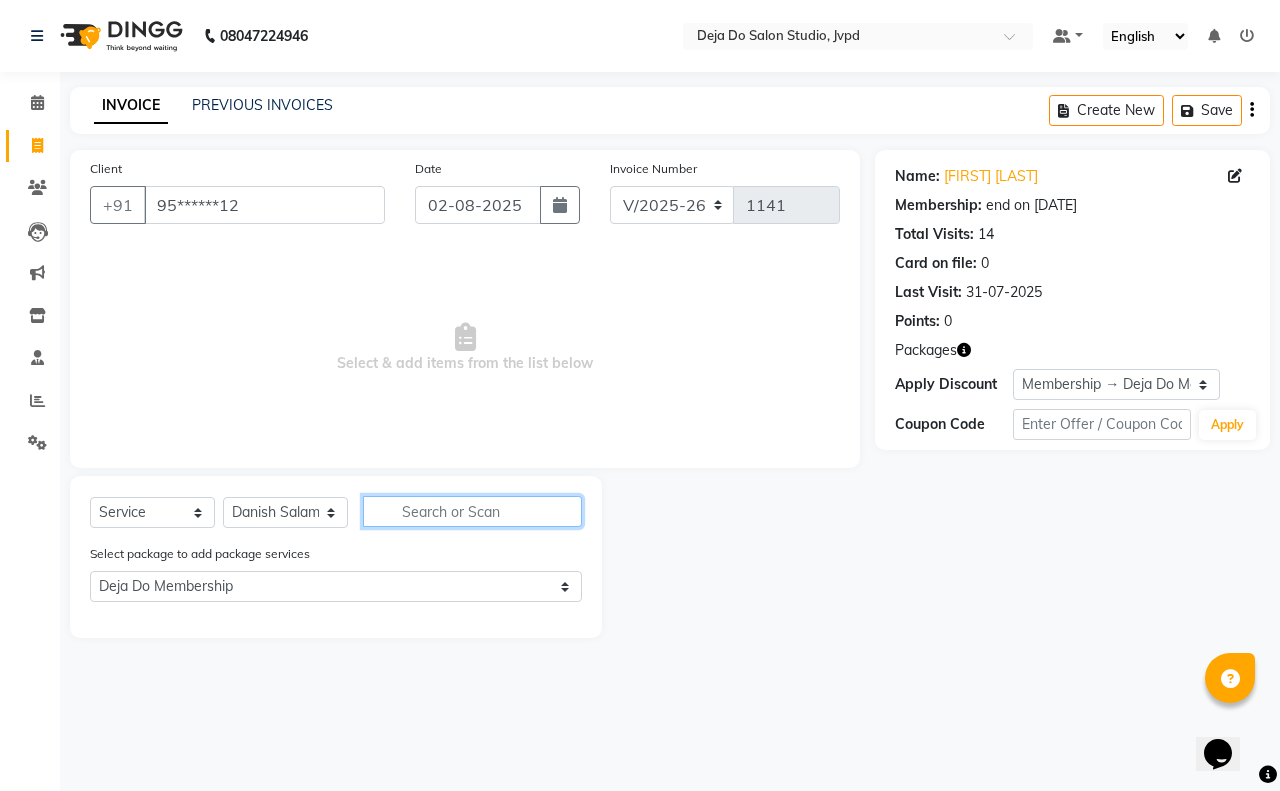 type on "g" 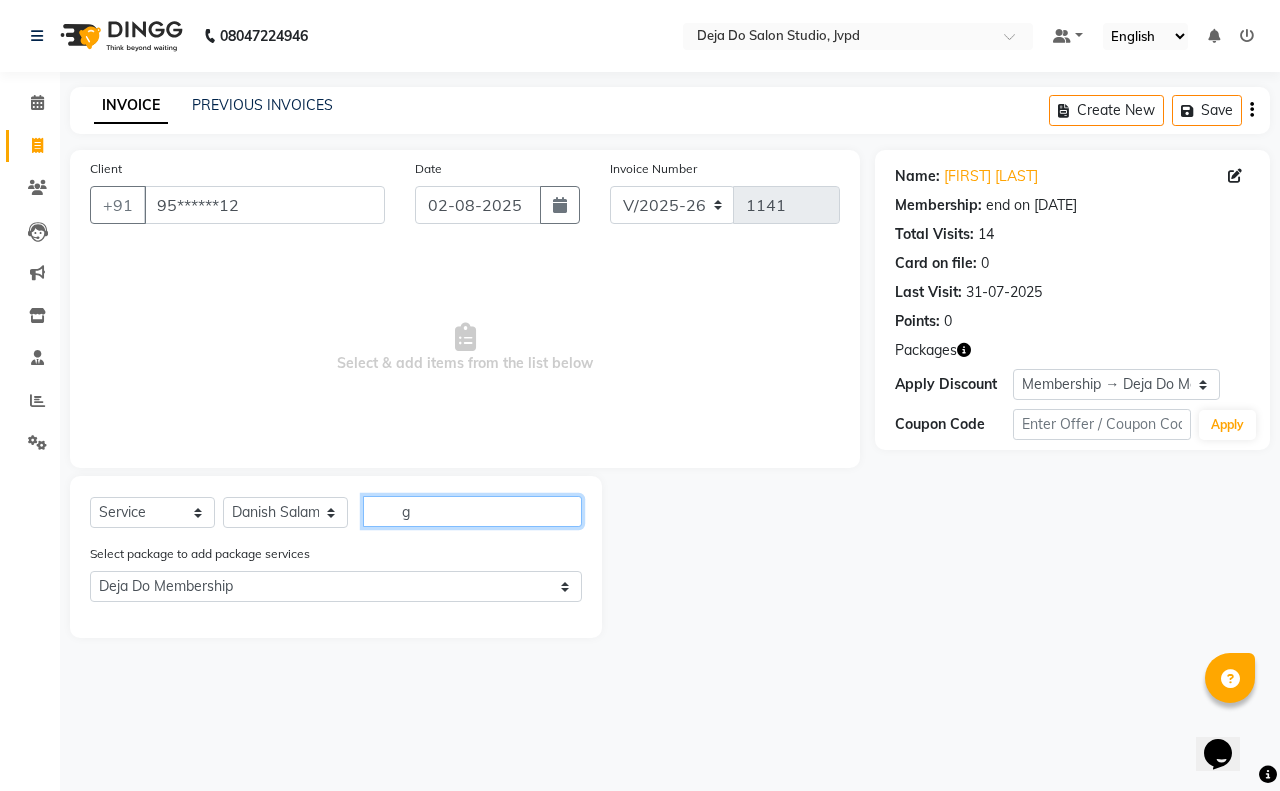 select on "0: undefined" 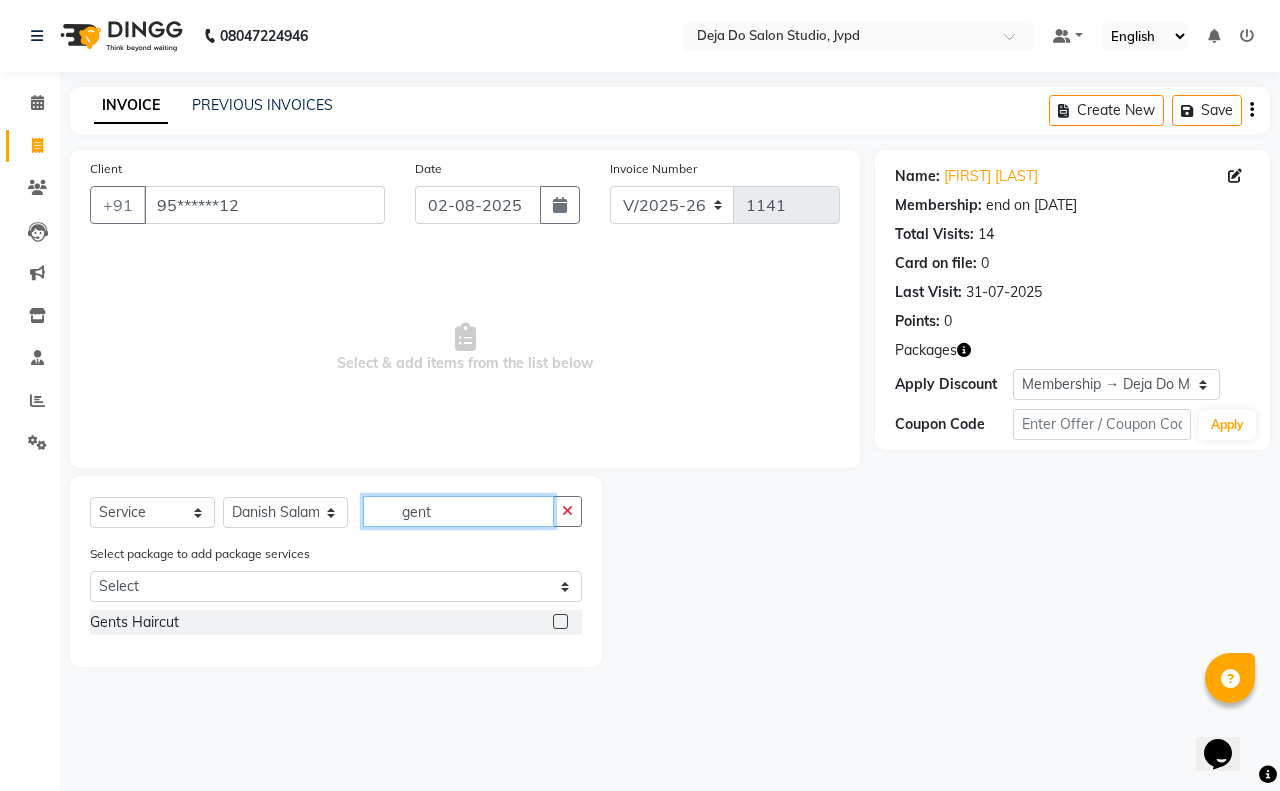 type on "gent" 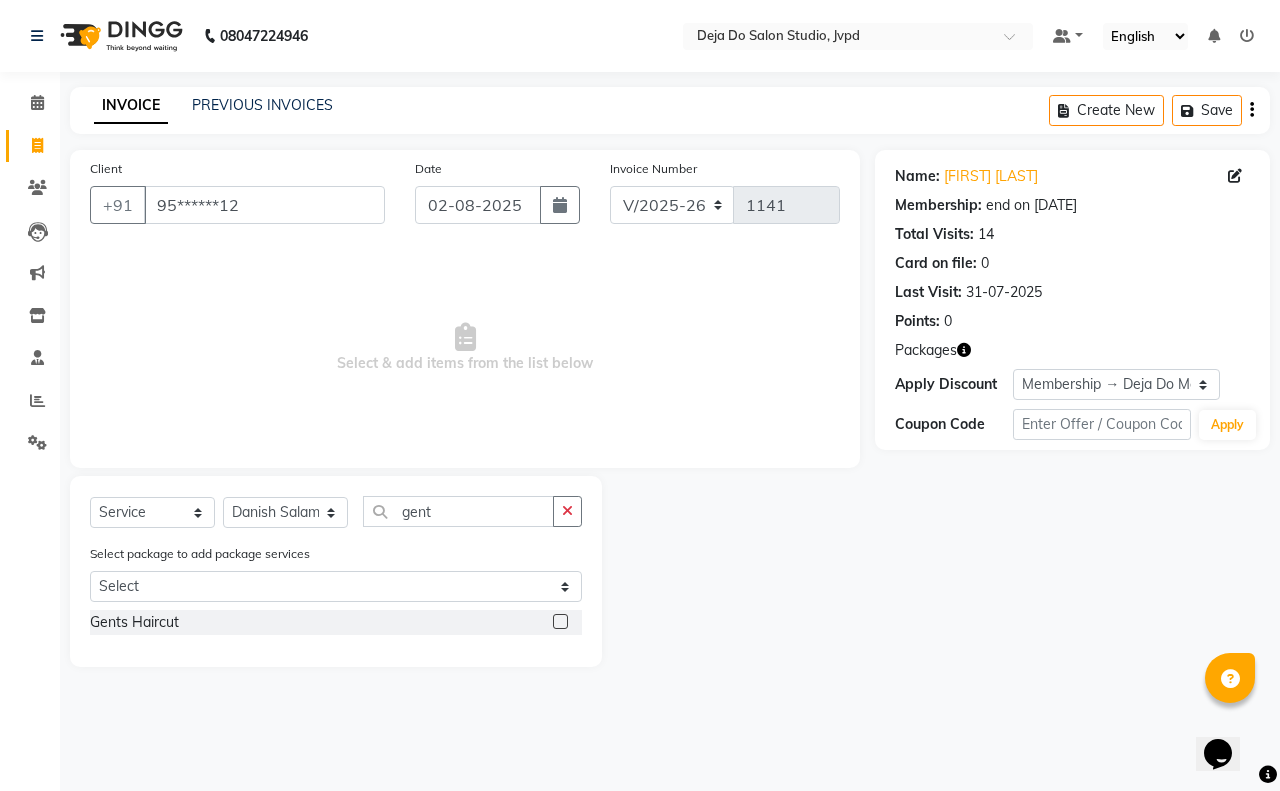 click 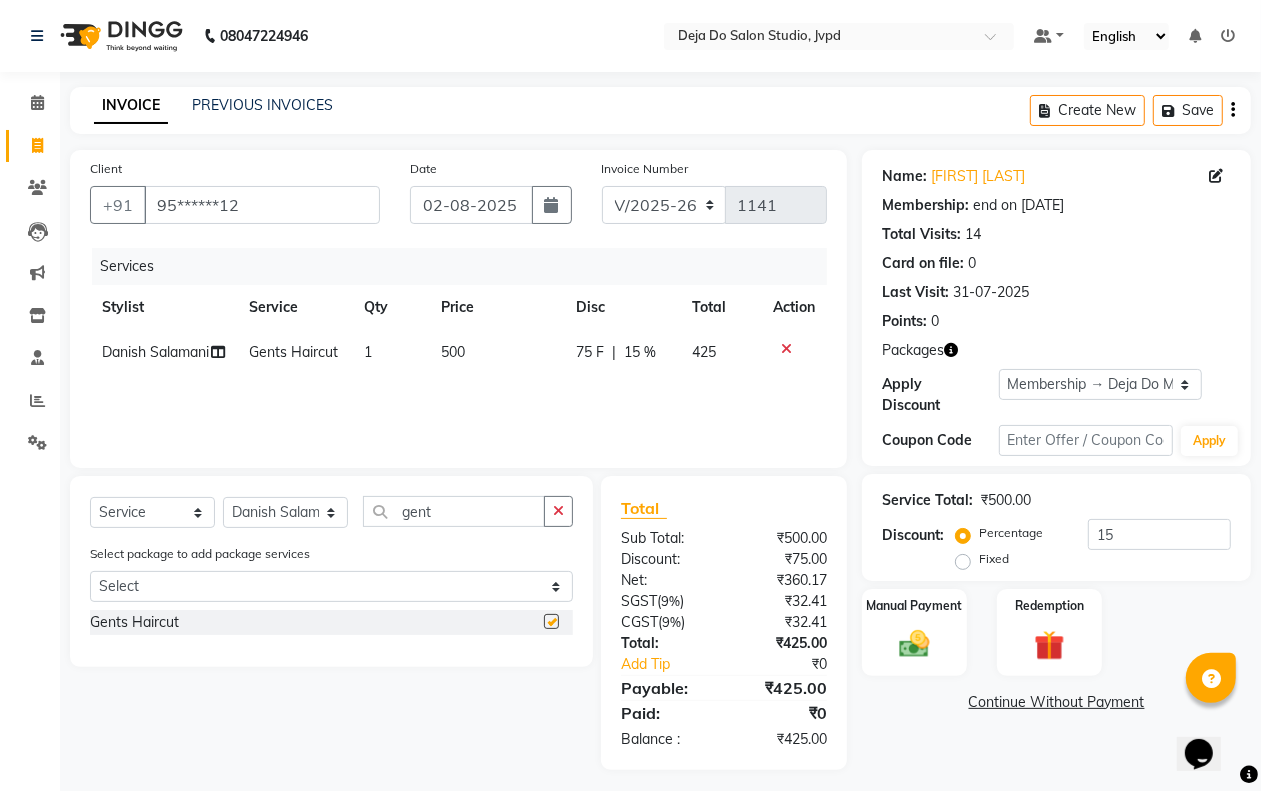 checkbox on "false" 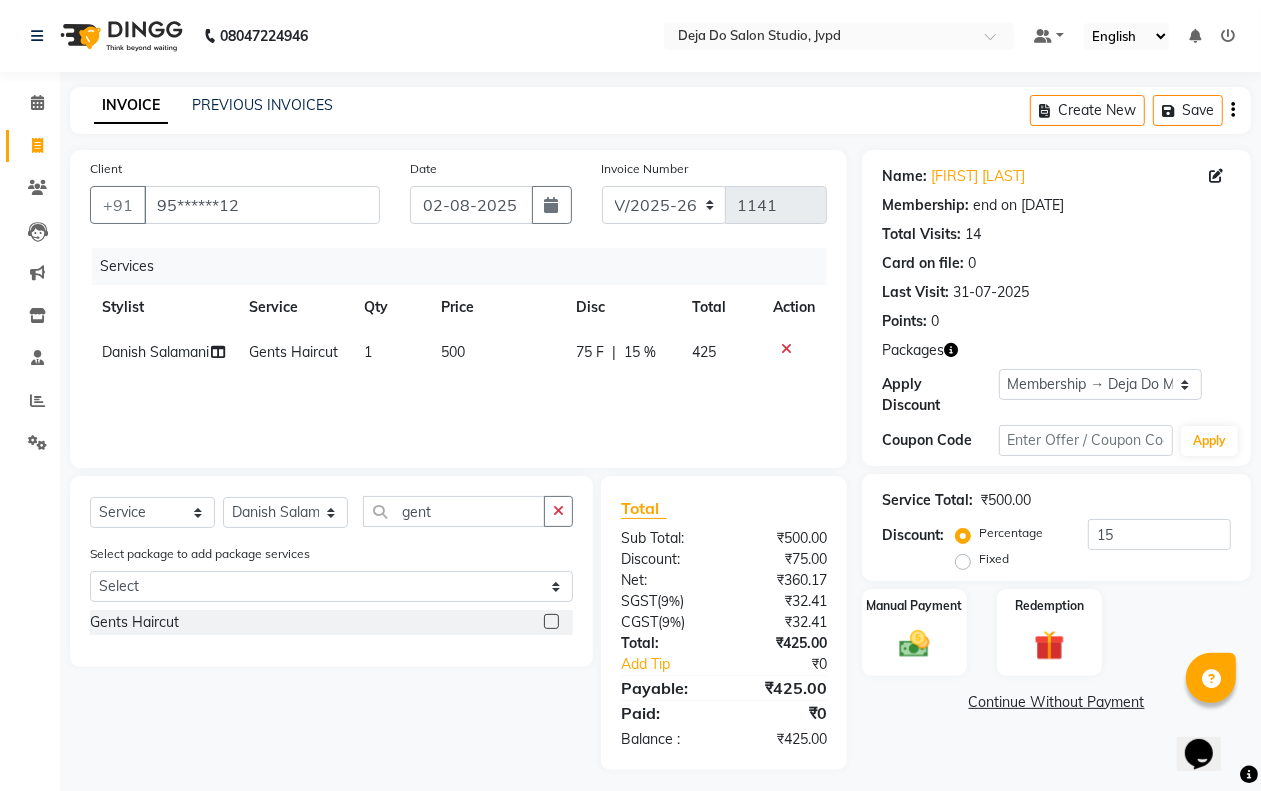 click on "500" 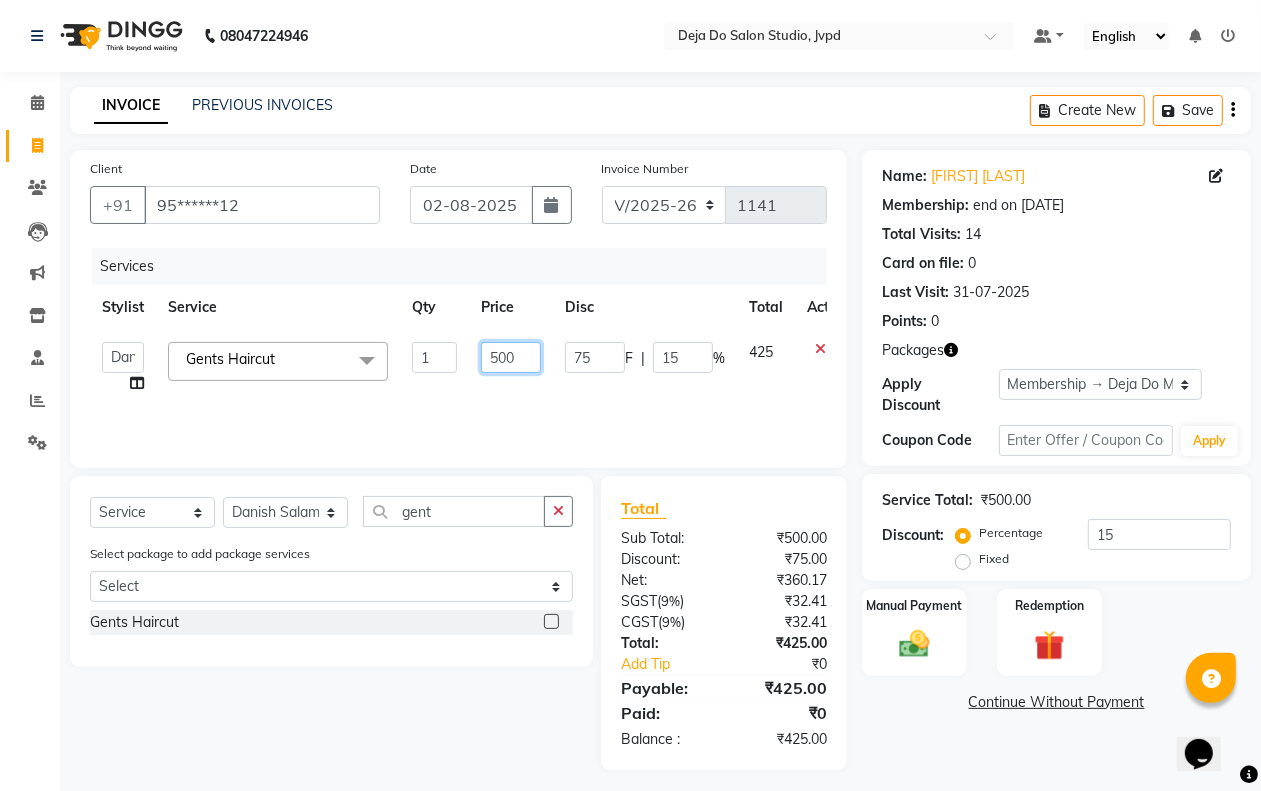 click on "500" 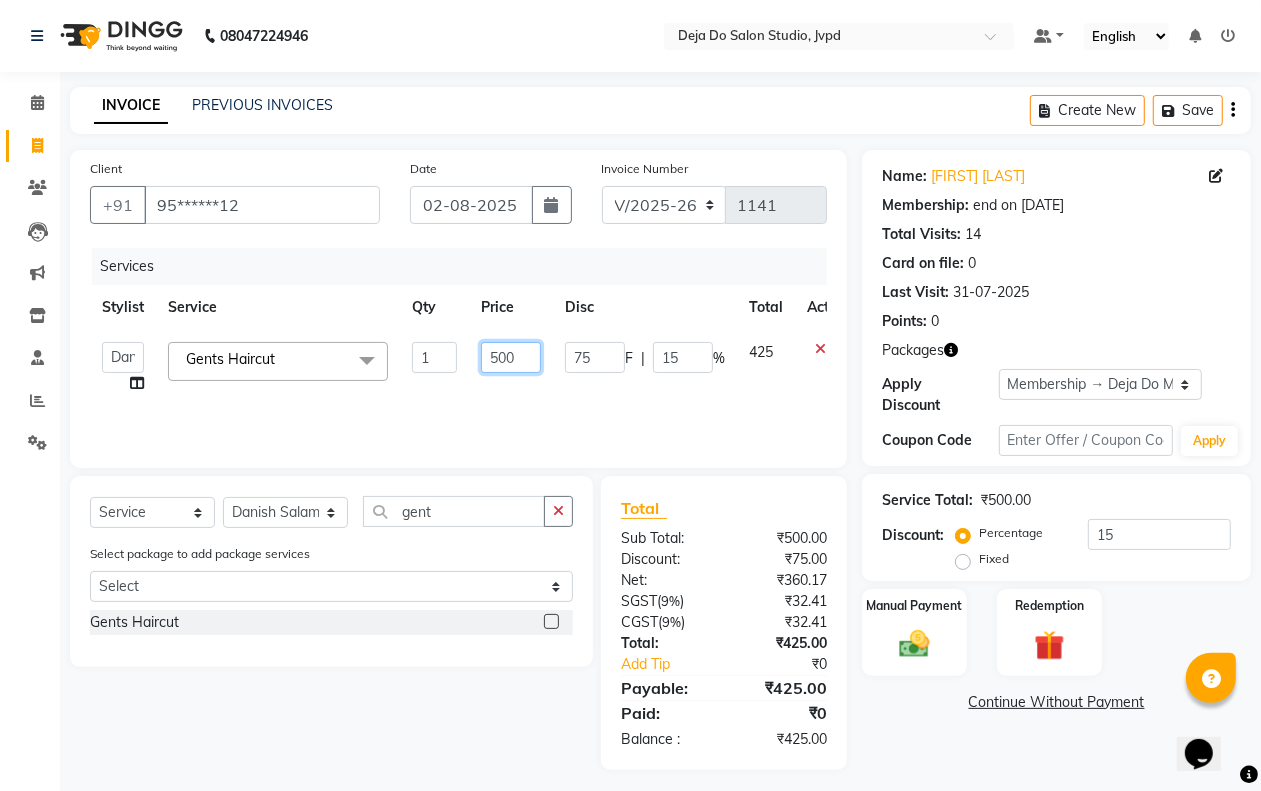 click on "500" 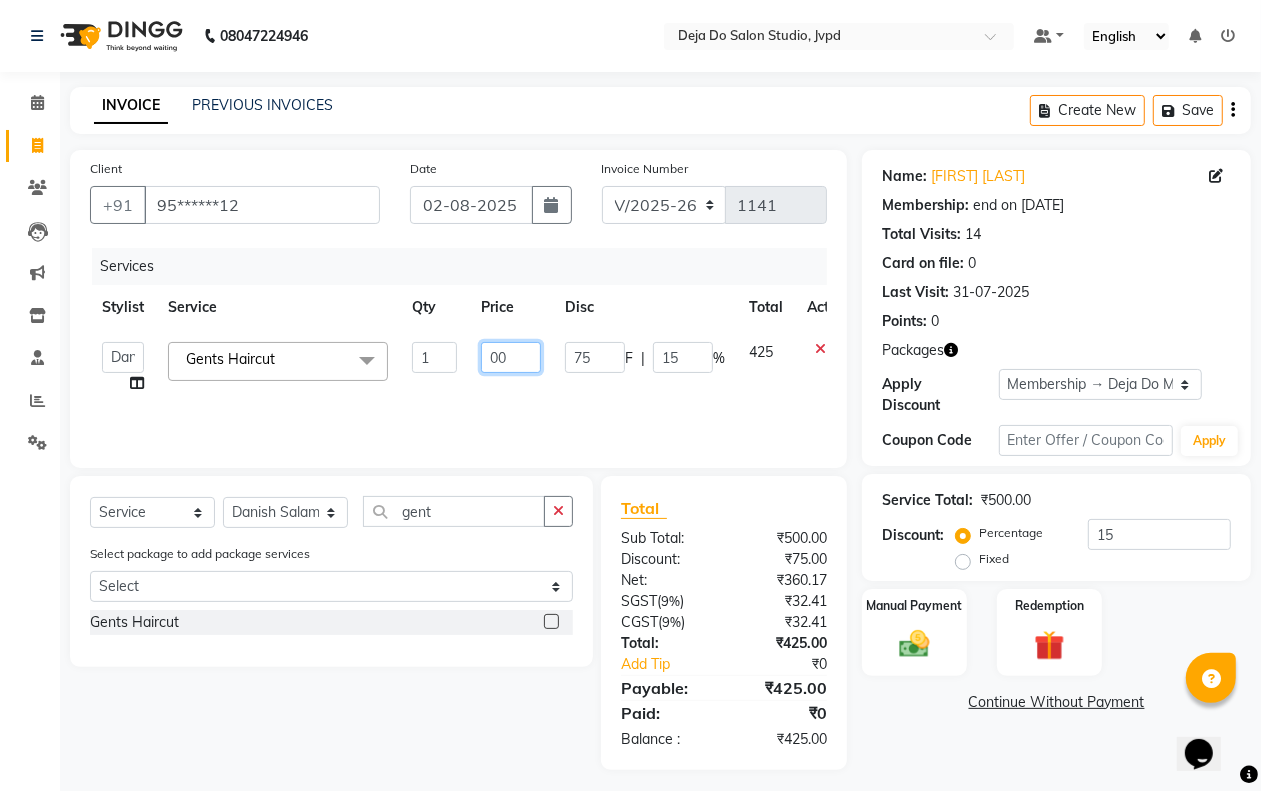 type on "400" 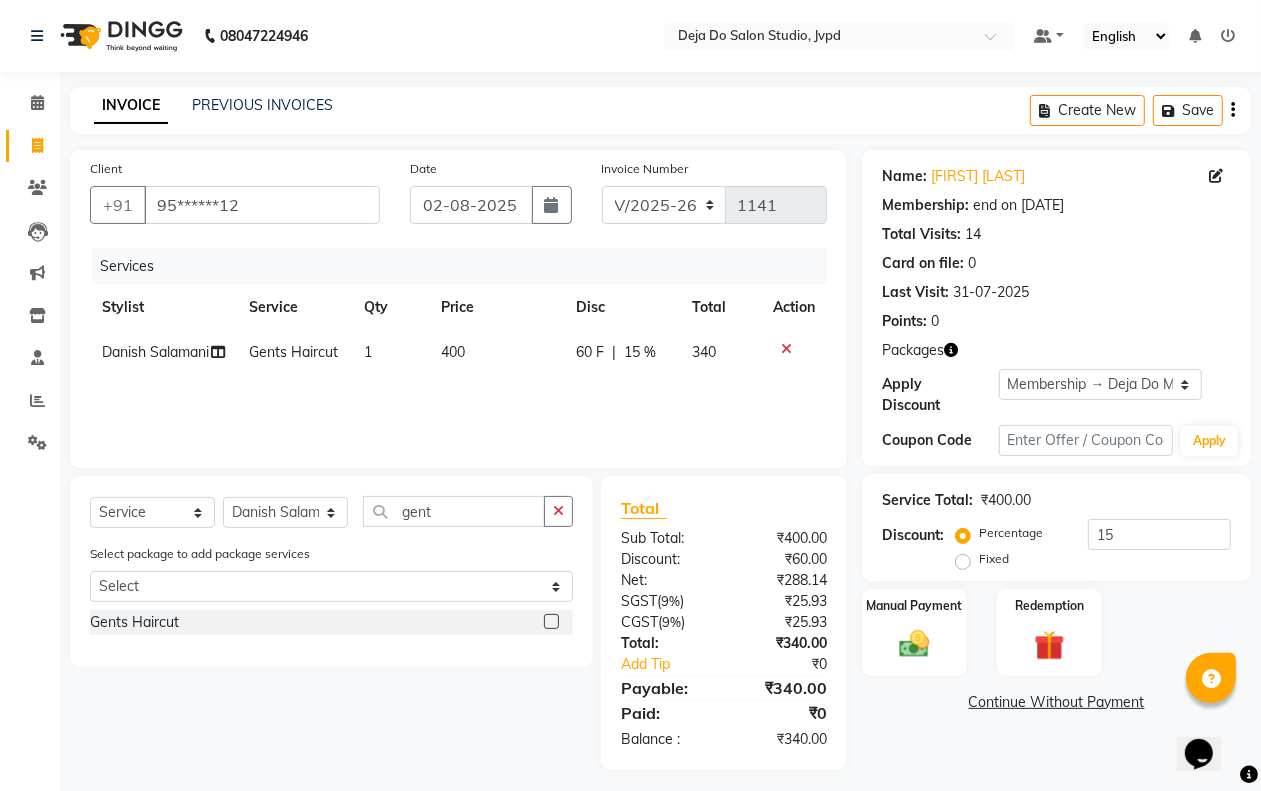 click on "60 F | 15 %" 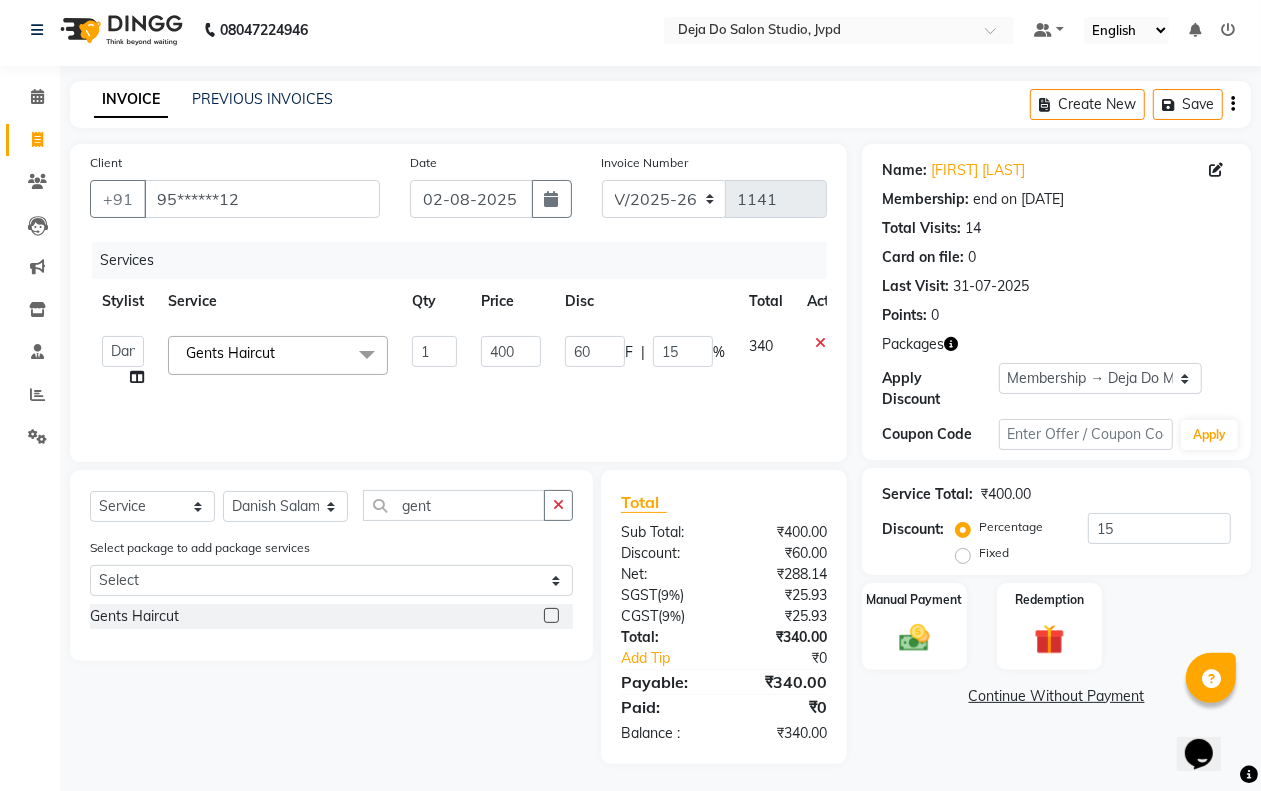 scroll, scrollTop: 8, scrollLeft: 0, axis: vertical 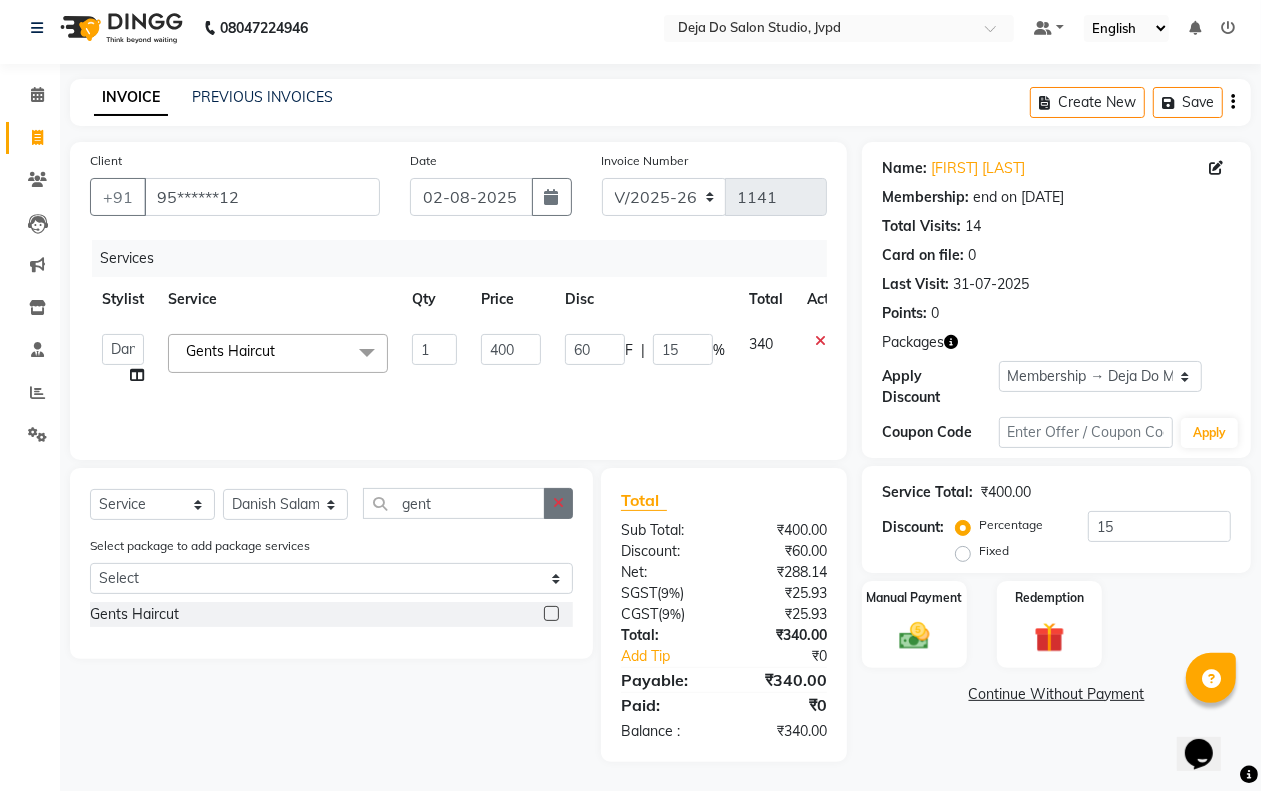 click 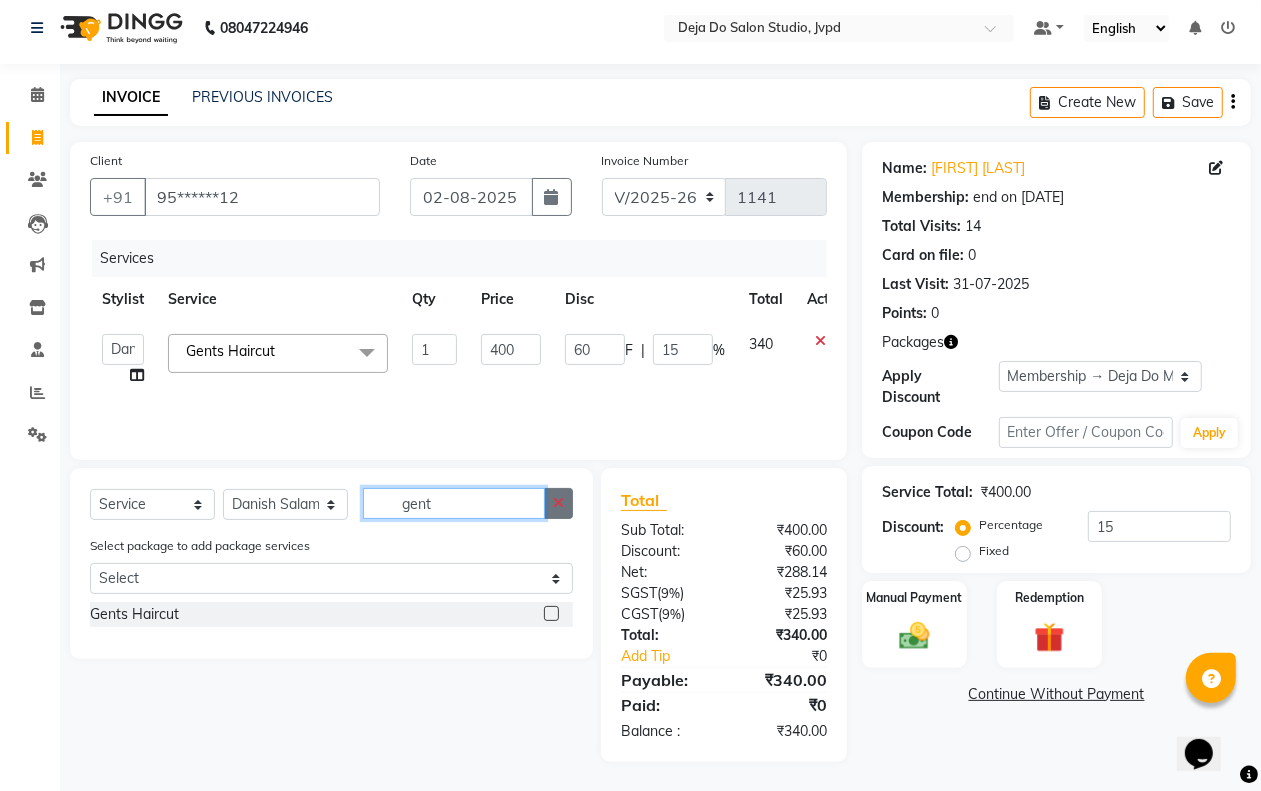 type 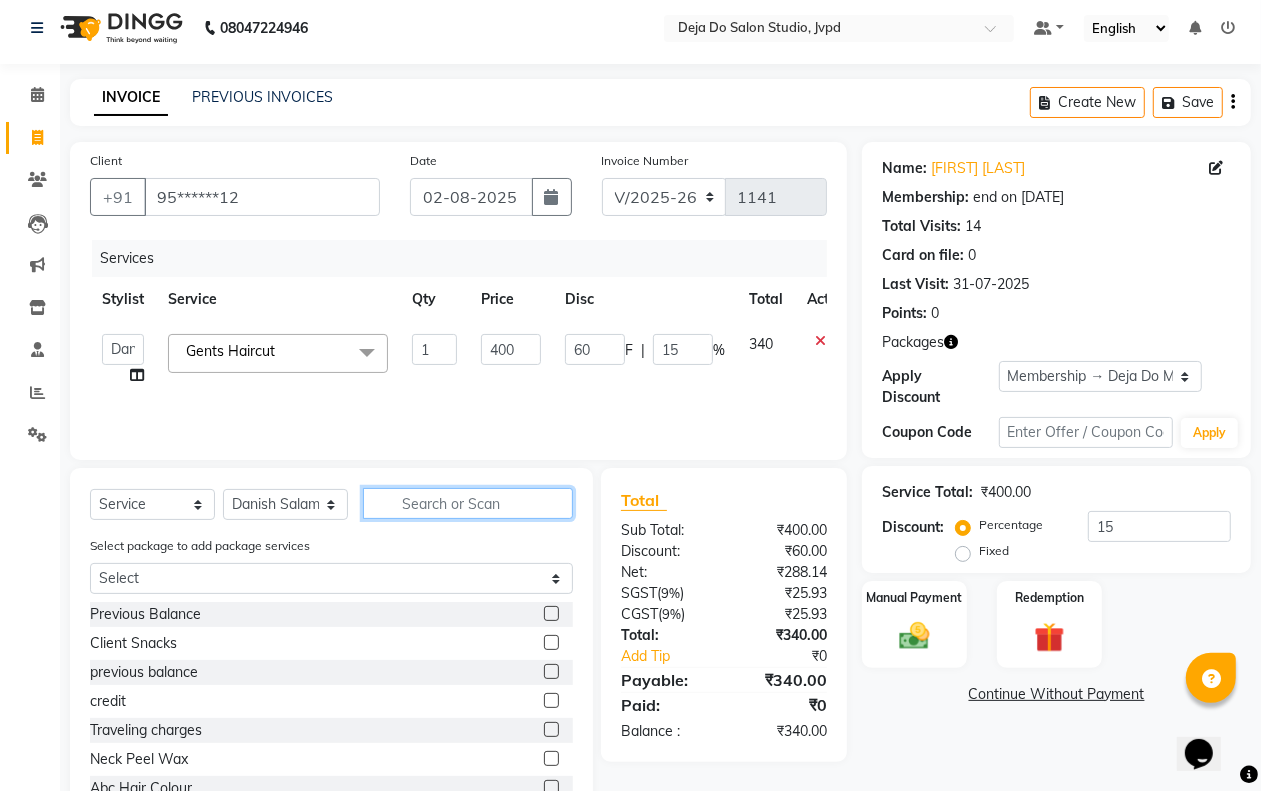 click 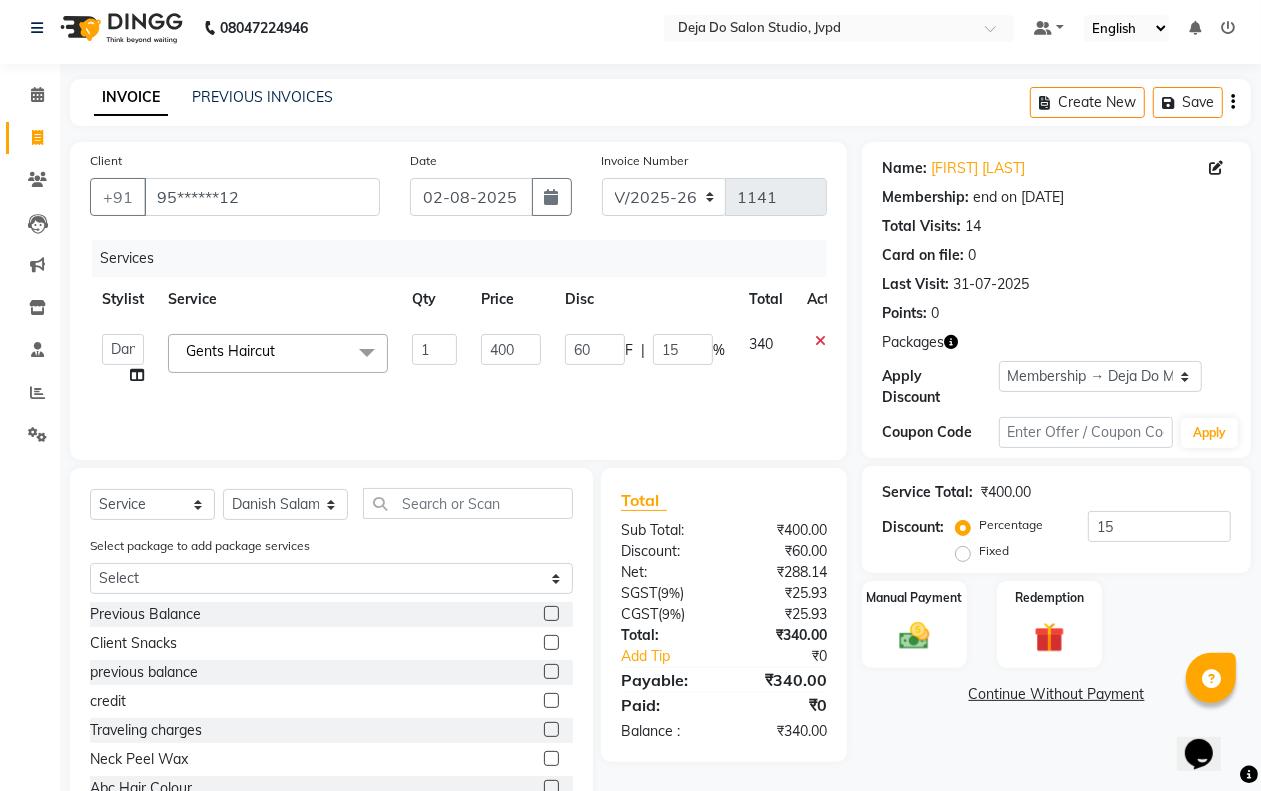 click on "Service Total:  ₹400.00" 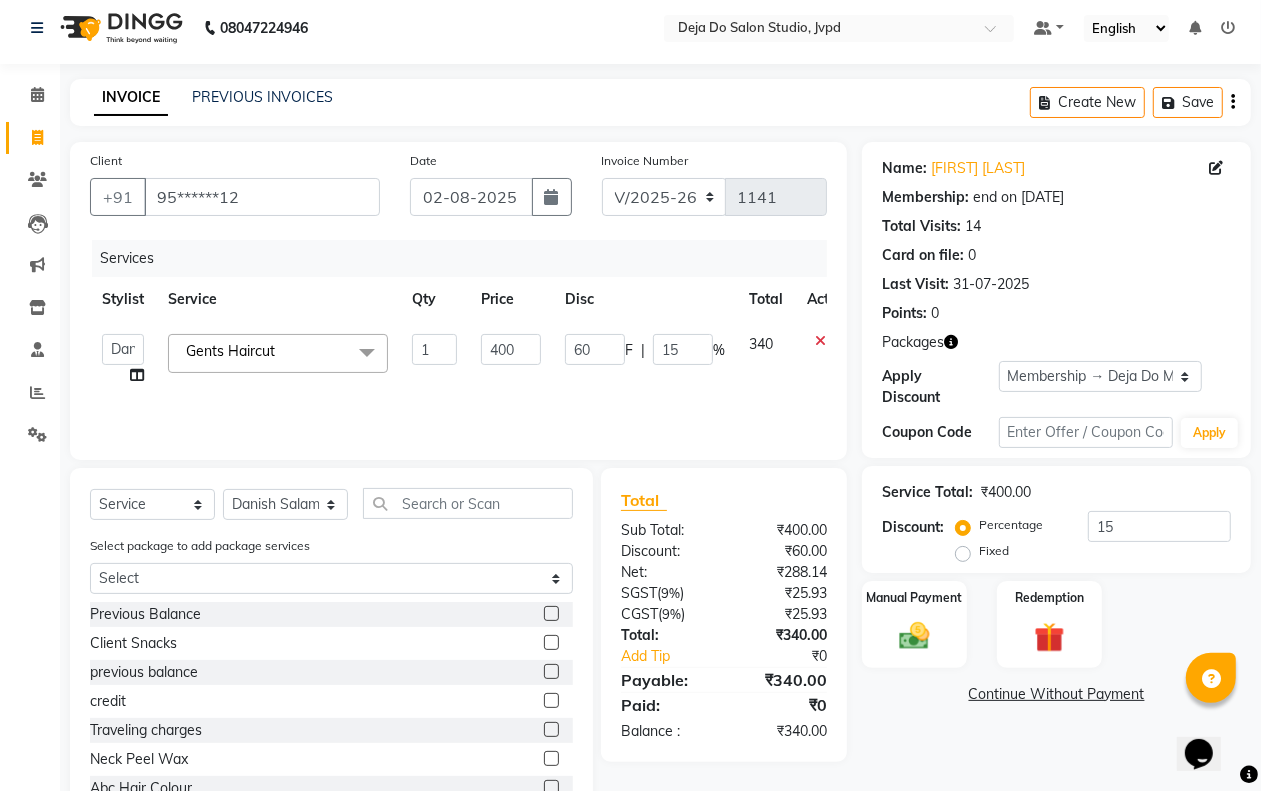 click on "Service Total:  ₹400.00" 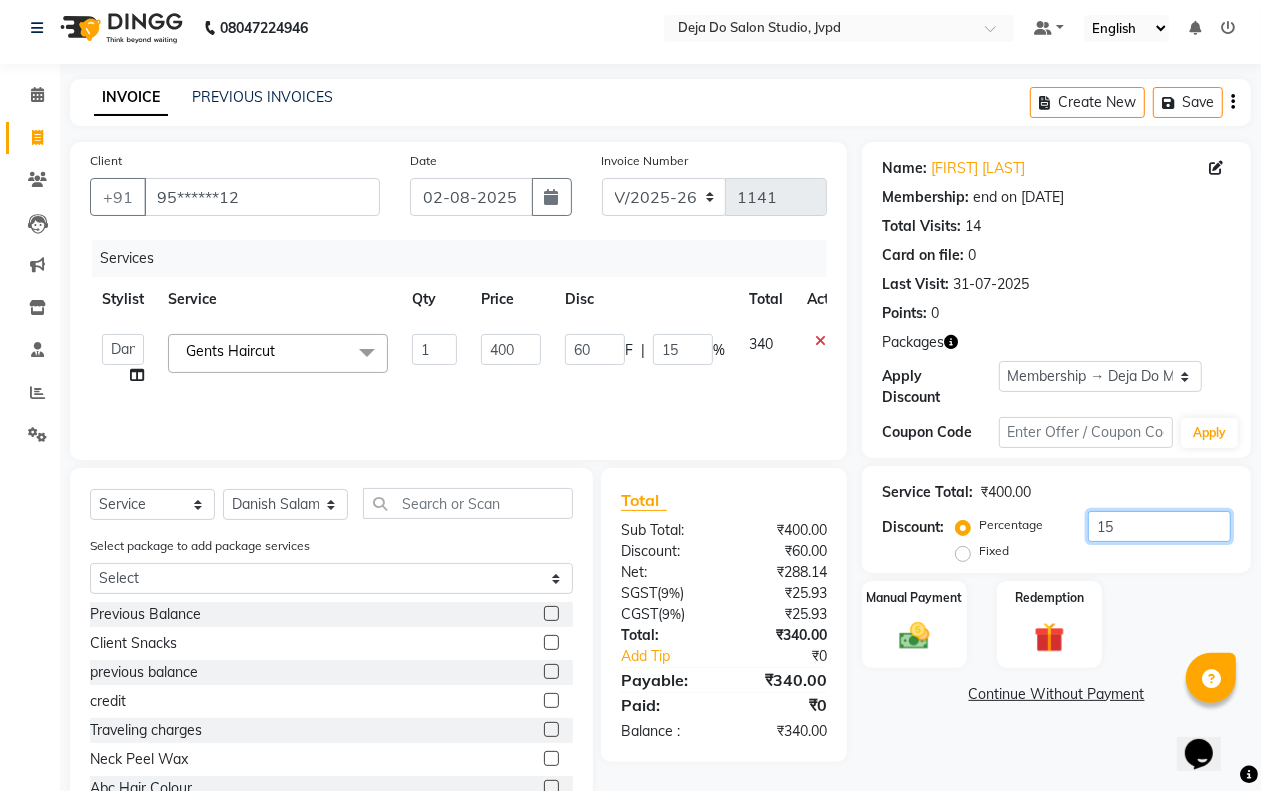 click on "15" 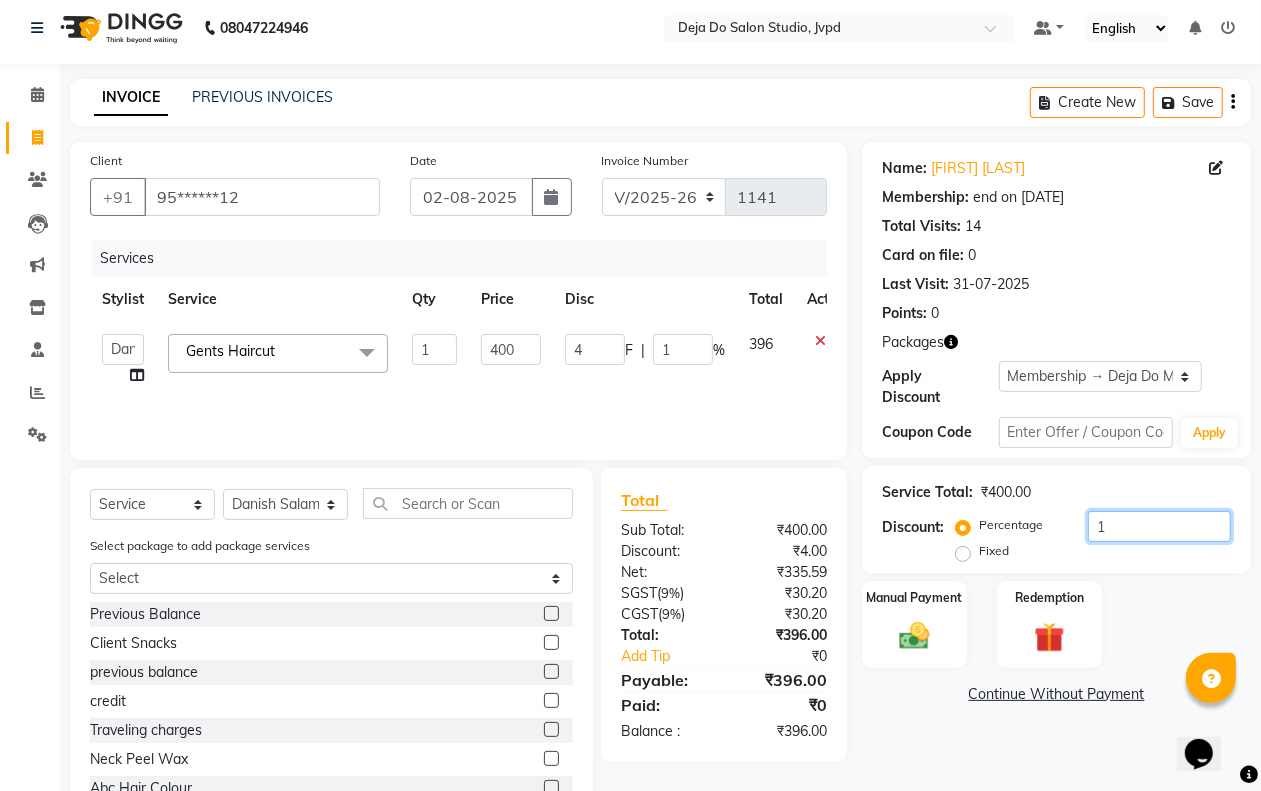 type 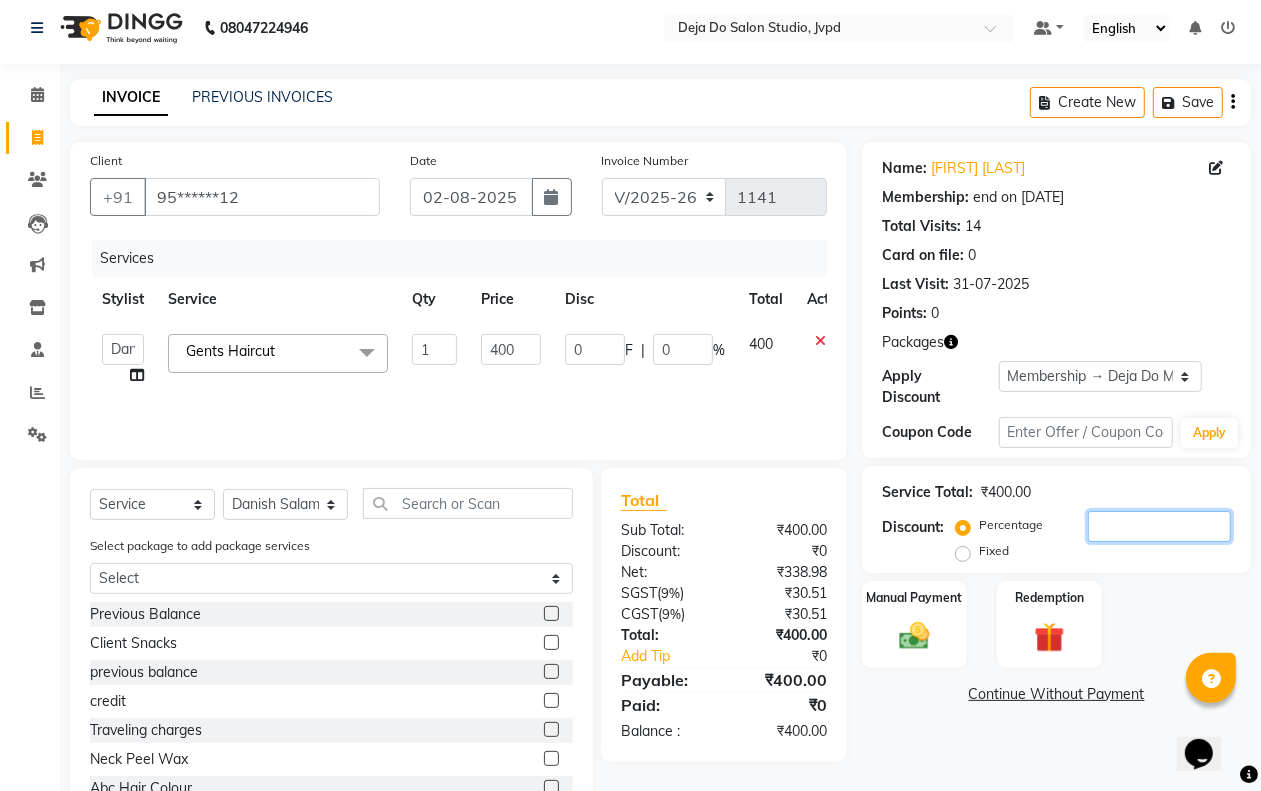 type 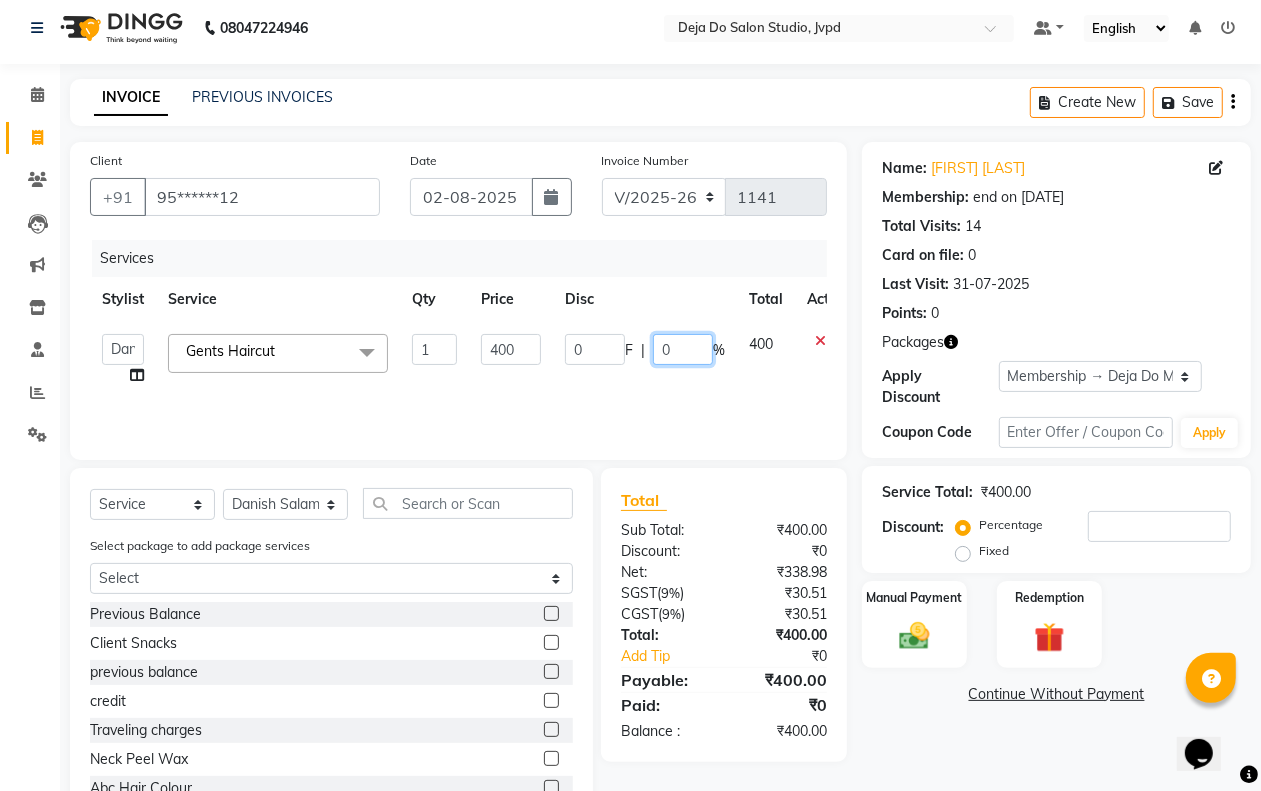 click on "0" 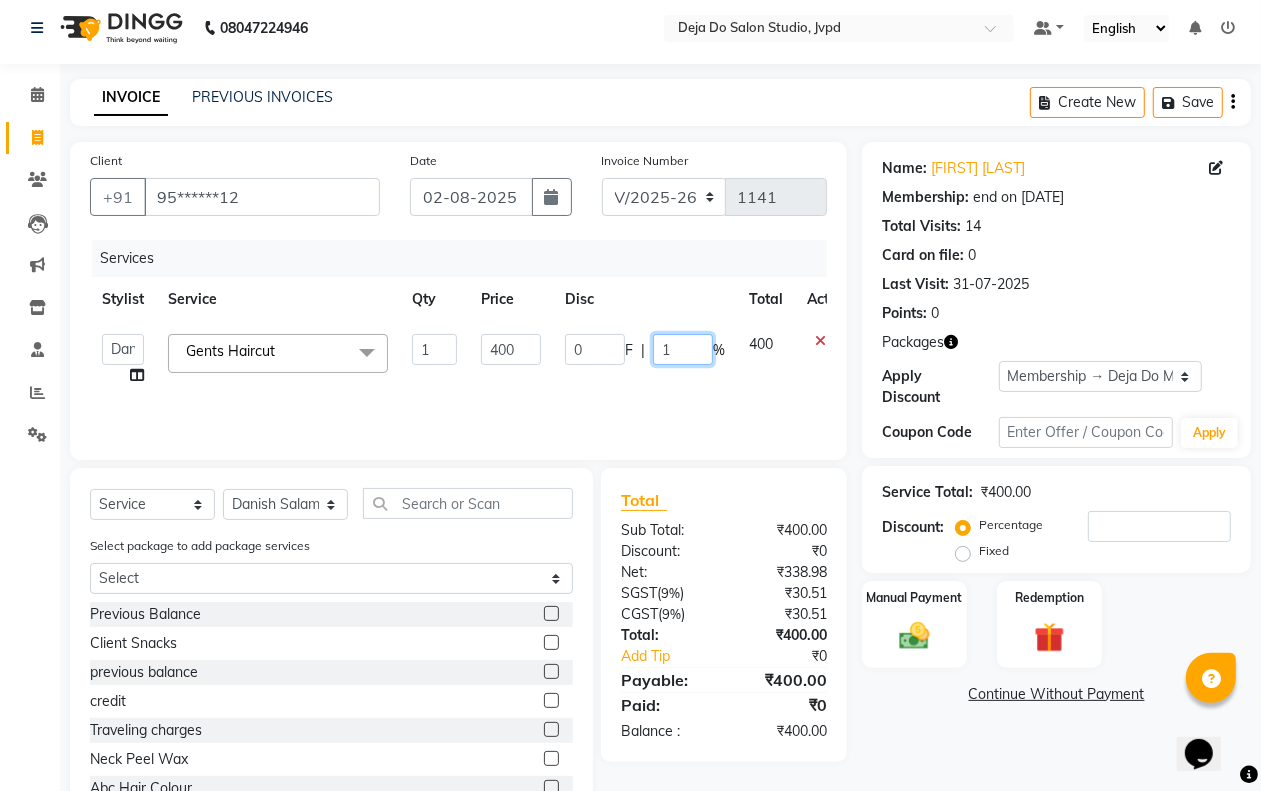 type on "15" 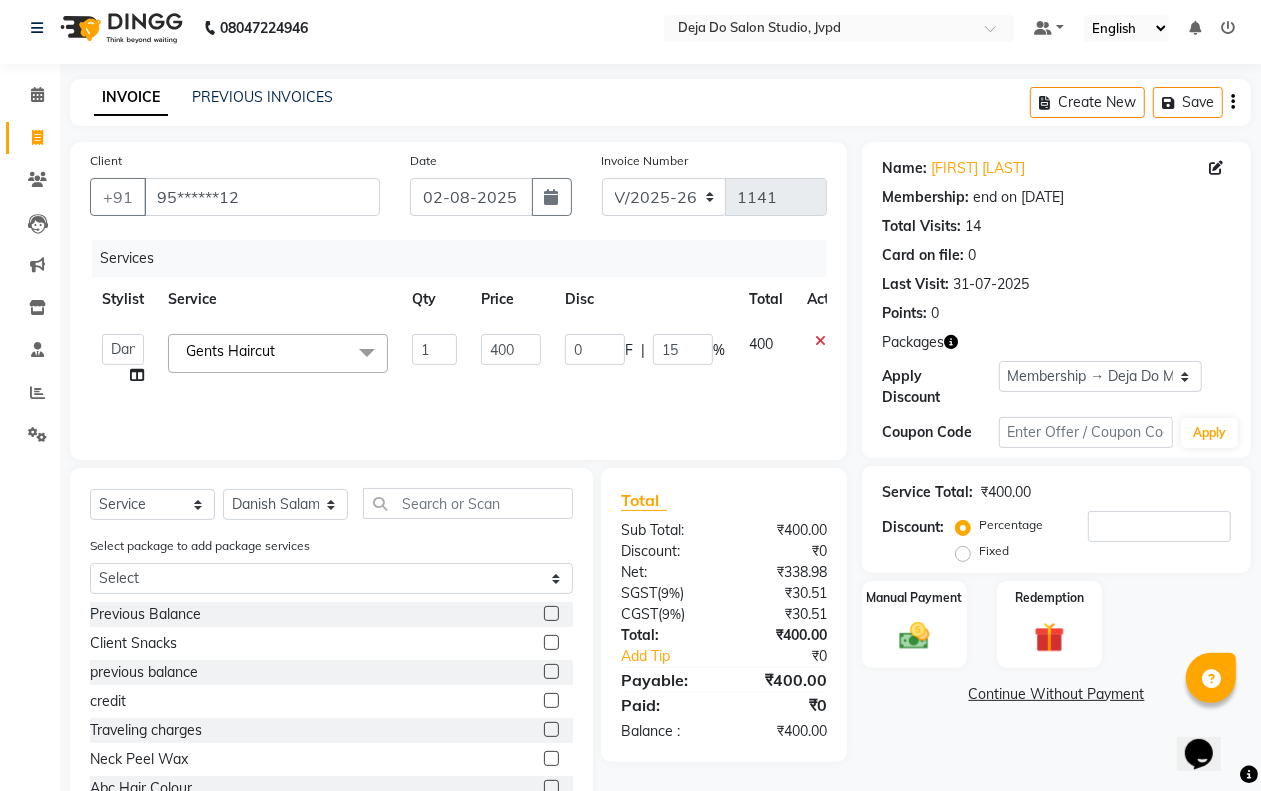 click on "Aditi Admin Anam [LAST] Arifa [LAST] Danish [LAST] Farida Fatima [LAST] Namya [LAST] Rashi [LAST] Sakina [LAST] Shefali shetty Shuaib [LAST] Sumaiya [LAST] Sushma [LAST] Gents Haircut x Previous Balance Client Snacks previous balance credit Traveling charges Neck Peel Wax Abc Hair Colour Anti-Dandruff Treatment Scalp Advance Treatments Anti-Irritation Treatment Scalp Advance Treatments Aroma Gold Spa Hair Spa /Treatments Beach Waves Hair Cuts Botox Smoothening Service Clean Shave Hair Cuts Colour Wash Hair Wash Crown Highlights (Above Shoulder) Hair Colour Crown Highlights (Below Shoulder) Hair Colour Deep Conditioning Hair Spa /Treatments Full Hair Highlights (Above Shoulder) Hair Colour Full Hair Highlights (Below Shoulder) Hair Colour Glitter Strings Hair Cuts Hair Smoothening (L'Oreal Shinebonnd) Smoothening Service Gents Haircut Hairstyle Hair Cuts Head Shave Hair Cuts Inoa (Global) Hair Colour Inoa Touch Up (Crown) Hair Colour Inoa Touch Up (Full) Hair Colour Tongs 1" 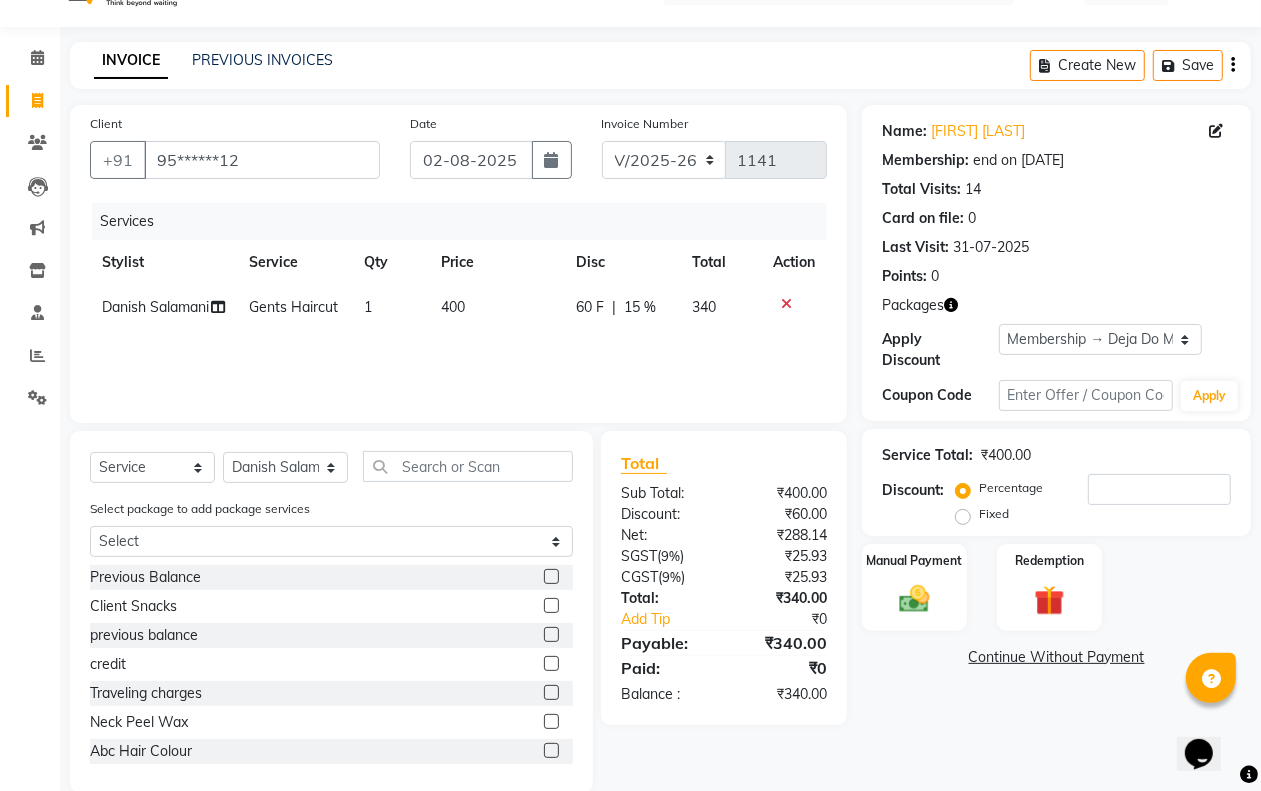 scroll, scrollTop: 75, scrollLeft: 0, axis: vertical 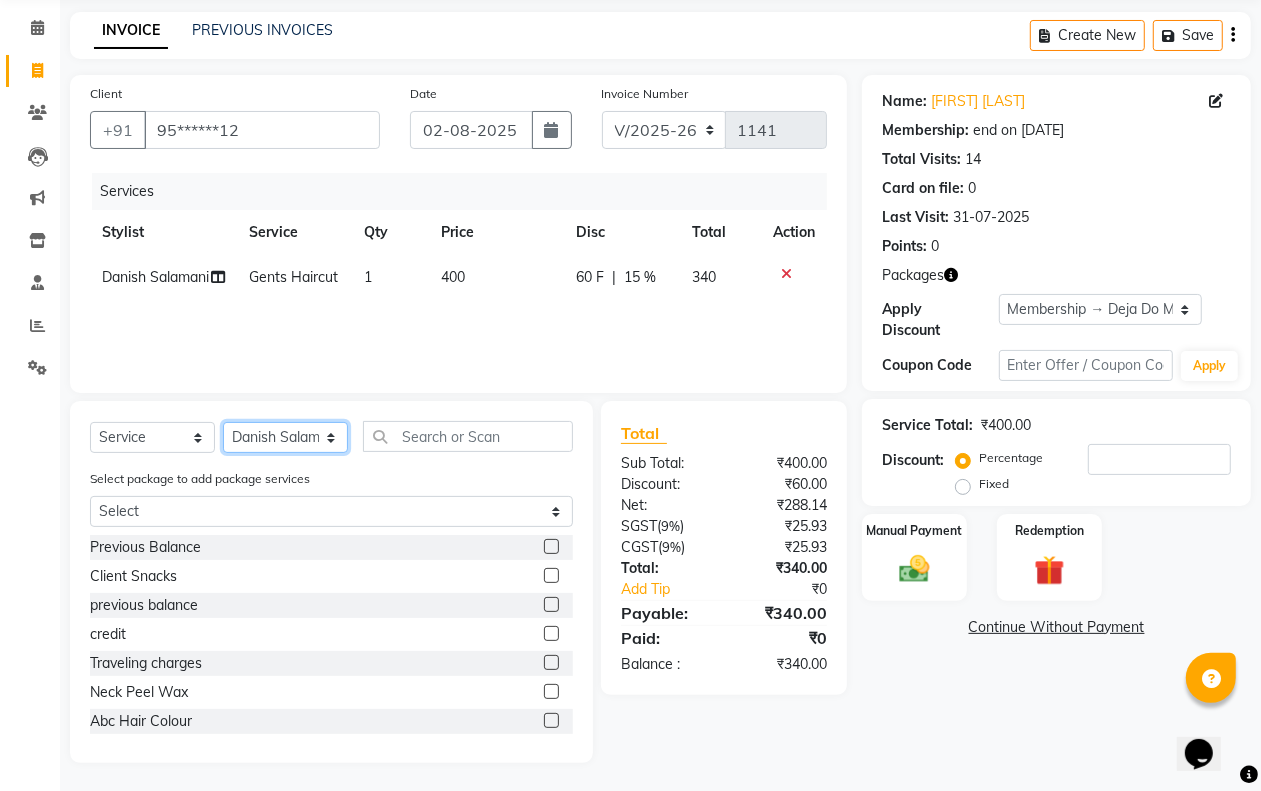 click on "Select Stylist Aditi Admin Anam  Sheikh  Arifa Shaikh Danish  Salamani Farida Fatima Kasbe Namya salian Rashi Mayur Sakina Rupani Shefali  shetty Shuaib Salamani Sumaiya sayed Sushma Pelage" 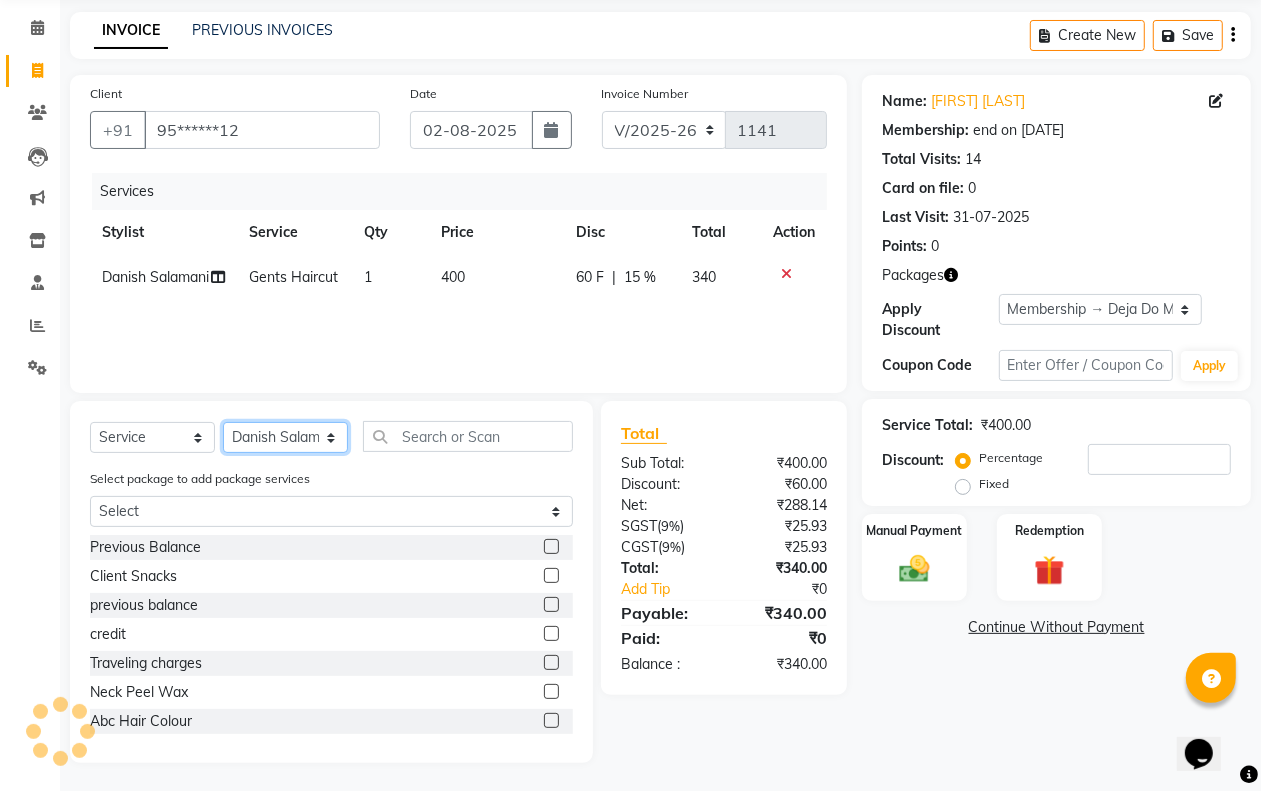 select on "62495" 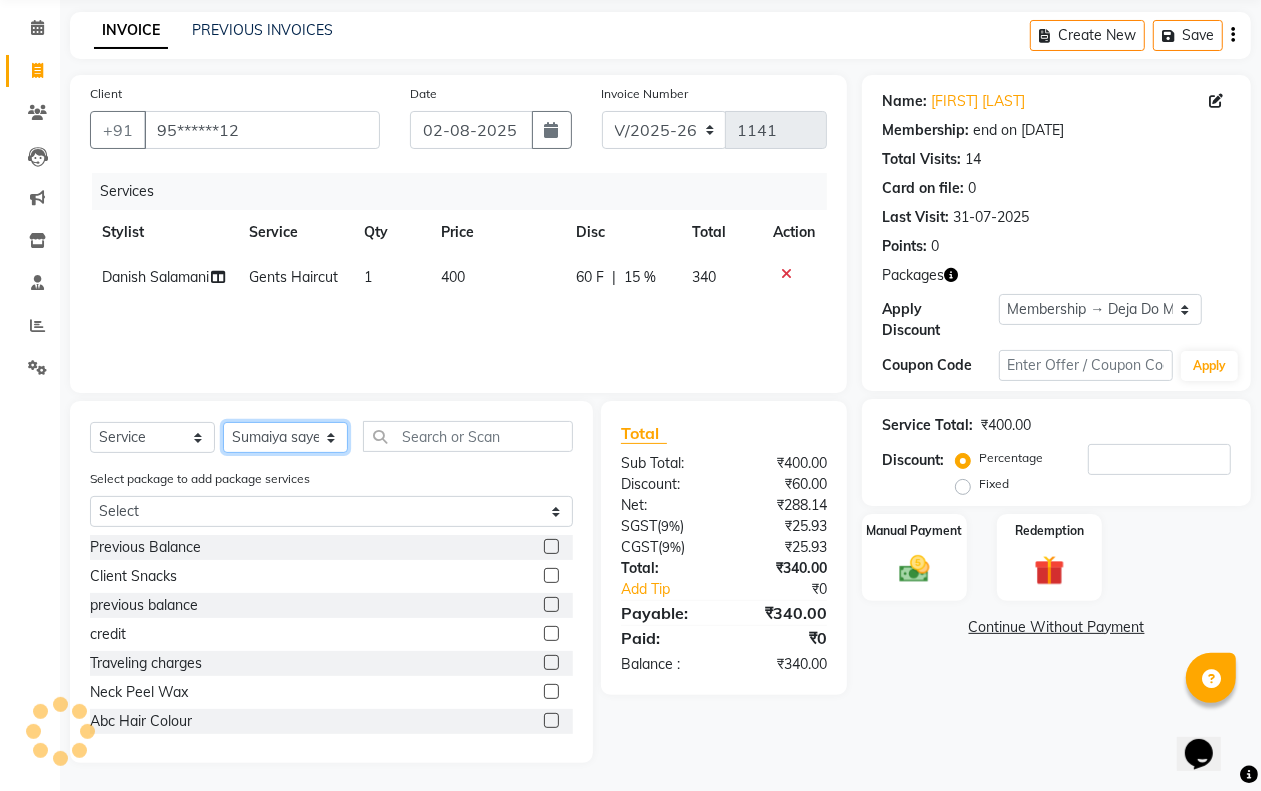 click on "Select Stylist Aditi Admin Anam  Sheikh  Arifa Shaikh Danish  Salamani Farida Fatima Kasbe Namya salian Rashi Mayur Sakina Rupani Shefali  shetty Shuaib Salamani Sumaiya sayed Sushma Pelage" 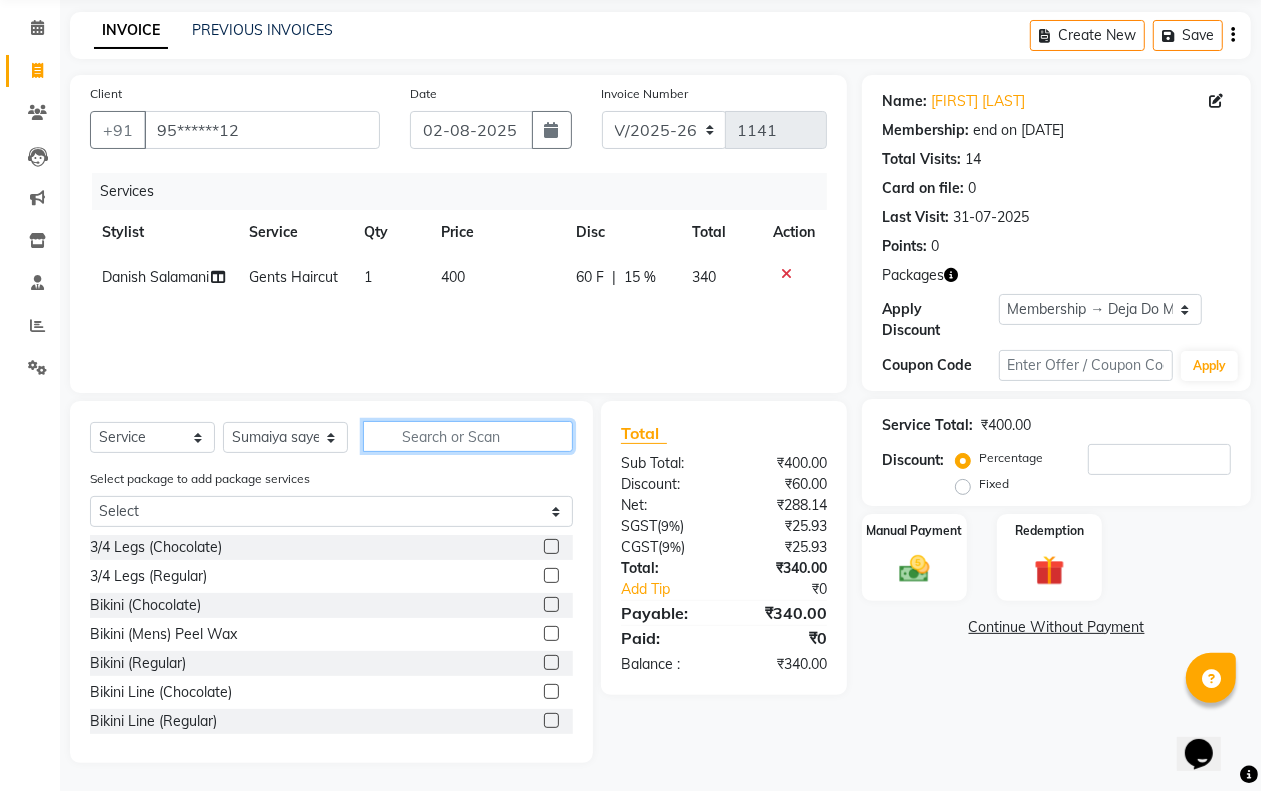 click 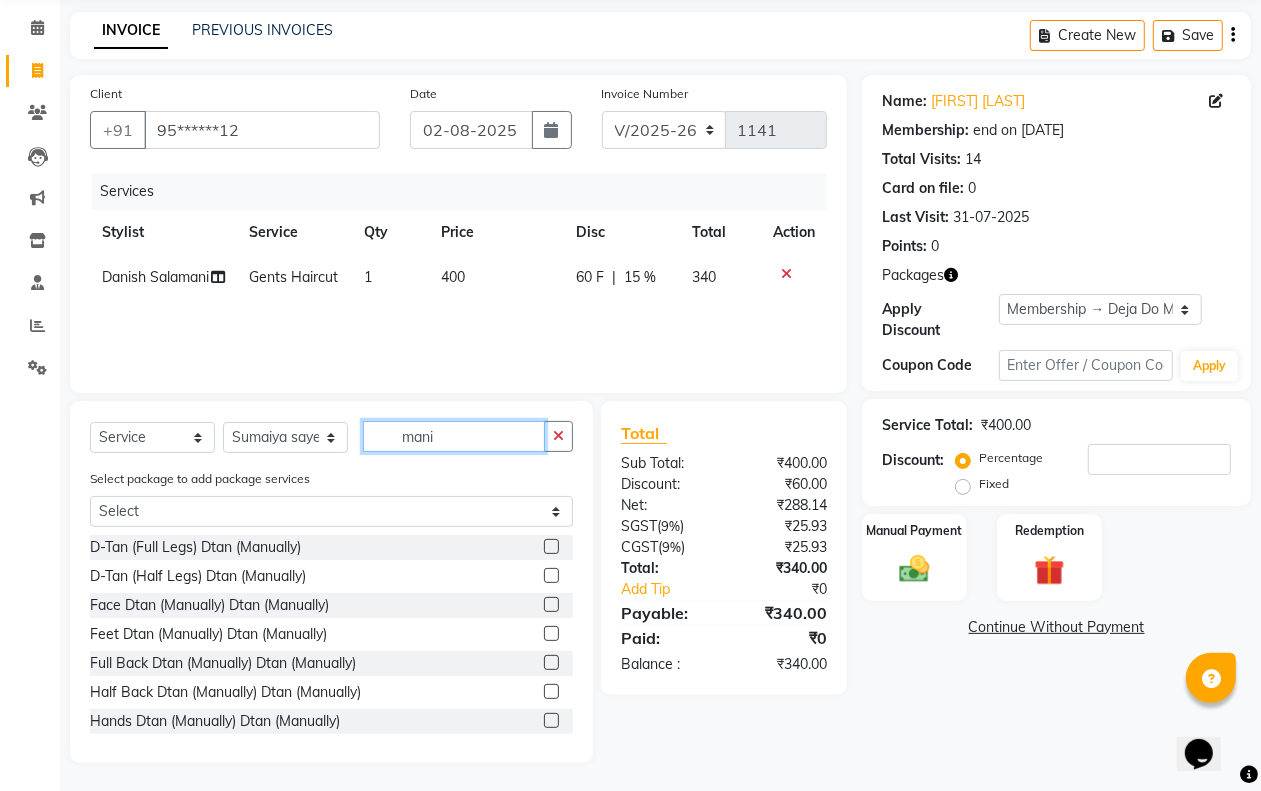 scroll, scrollTop: 8, scrollLeft: 0, axis: vertical 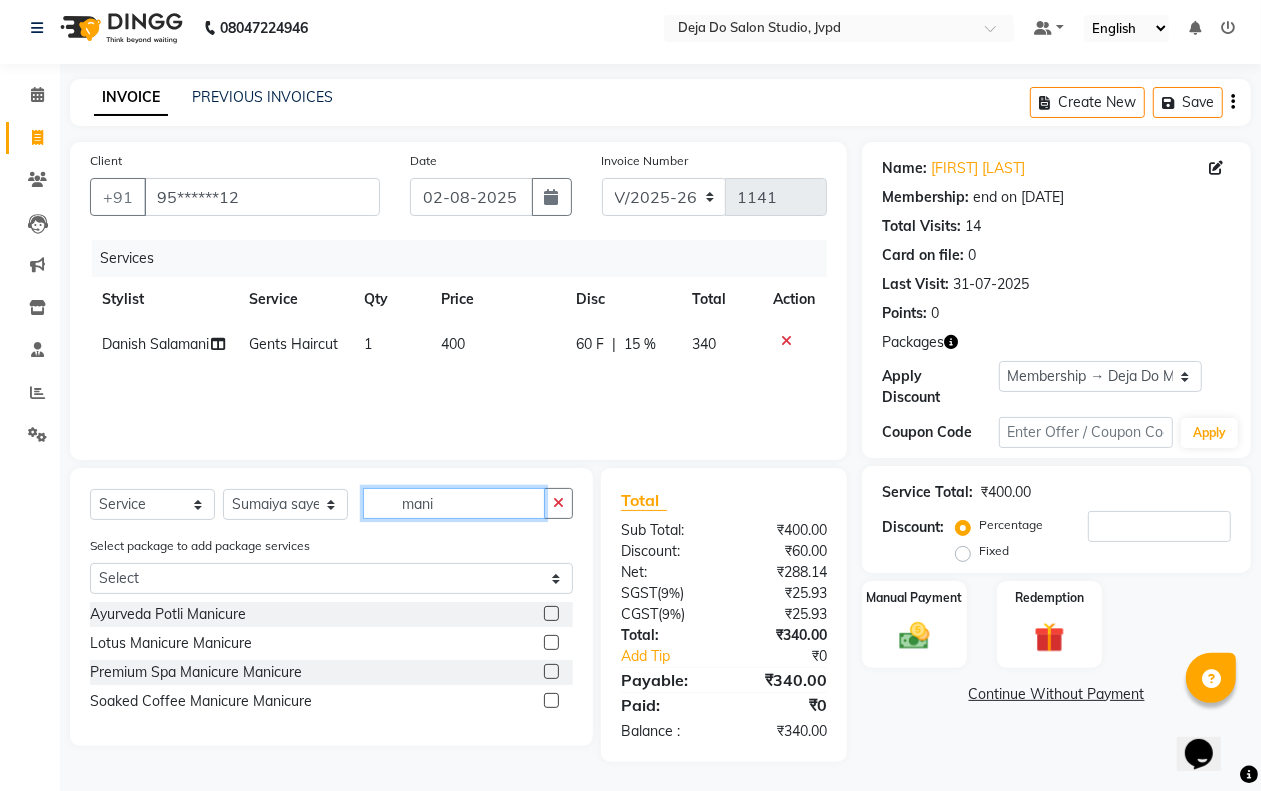 type on "mani" 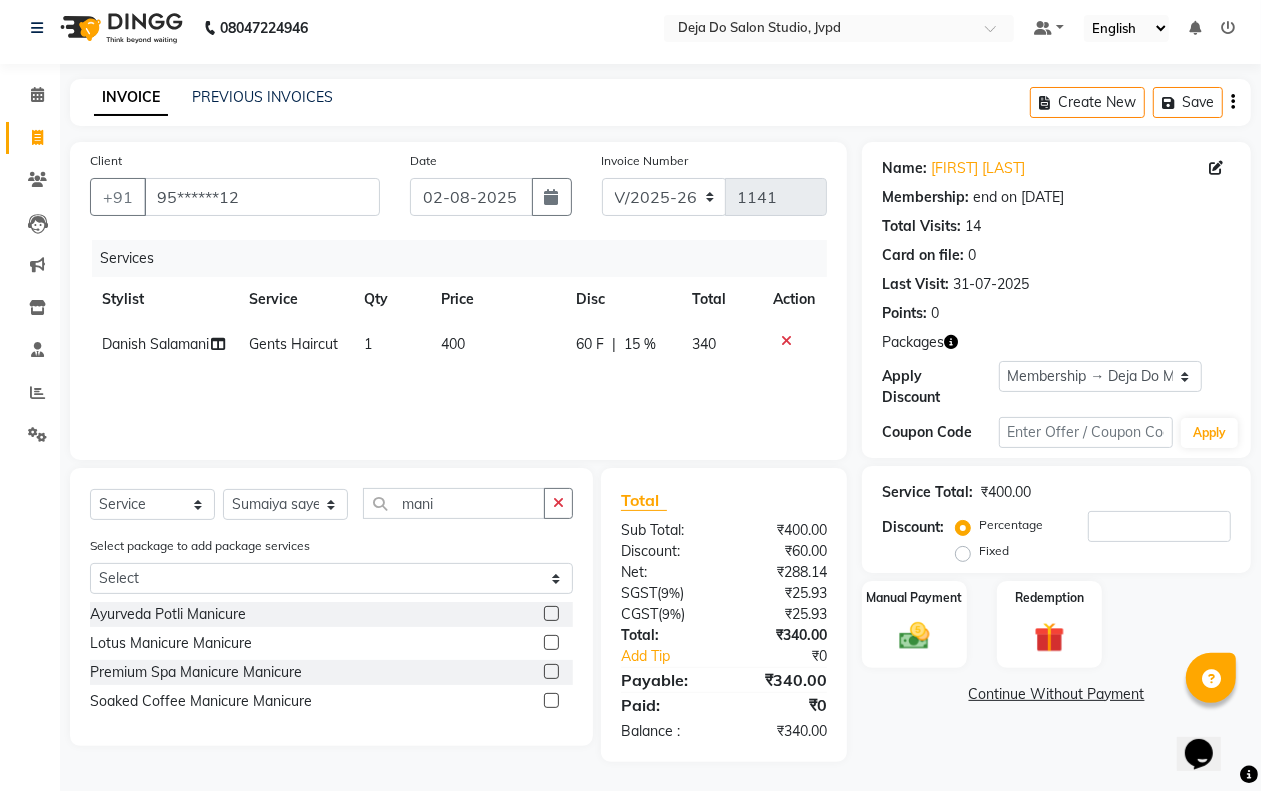 click 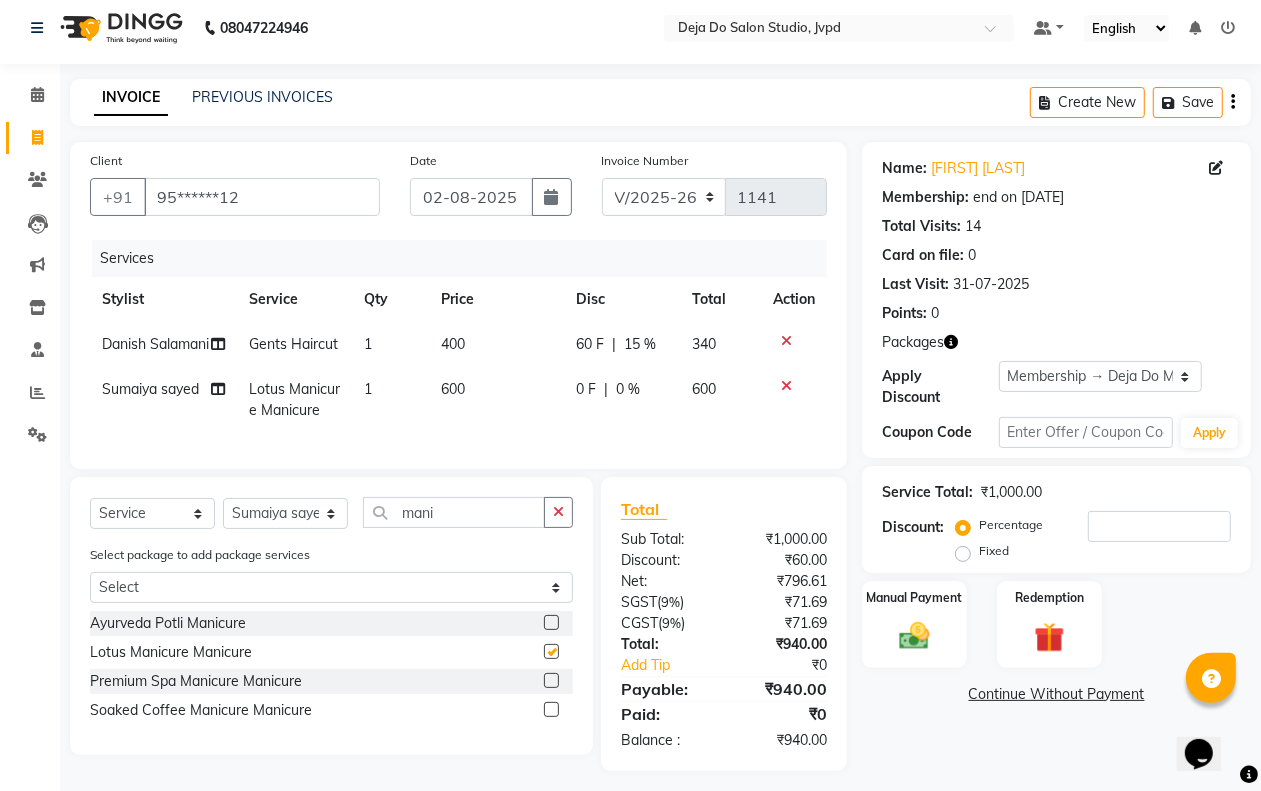 checkbox on "false" 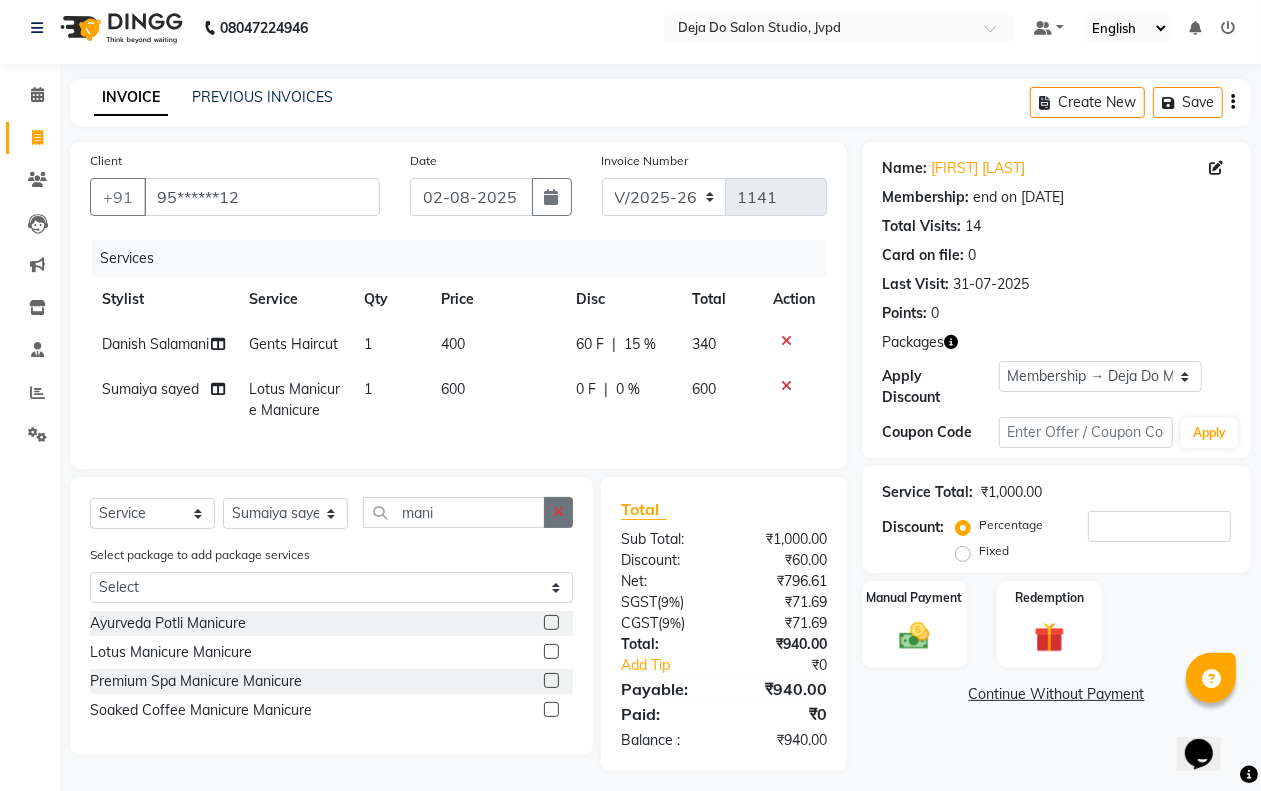 click 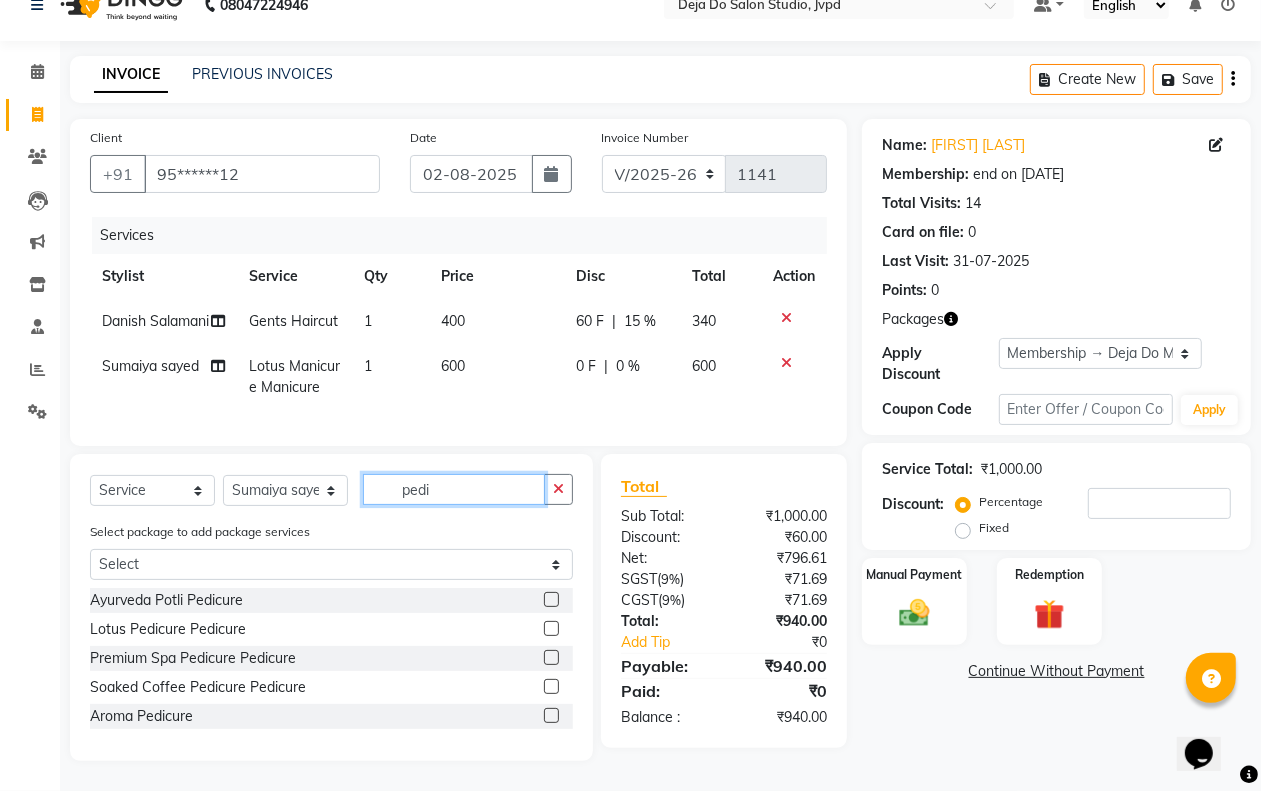 scroll, scrollTop: 70, scrollLeft: 0, axis: vertical 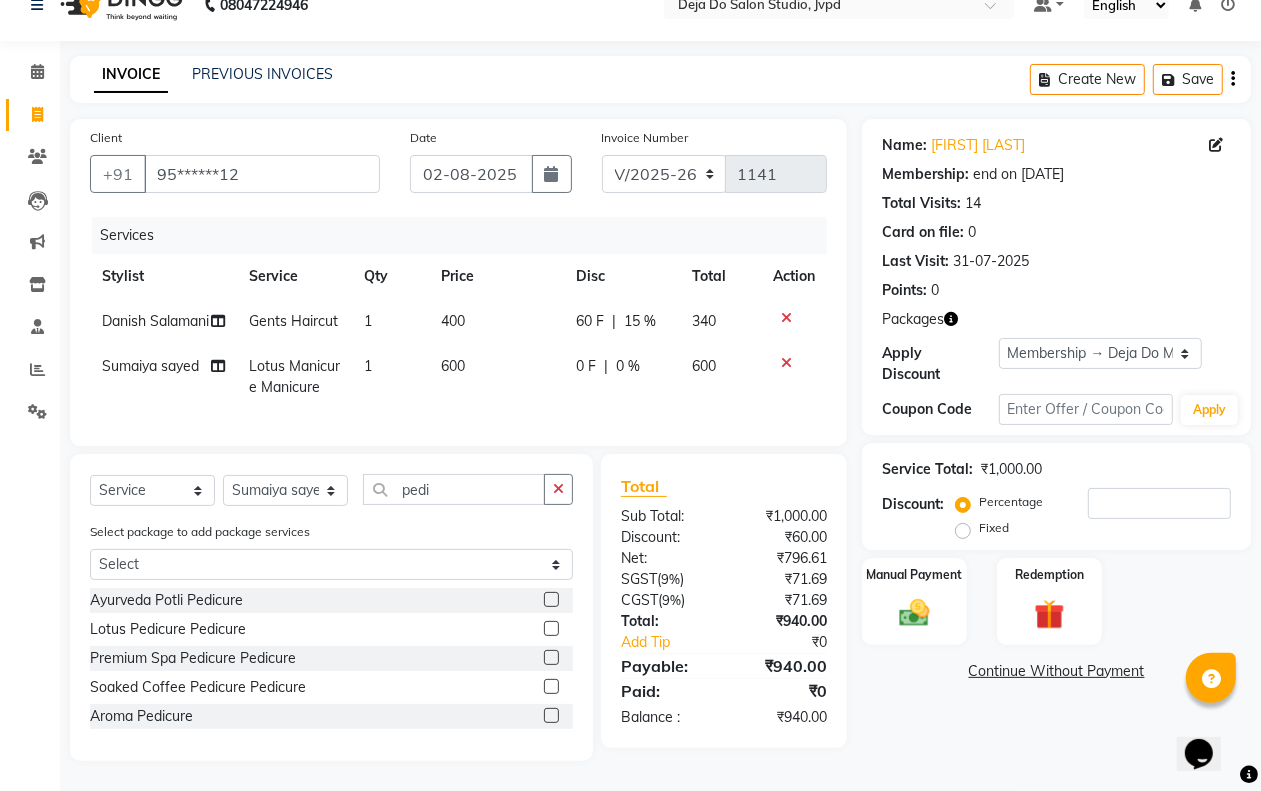 click 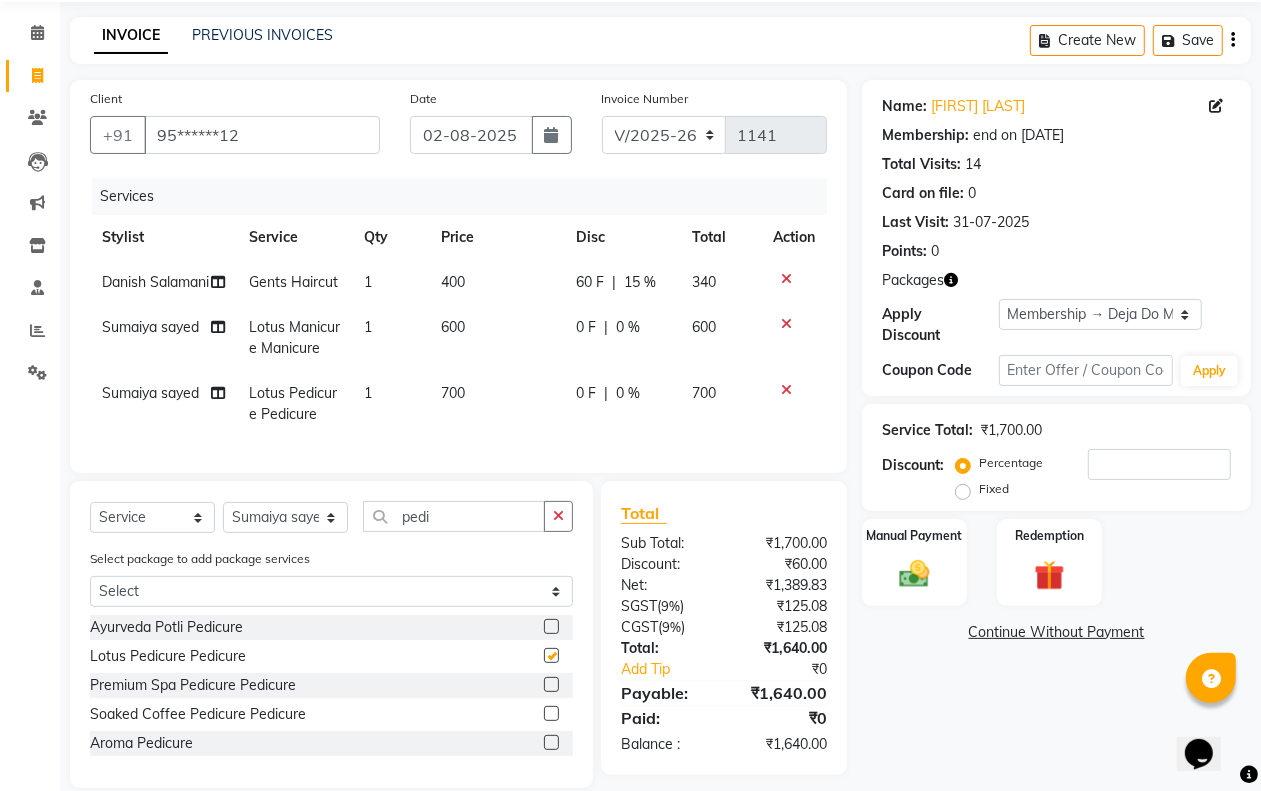 checkbox on "false" 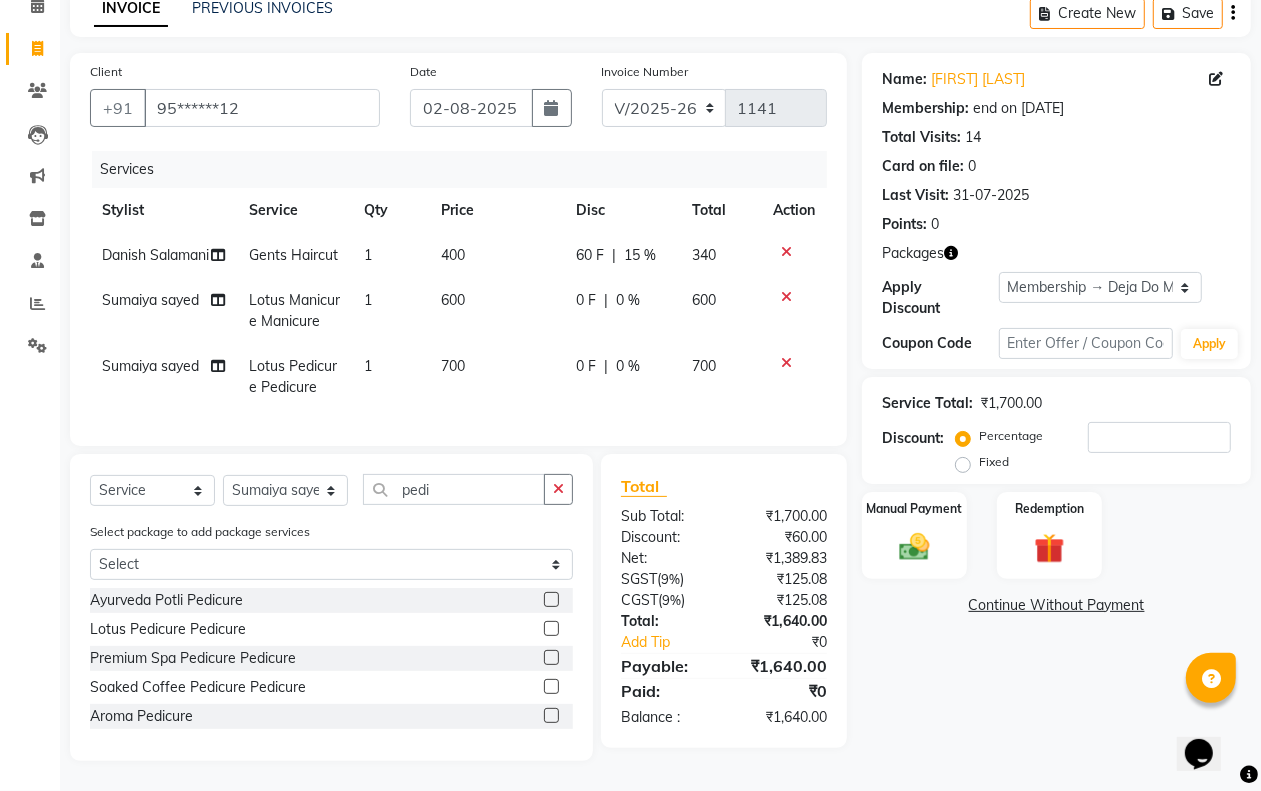 scroll, scrollTop: 135, scrollLeft: 0, axis: vertical 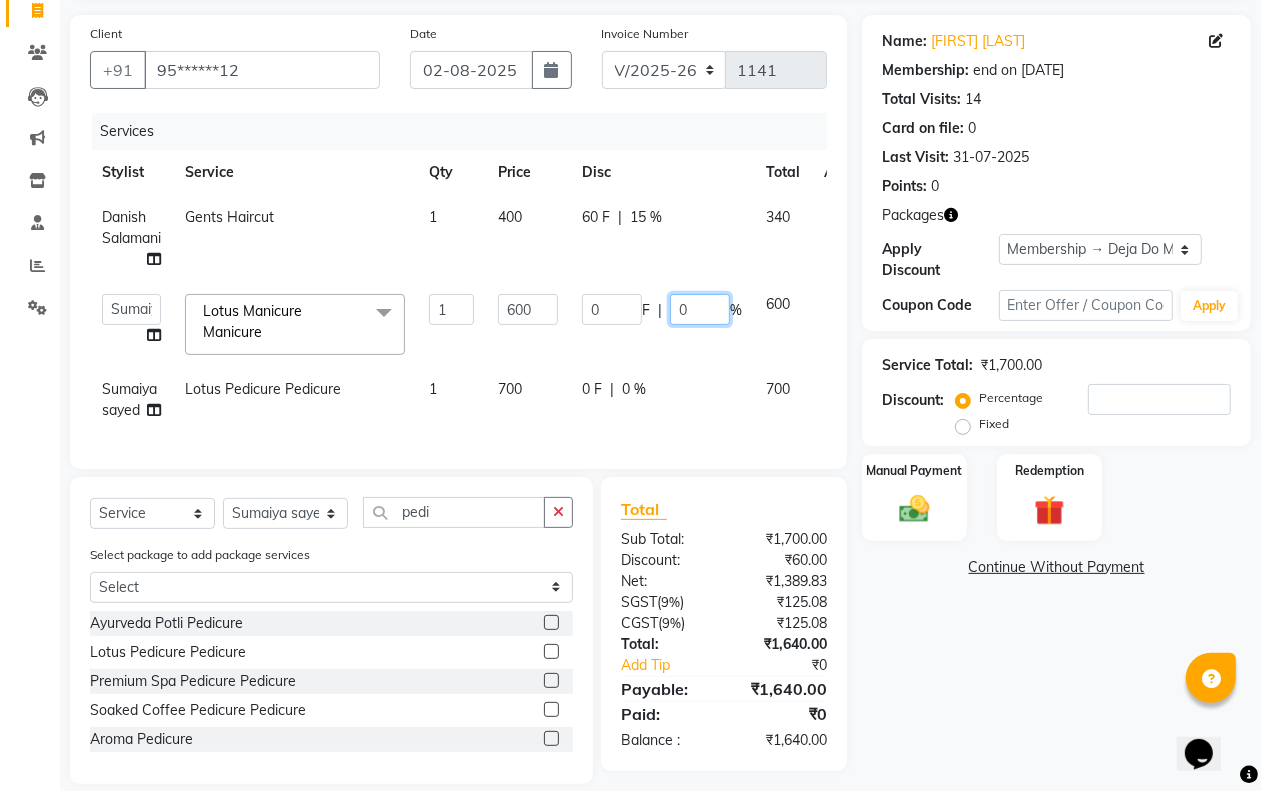 click on "0" 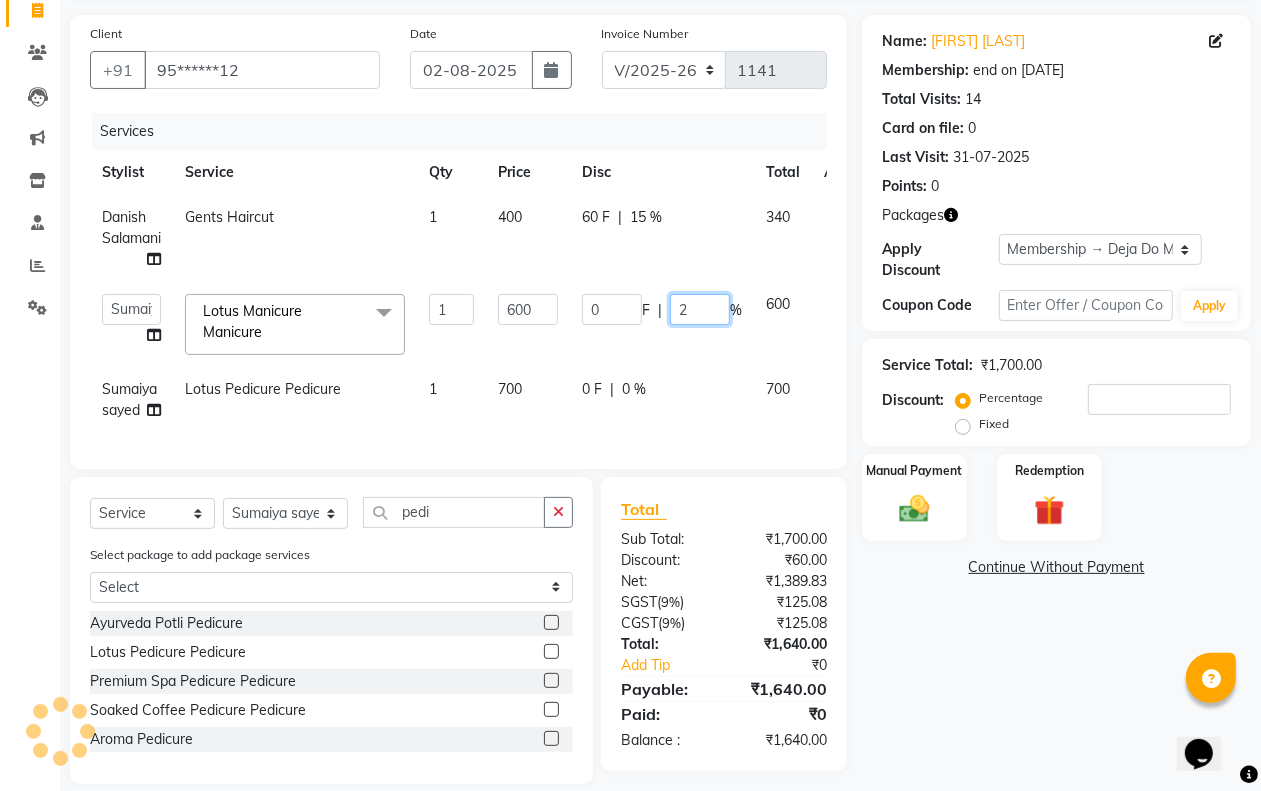 type on "20" 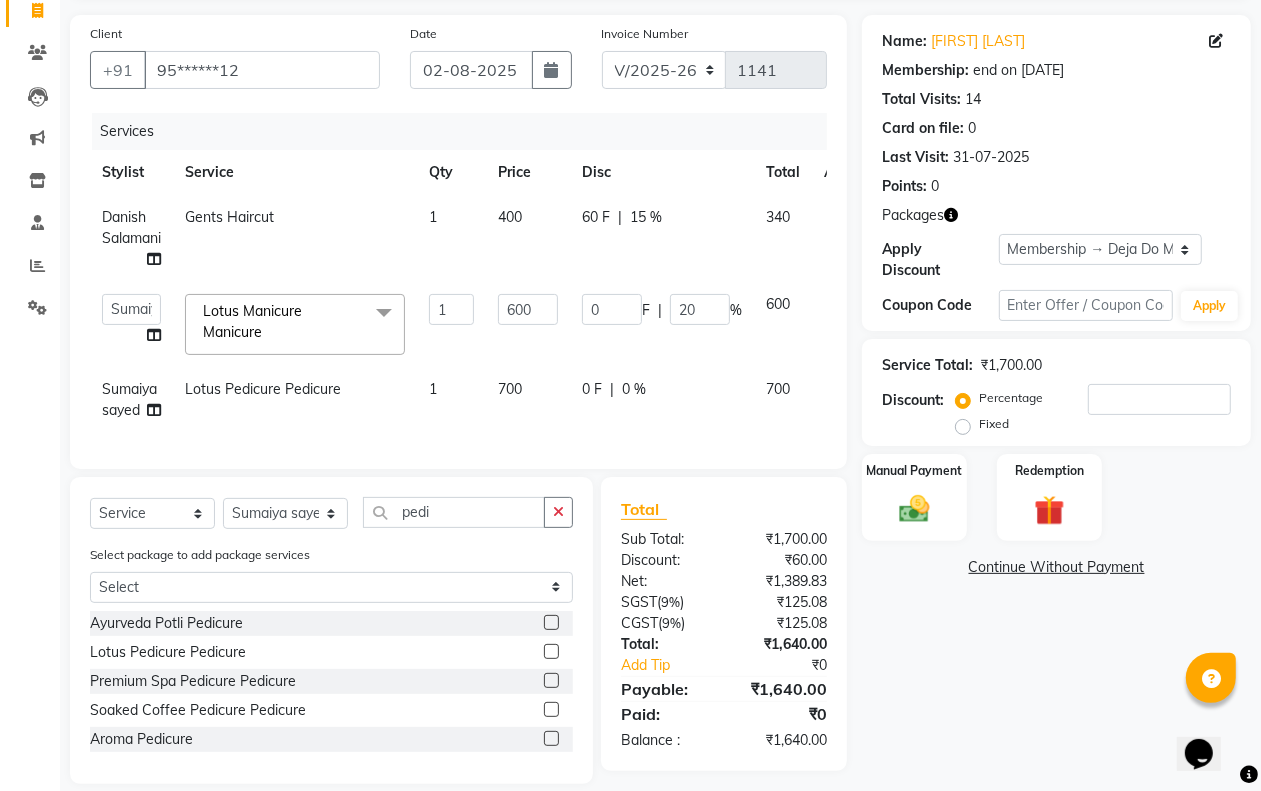 click on "0 F | 0 %" 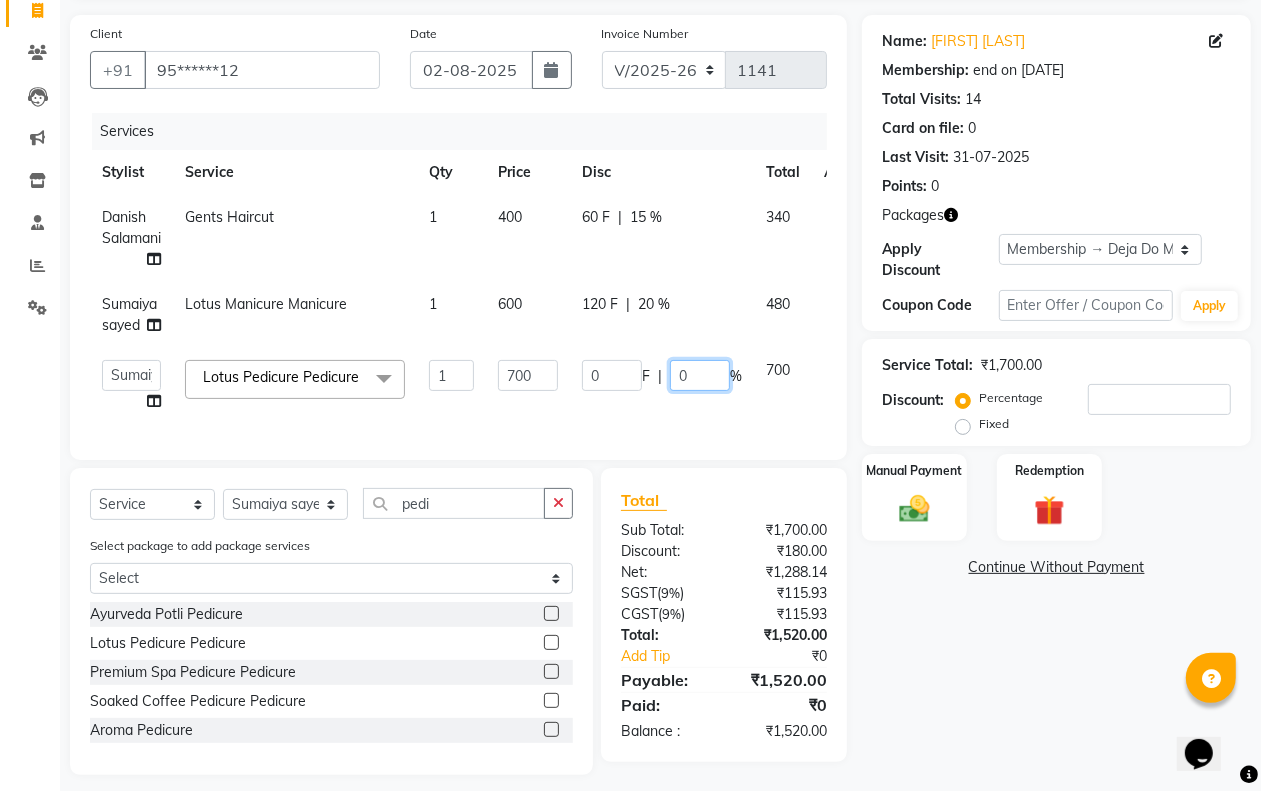 click on "0" 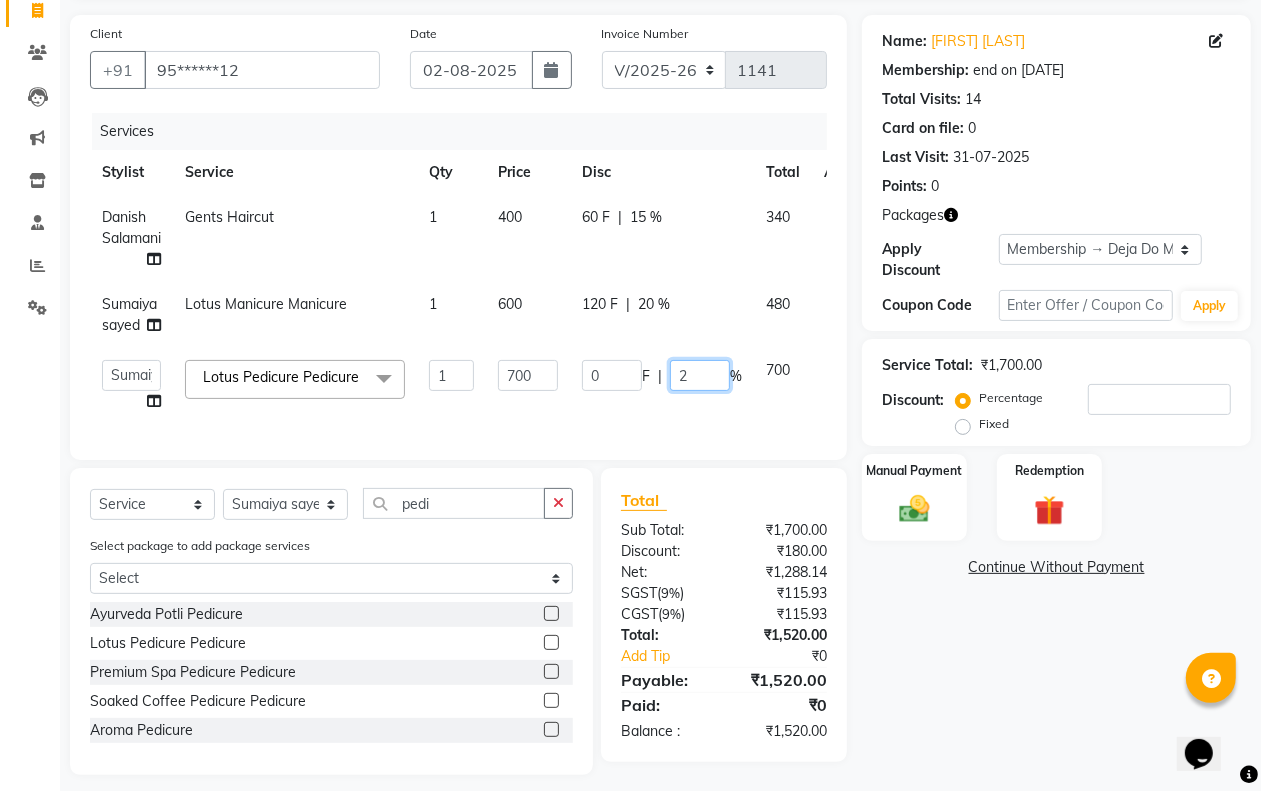 type on "20" 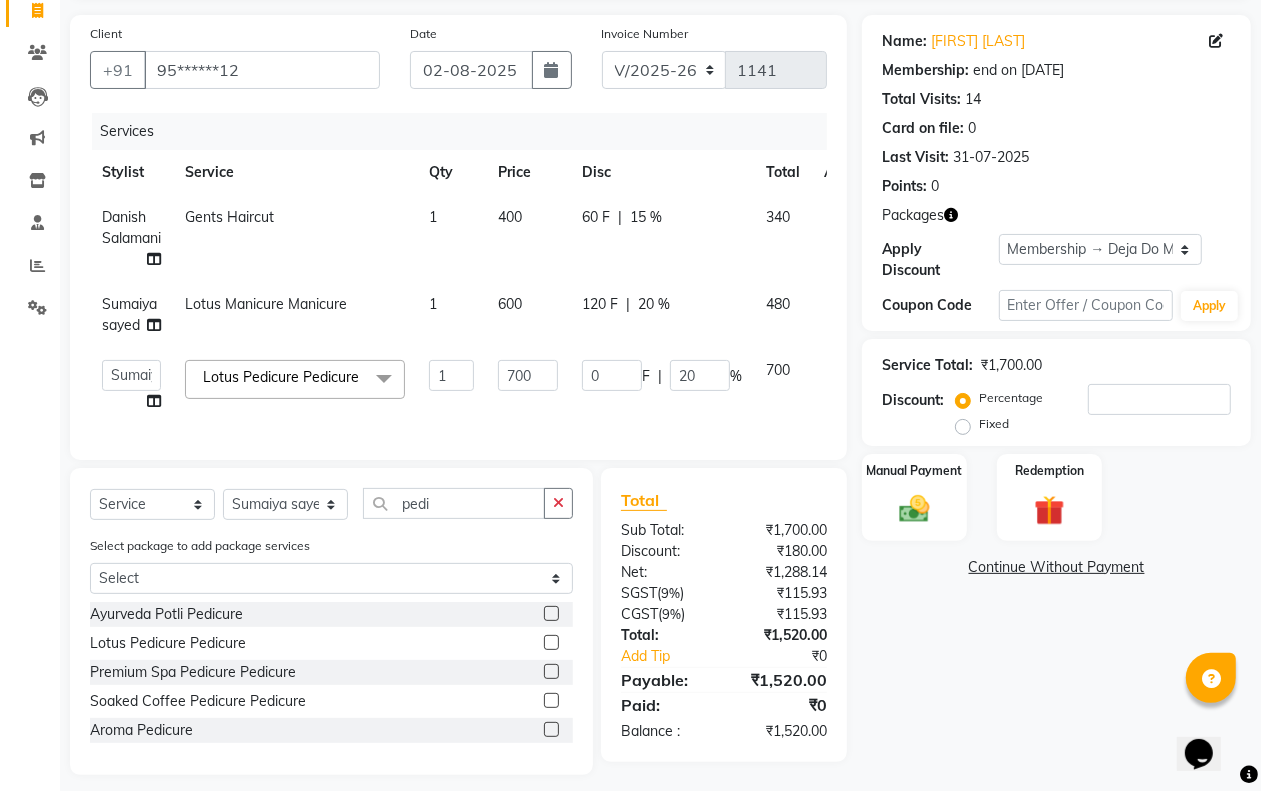 drag, startPoint x: 686, startPoint y: 406, endPoint x: 681, endPoint y: 396, distance: 11.18034 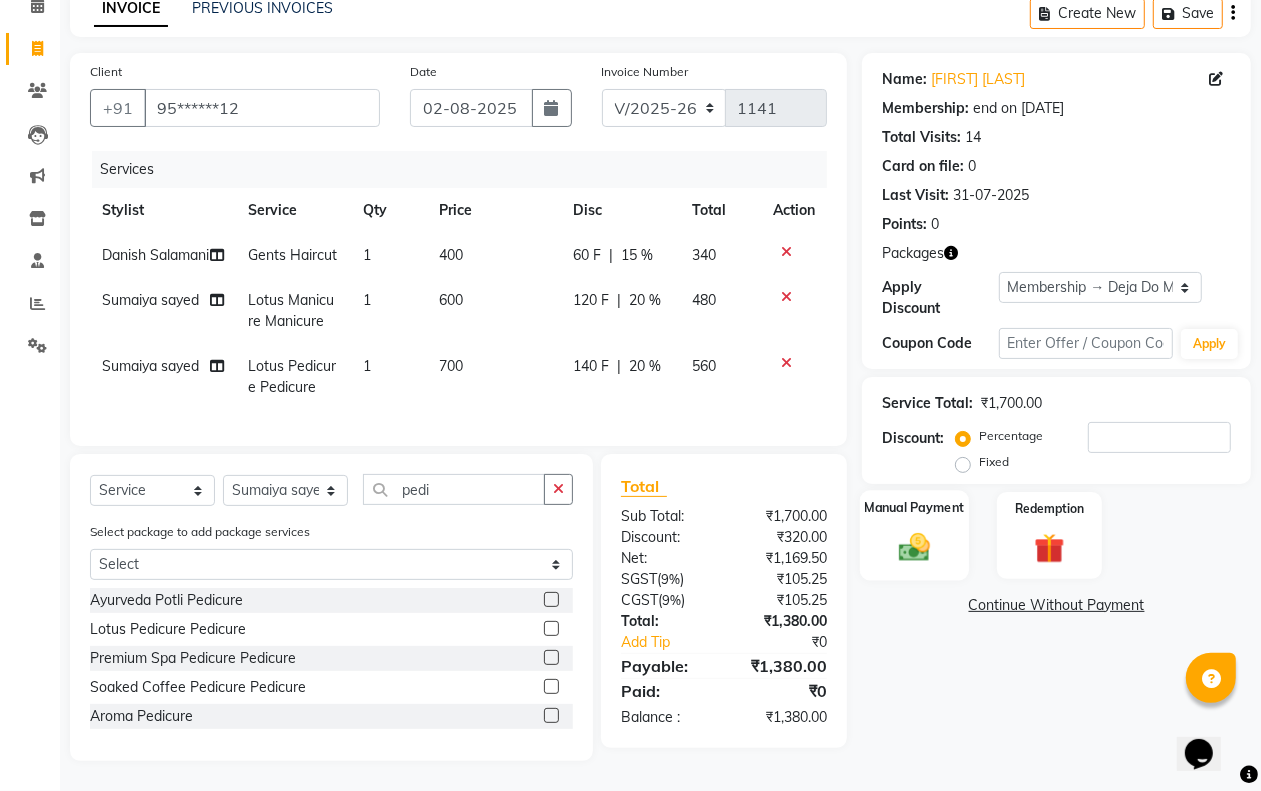 click on "Manual Payment" 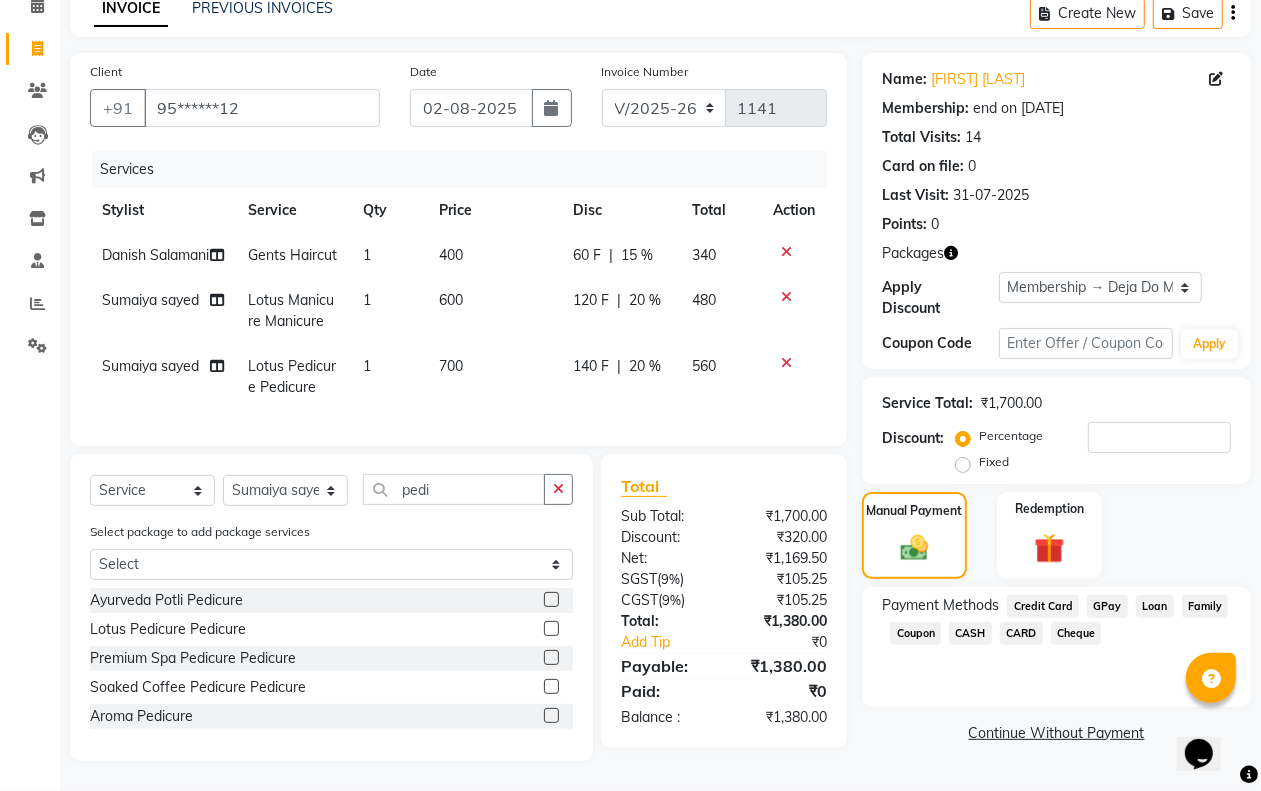 drag, startPoint x: 1098, startPoint y: 550, endPoint x: 1097, endPoint y: 560, distance: 10.049875 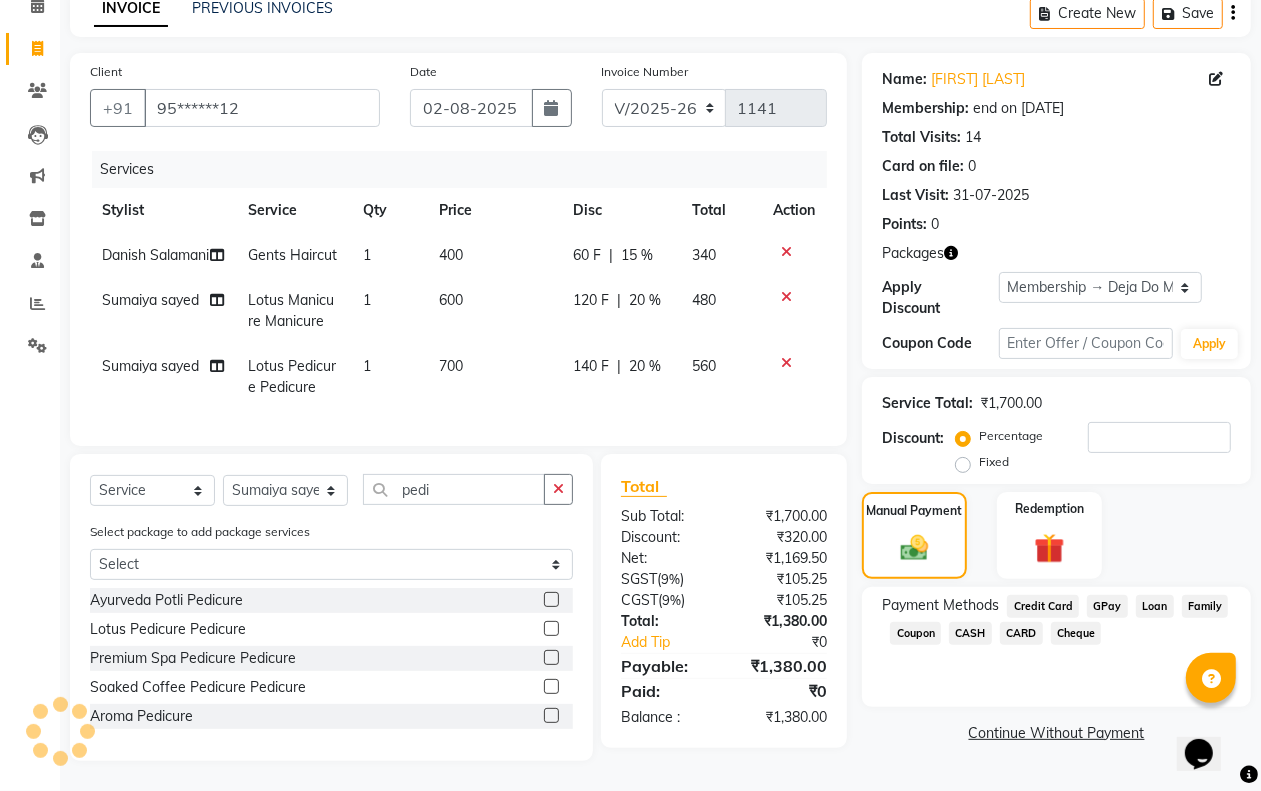 click on "GPay" 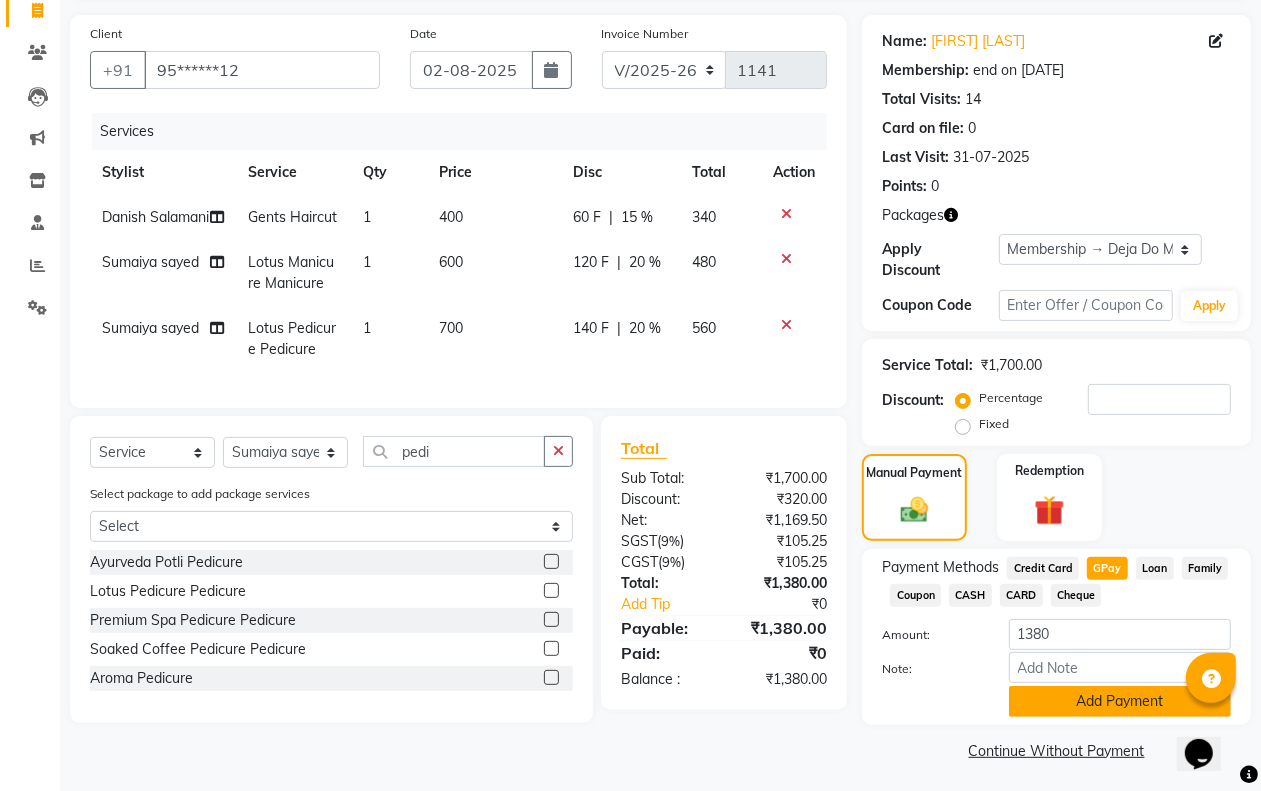 click on "Add Payment" 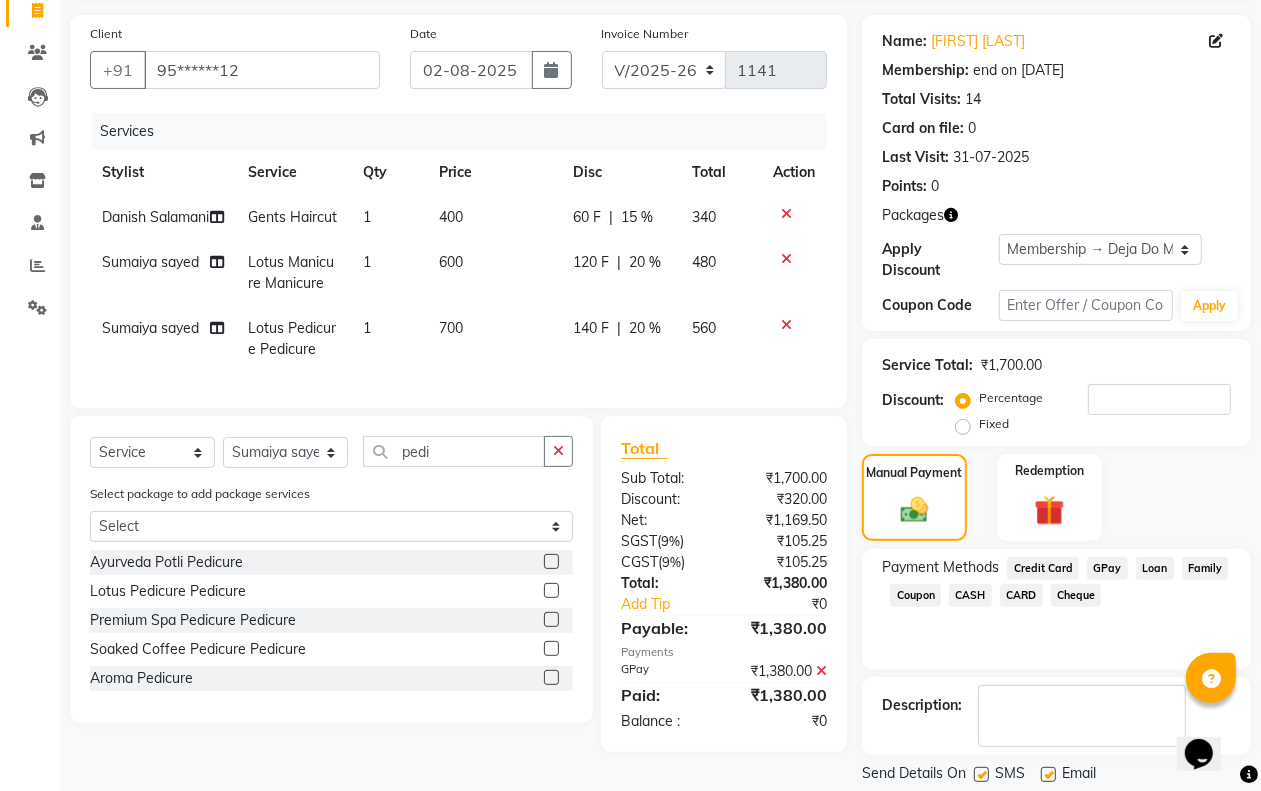scroll, scrollTop: 197, scrollLeft: 0, axis: vertical 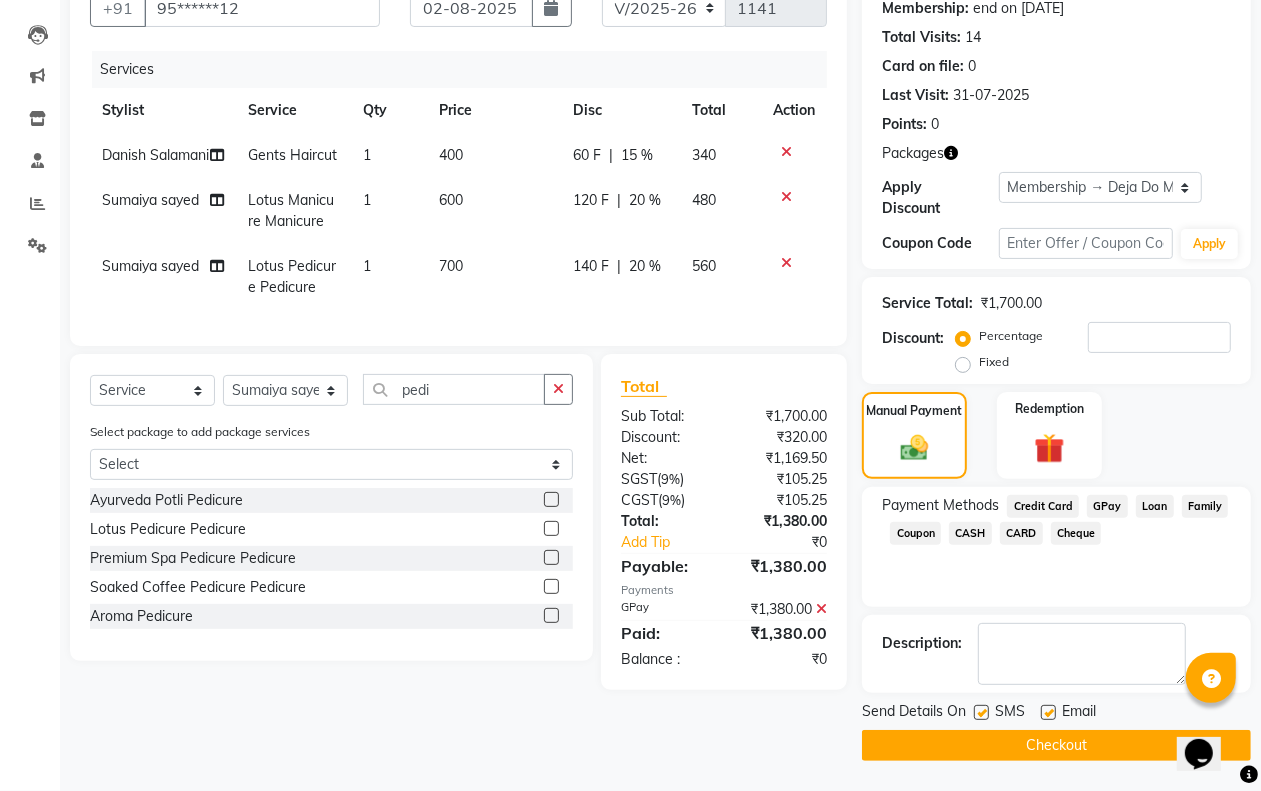 click on "Checkout" 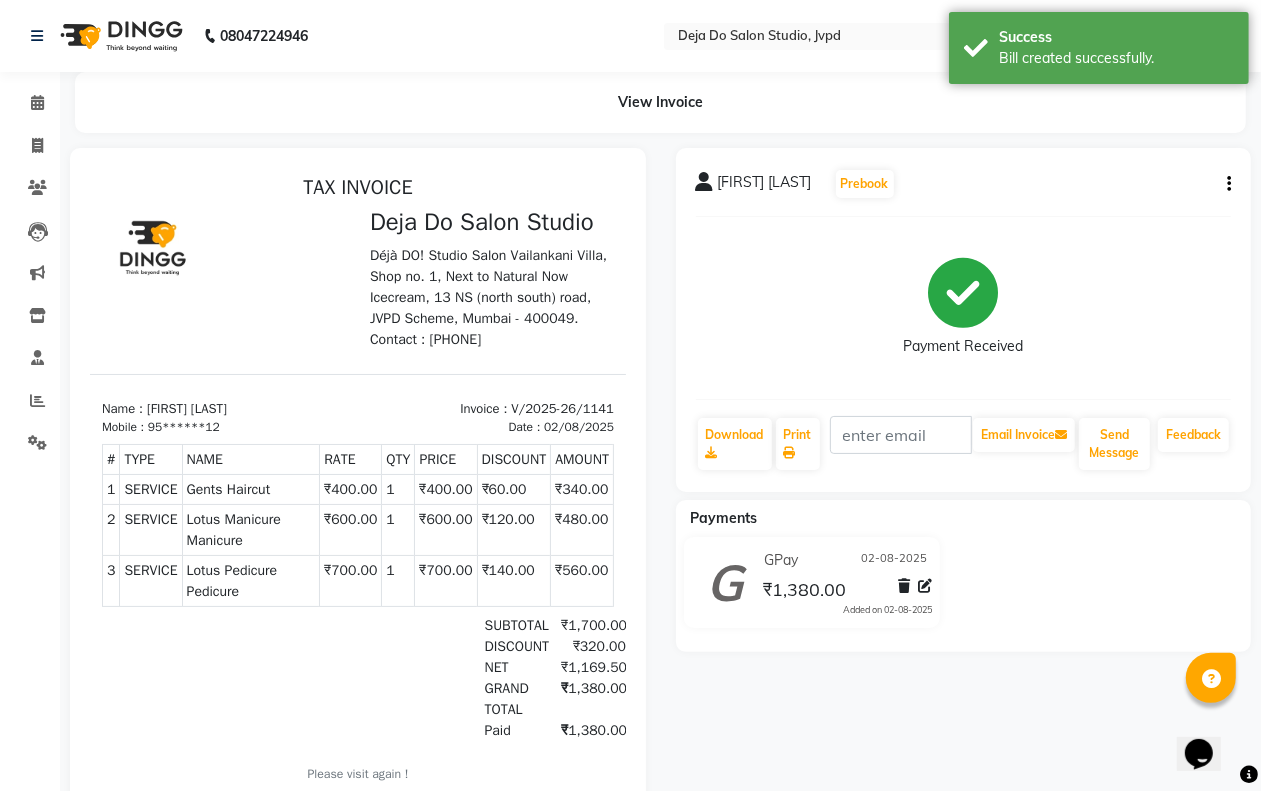 scroll, scrollTop: 0, scrollLeft: 0, axis: both 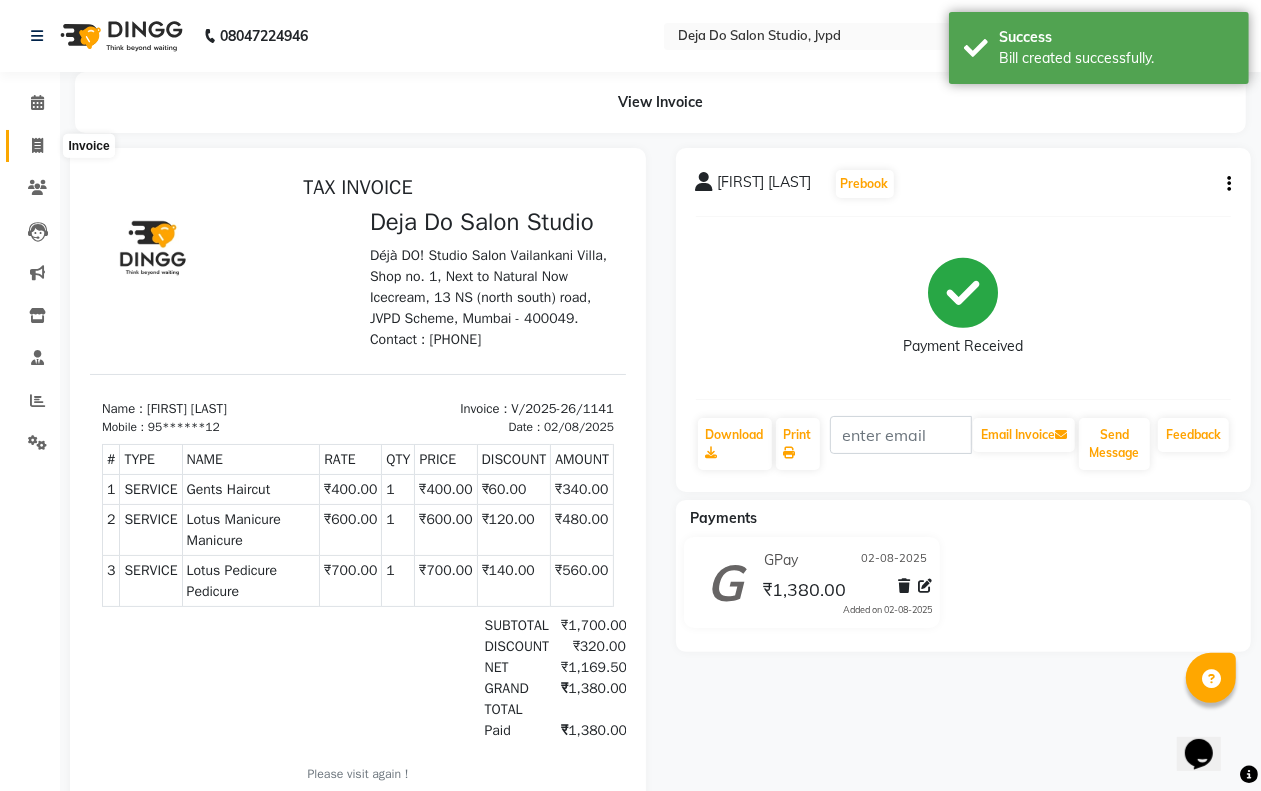 click 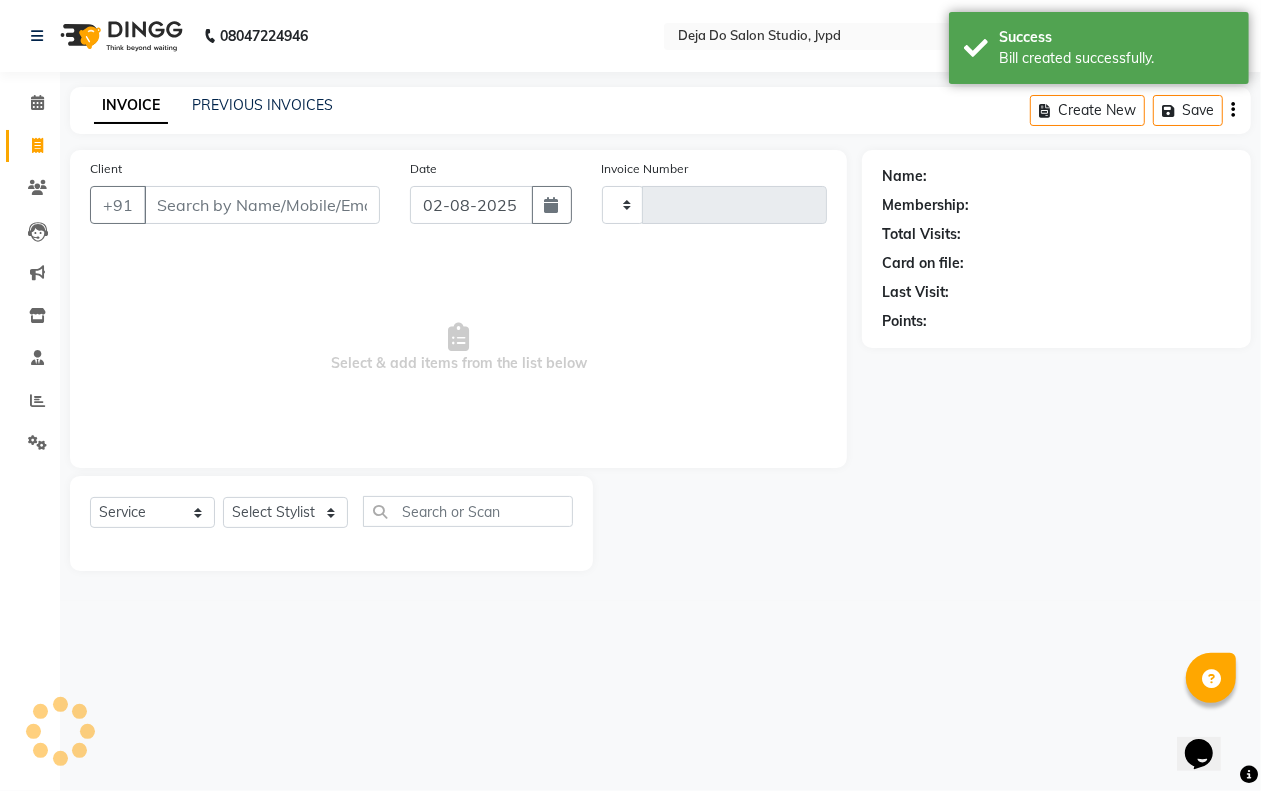 type on "1142" 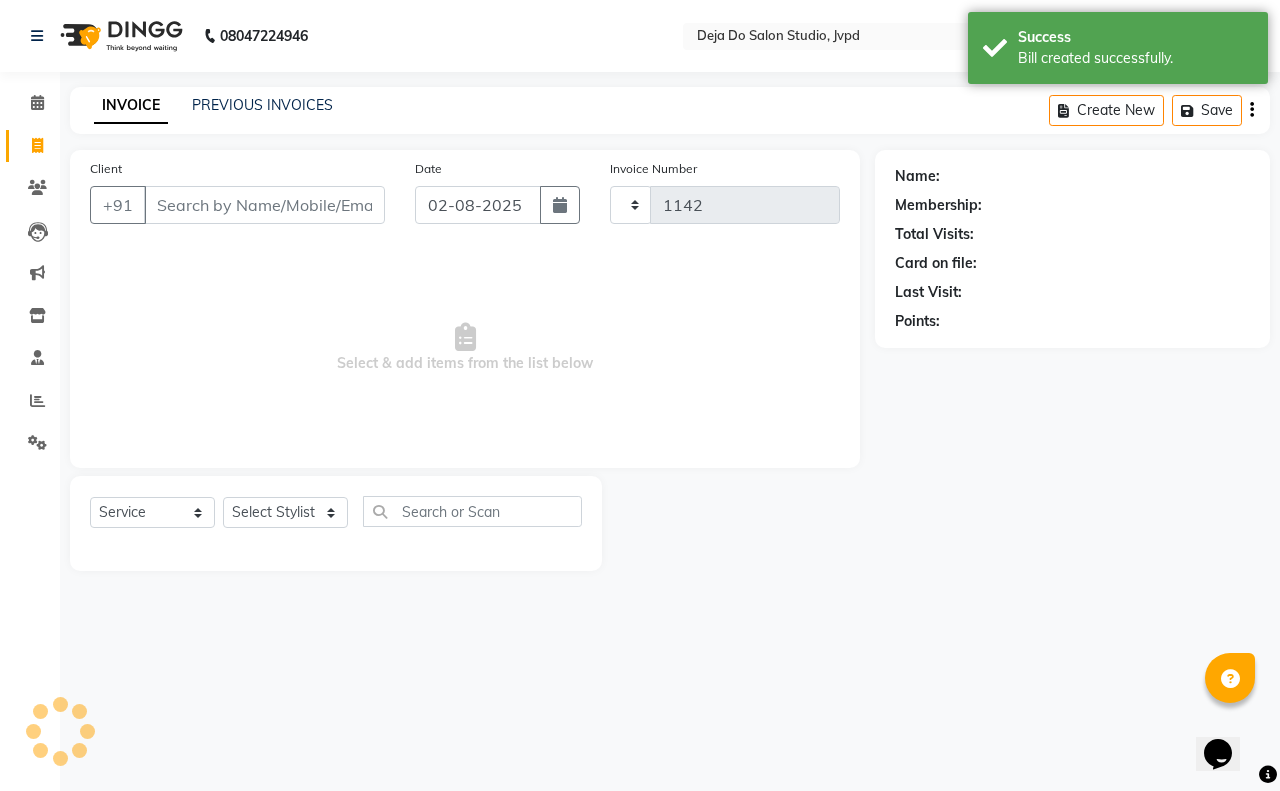 select on "7295" 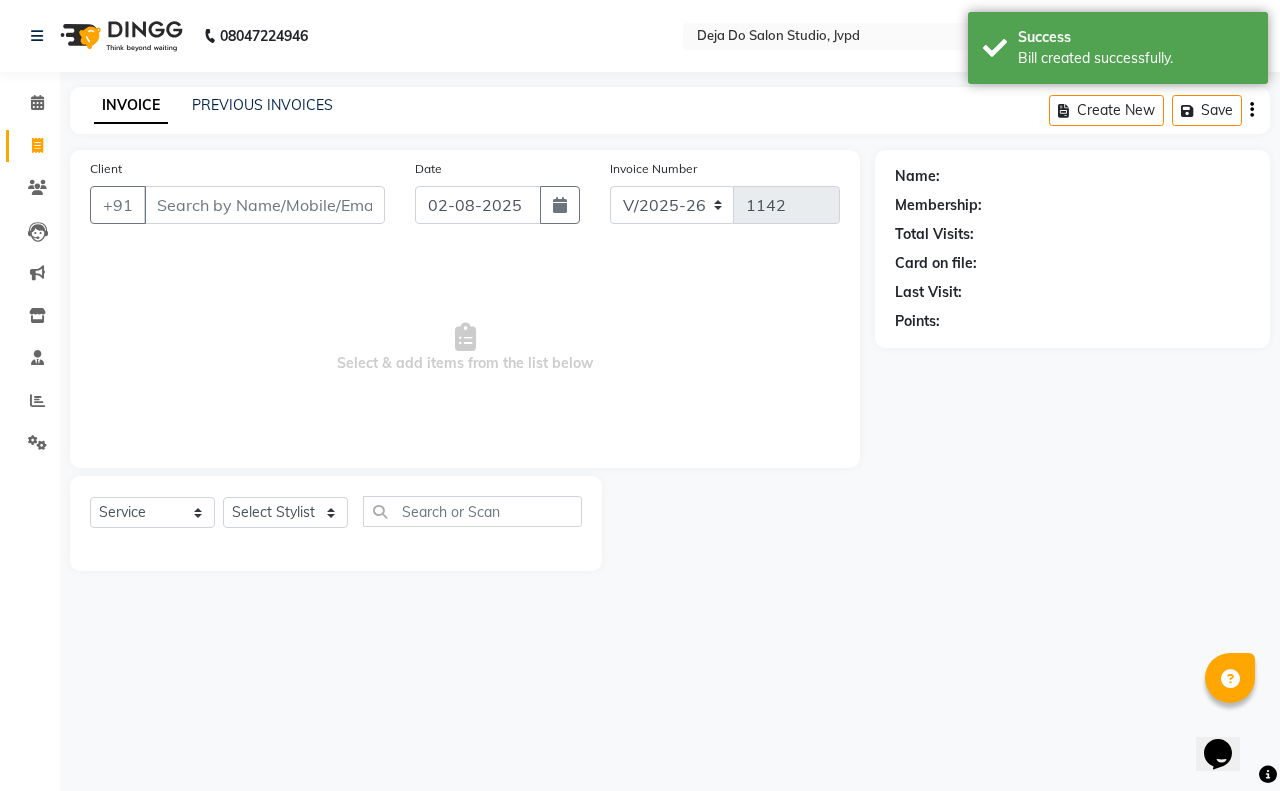 click on "Client" at bounding box center [264, 205] 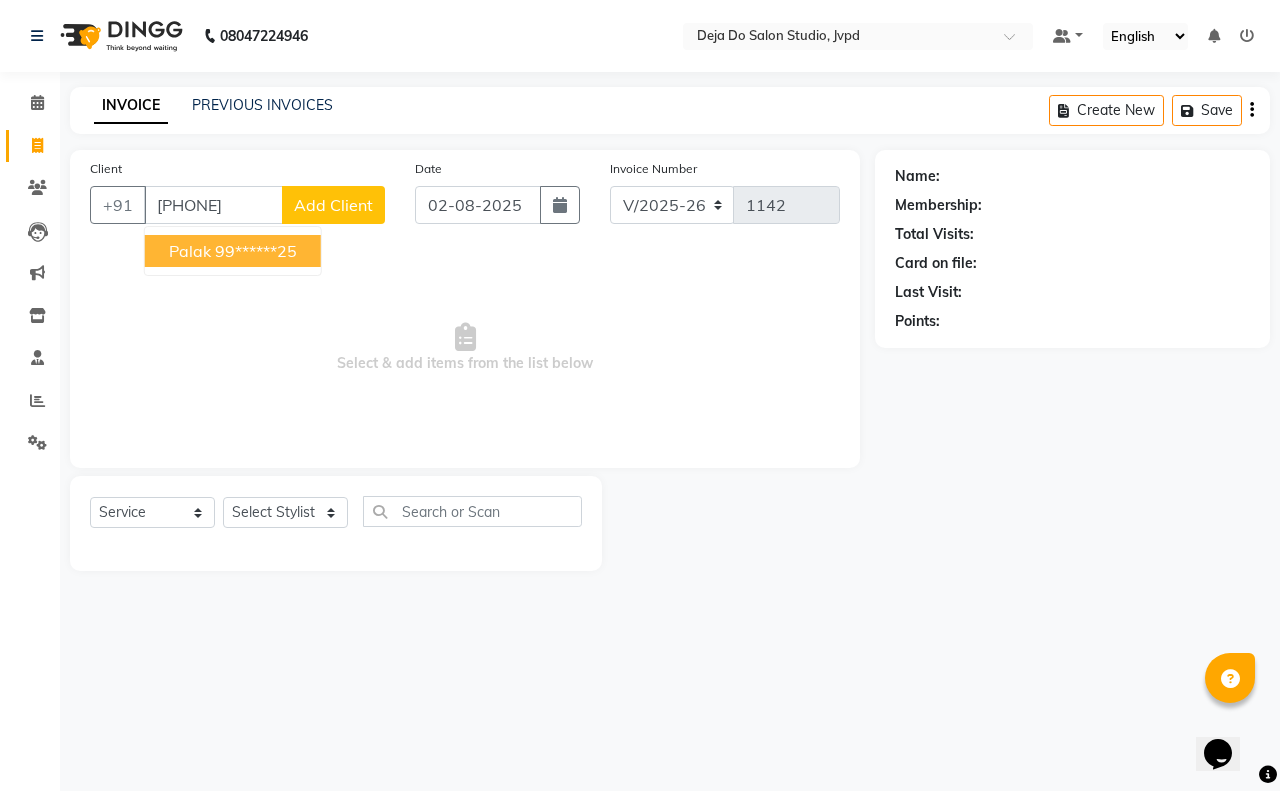 click on "Palak" at bounding box center (190, 251) 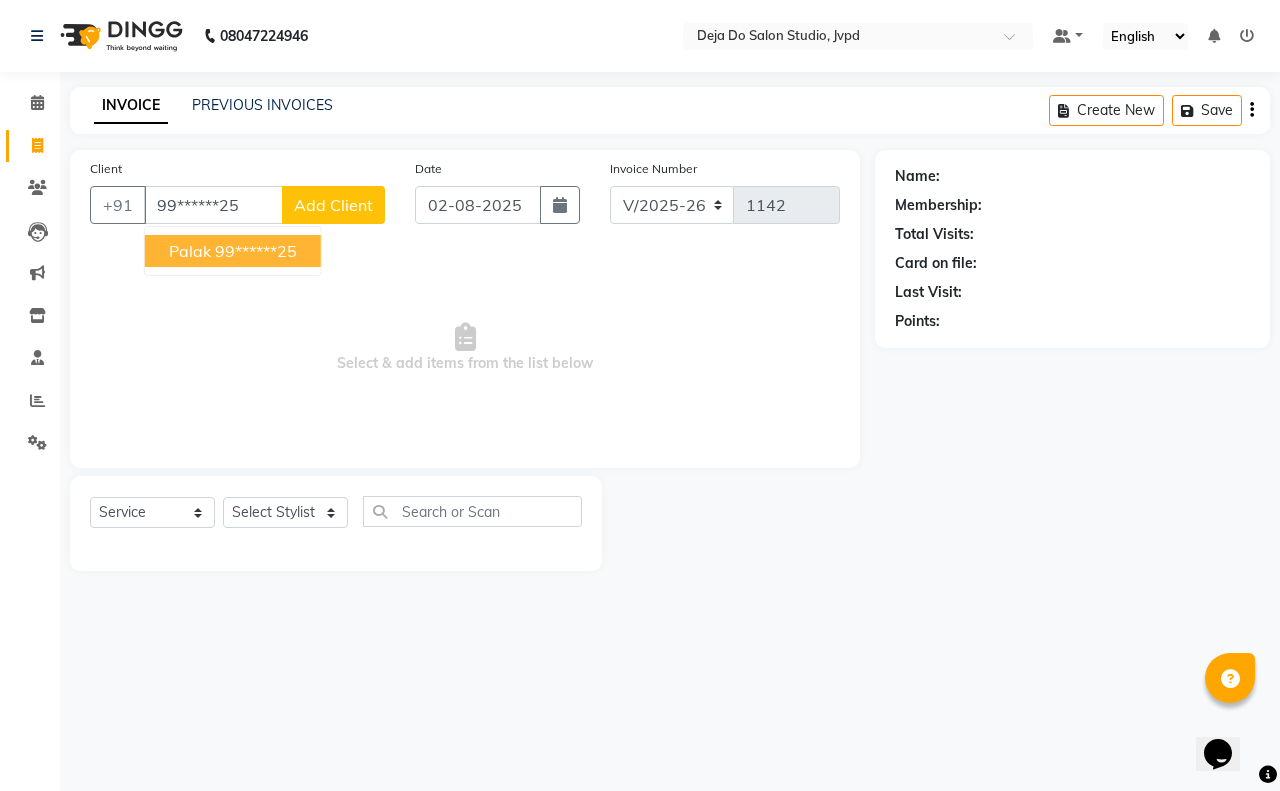 type on "99******25" 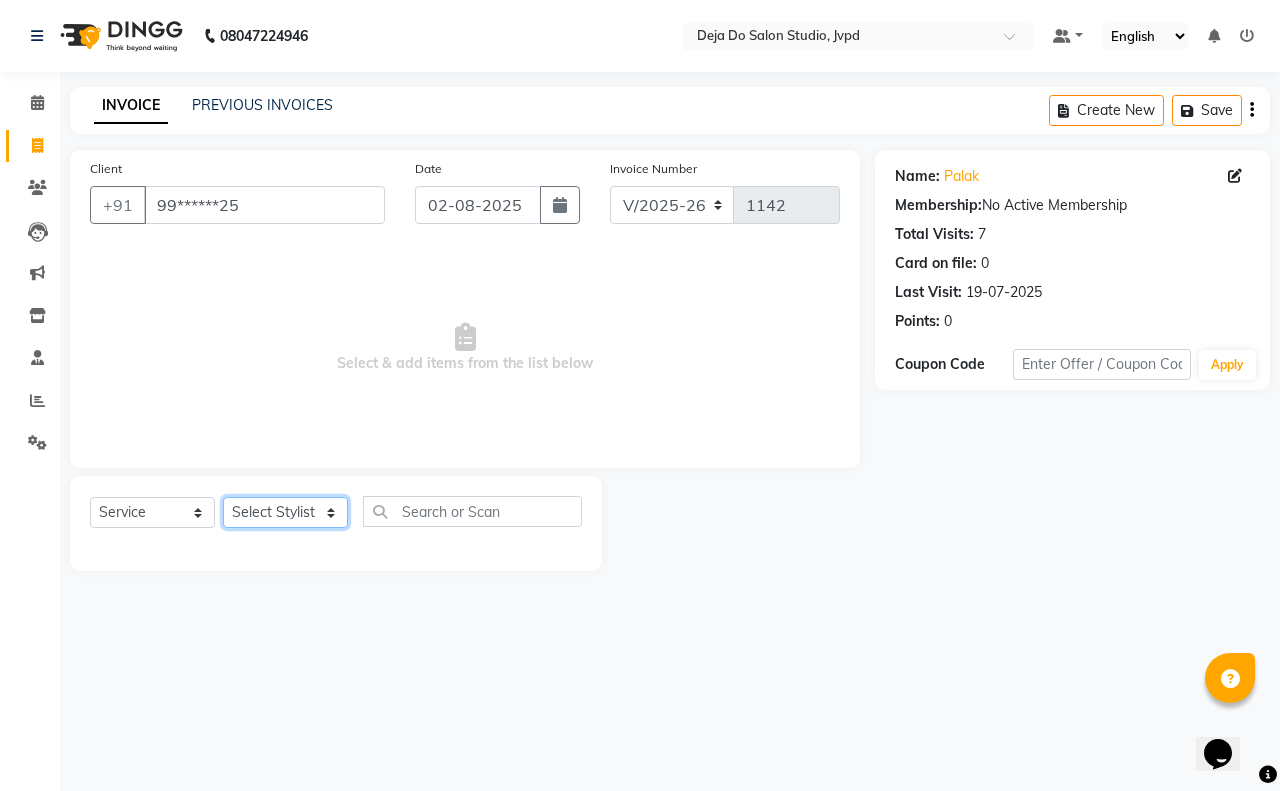 click on "Select Stylist Aditi Admin Anam  Sheikh  Arifa Shaikh Danish  Salamani Farida Fatima Kasbe Namya salian Rashi Mayur Sakina Rupani Shefali  shetty Shuaib Salamani Sumaiya sayed Sushma Pelage" 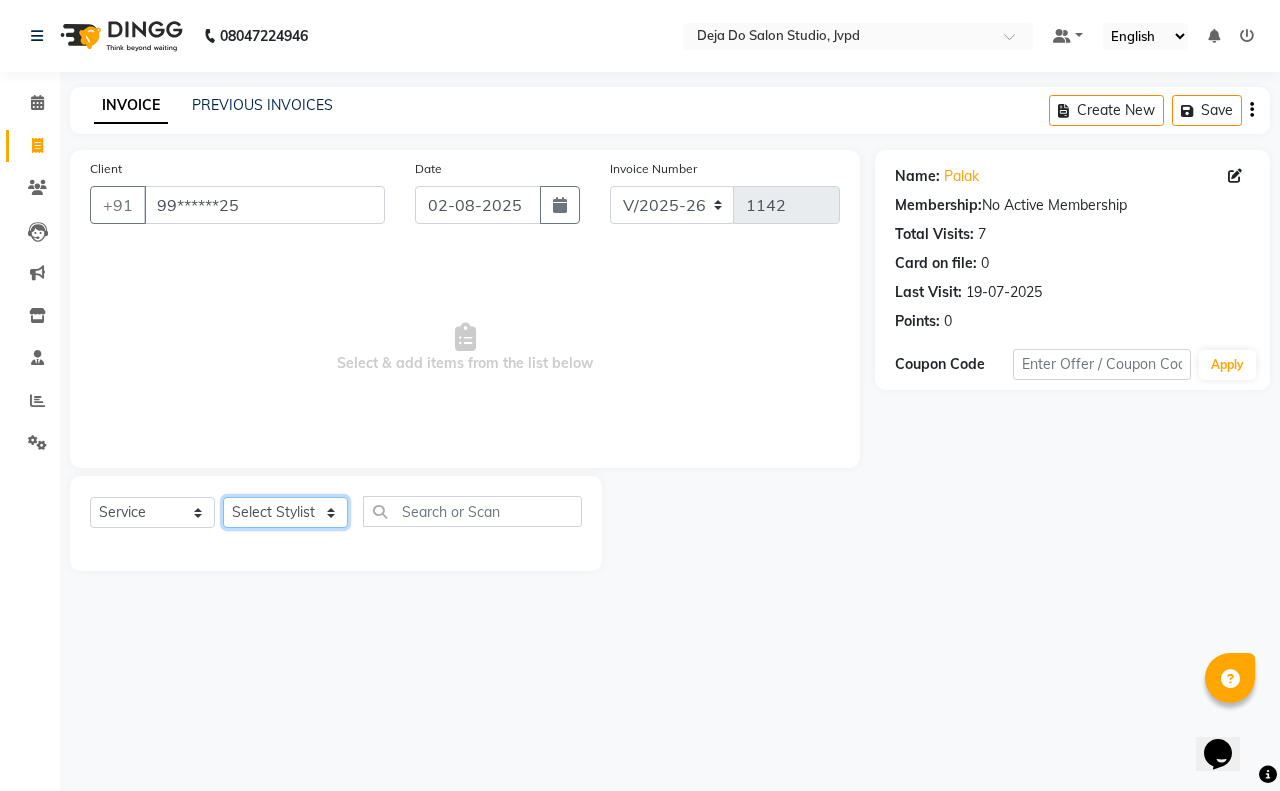select on "62495" 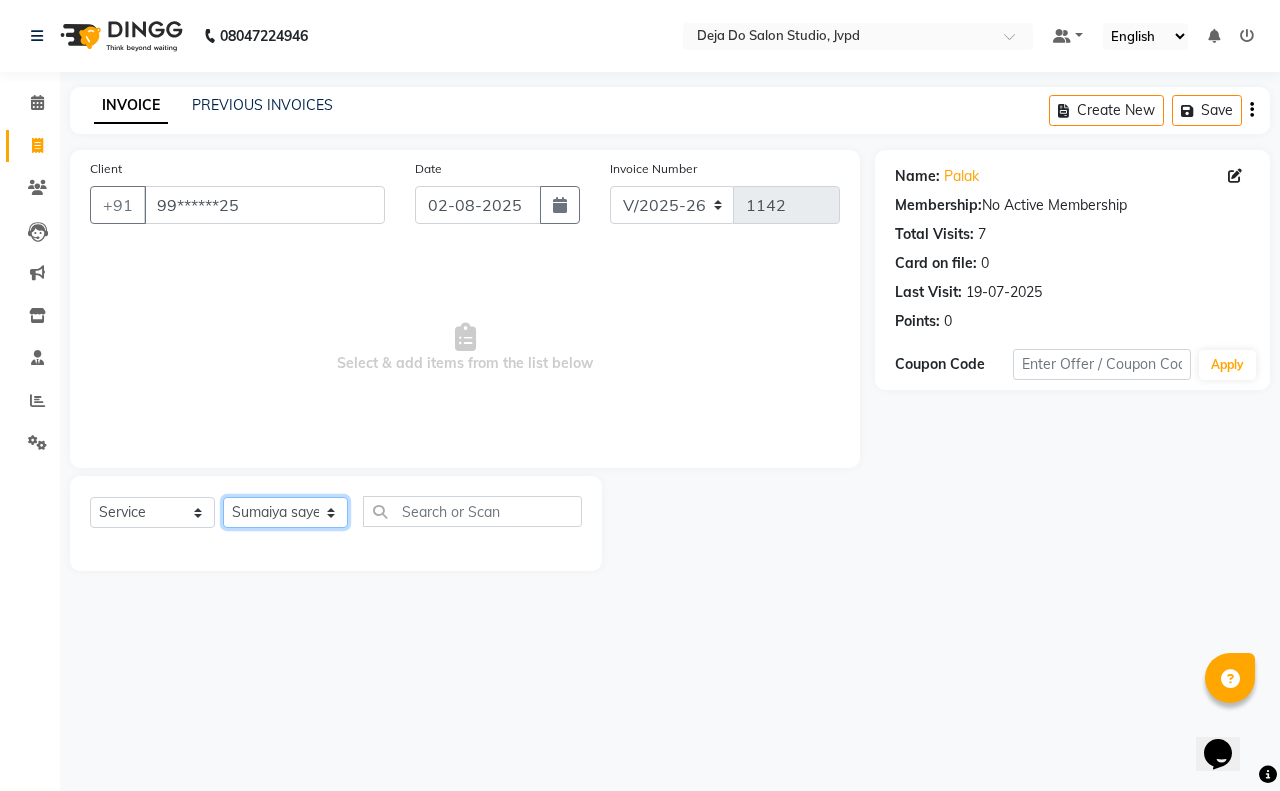 click on "Select Stylist Aditi Admin Anam  Sheikh  Arifa Shaikh Danish  Salamani Farida Fatima Kasbe Namya salian Rashi Mayur Sakina Rupani Shefali  shetty Shuaib Salamani Sumaiya sayed Sushma Pelage" 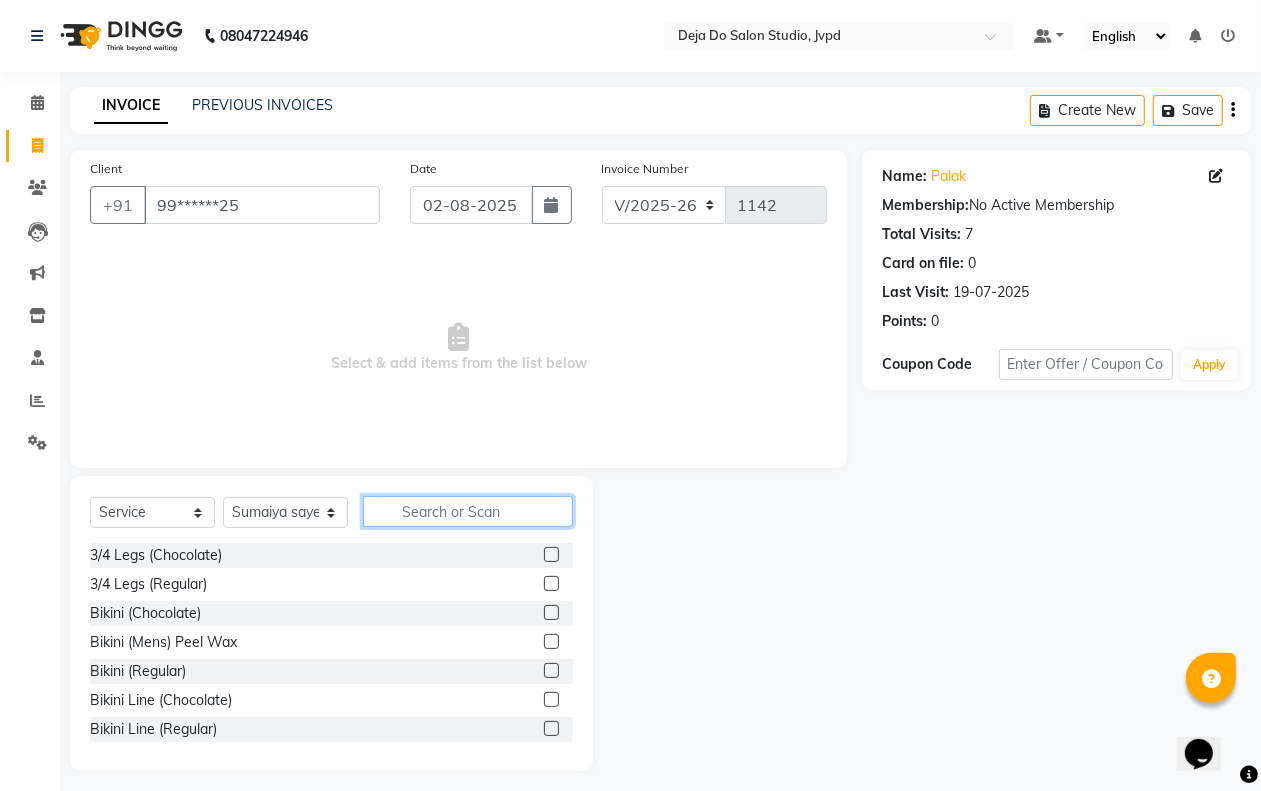 click 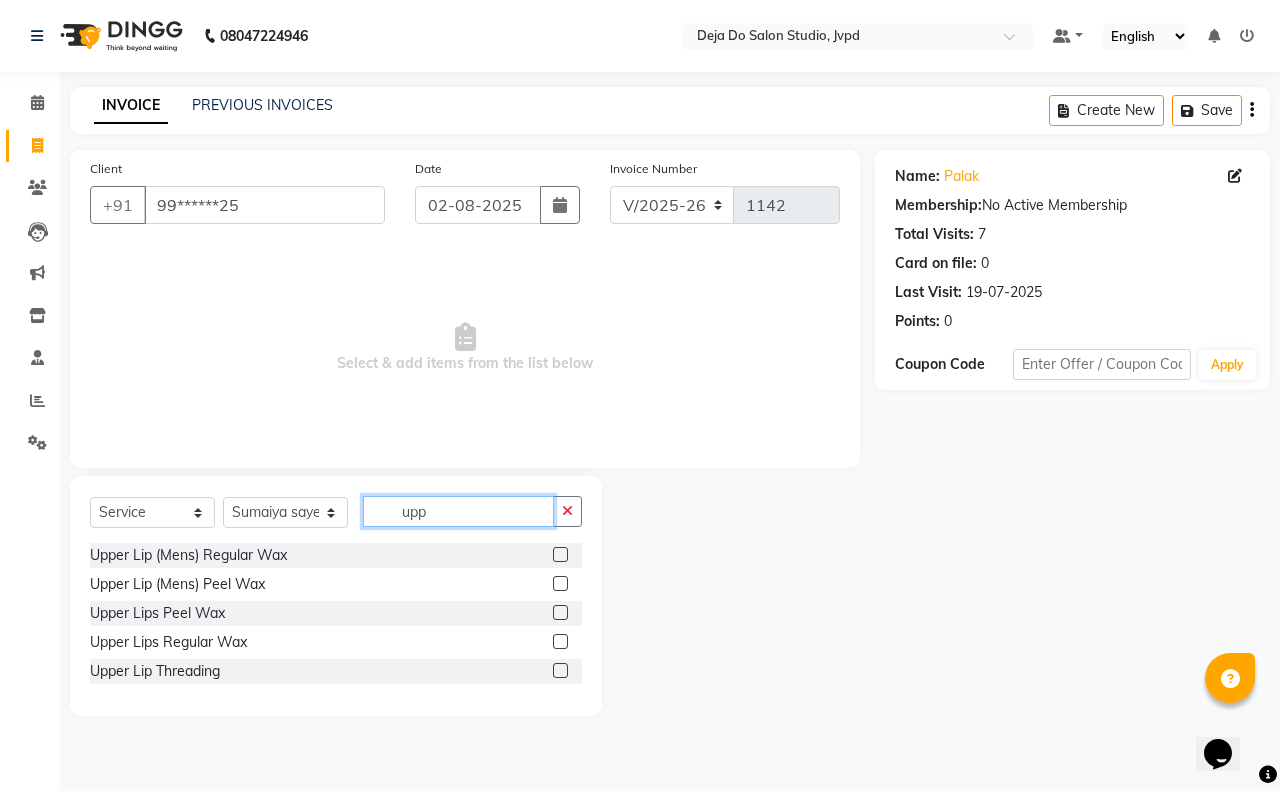 type on "upp" 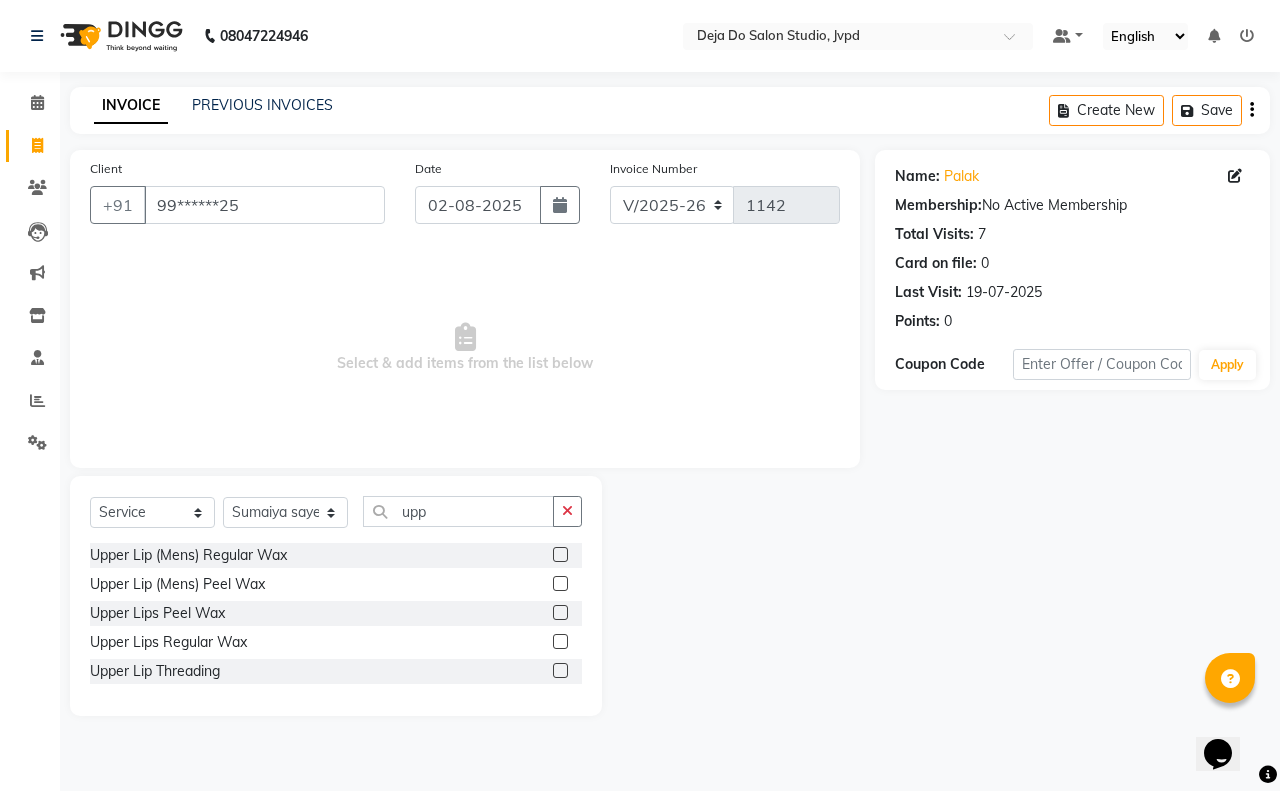 click 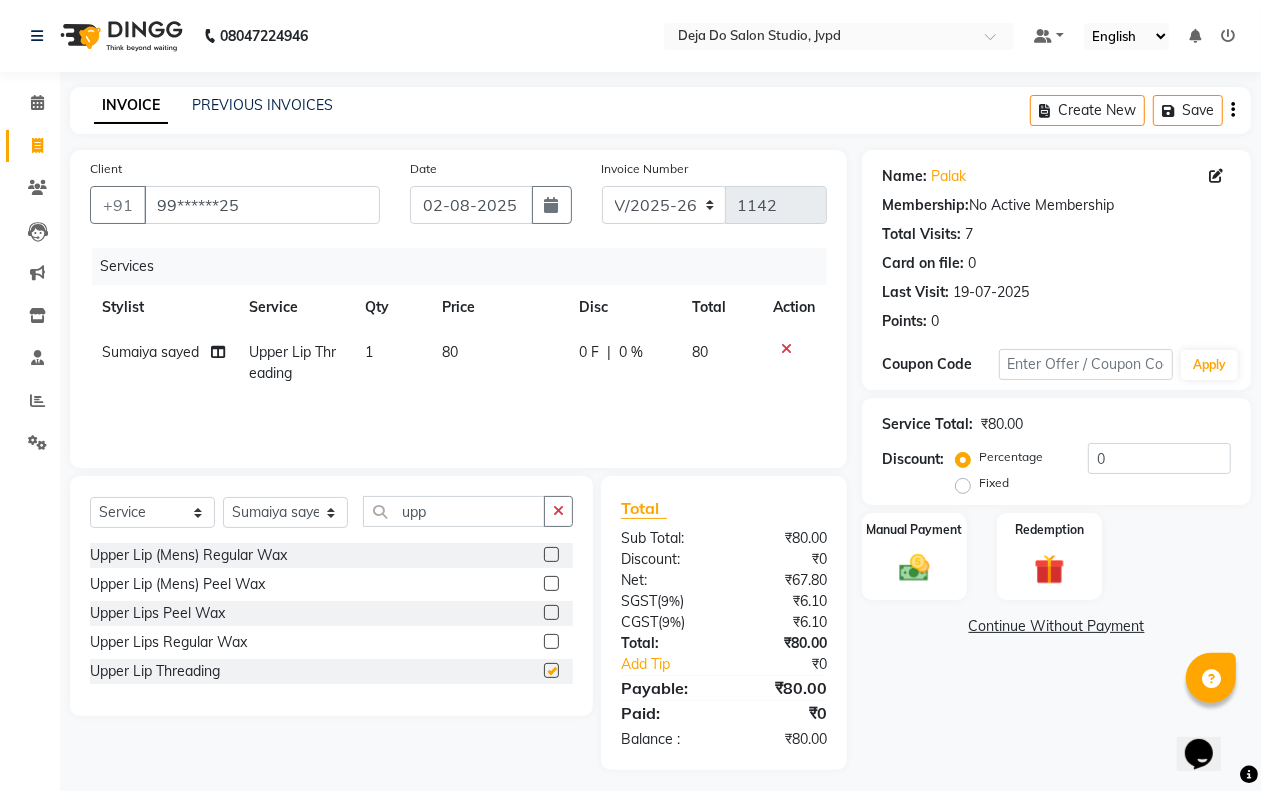 checkbox on "false" 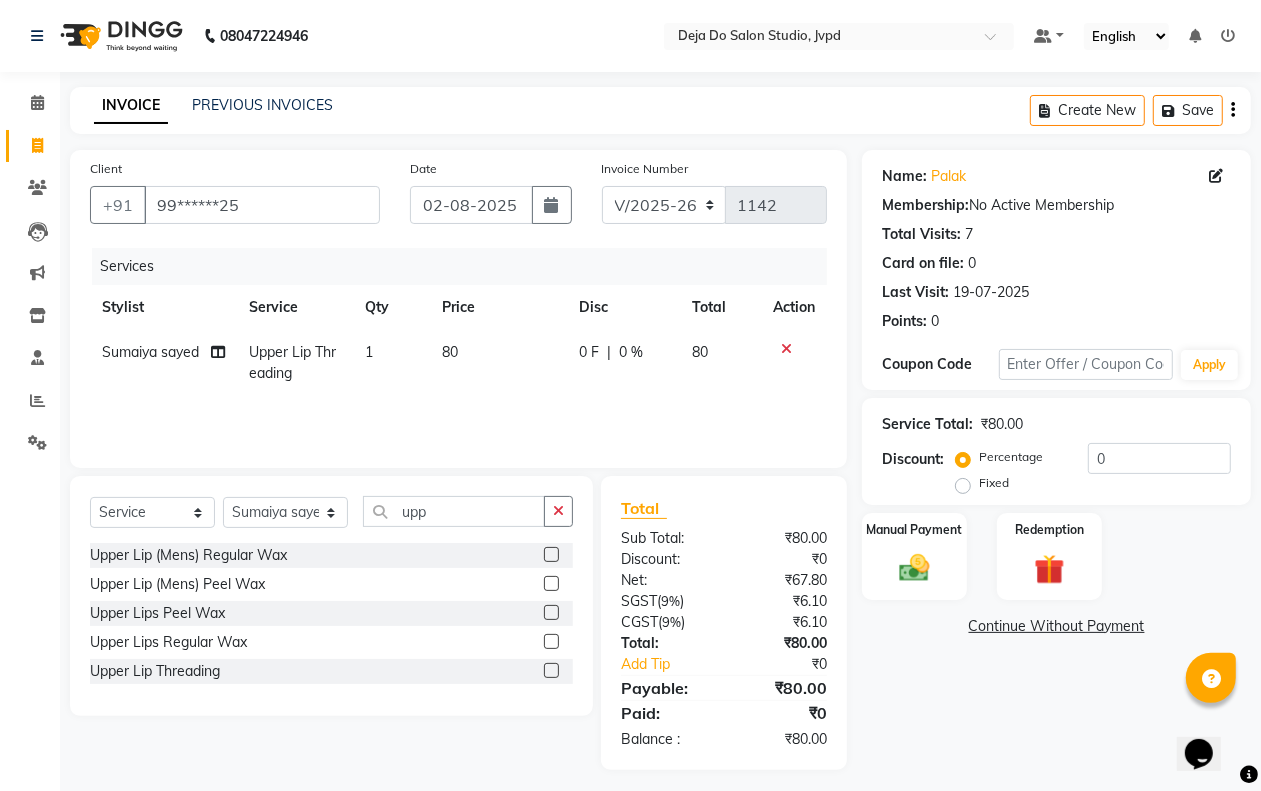 click 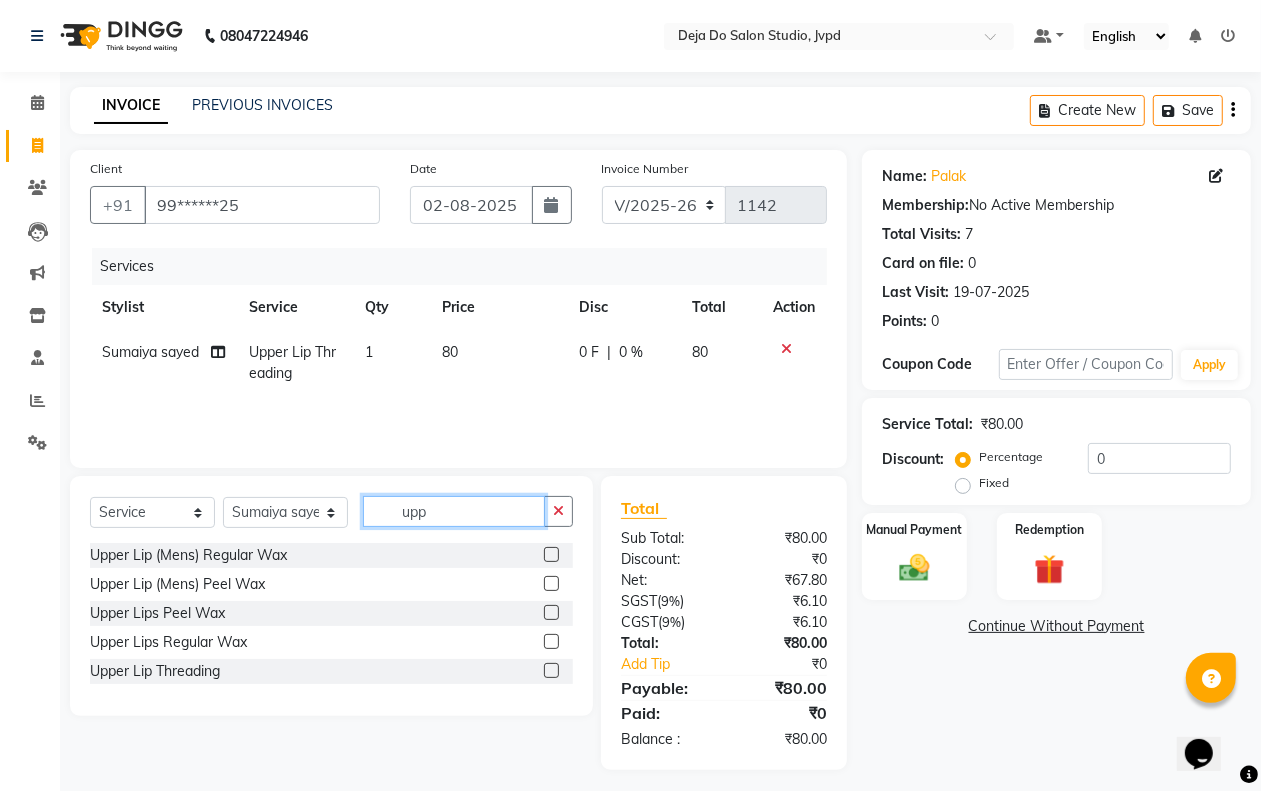 type 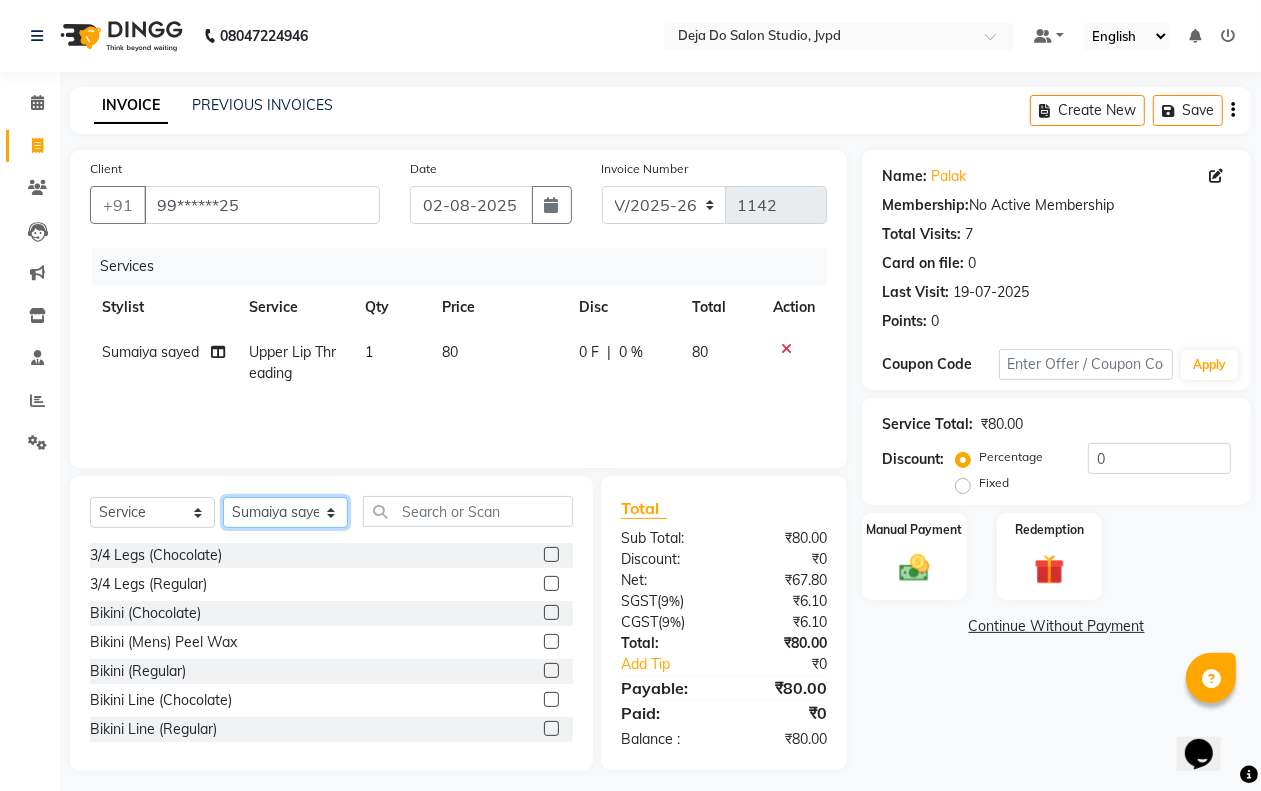 click on "Select Stylist Aditi Admin Anam  Sheikh  Arifa Shaikh Danish  Salamani Farida Fatima Kasbe Namya salian Rashi Mayur Sakina Rupani Shefali  shetty Shuaib Salamani Sumaiya sayed Sushma Pelage" 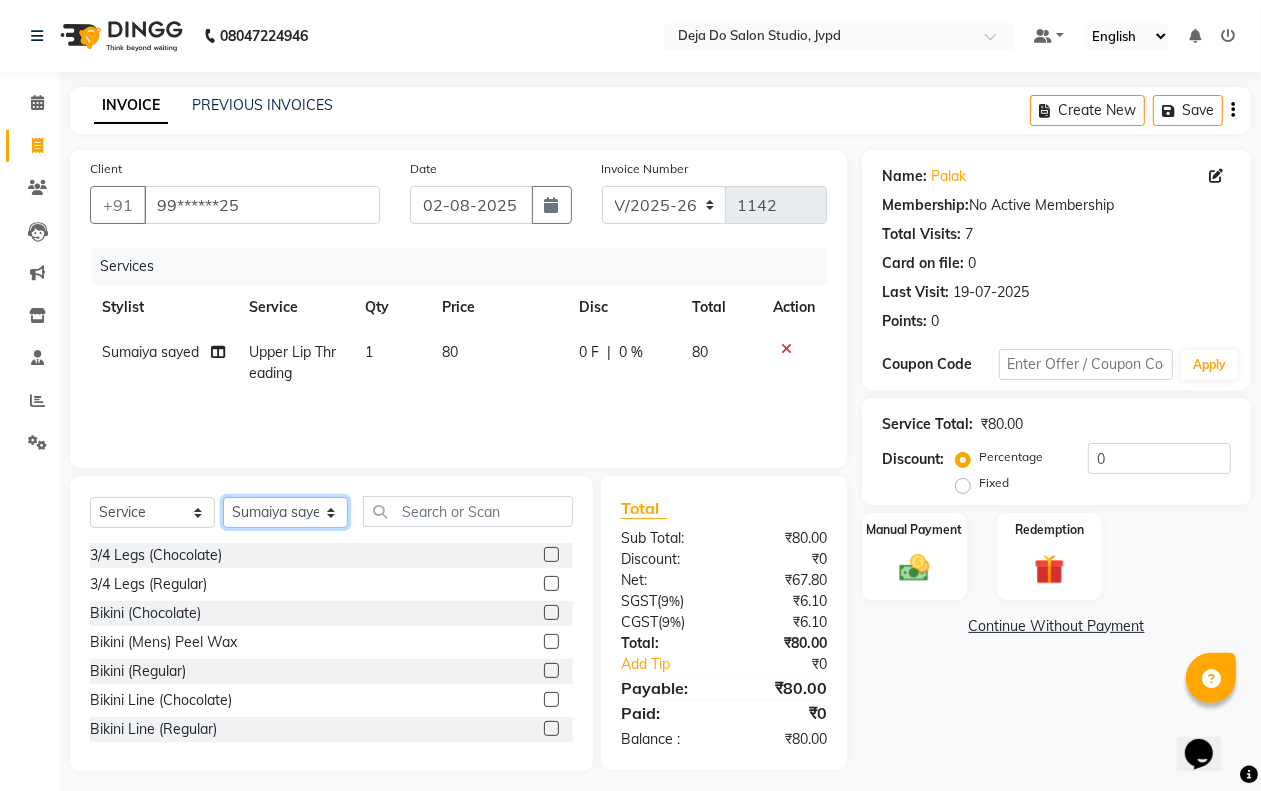 select on "70787" 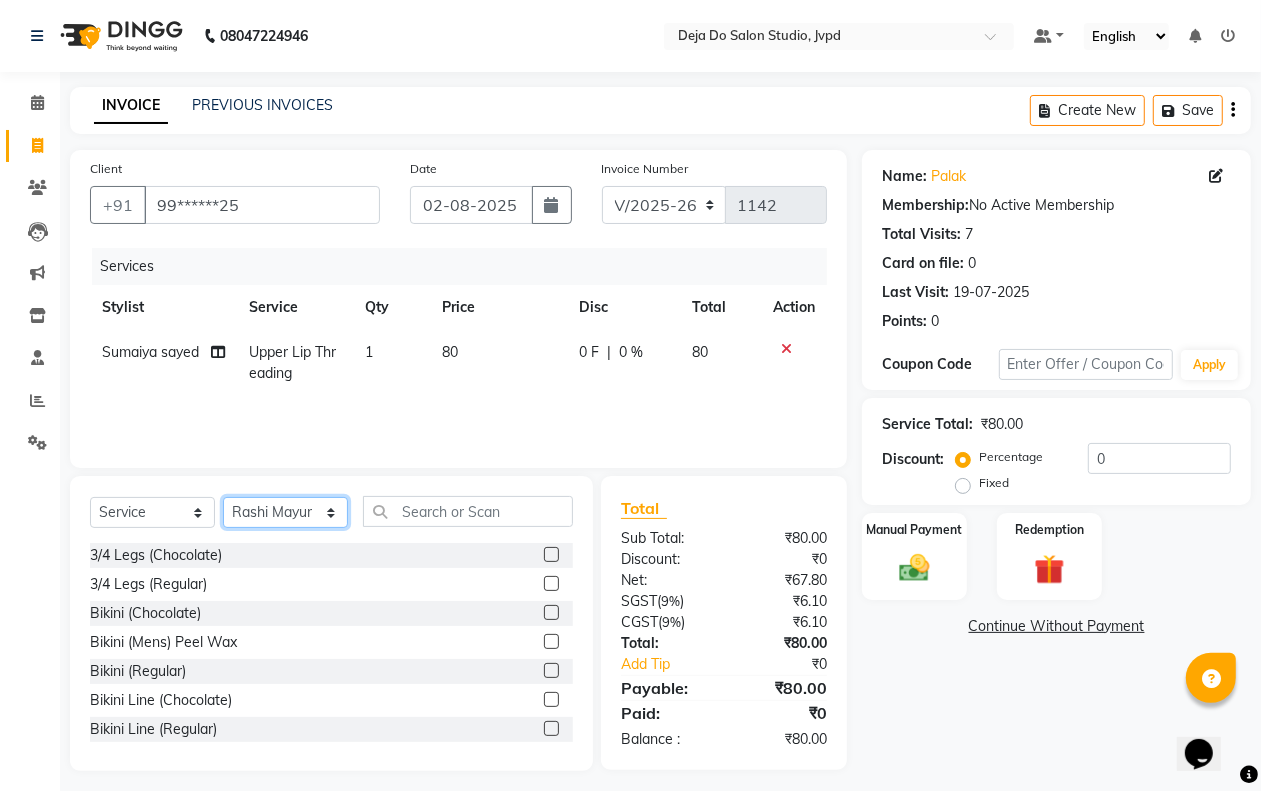 click on "Select Stylist Aditi Admin Anam  Sheikh  Arifa Shaikh Danish  Salamani Farida Fatima Kasbe Namya salian Rashi Mayur Sakina Rupani Shefali  shetty Shuaib Salamani Sumaiya sayed Sushma Pelage" 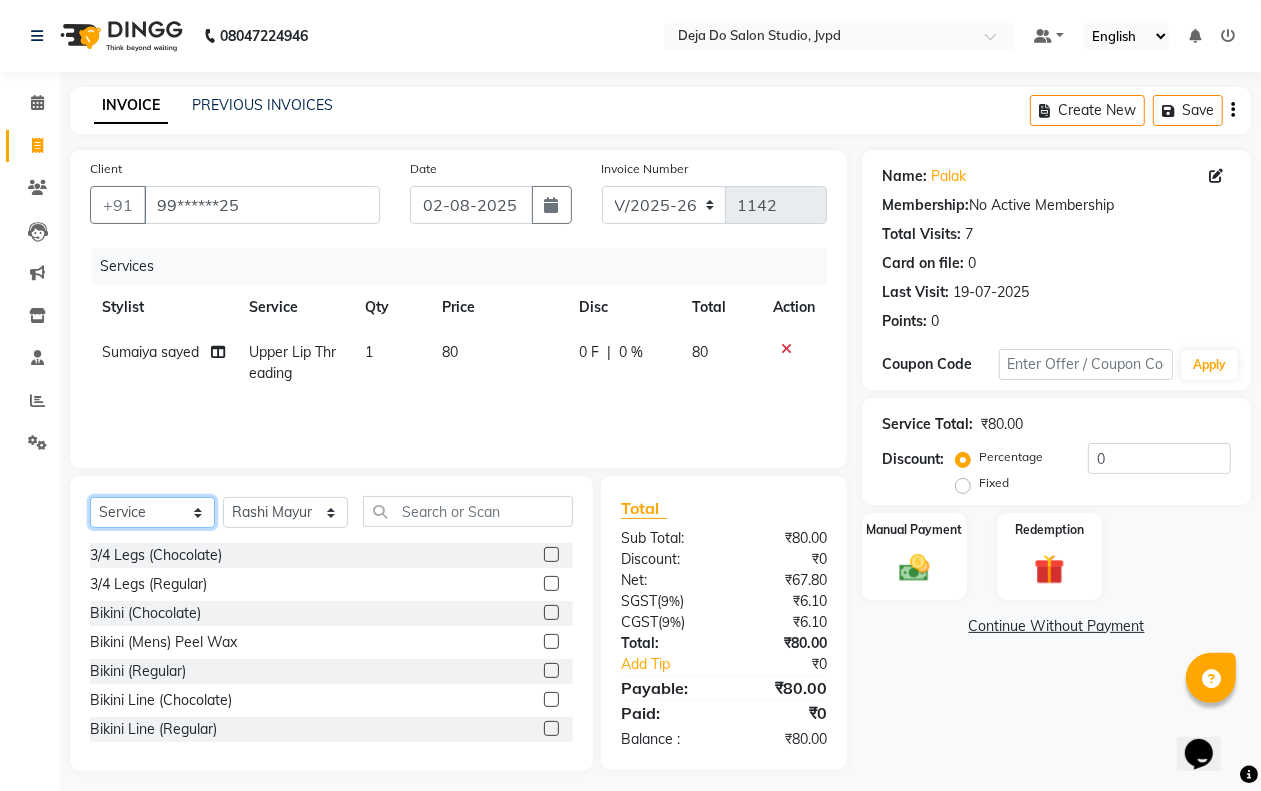 click on "Select  Service  Product  Membership  Package Voucher Prepaid Gift Card" 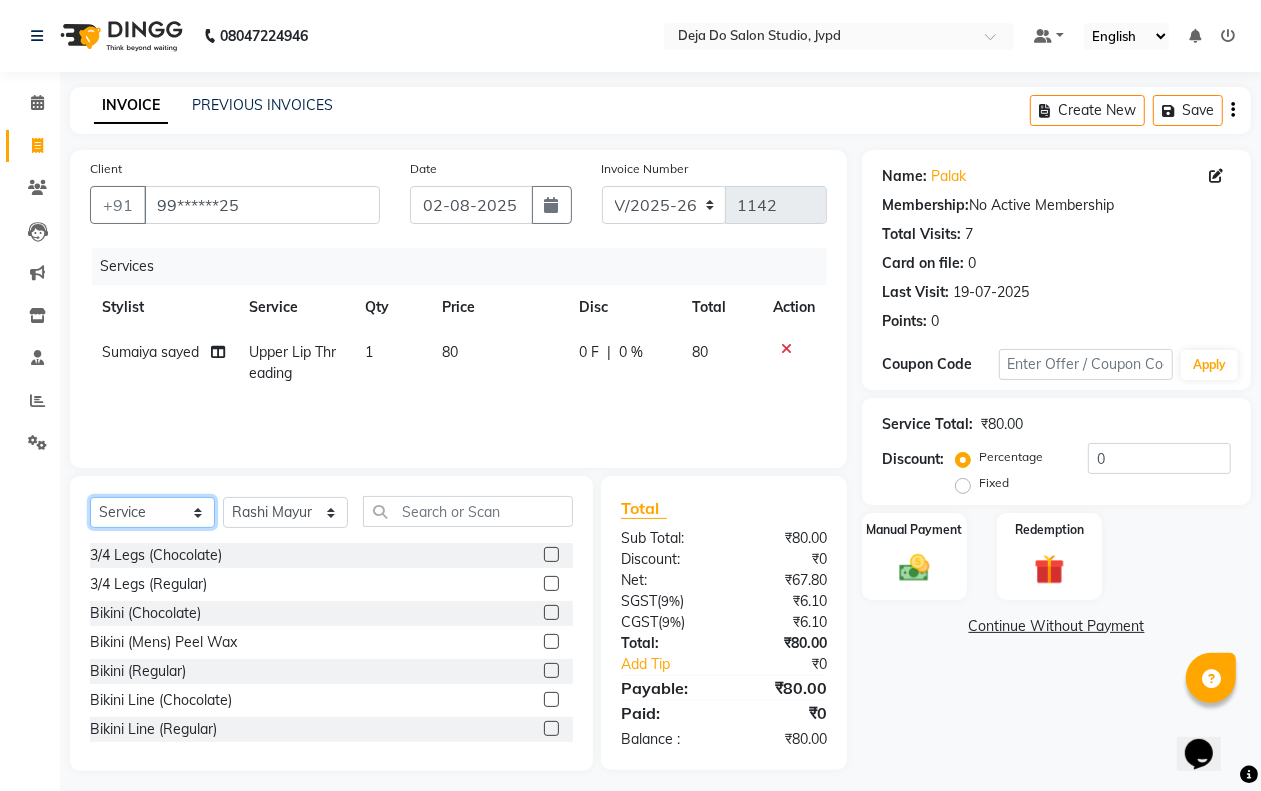 select on "product" 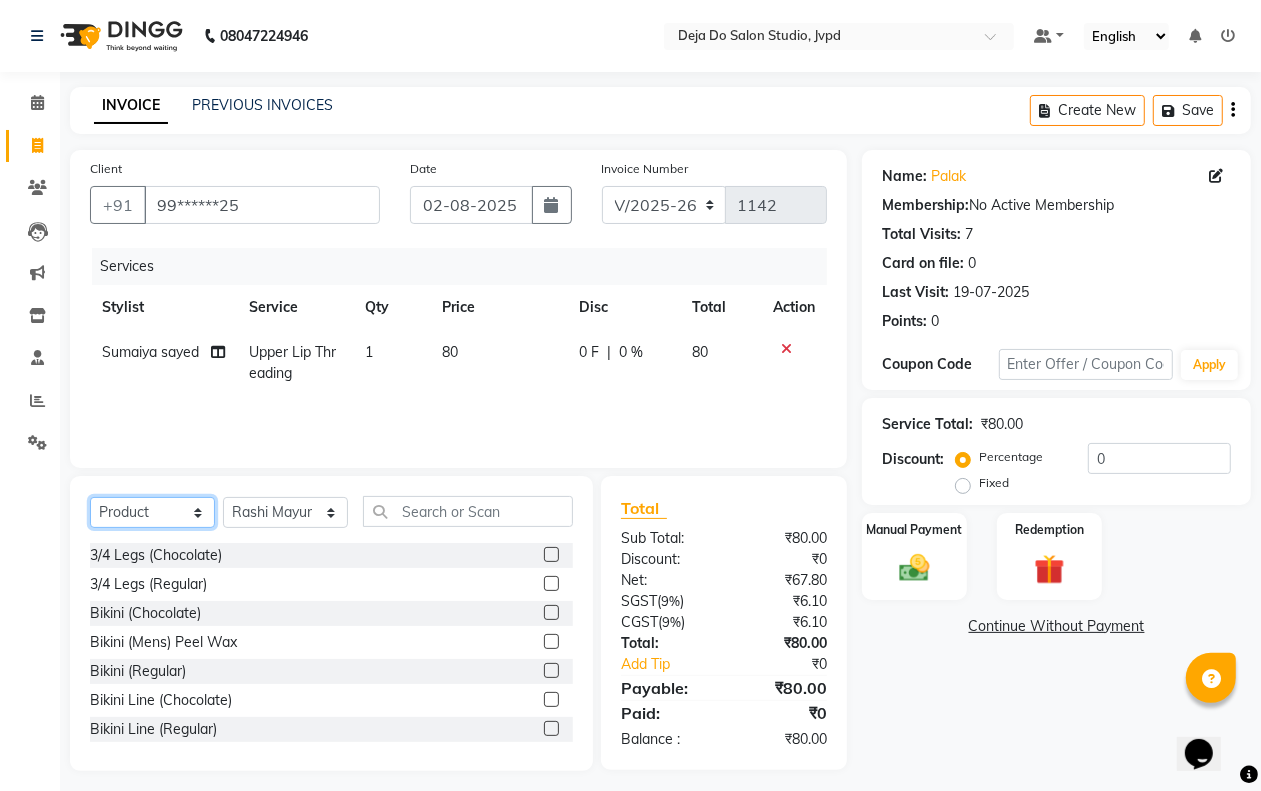 click on "Select  Service  Product  Membership  Package Voucher Prepaid Gift Card" 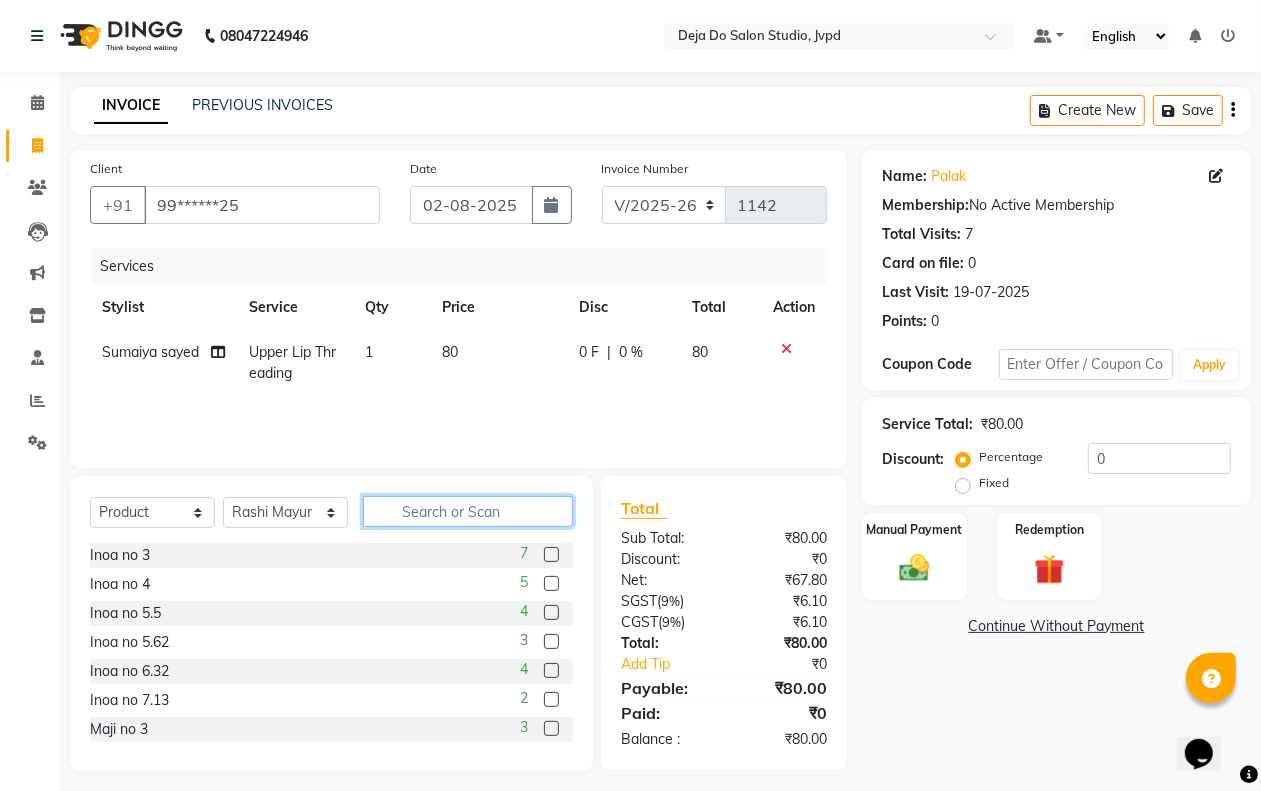click 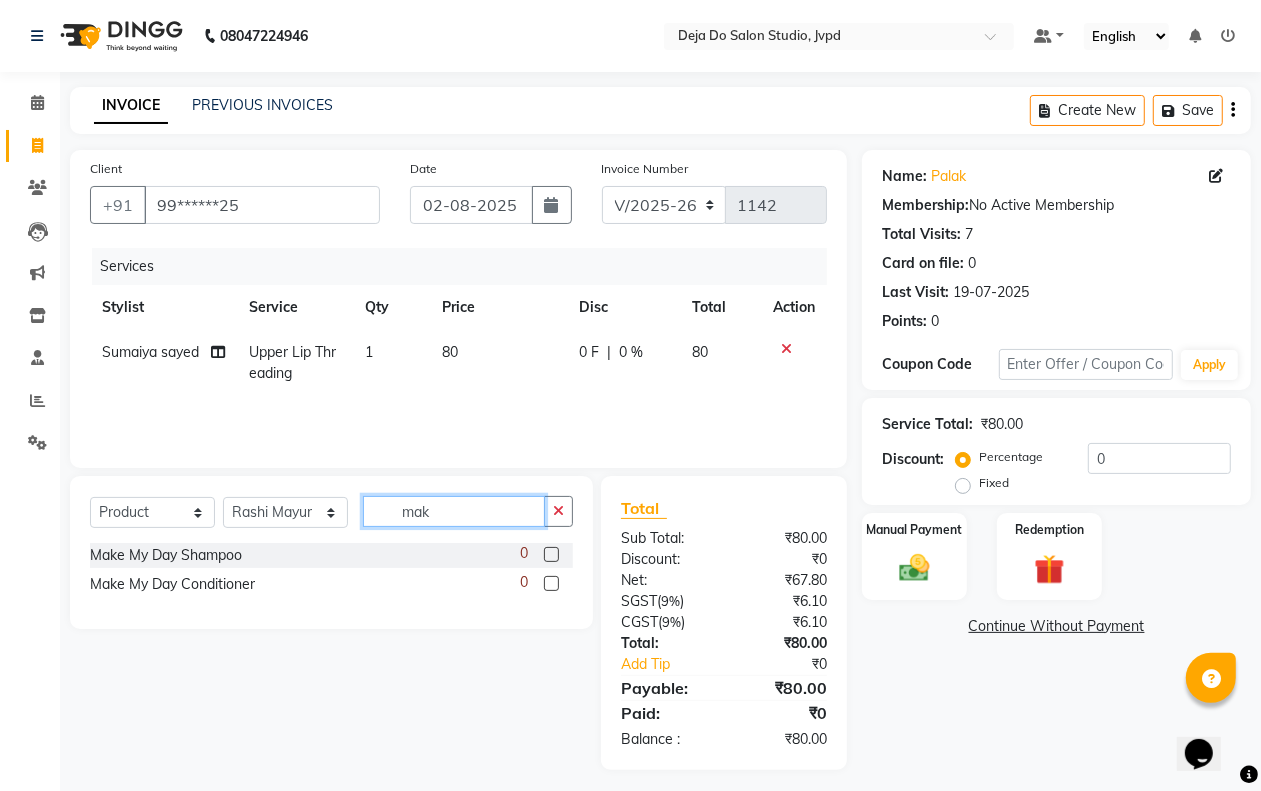 type on "mak" 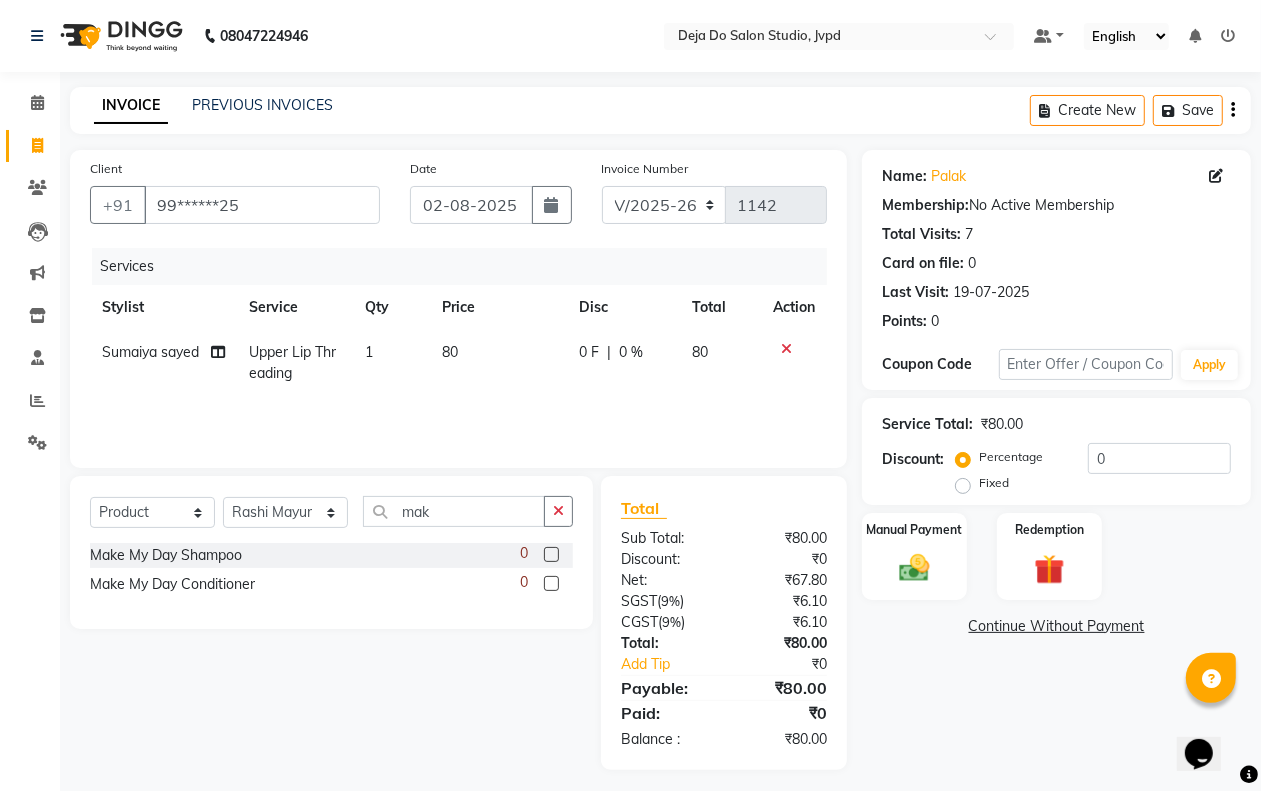 click 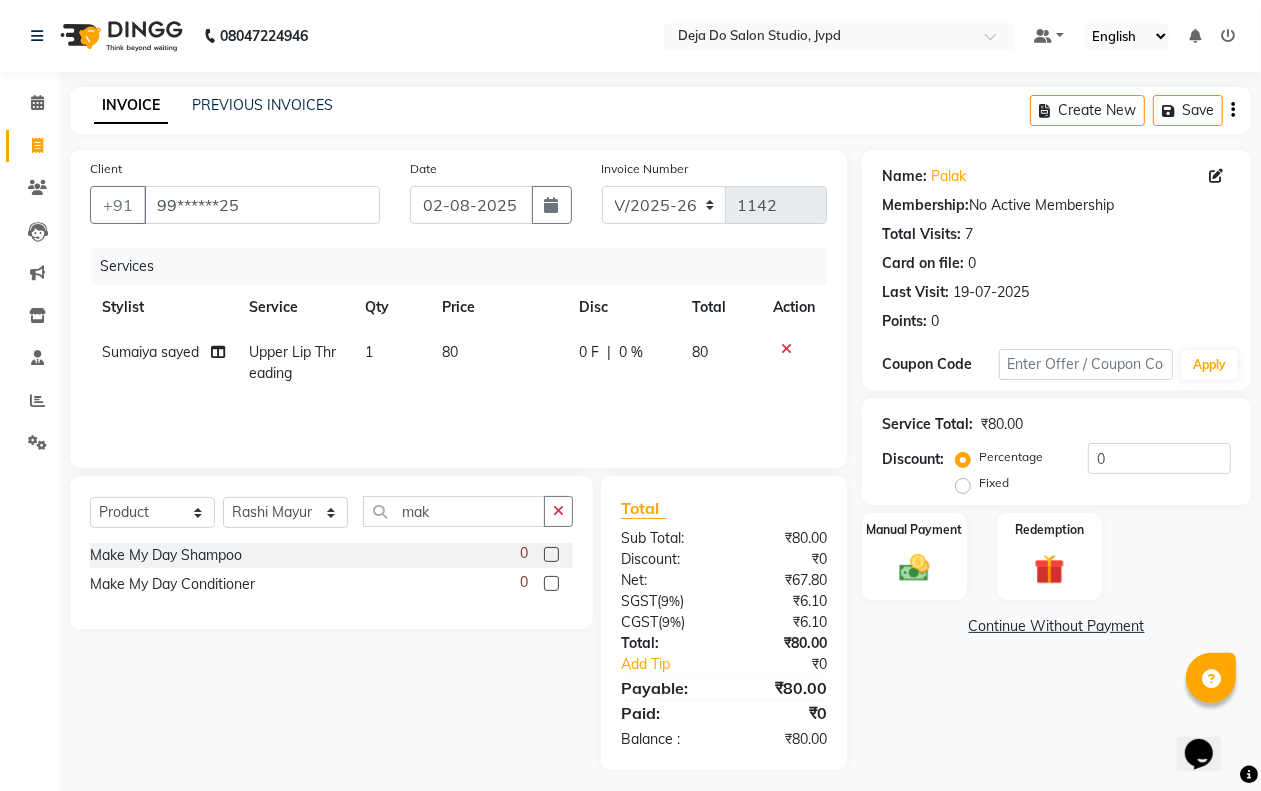 click at bounding box center (550, 555) 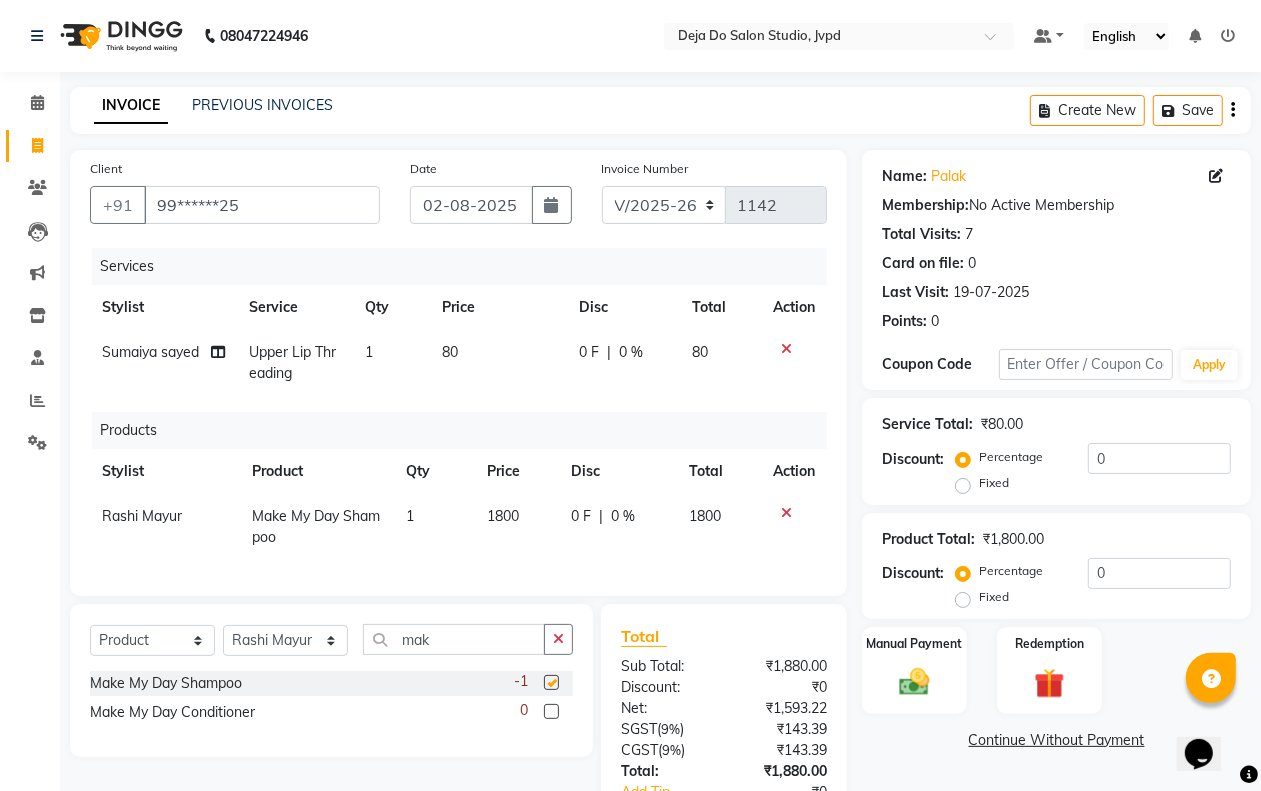 checkbox on "false" 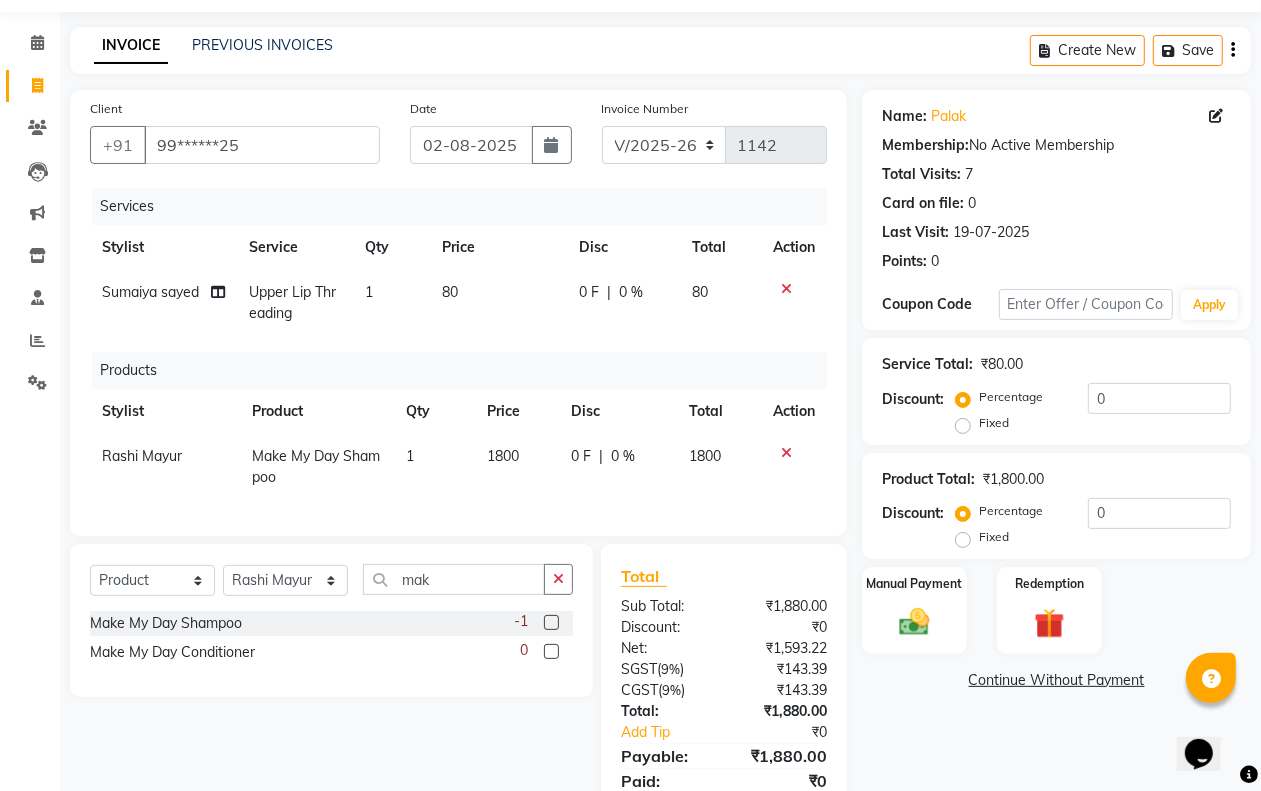 scroll, scrollTop: 155, scrollLeft: 0, axis: vertical 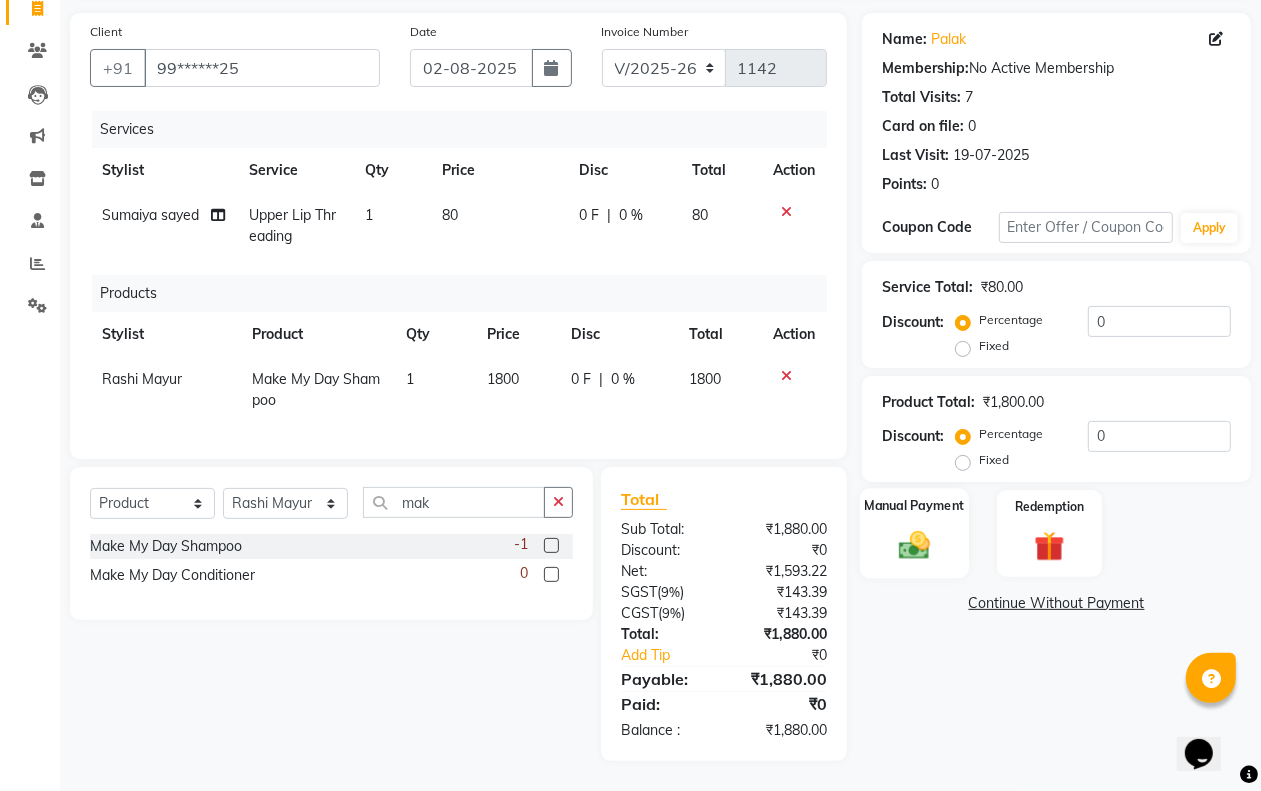 click on "Manual Payment" 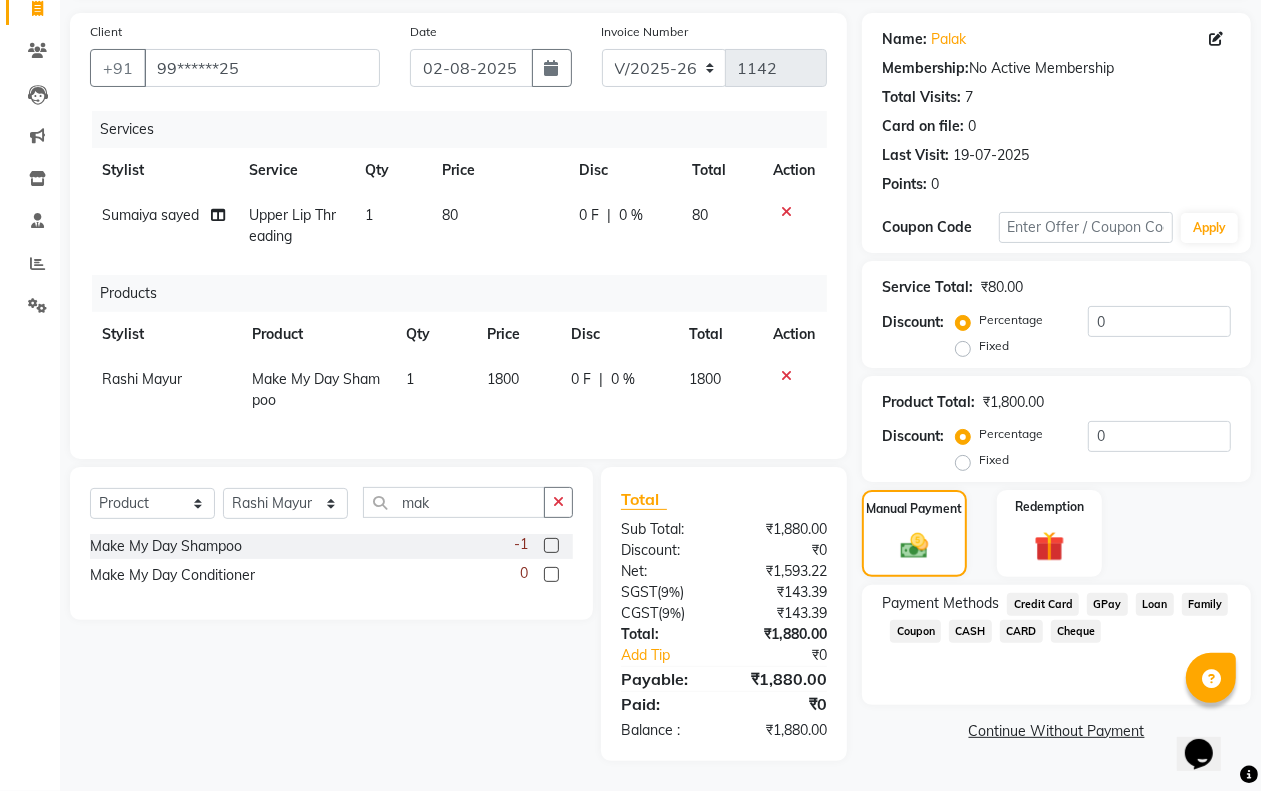 click on "CASH" 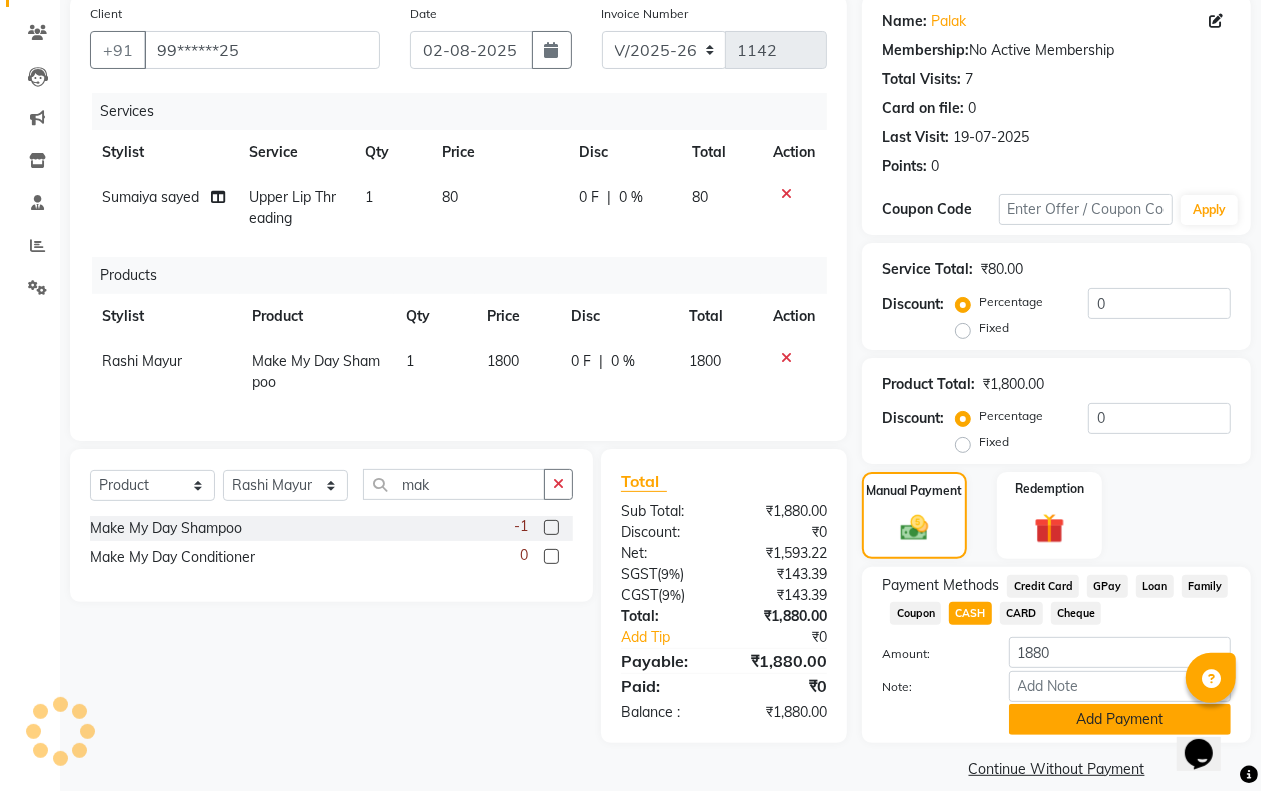 click on "Add Payment" 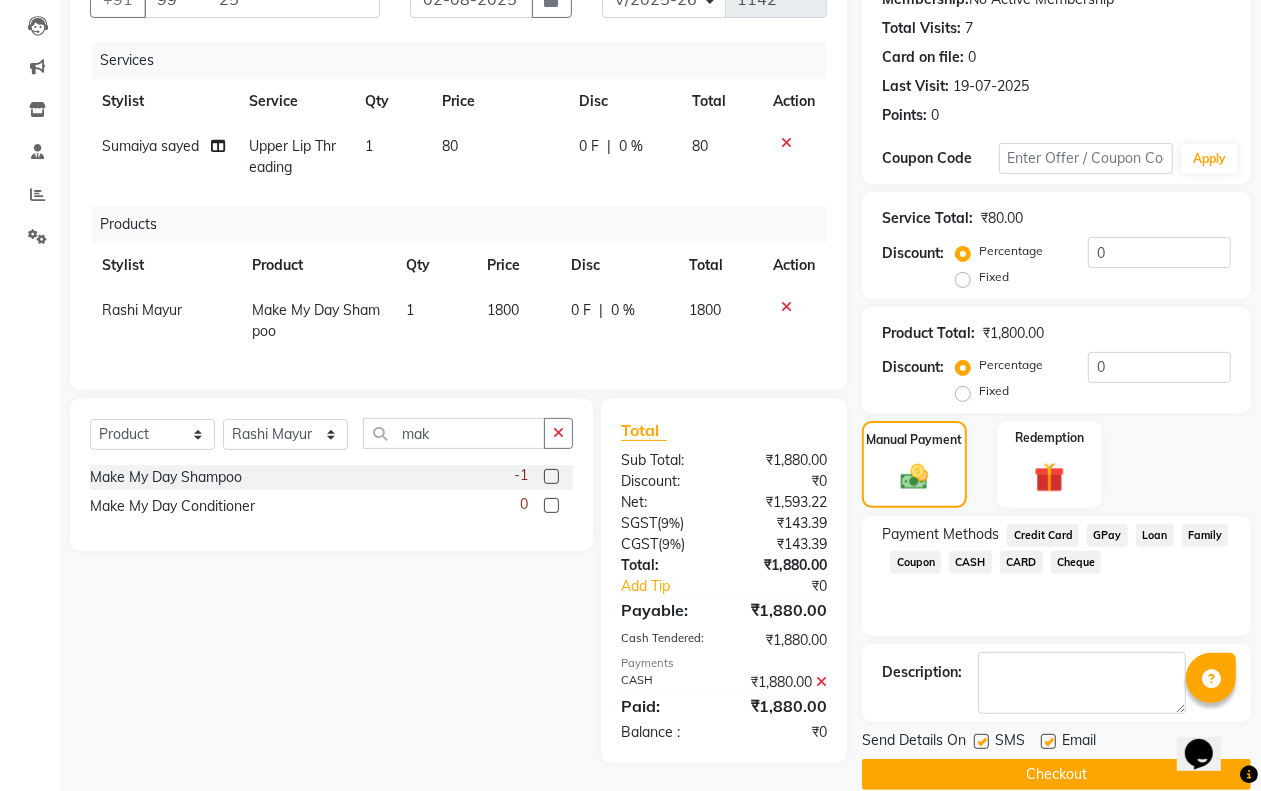 scroll, scrollTop: 235, scrollLeft: 0, axis: vertical 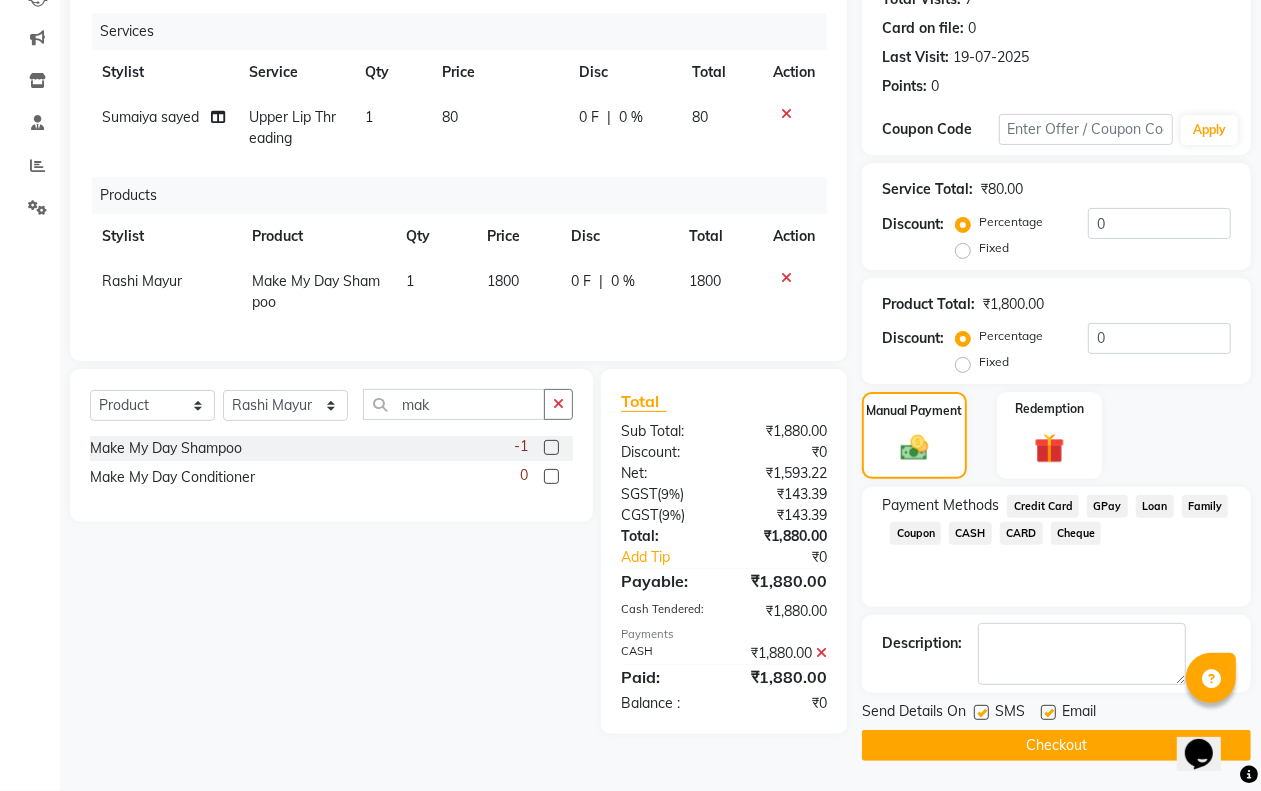 click on "Checkout" 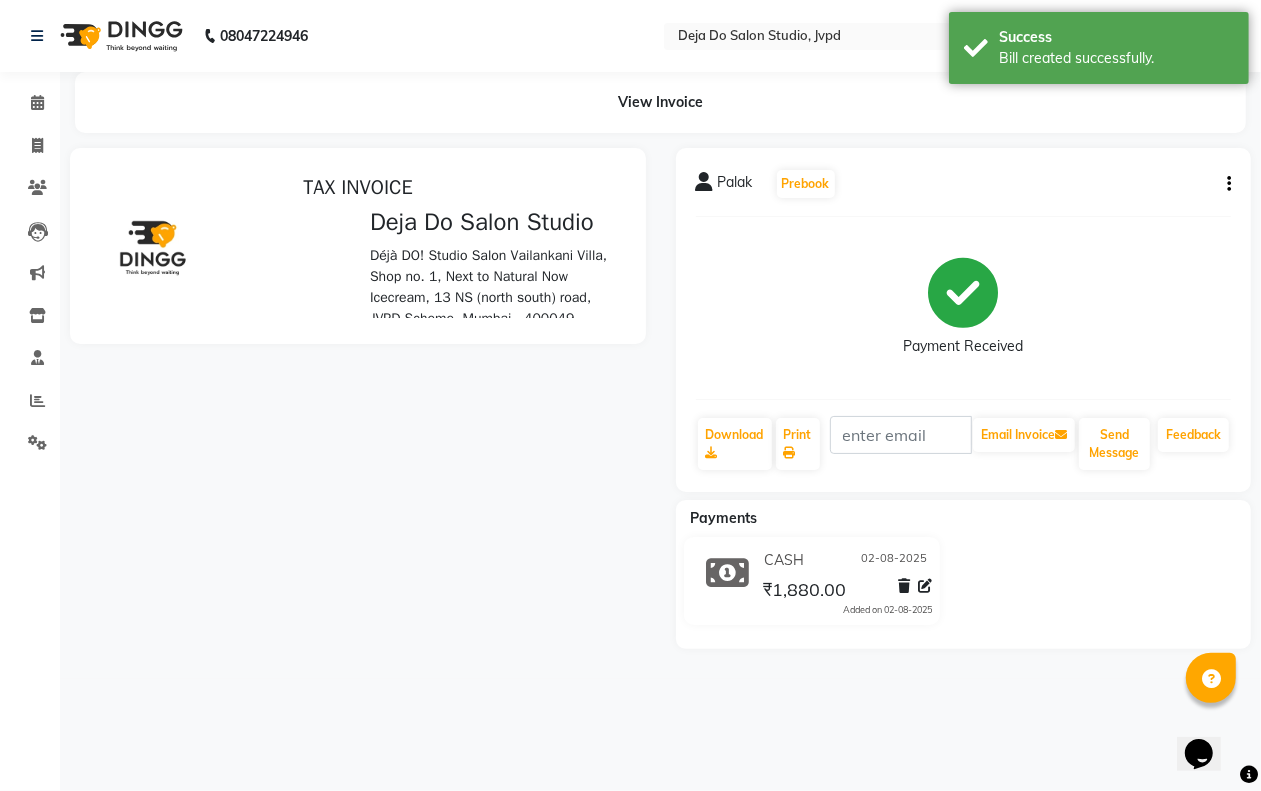 scroll, scrollTop: 0, scrollLeft: 0, axis: both 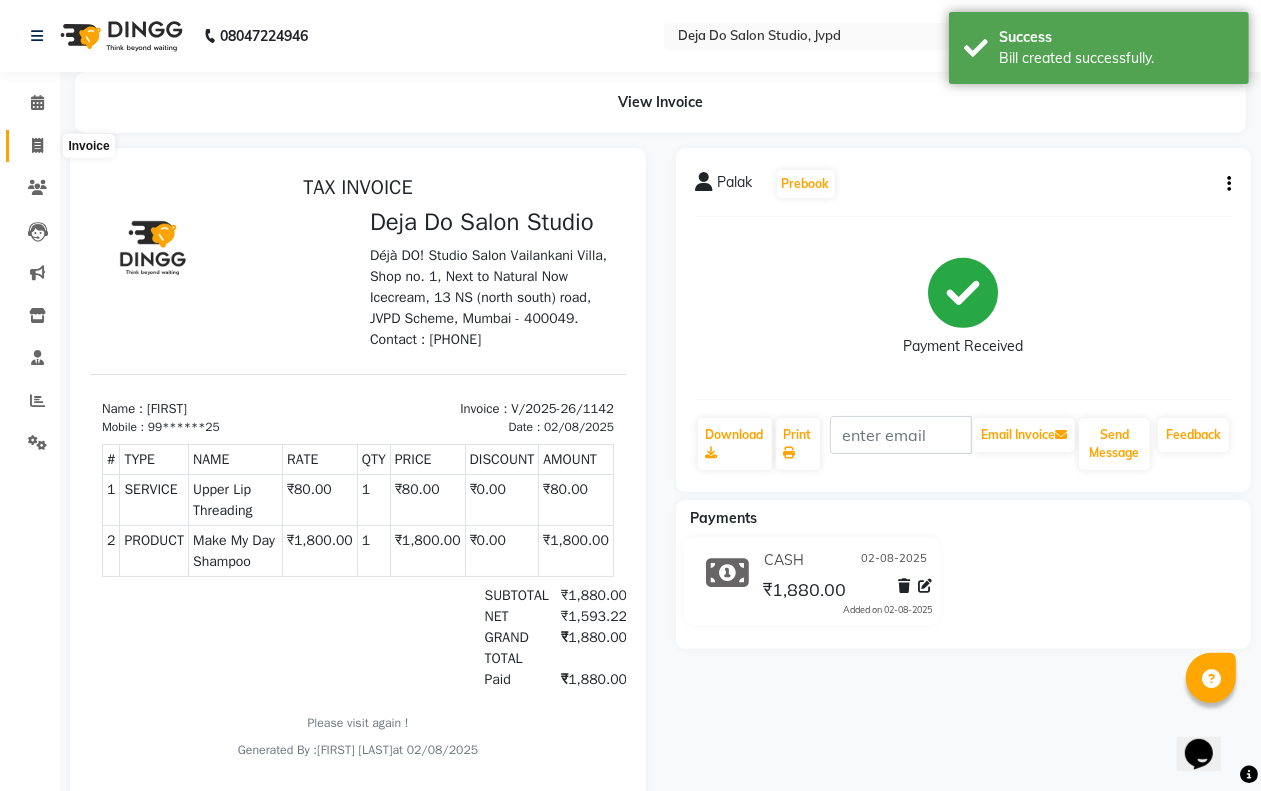 drag, startPoint x: 35, startPoint y: 146, endPoint x: 33, endPoint y: 131, distance: 15.132746 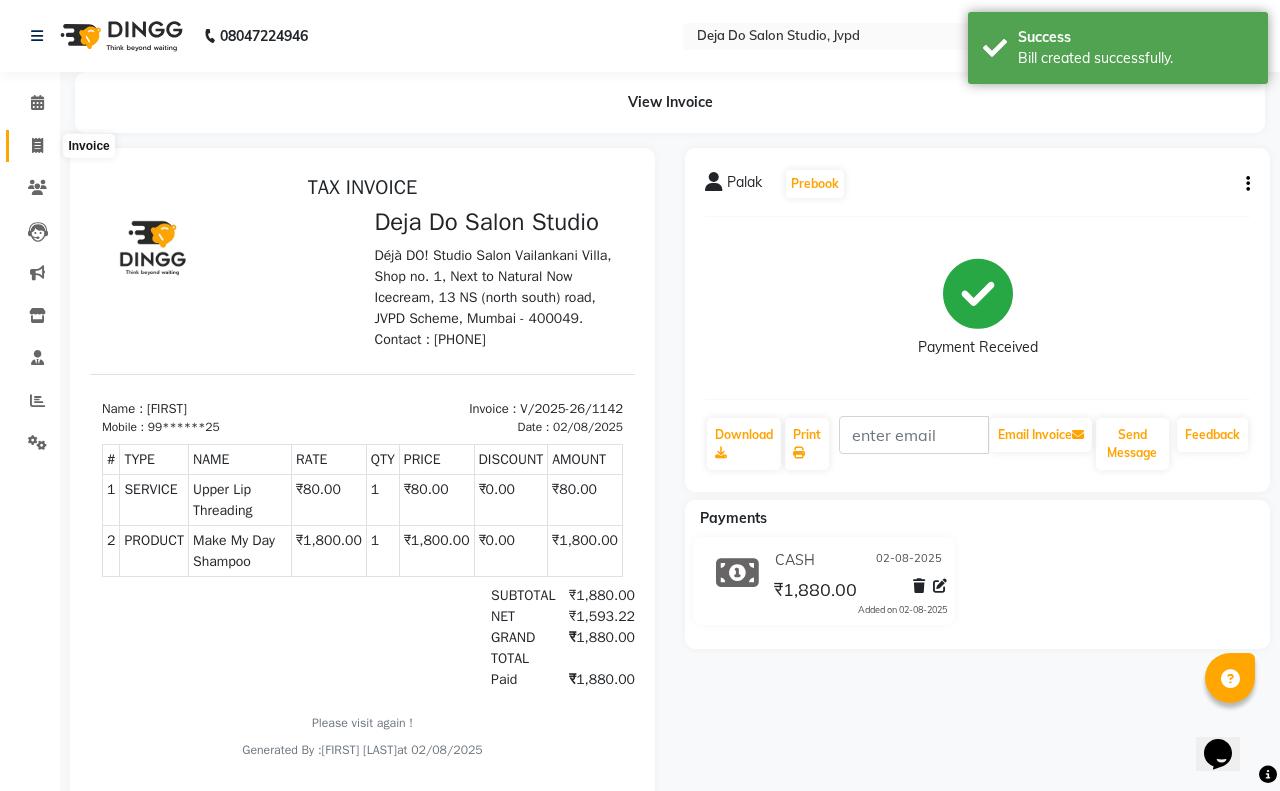select on "7295" 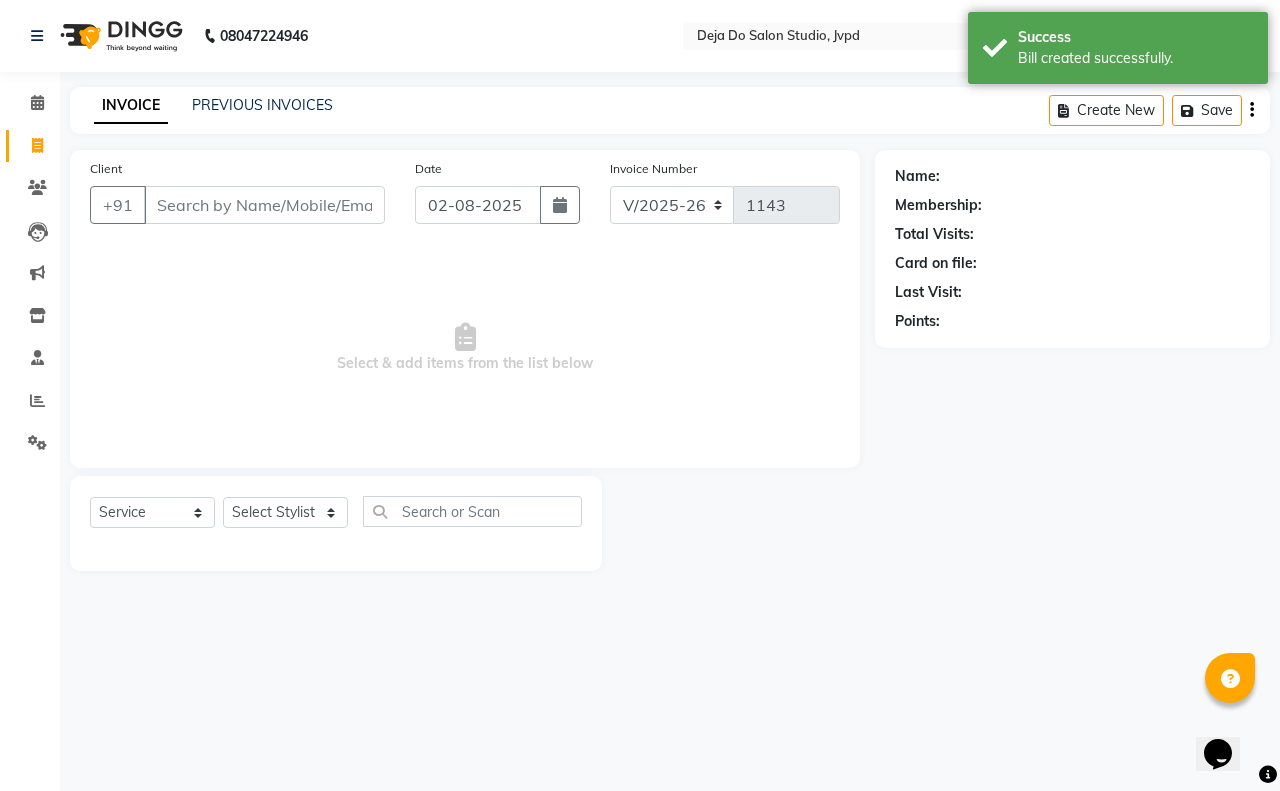 click on "Client" at bounding box center (264, 205) 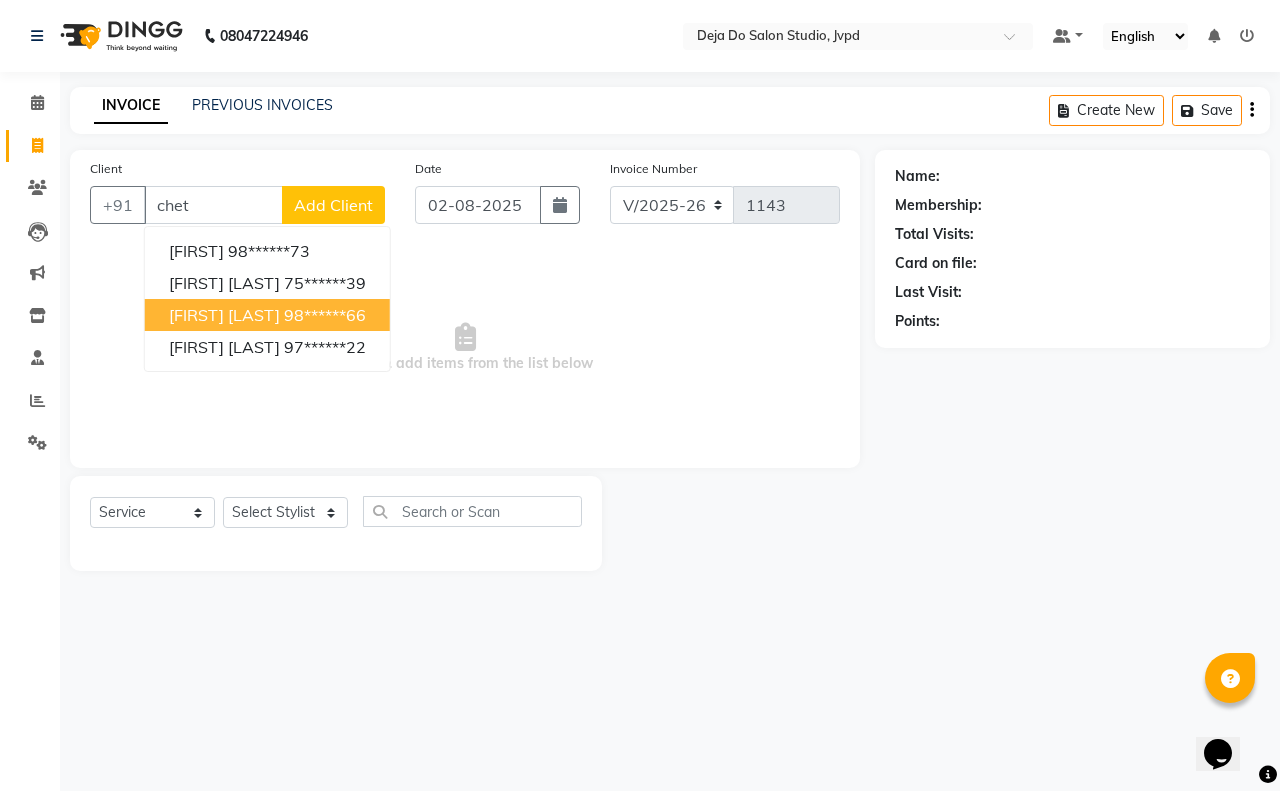 click on "[FIRST] [LAST]" at bounding box center [224, 315] 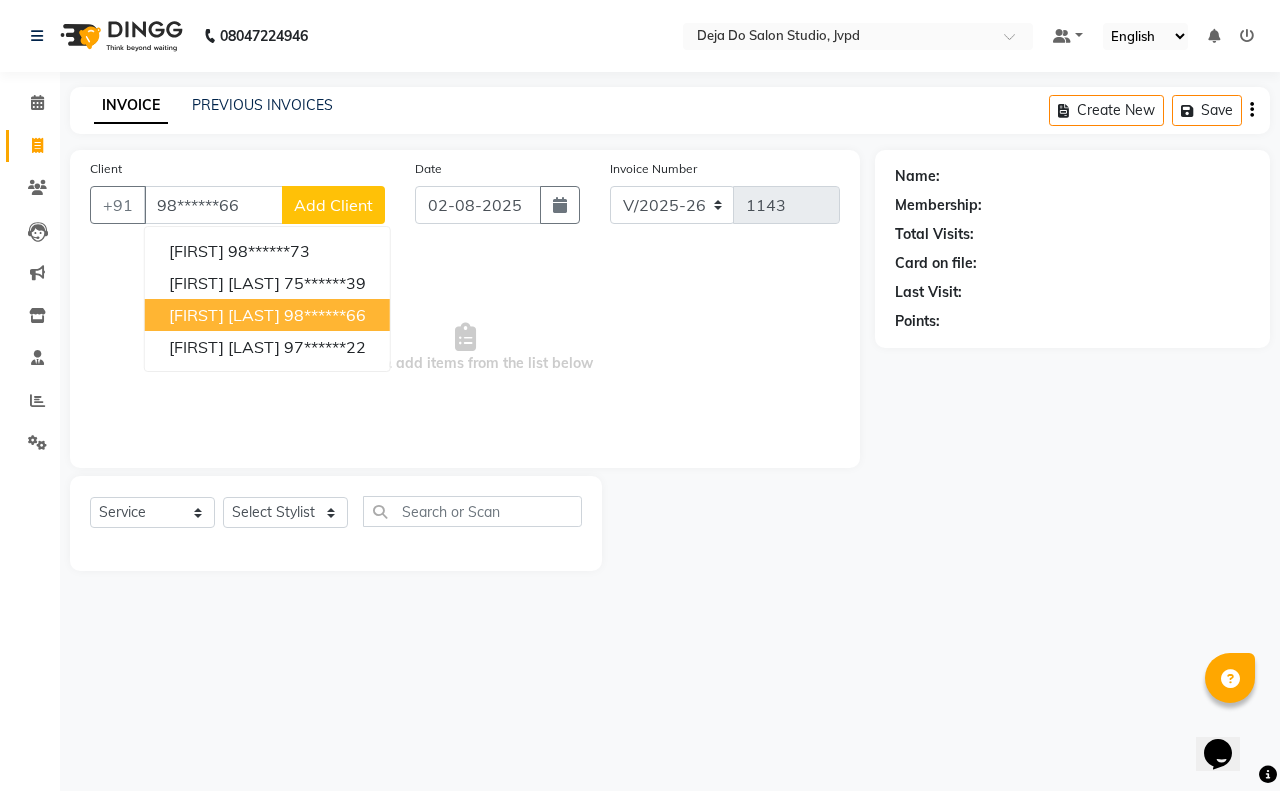 type on "98******66" 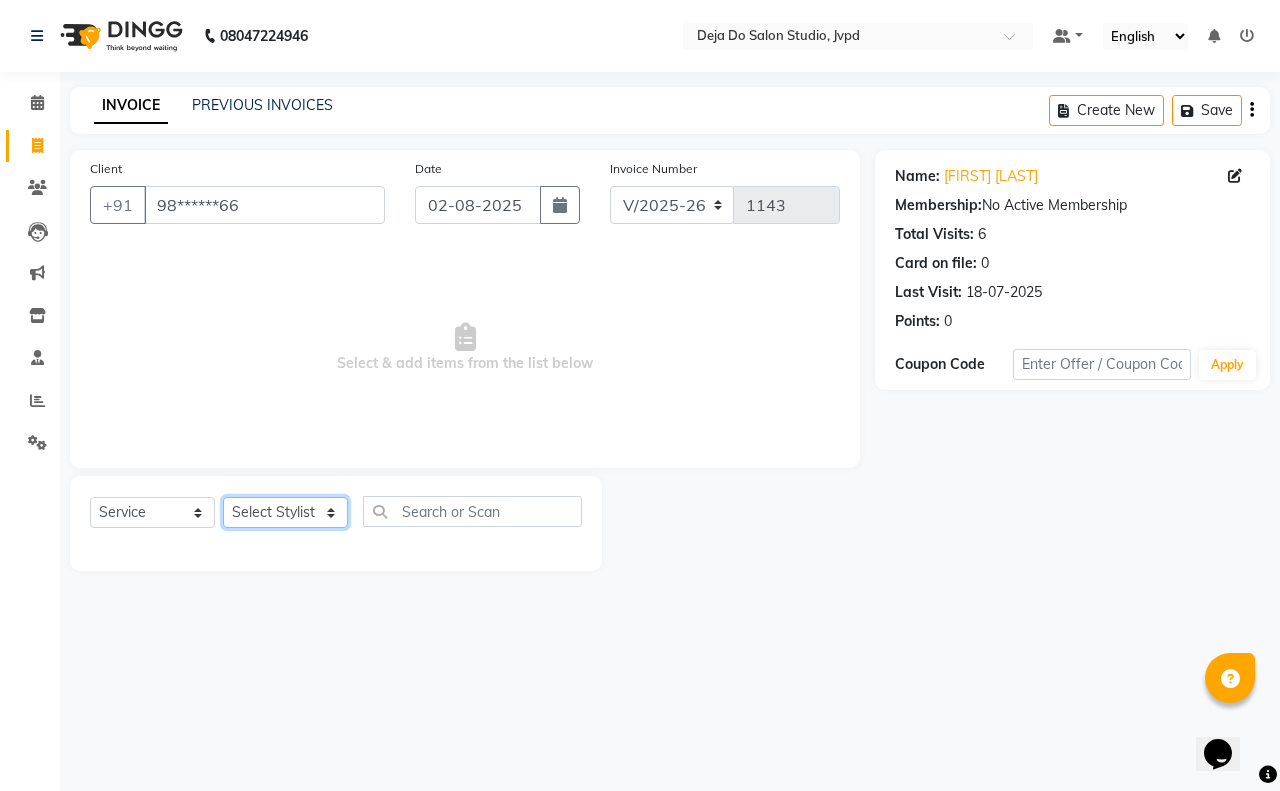 click on "Select Stylist Aditi Admin Anam  Sheikh  Arifa Shaikh Danish  Salamani Farida Fatima Kasbe Namya salian Rashi Mayur Sakina Rupani Shefali  shetty Shuaib Salamani Sumaiya sayed Sushma Pelage" 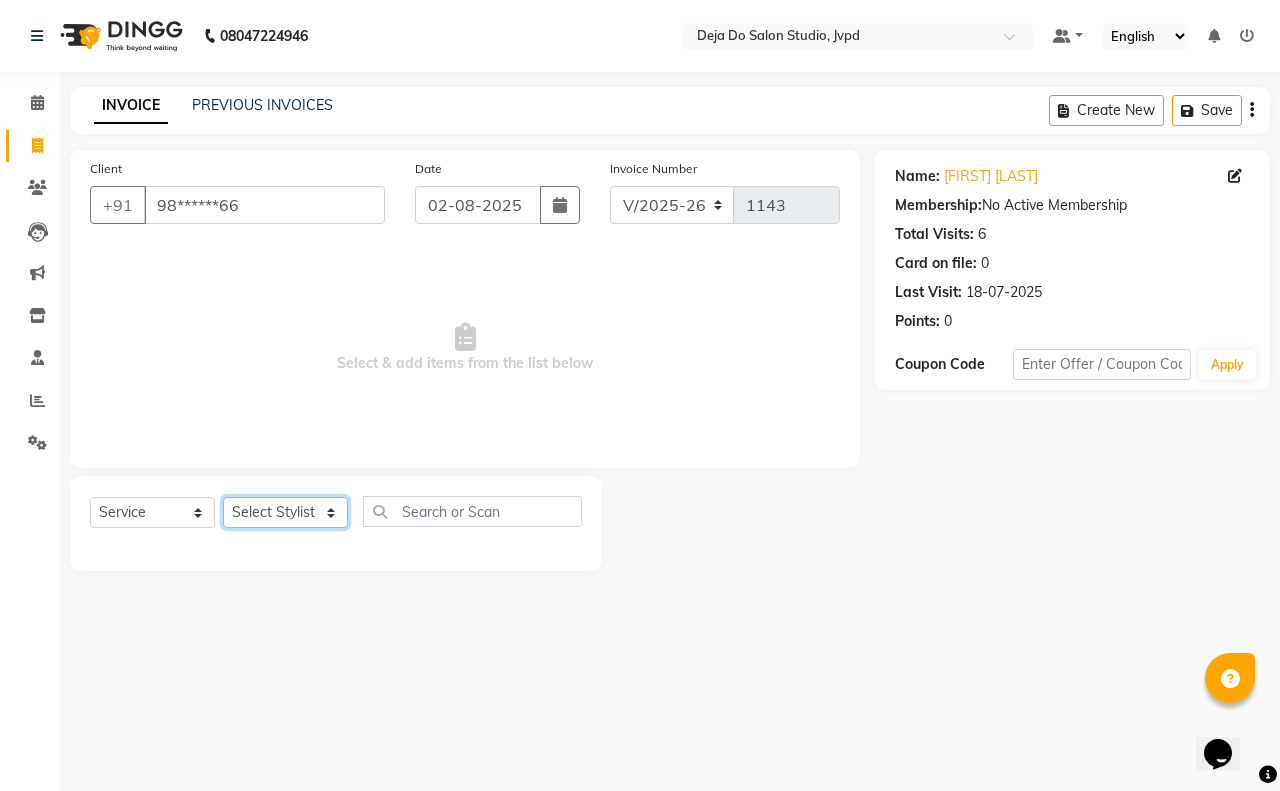 select on "62497" 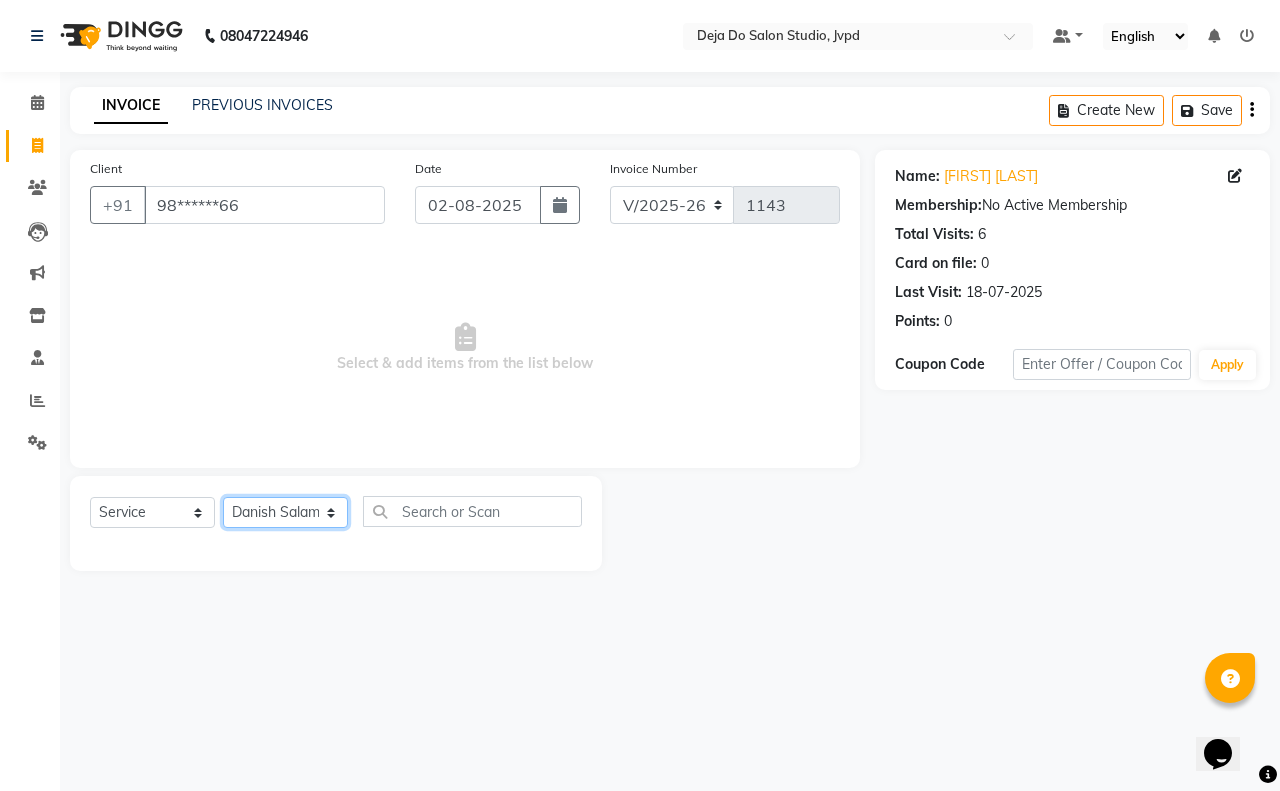 click on "Select Stylist Aditi Admin Anam  Sheikh  Arifa Shaikh Danish  Salamani Farida Fatima Kasbe Namya salian Rashi Mayur Sakina Rupani Shefali  shetty Shuaib Salamani Sumaiya sayed Sushma Pelage" 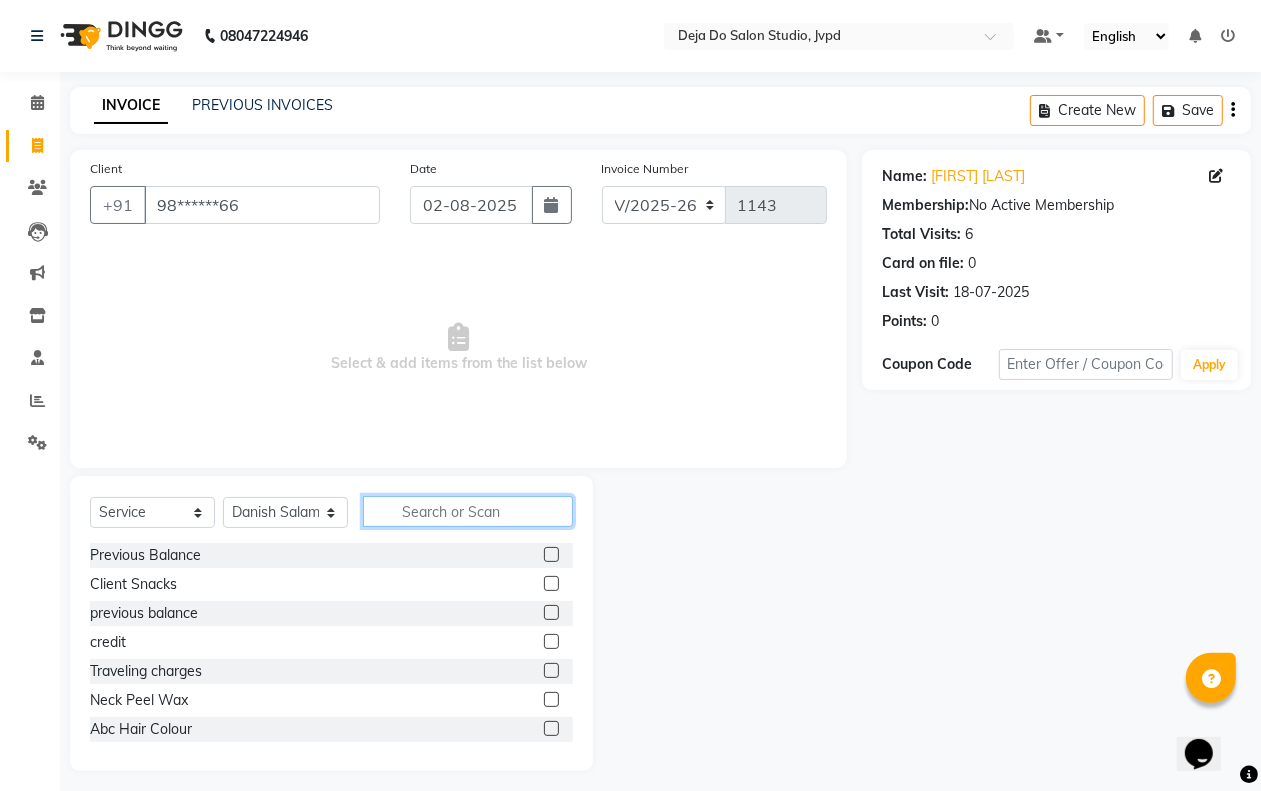 click 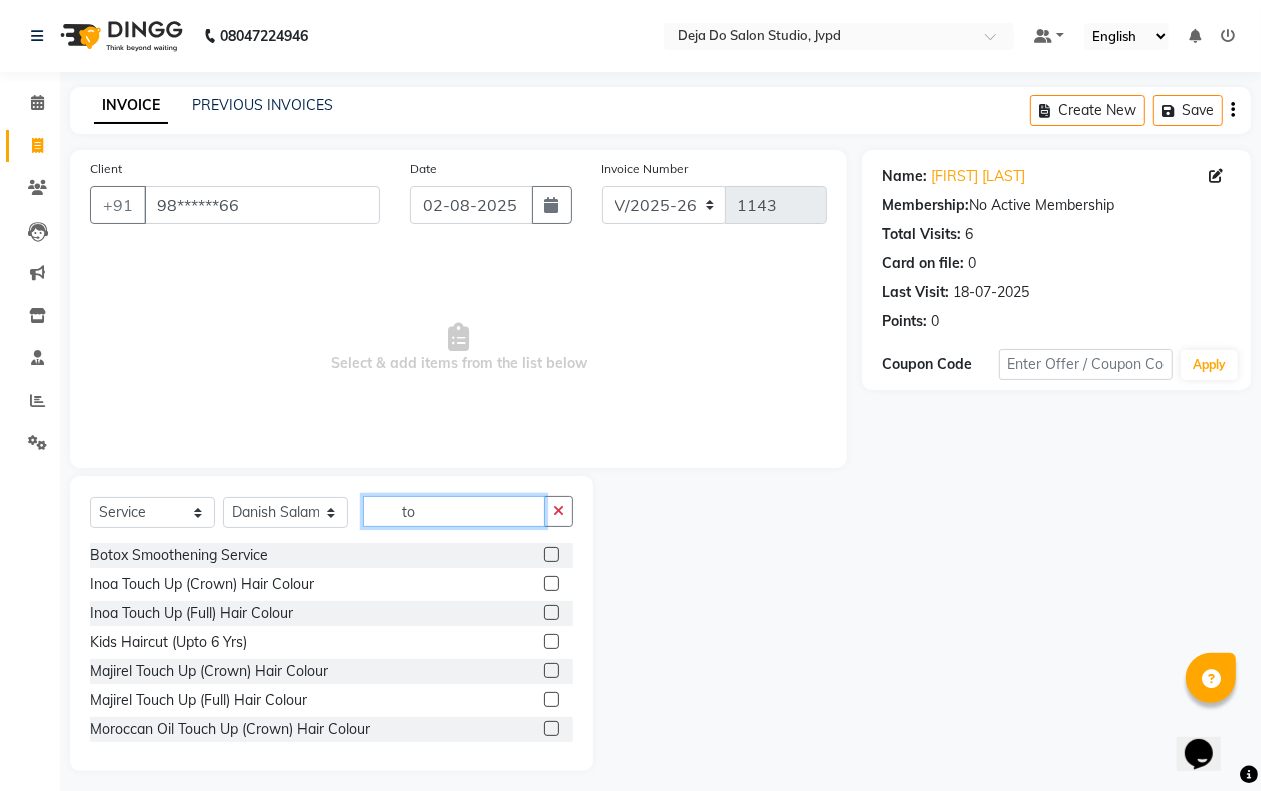 scroll, scrollTop: 125, scrollLeft: 0, axis: vertical 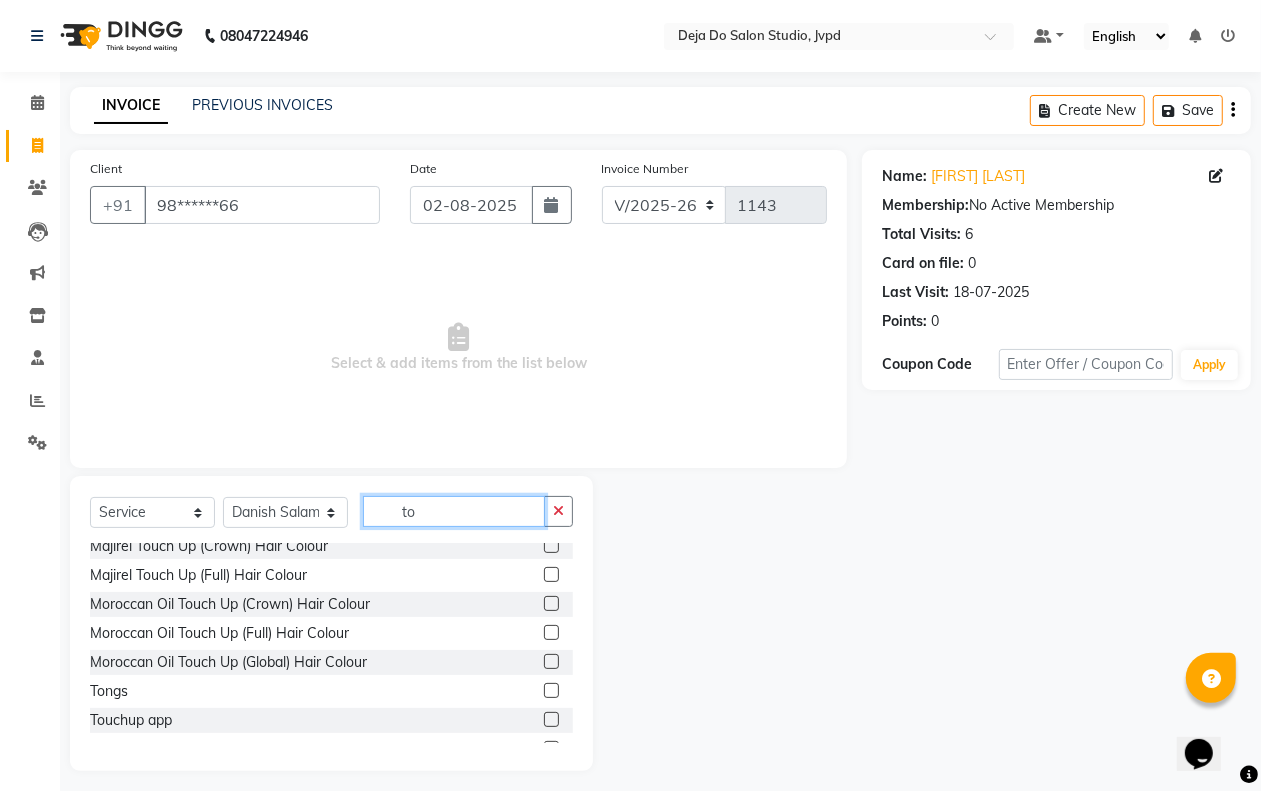 type on "to" 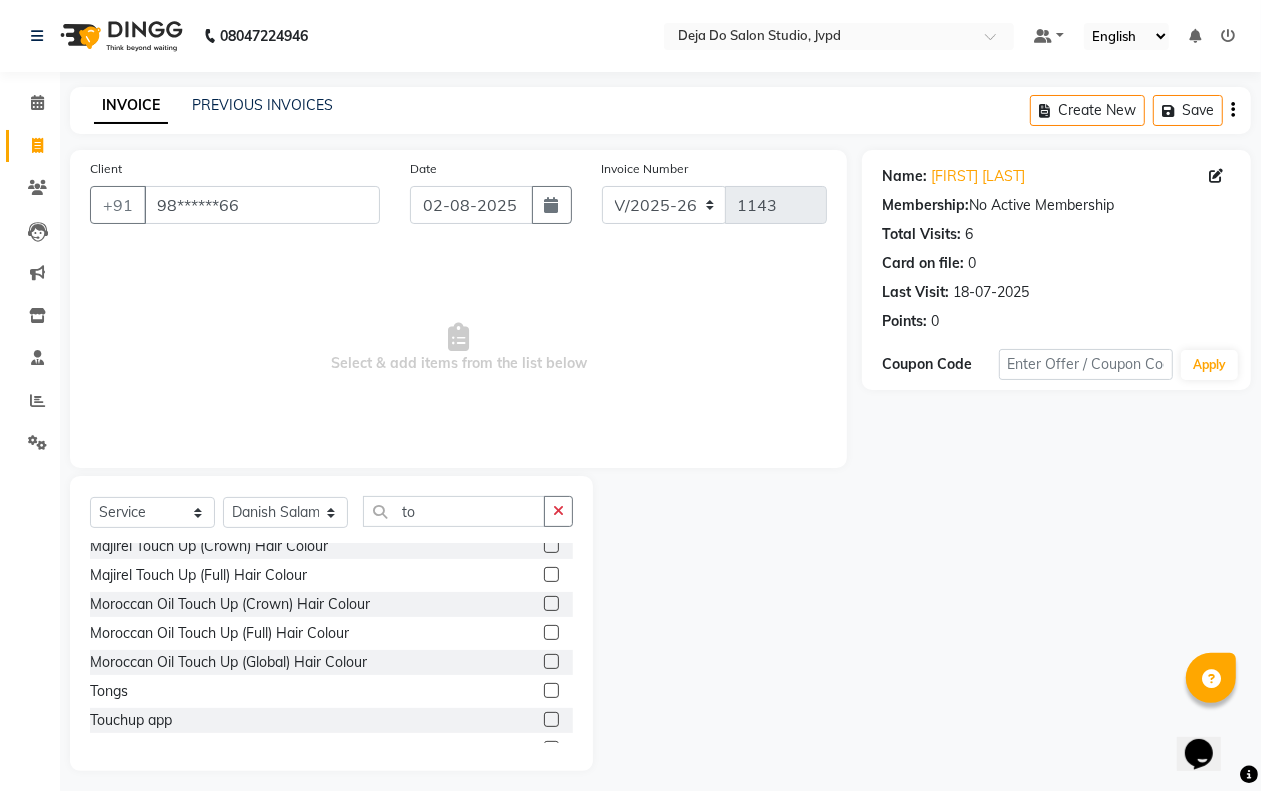 click 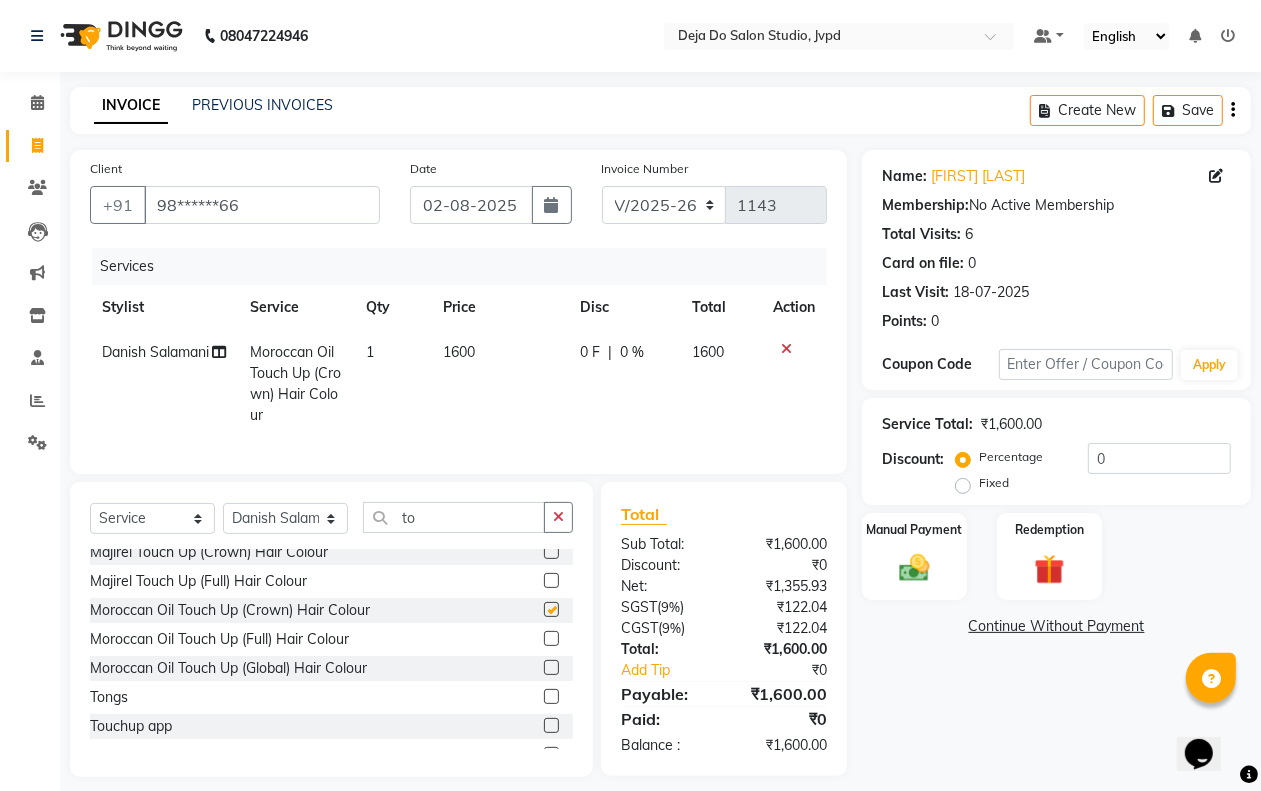checkbox on "false" 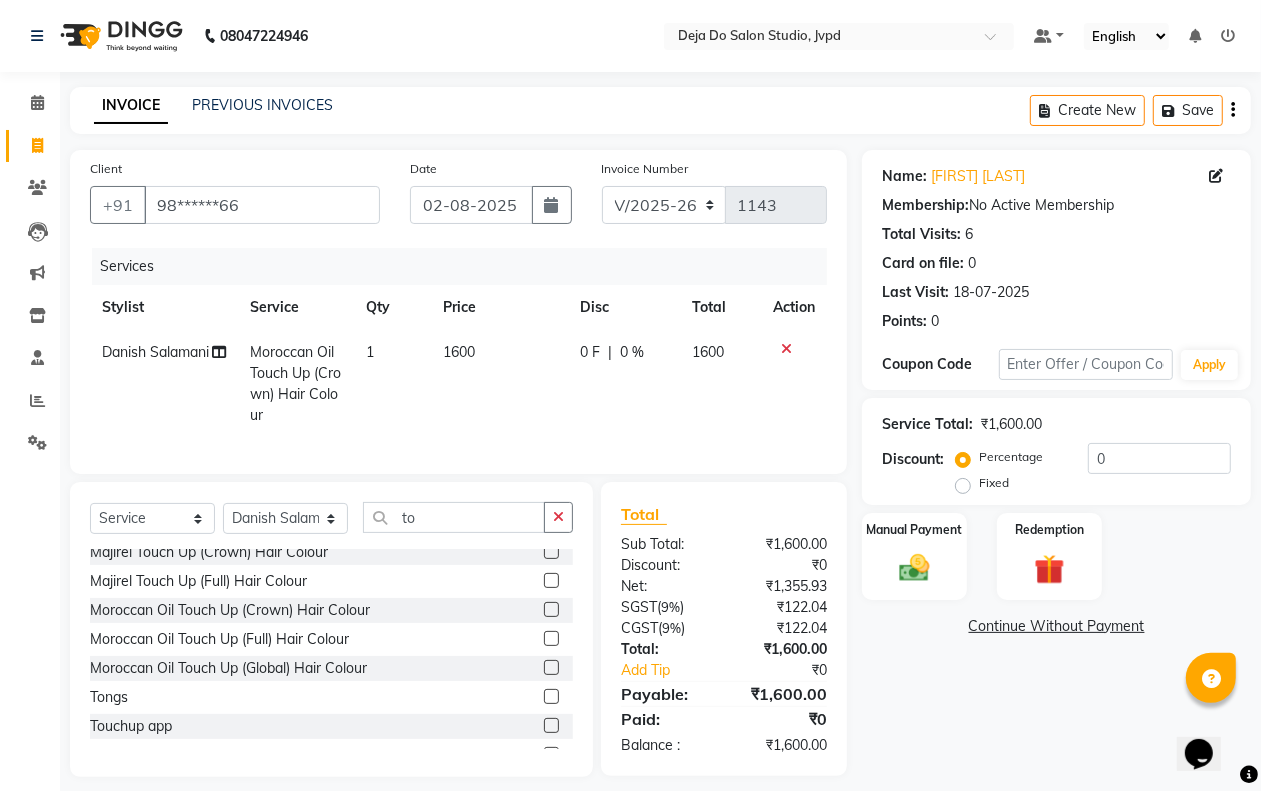 click on "1600" 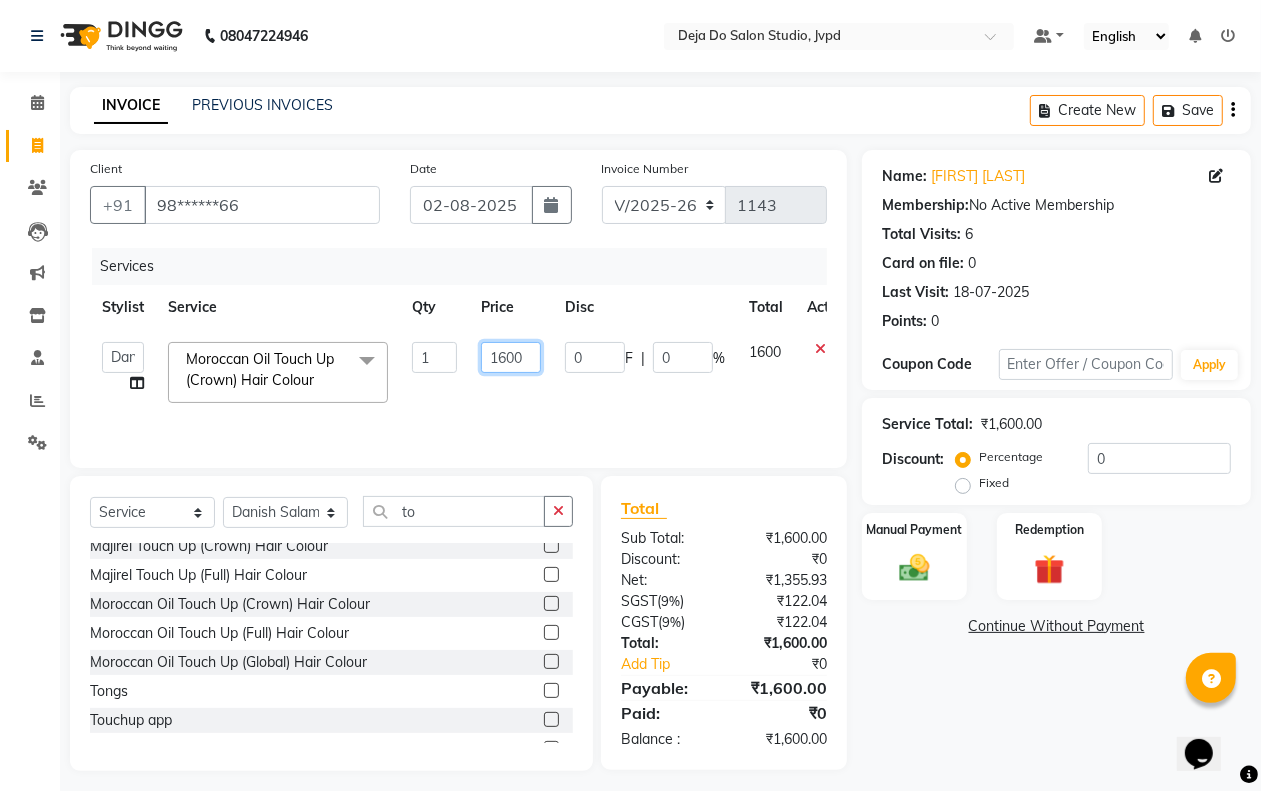 click on "1600" 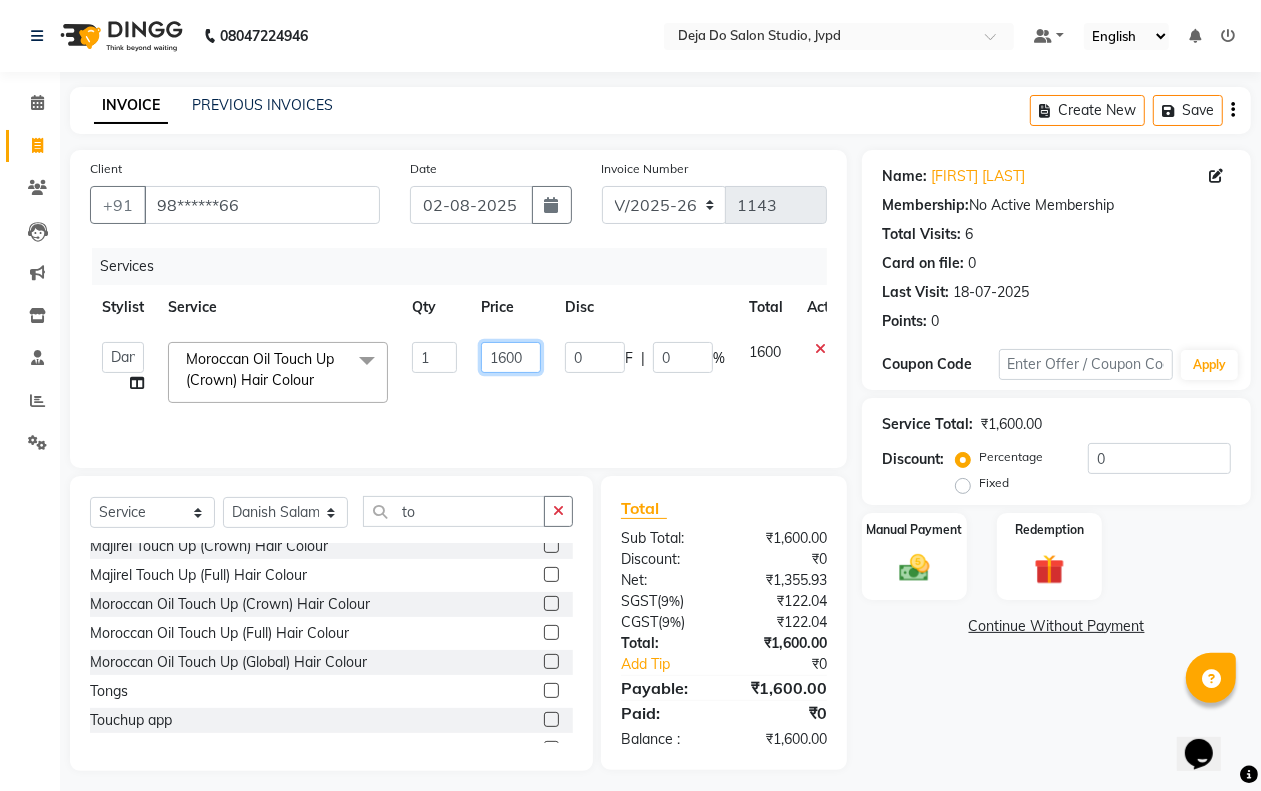 drag, startPoint x: 501, startPoint y: 355, endPoint x: 531, endPoint y: 365, distance: 31.622776 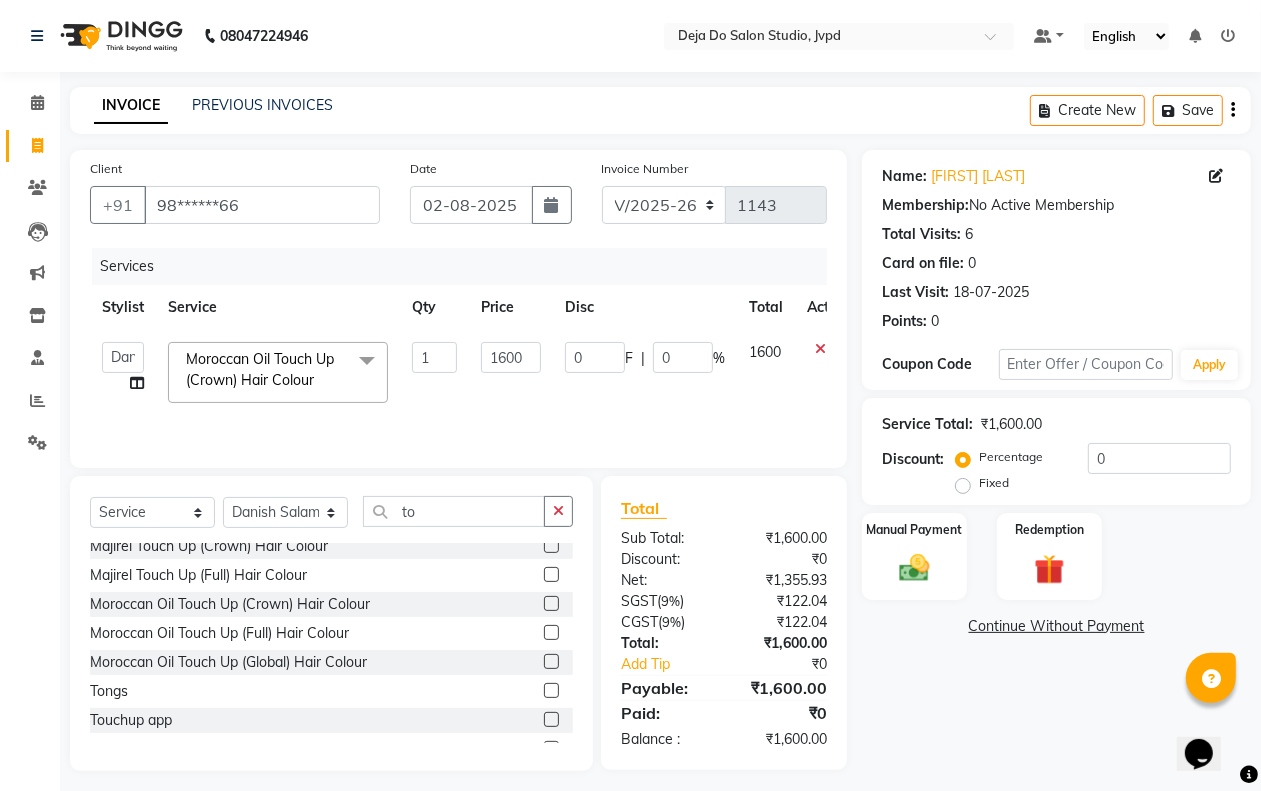 click 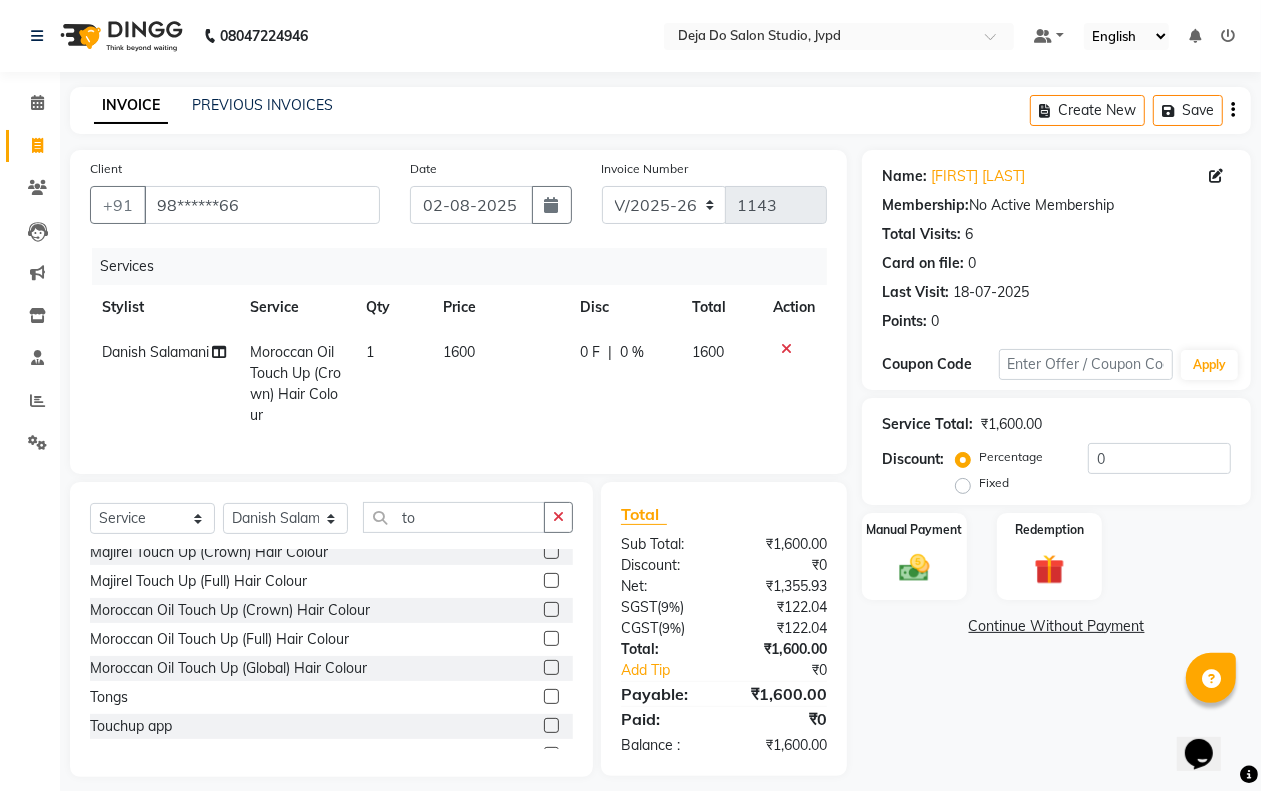 click 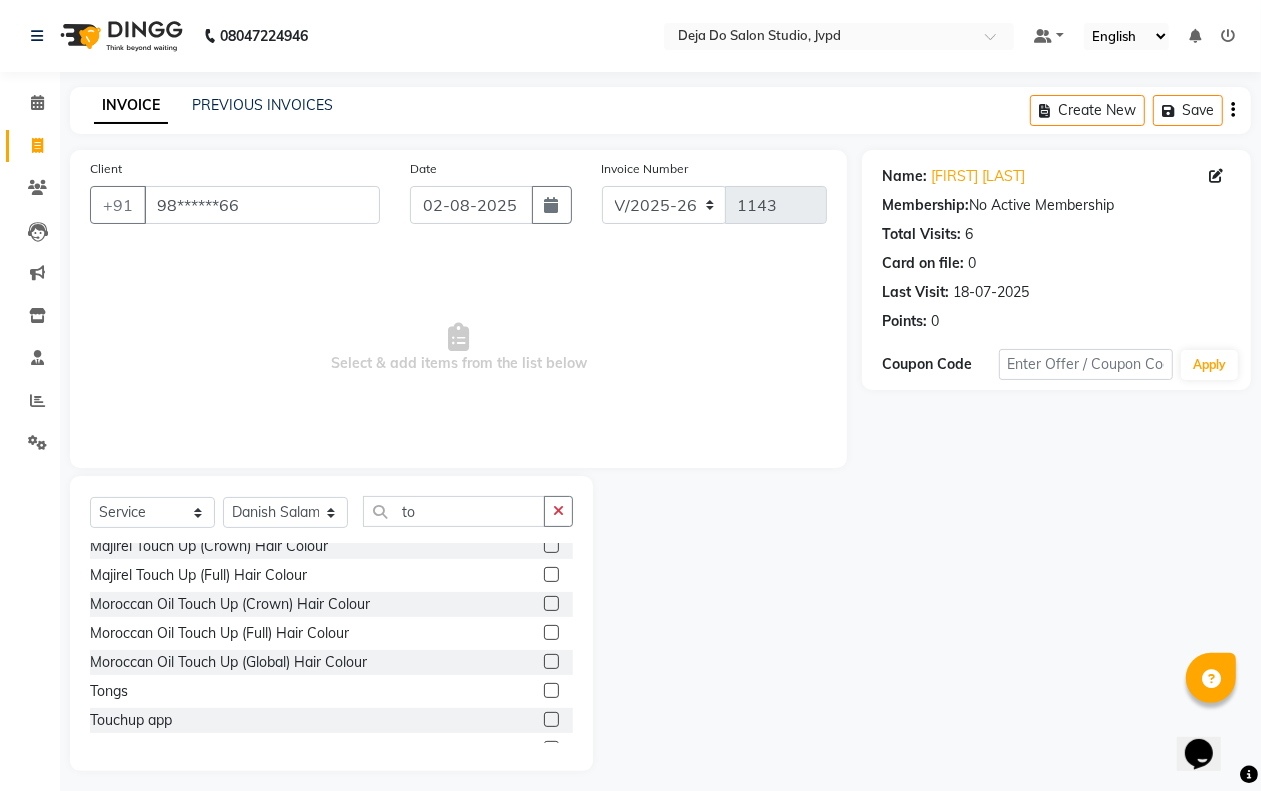 click 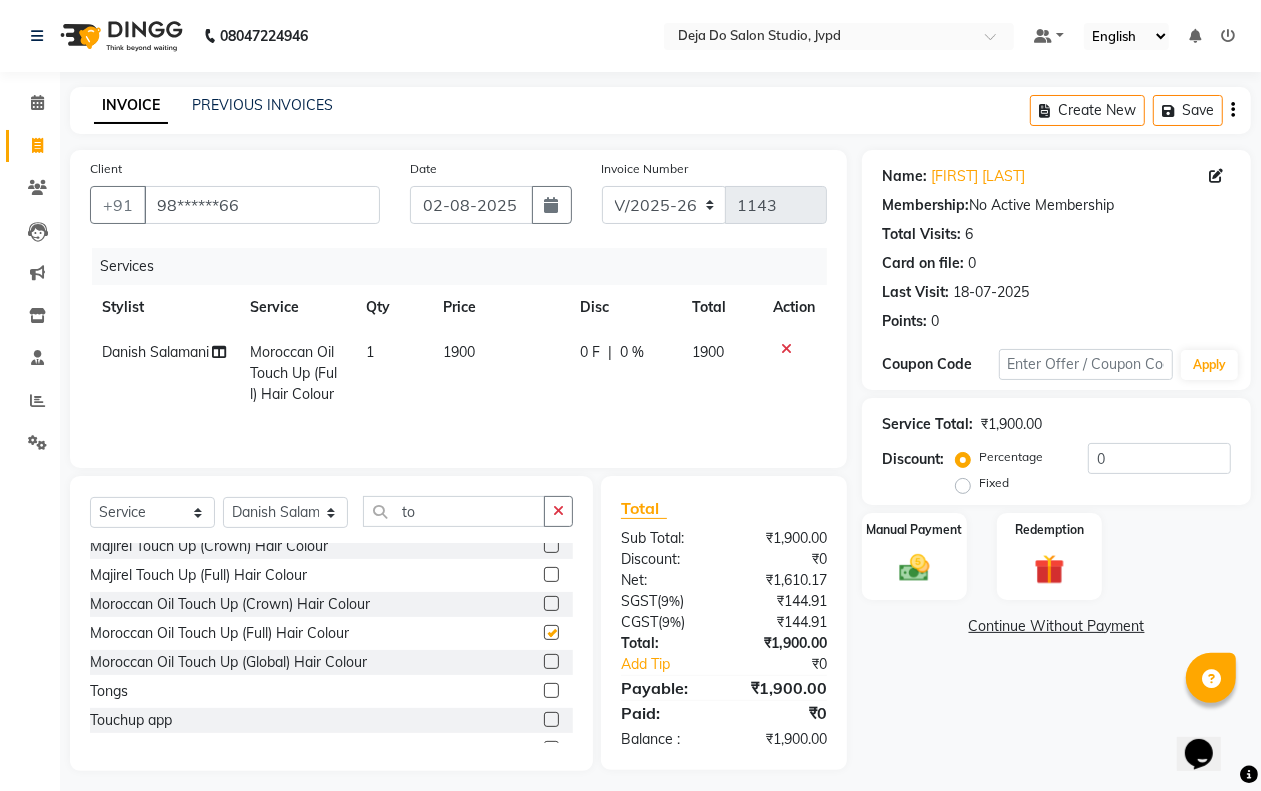 checkbox on "false" 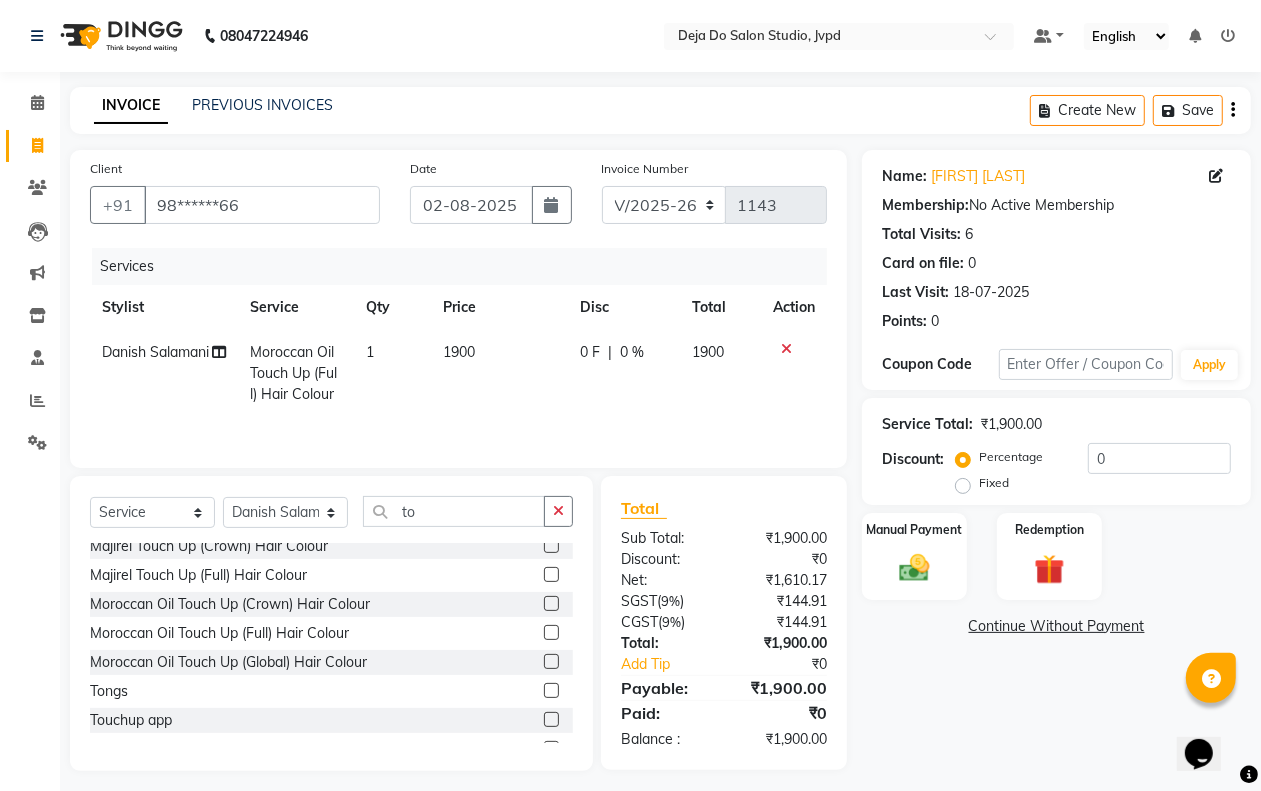 click on "1900" 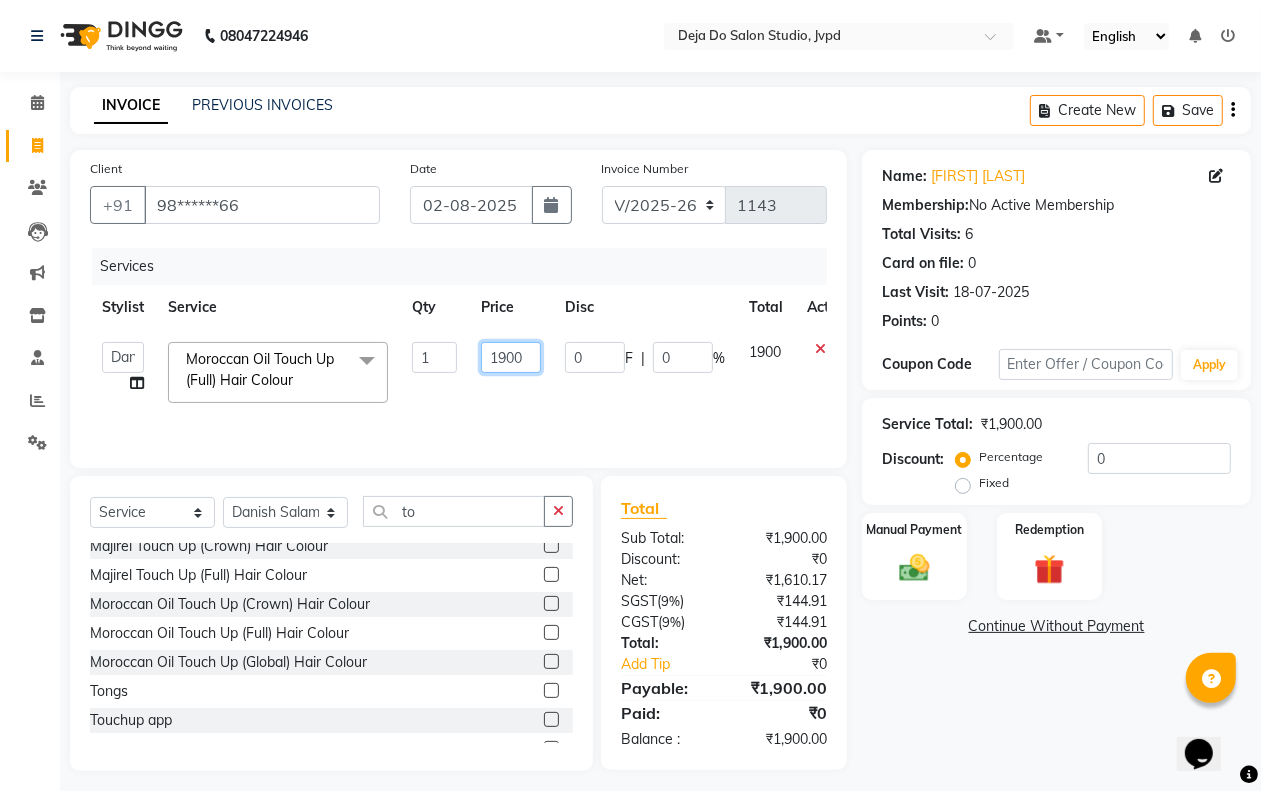 click on "1900" 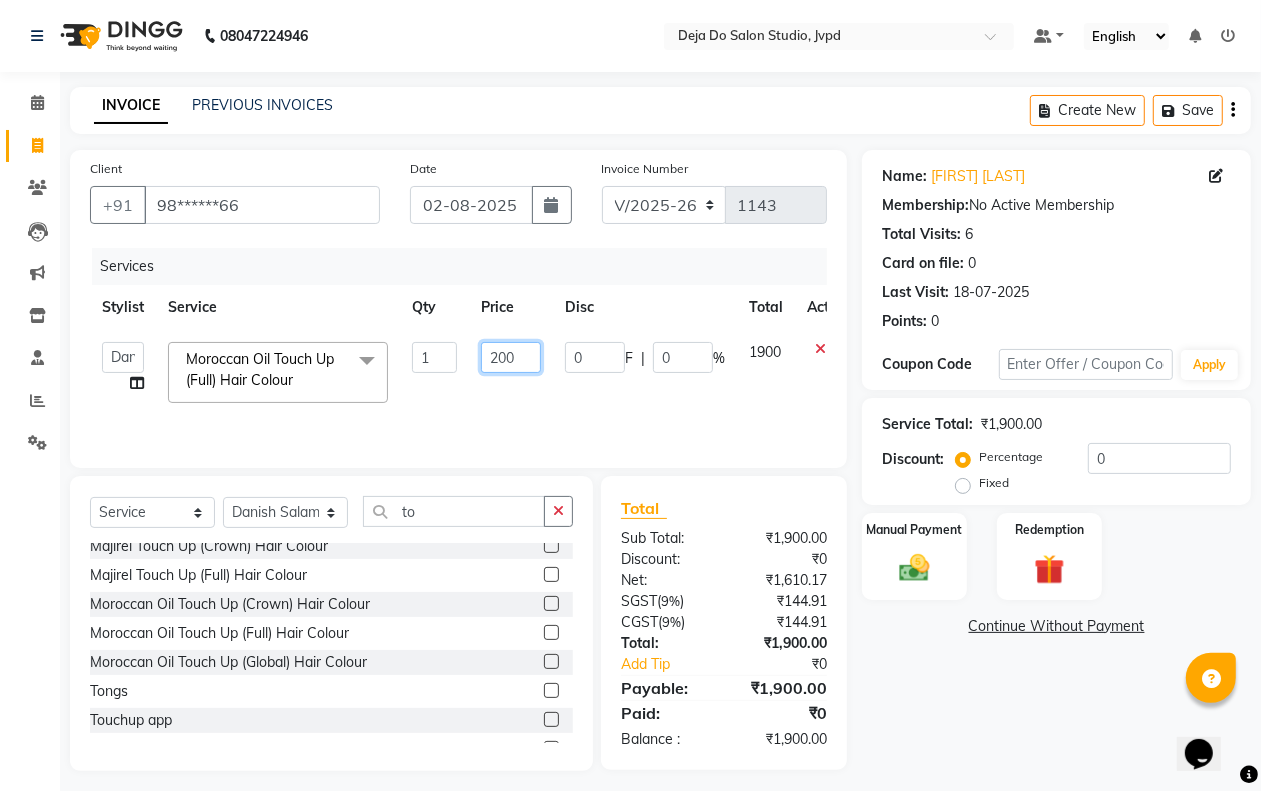 type on "2000" 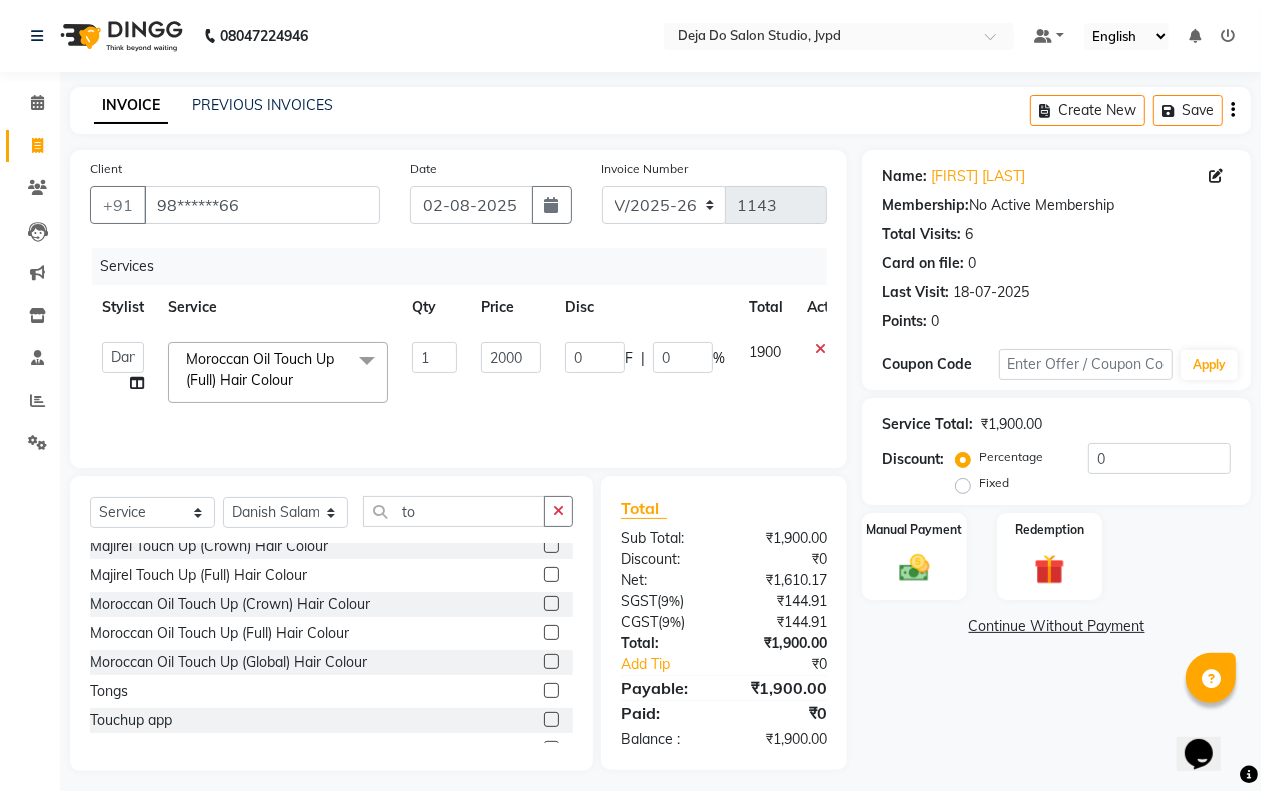 click on "2000" 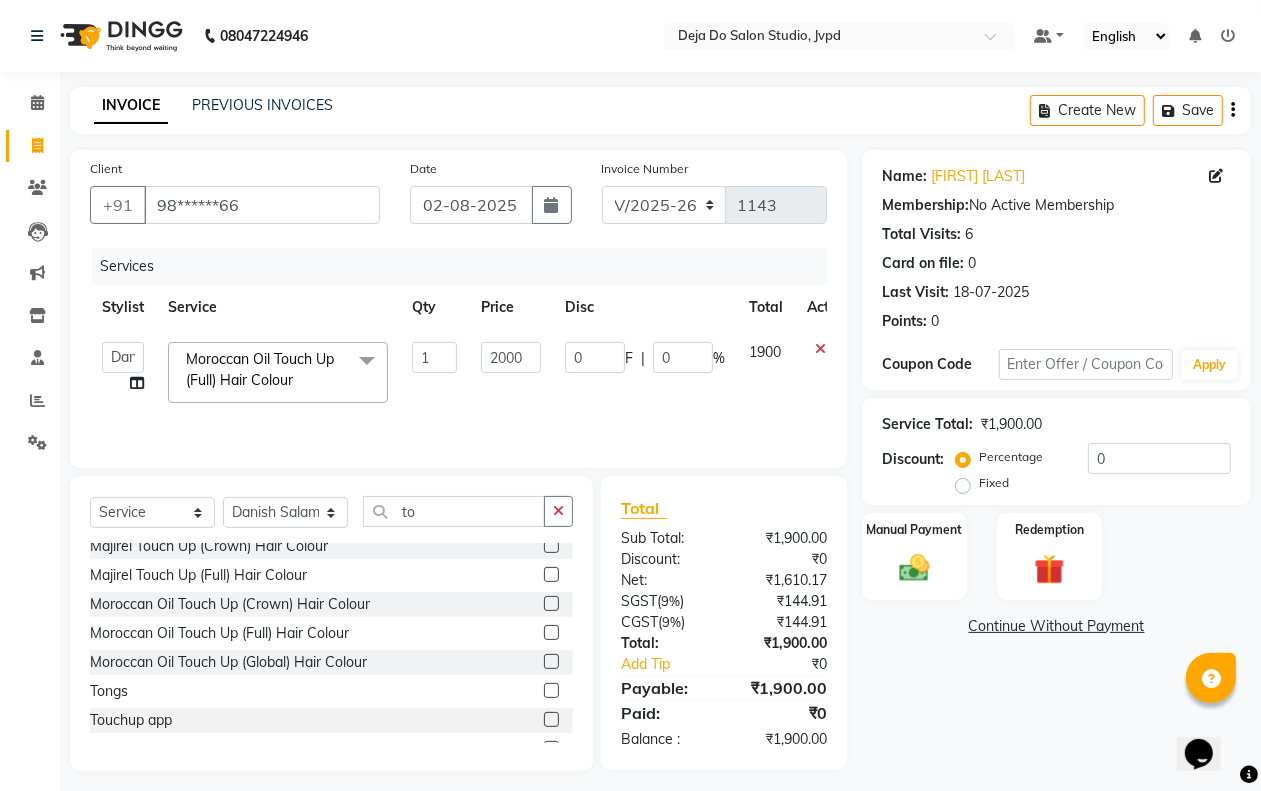 select on "62497" 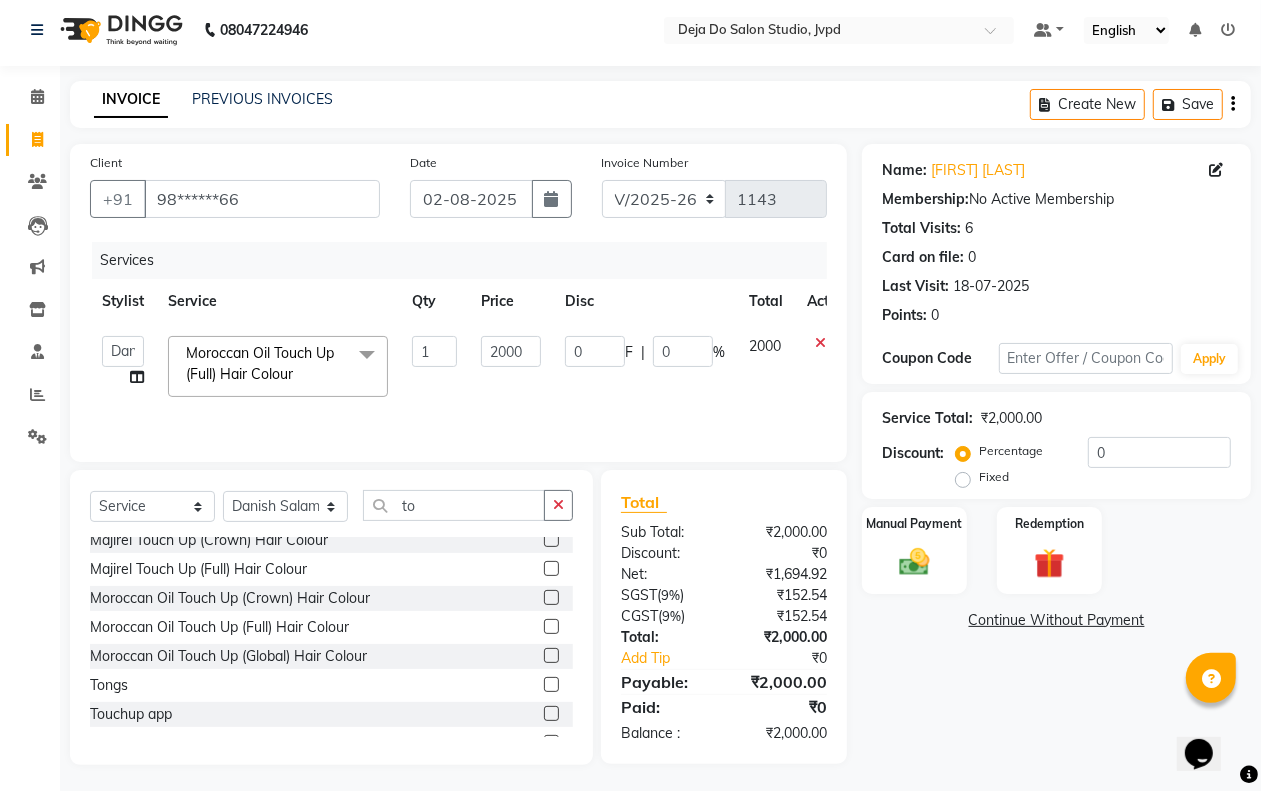 scroll, scrollTop: 11, scrollLeft: 0, axis: vertical 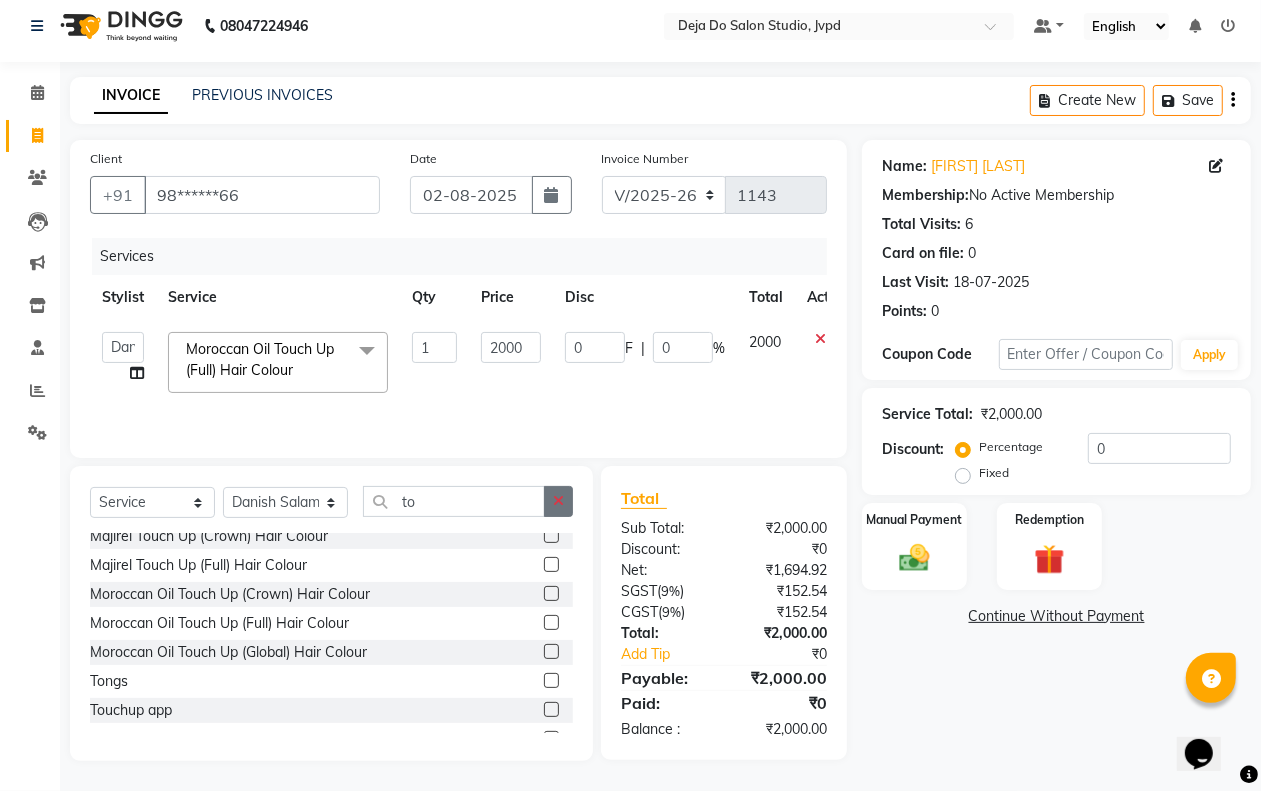 click 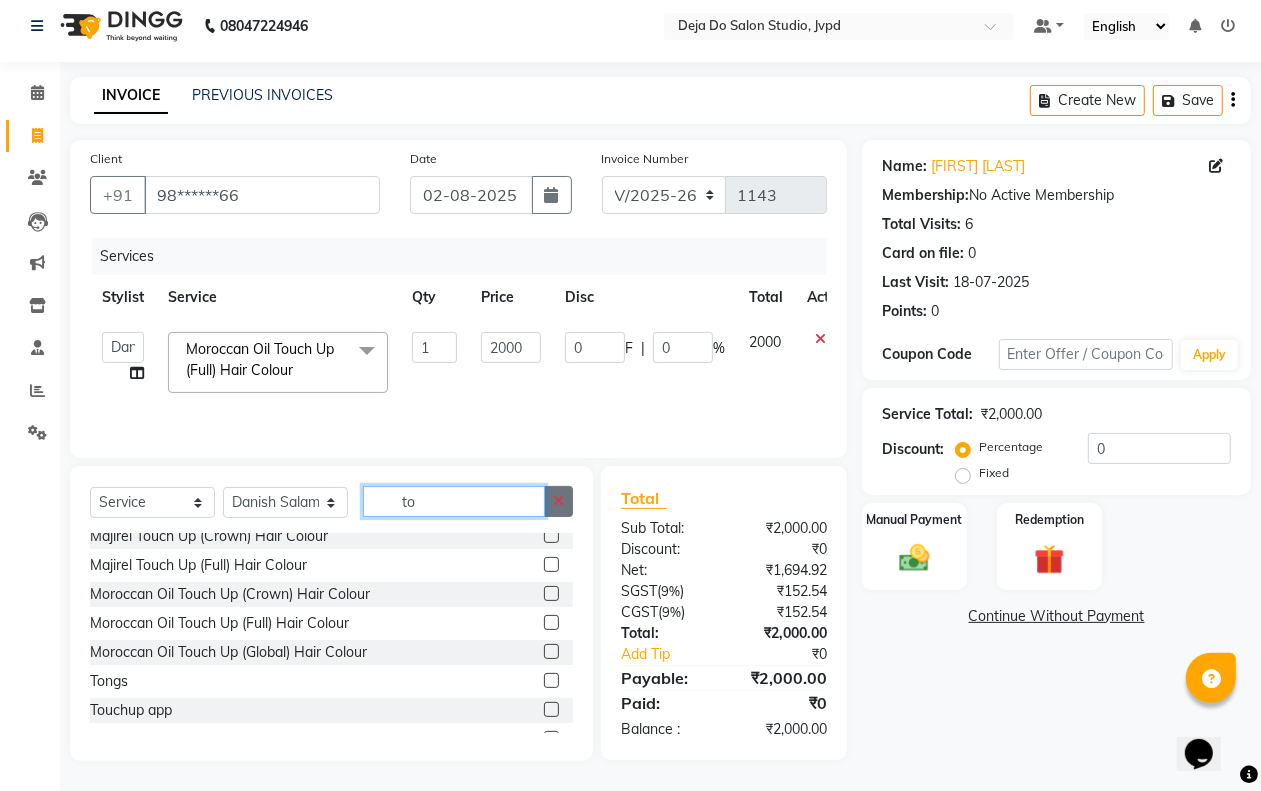 type 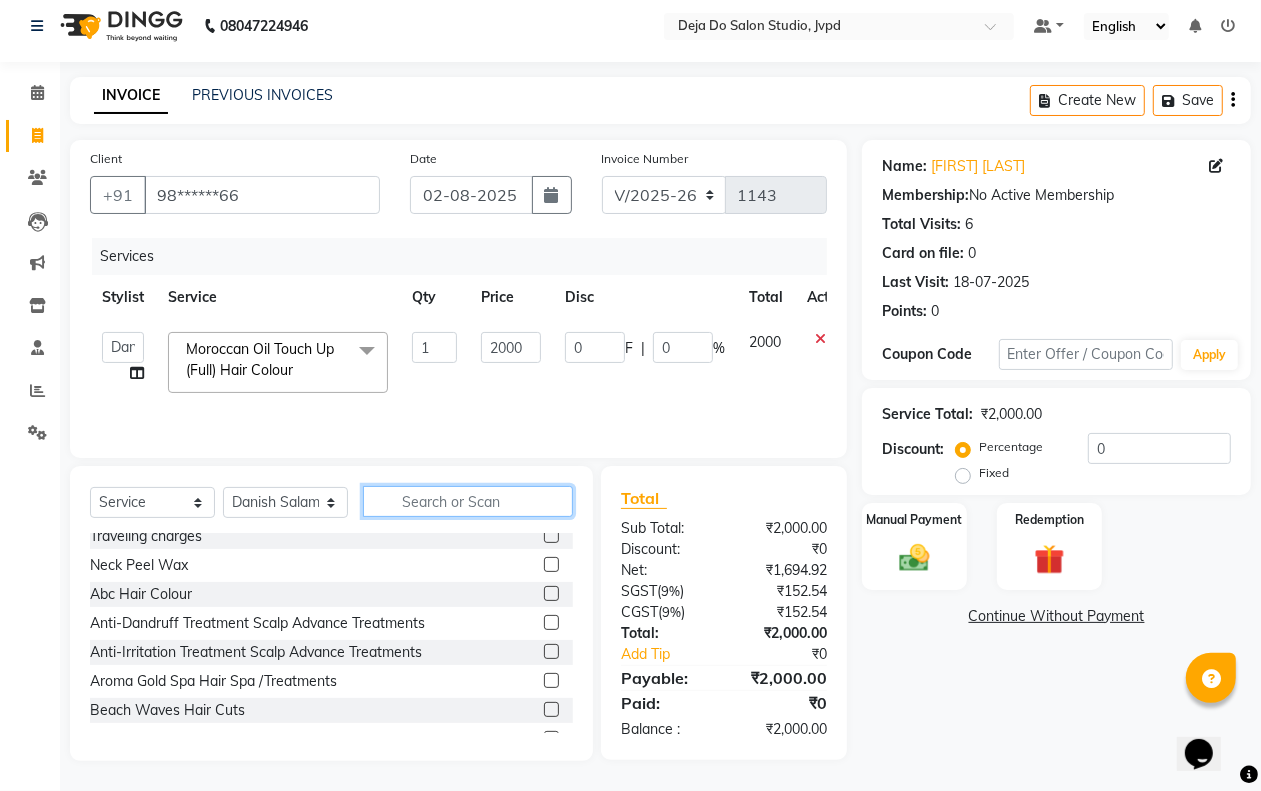 scroll, scrollTop: 1081, scrollLeft: 0, axis: vertical 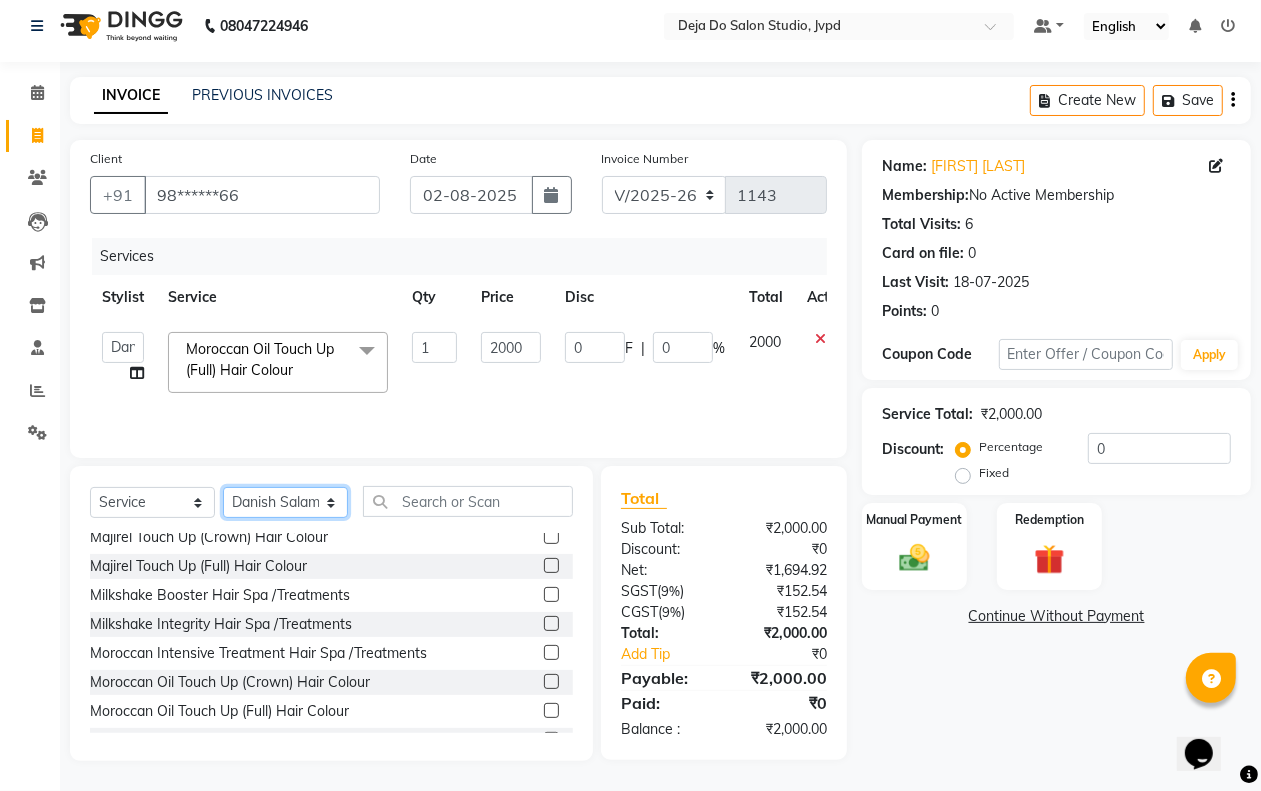 click on "Select Stylist Aditi Admin Anam  Sheikh  Arifa Shaikh Danish  Salamani Farida Fatima Kasbe Namya salian Rashi Mayur Sakina Rupani Shefali  shetty Shuaib Salamani Sumaiya sayed Sushma Pelage" 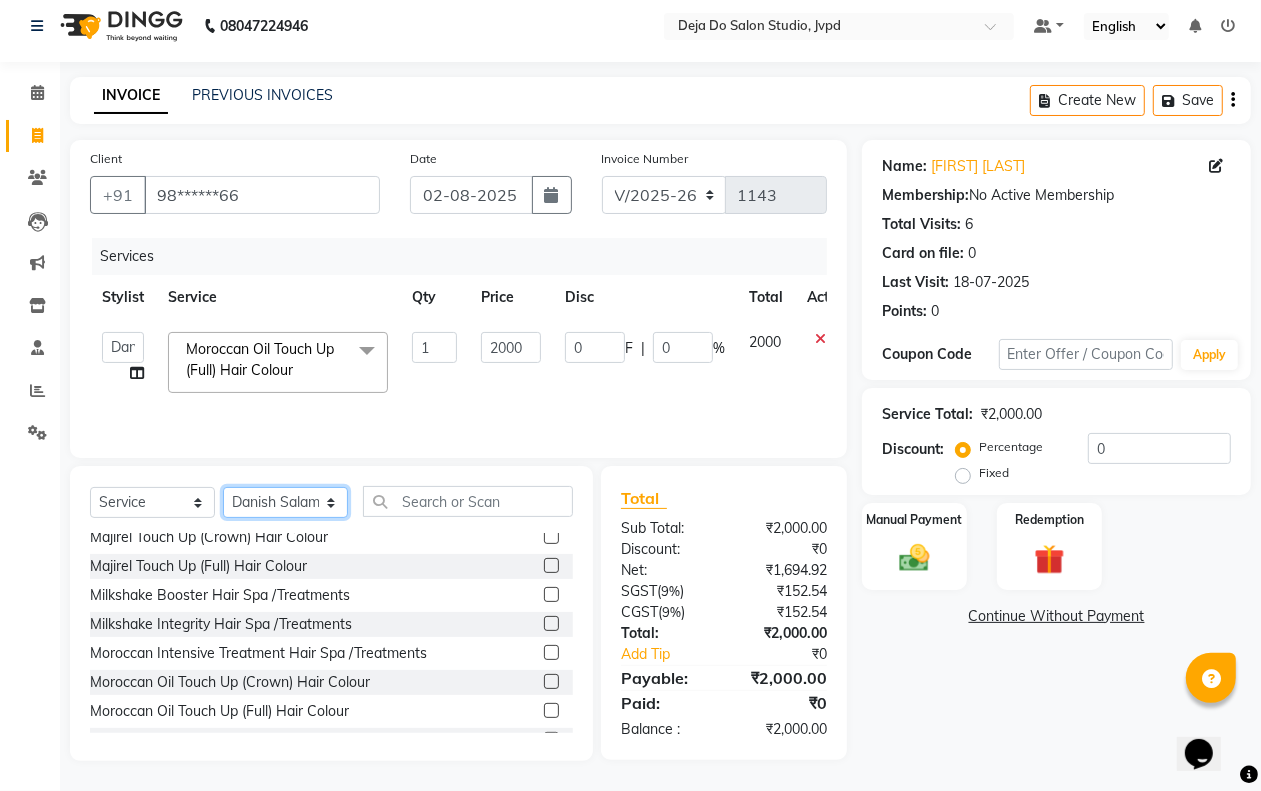 select on "62498" 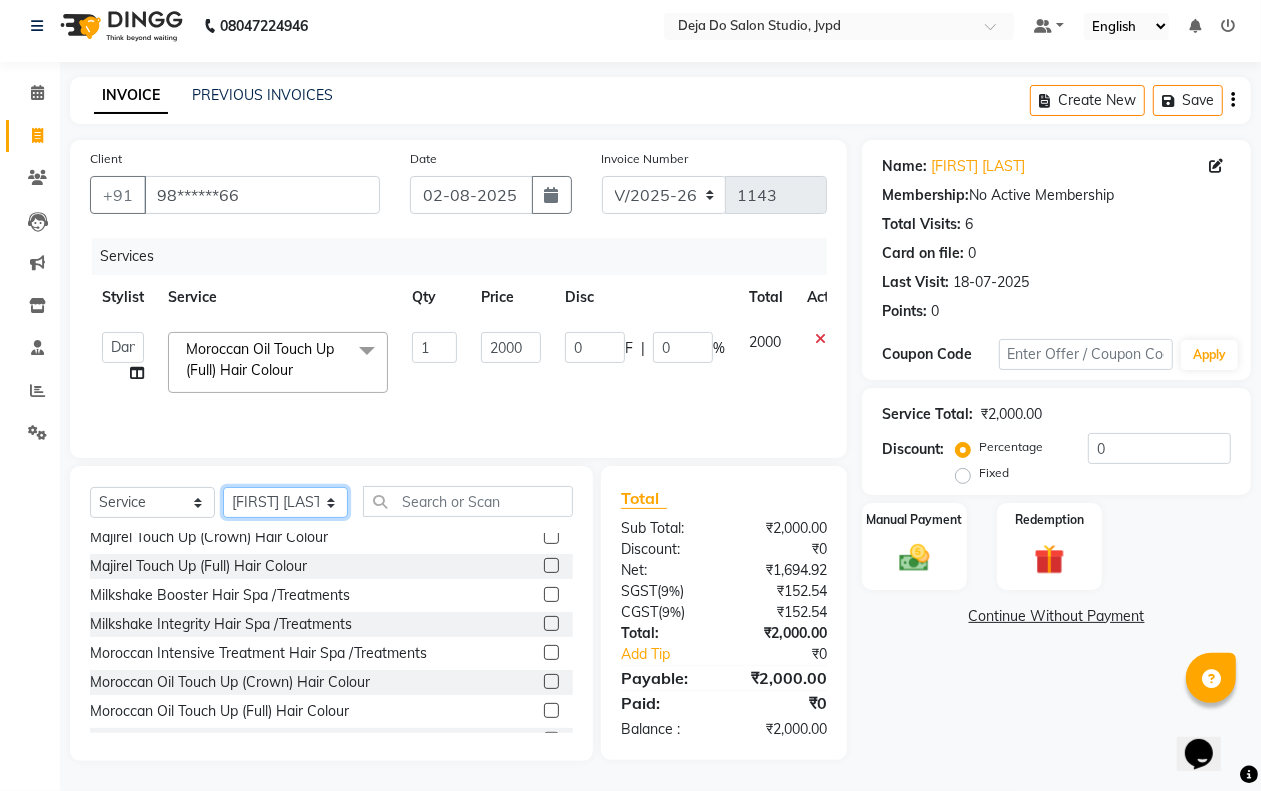 click on "Select Stylist Aditi Admin Anam  Sheikh  Arifa Shaikh Danish  Salamani Farida Fatima Kasbe Namya salian Rashi Mayur Sakina Rupani Shefali  shetty Shuaib Salamani Sumaiya sayed Sushma Pelage" 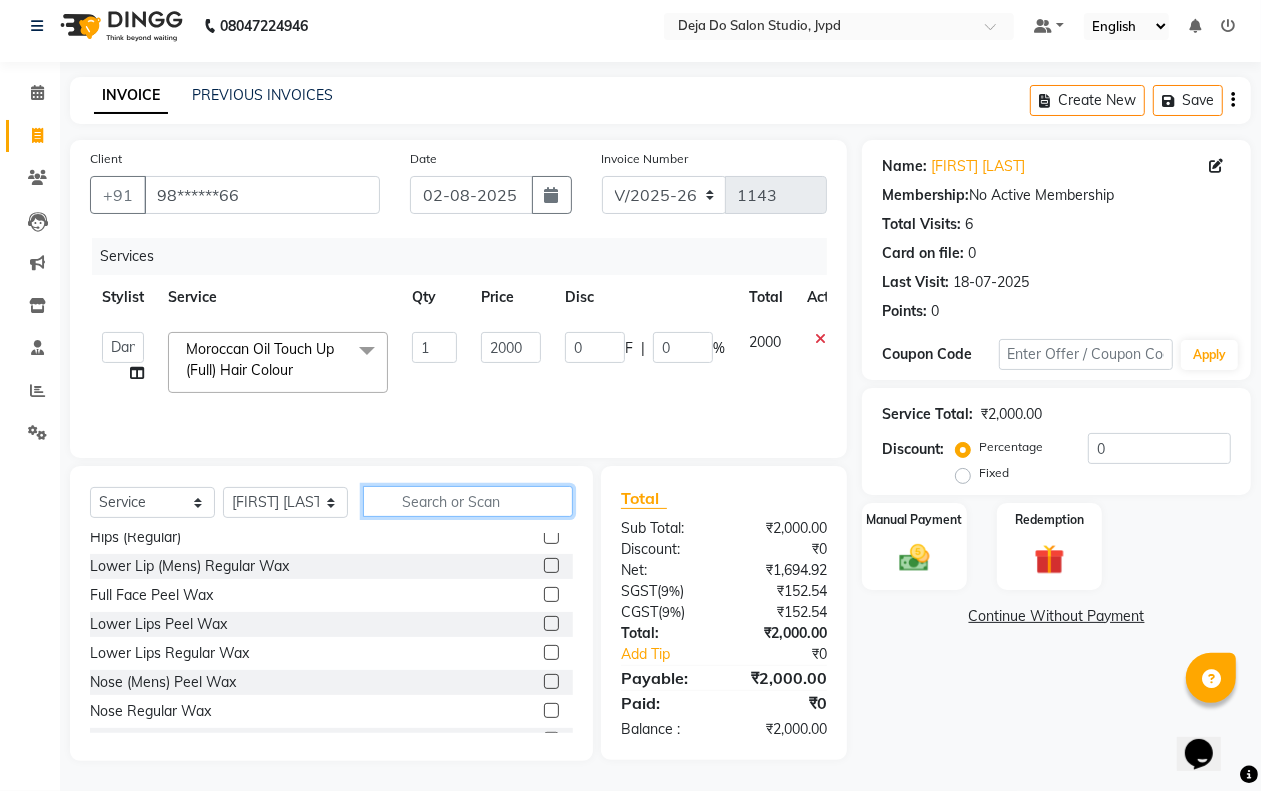 click 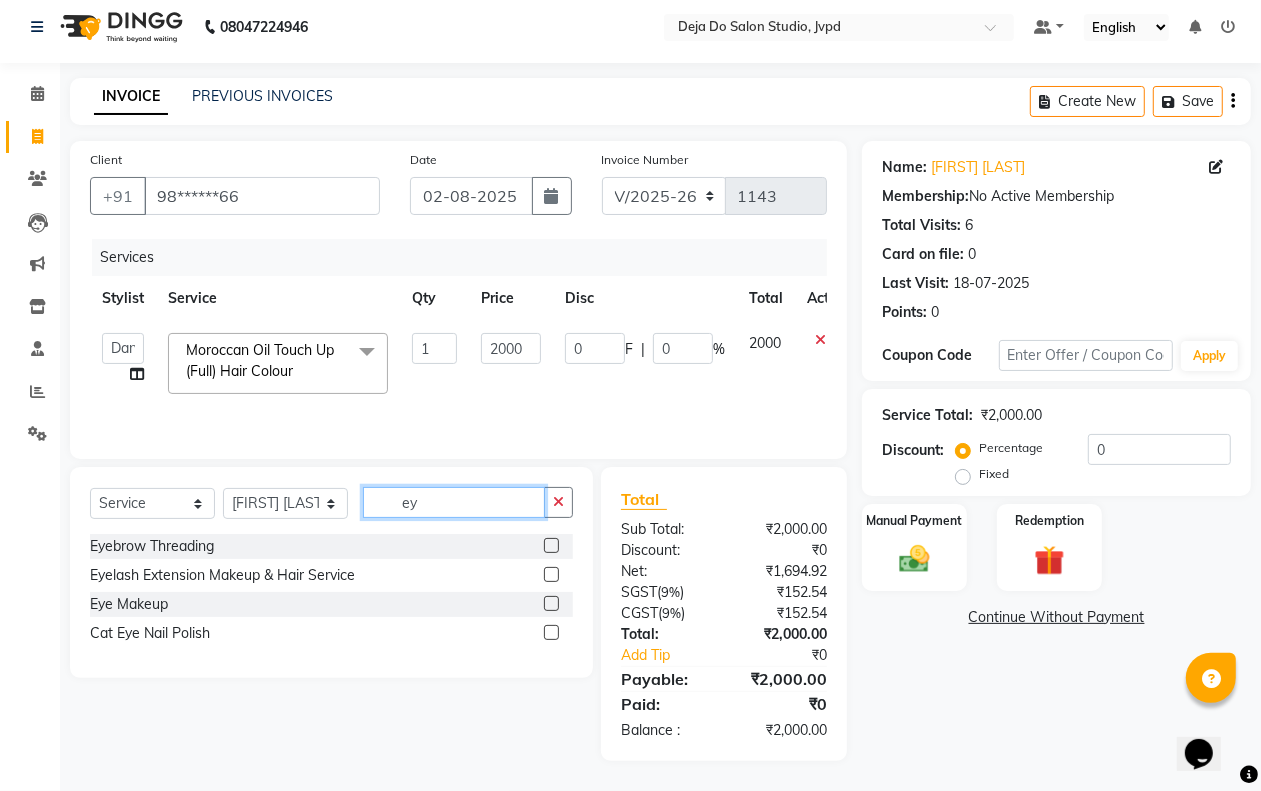 scroll, scrollTop: 0, scrollLeft: 0, axis: both 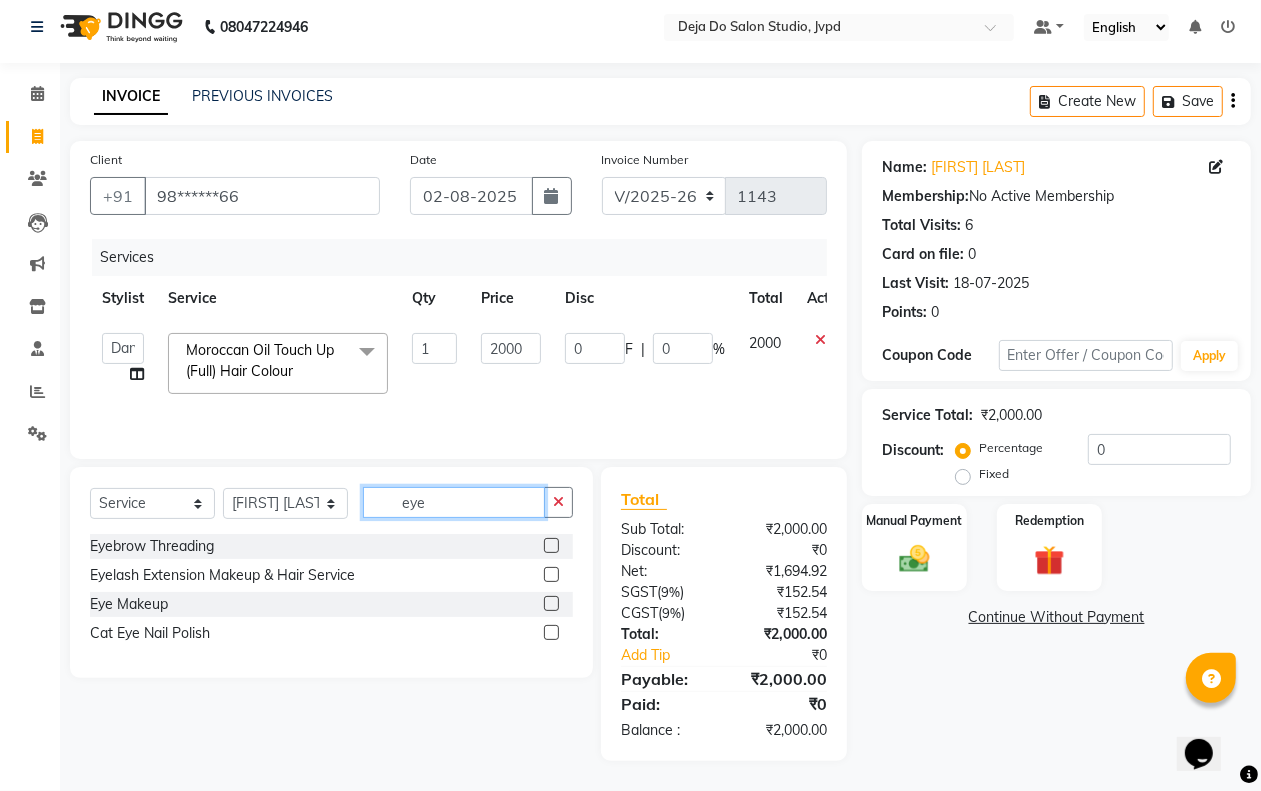 type on "eye" 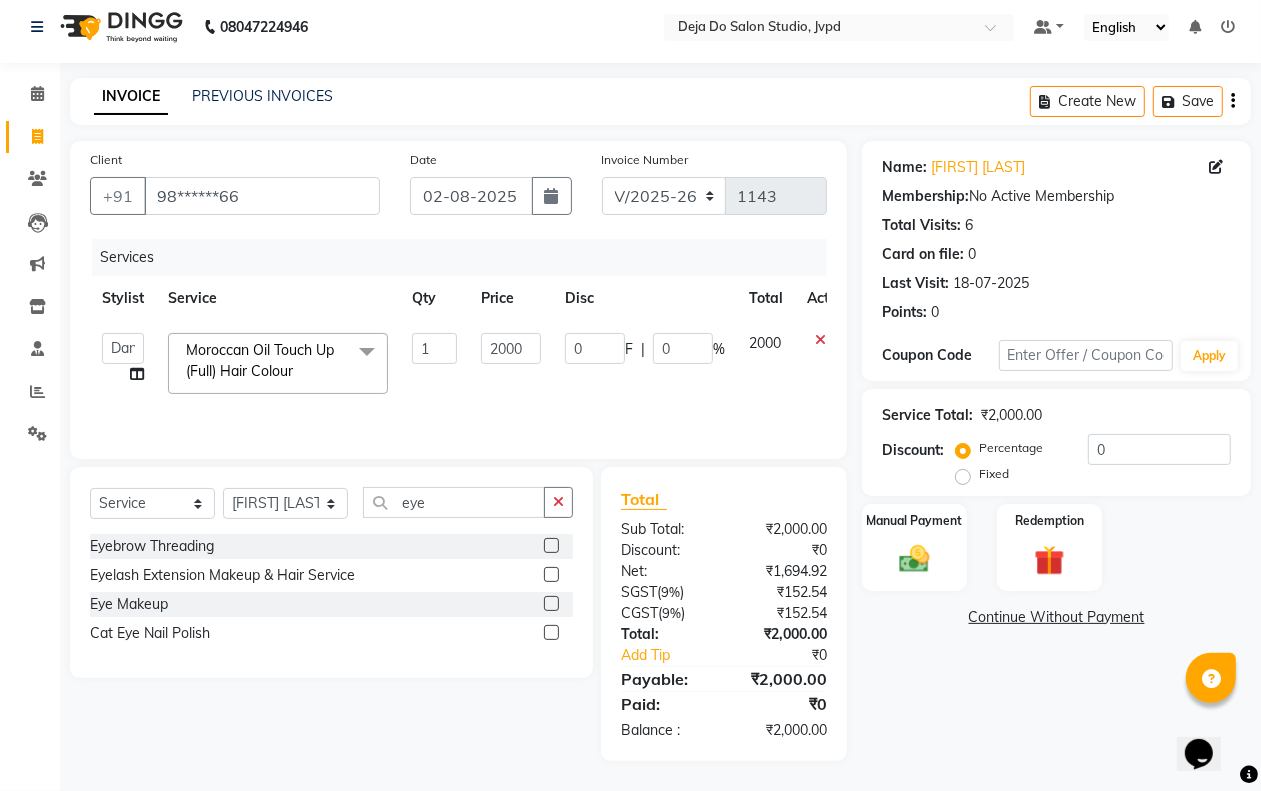 click 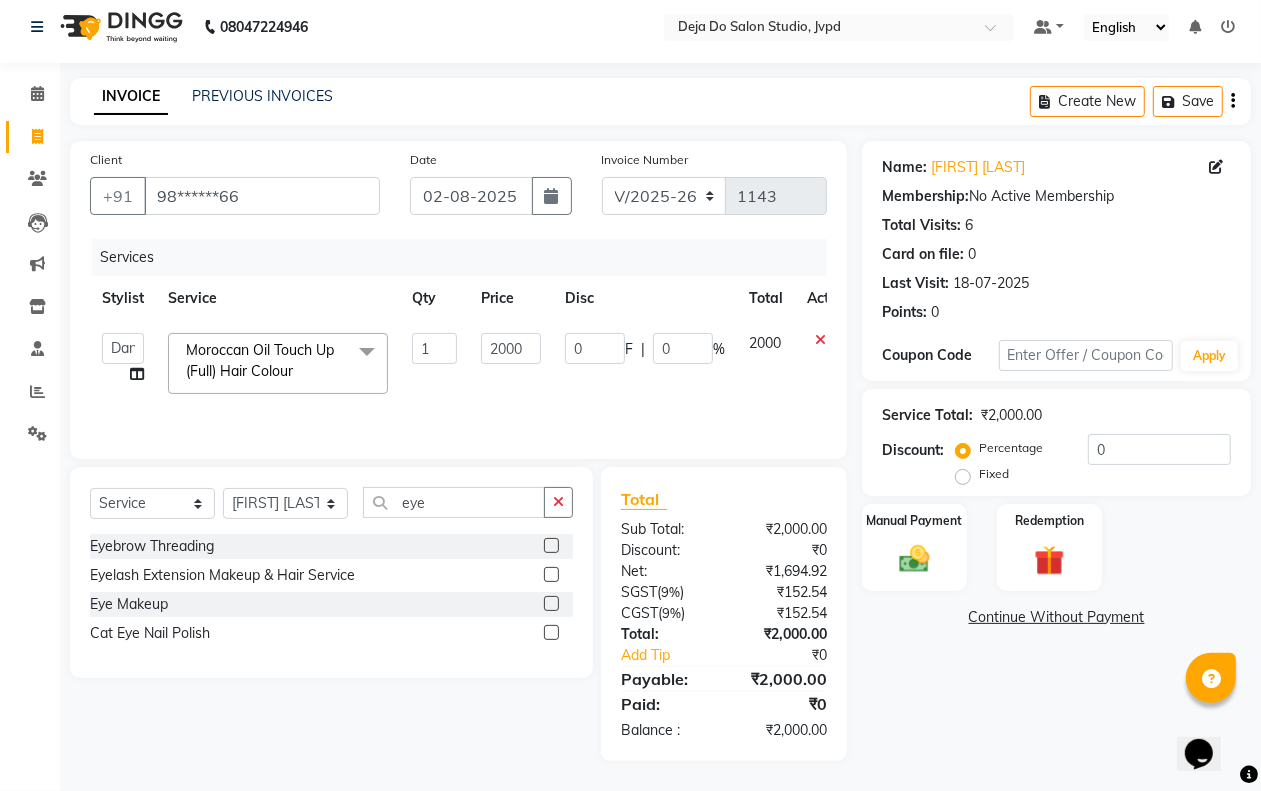click at bounding box center [550, 546] 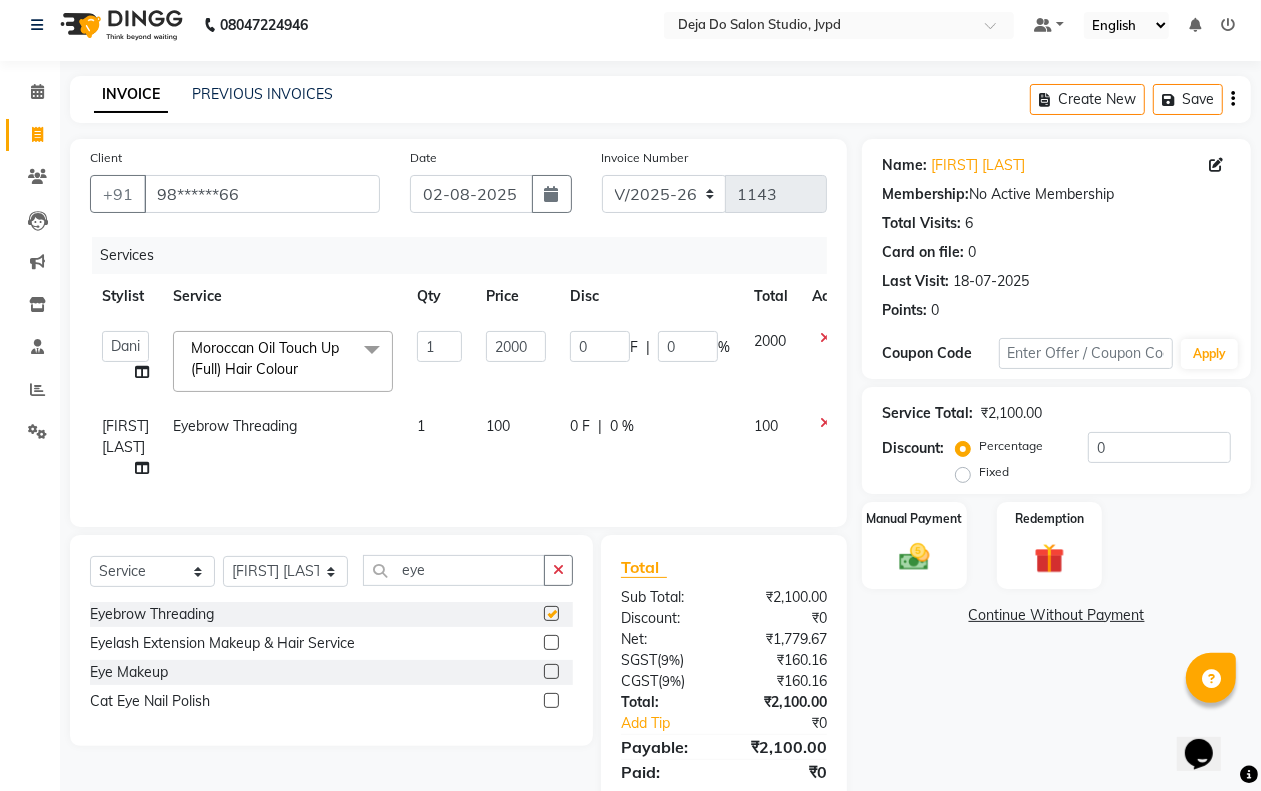 checkbox on "false" 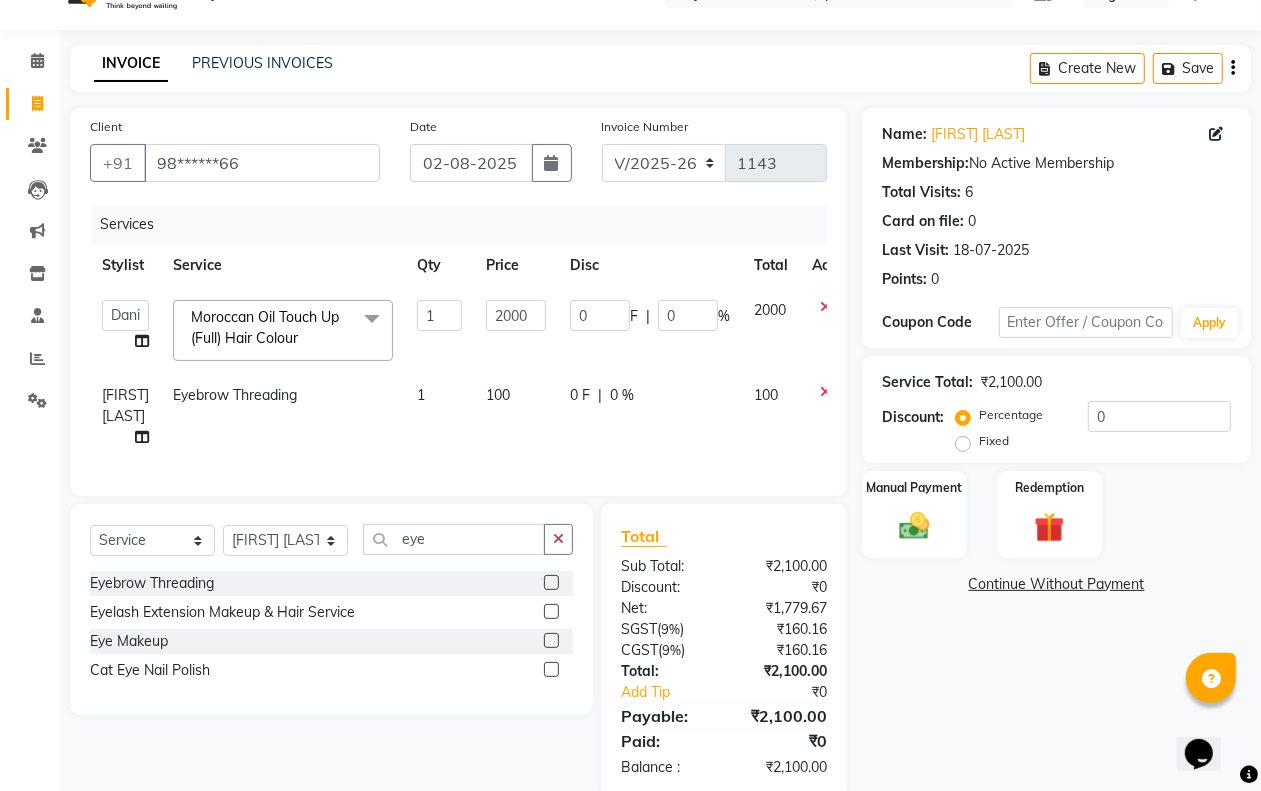 scroll, scrollTop: 97, scrollLeft: 0, axis: vertical 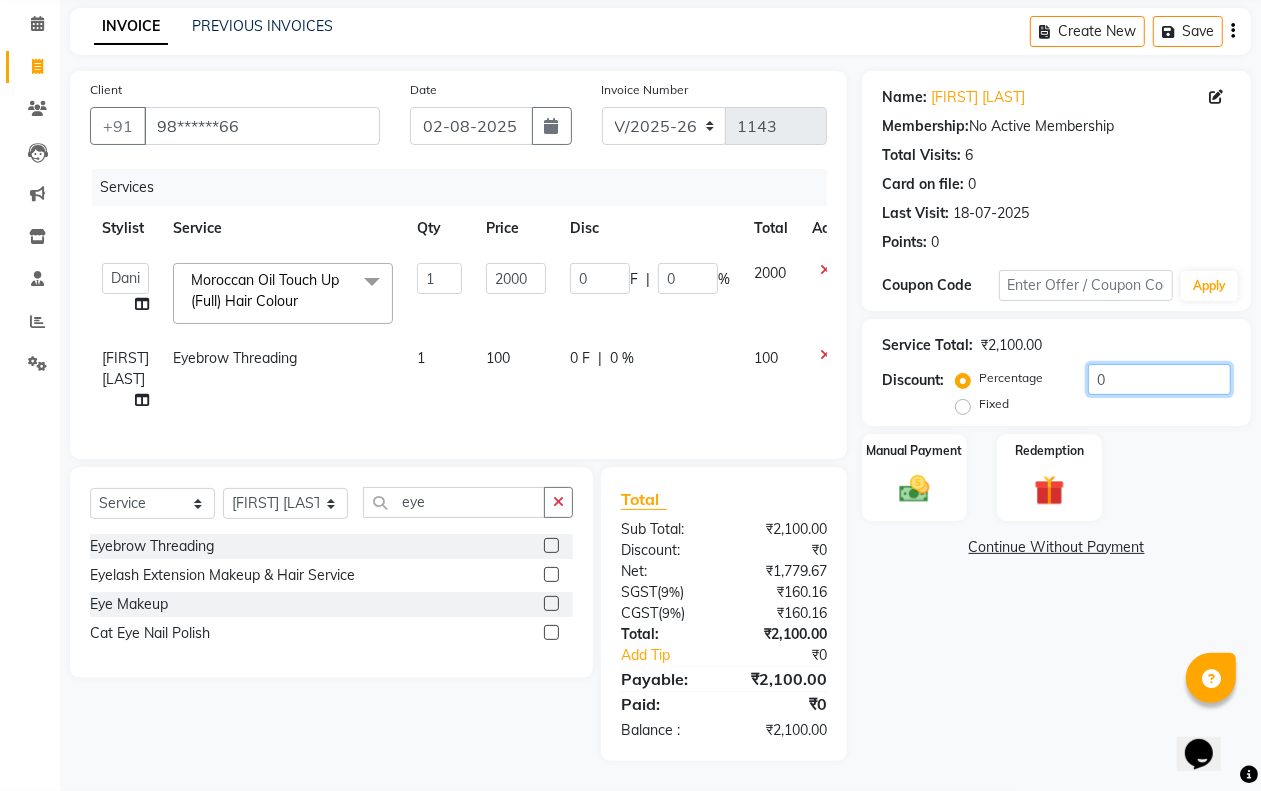 click on "0" 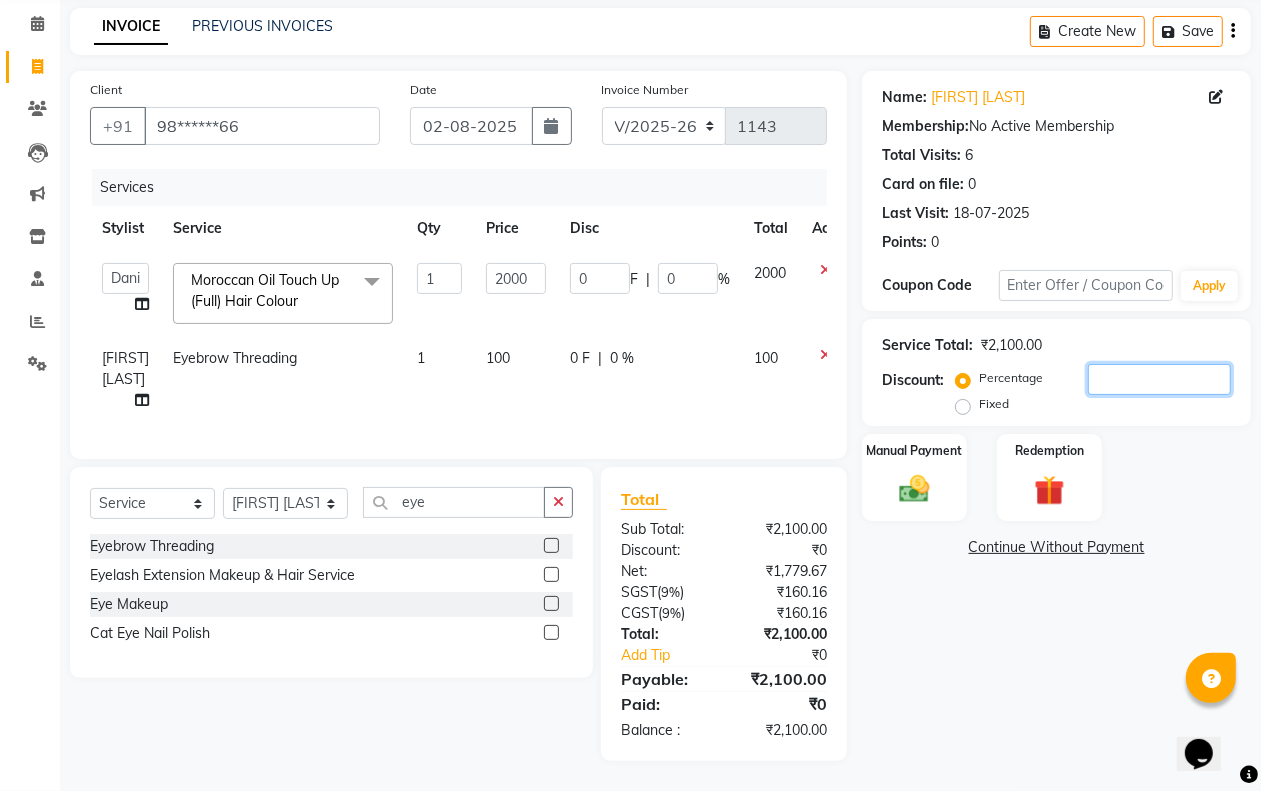 type on "1" 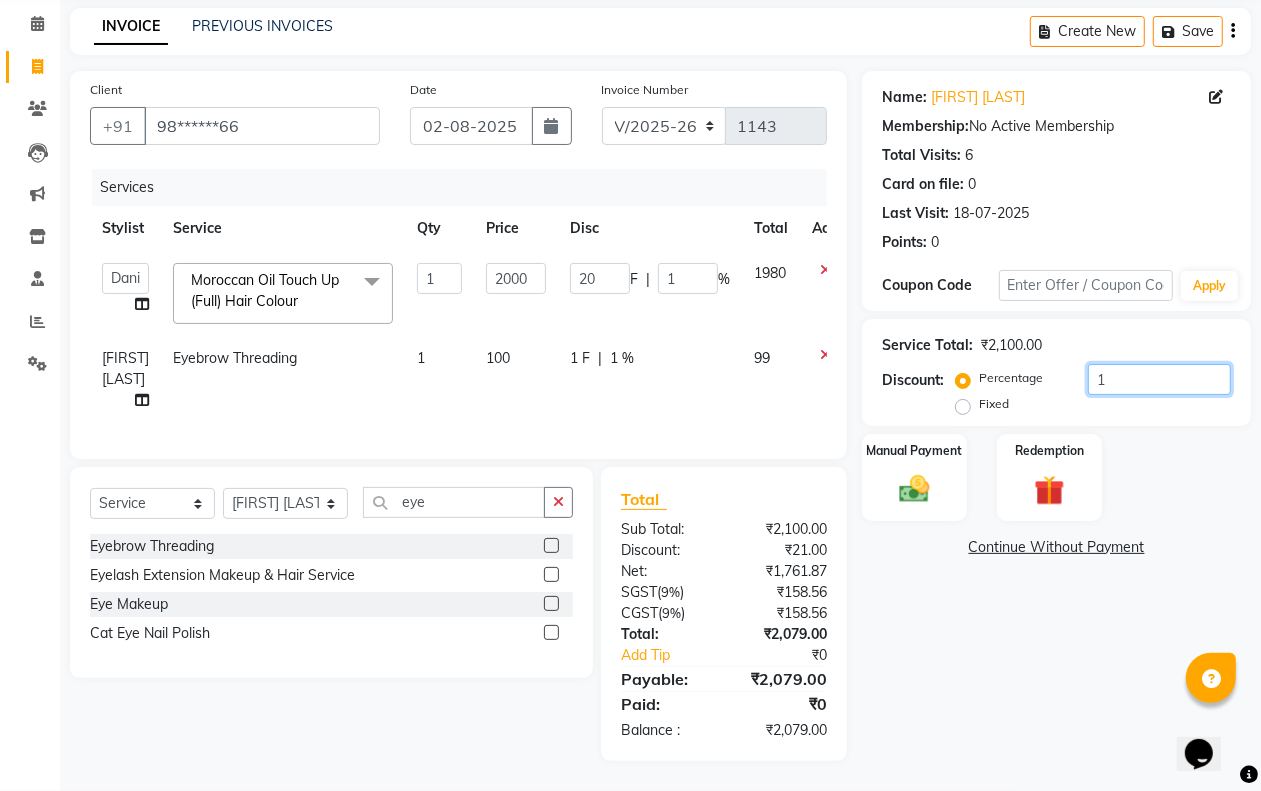 type on "15" 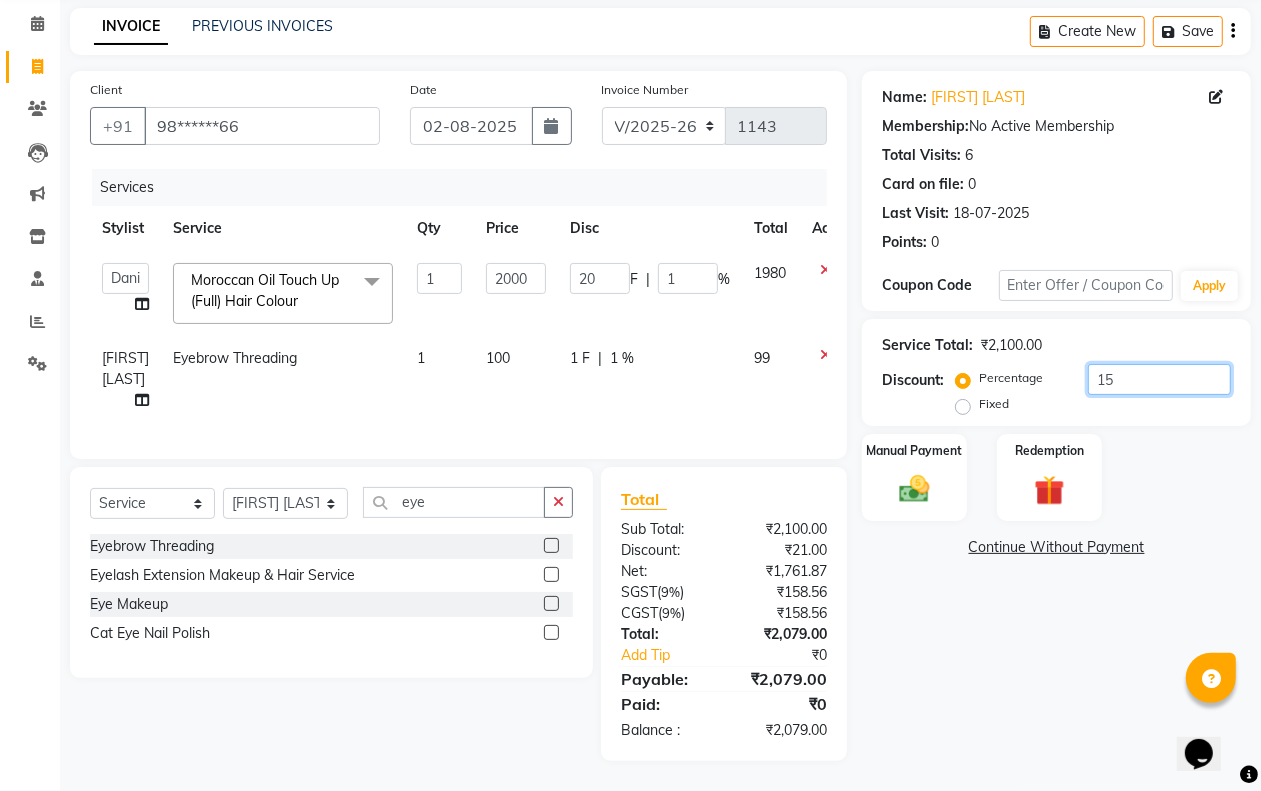 type on "300" 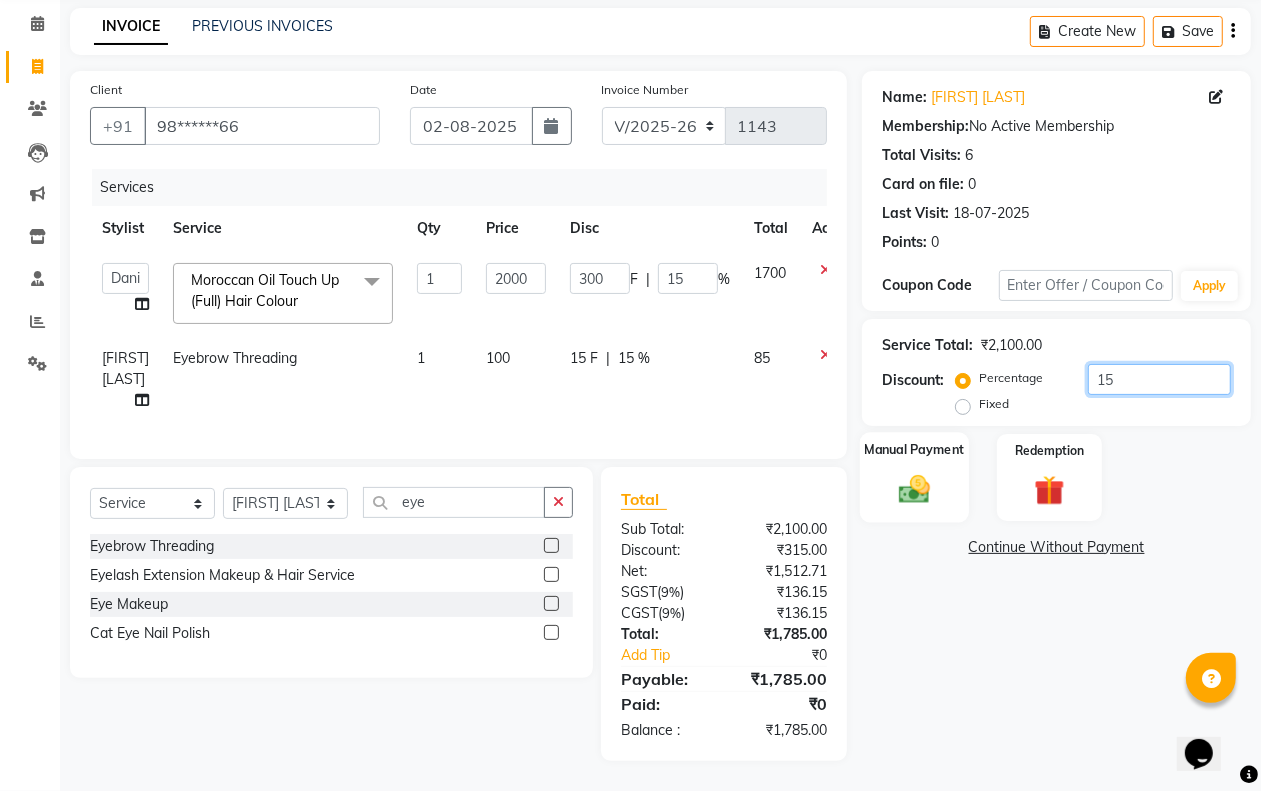 type on "15" 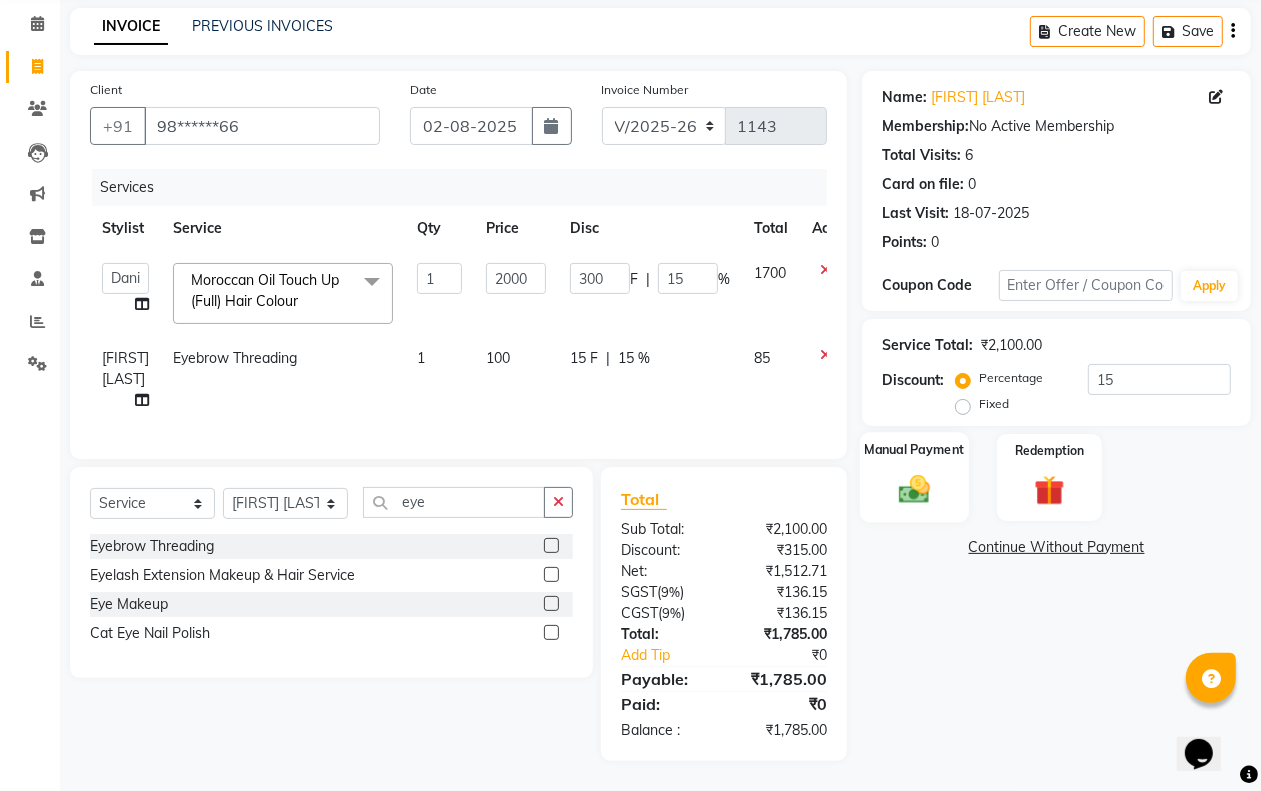 click on "Manual Payment" 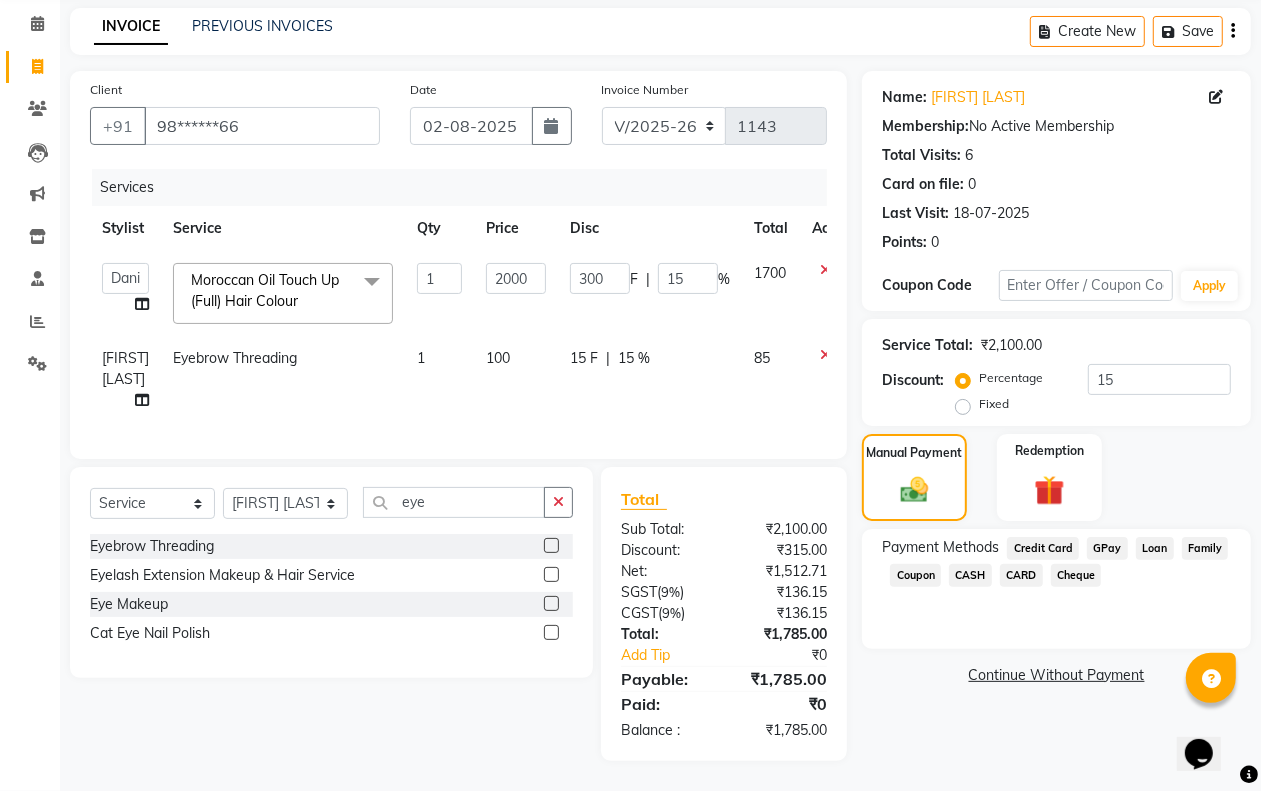 click on "CASH" 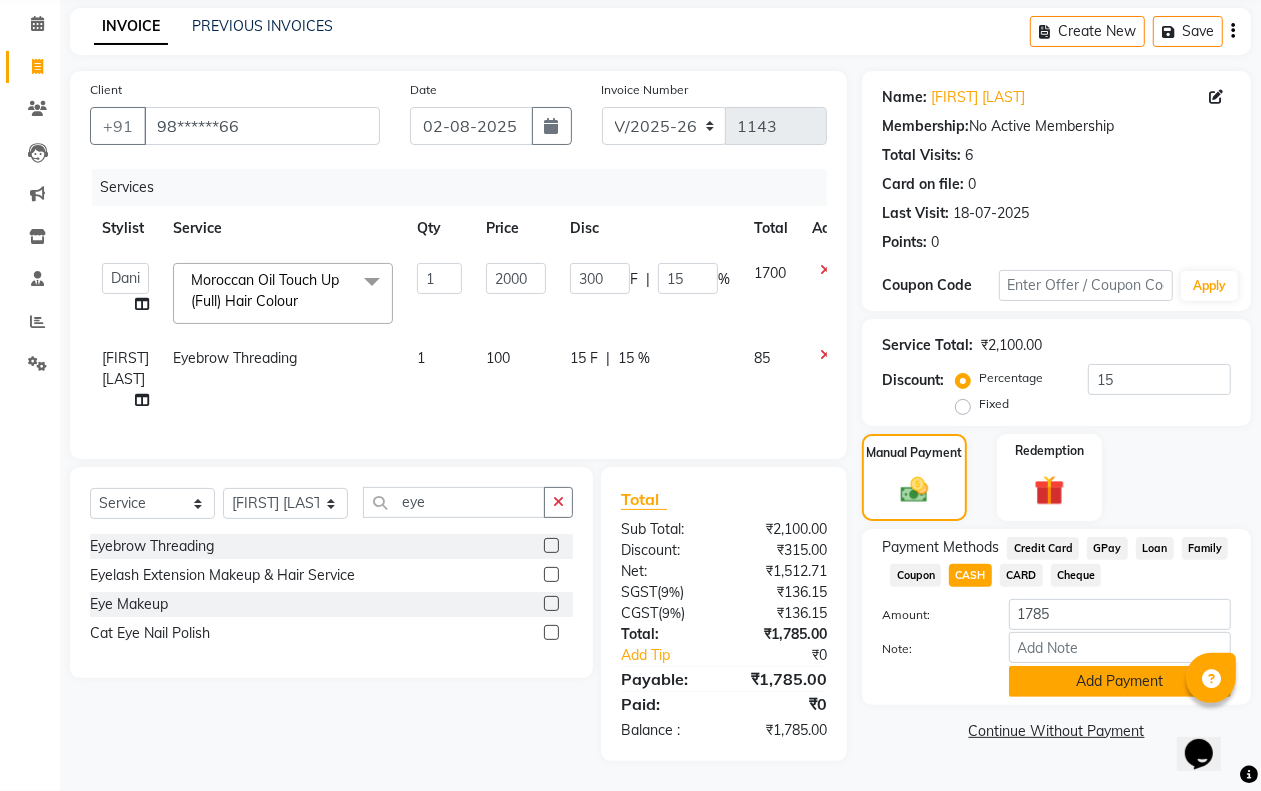 click on "Add Payment" 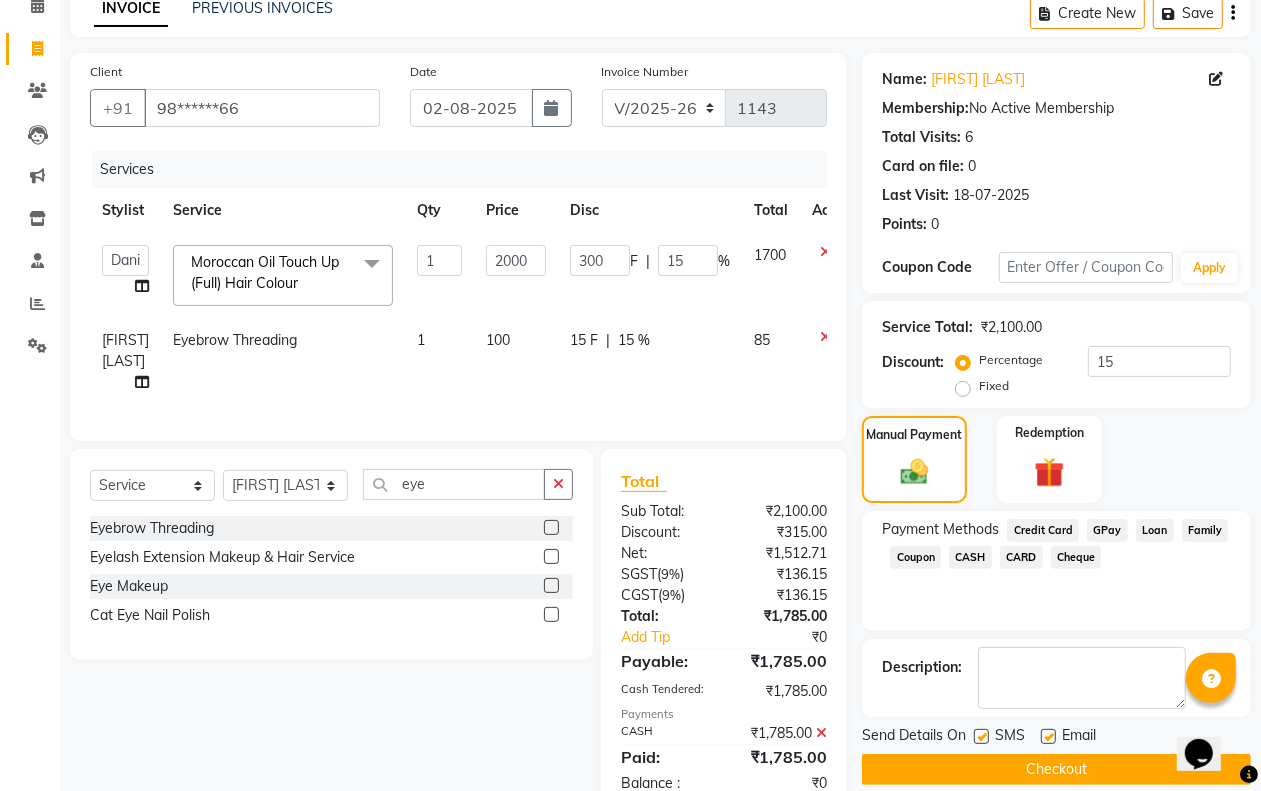 scroll, scrollTop: 168, scrollLeft: 0, axis: vertical 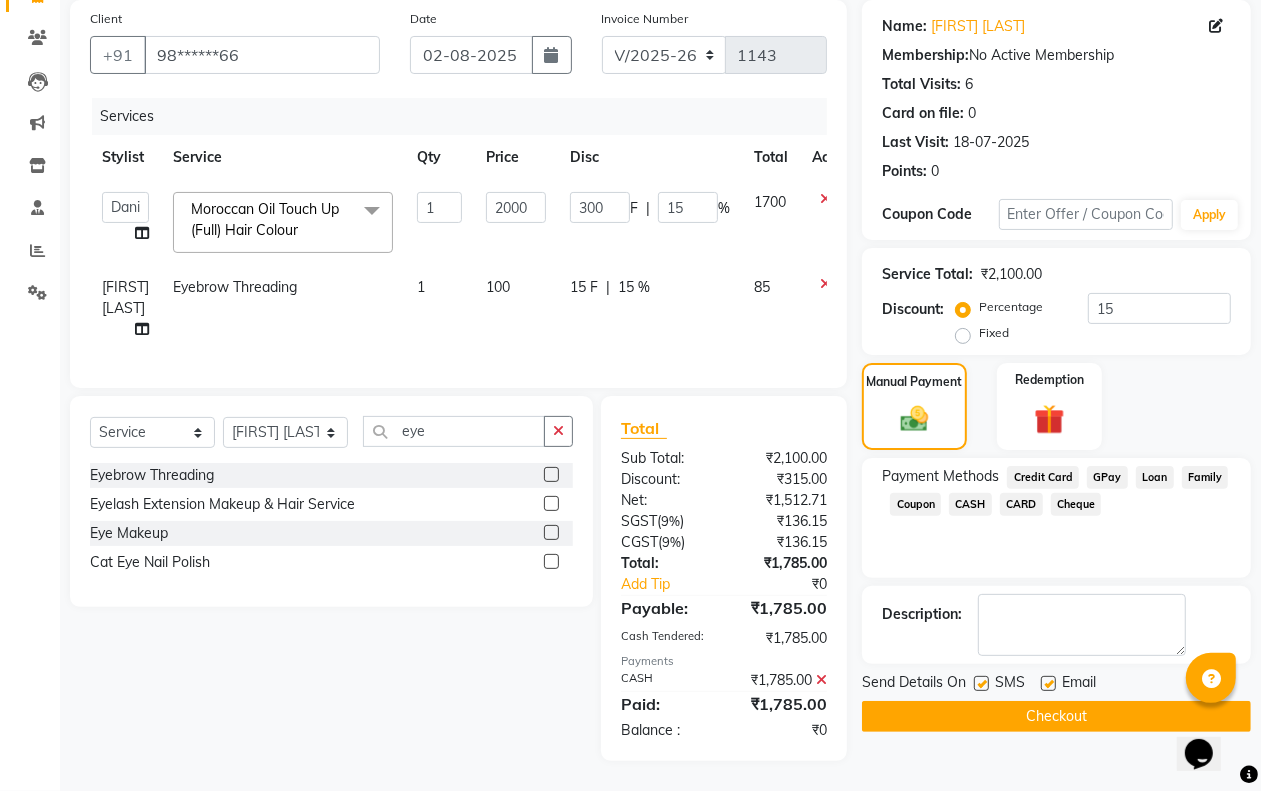click on "Checkout" 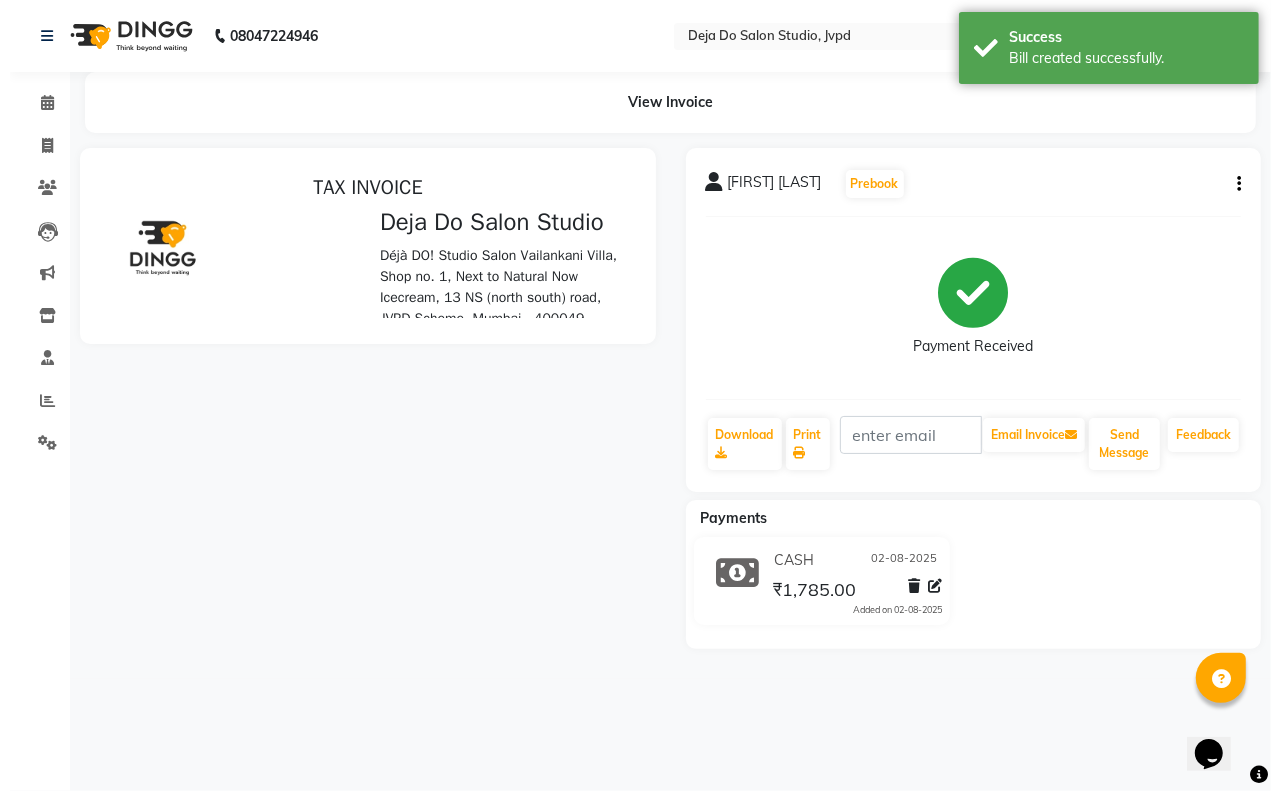 scroll, scrollTop: 0, scrollLeft: 0, axis: both 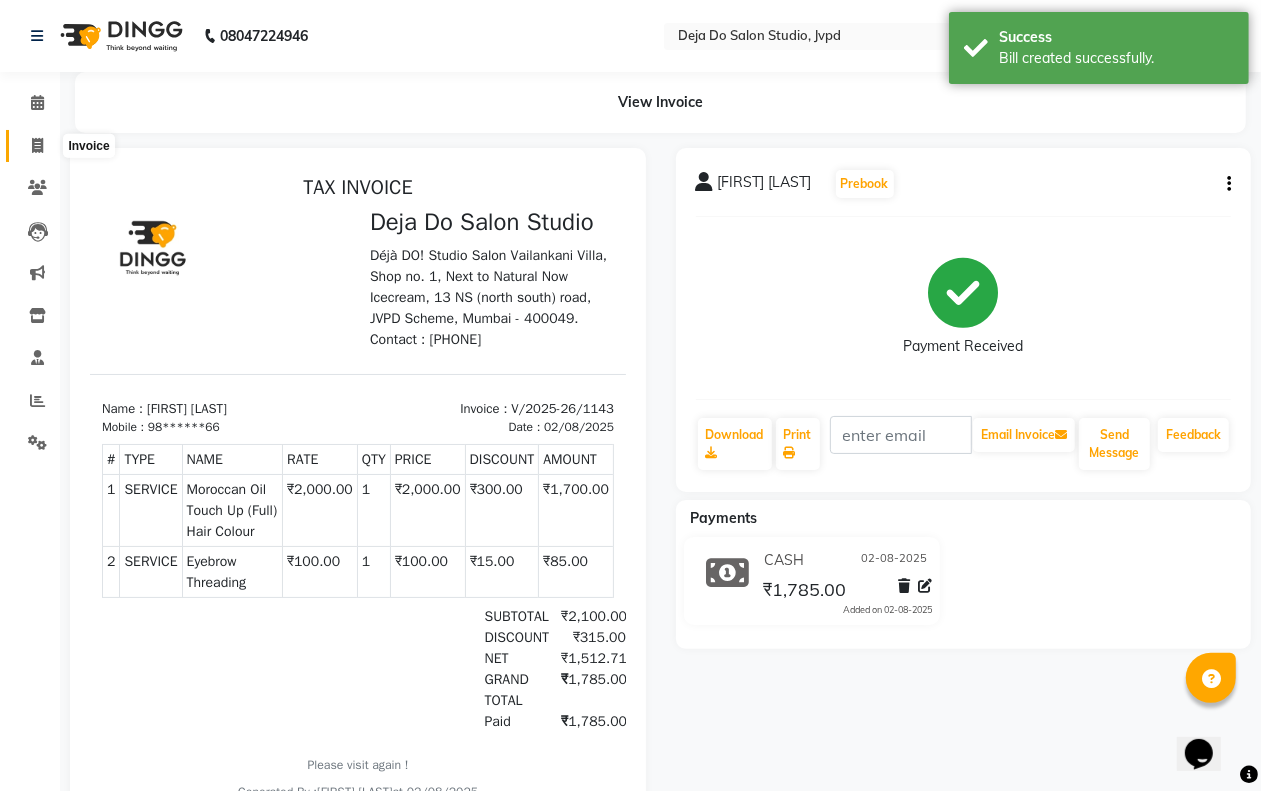 click 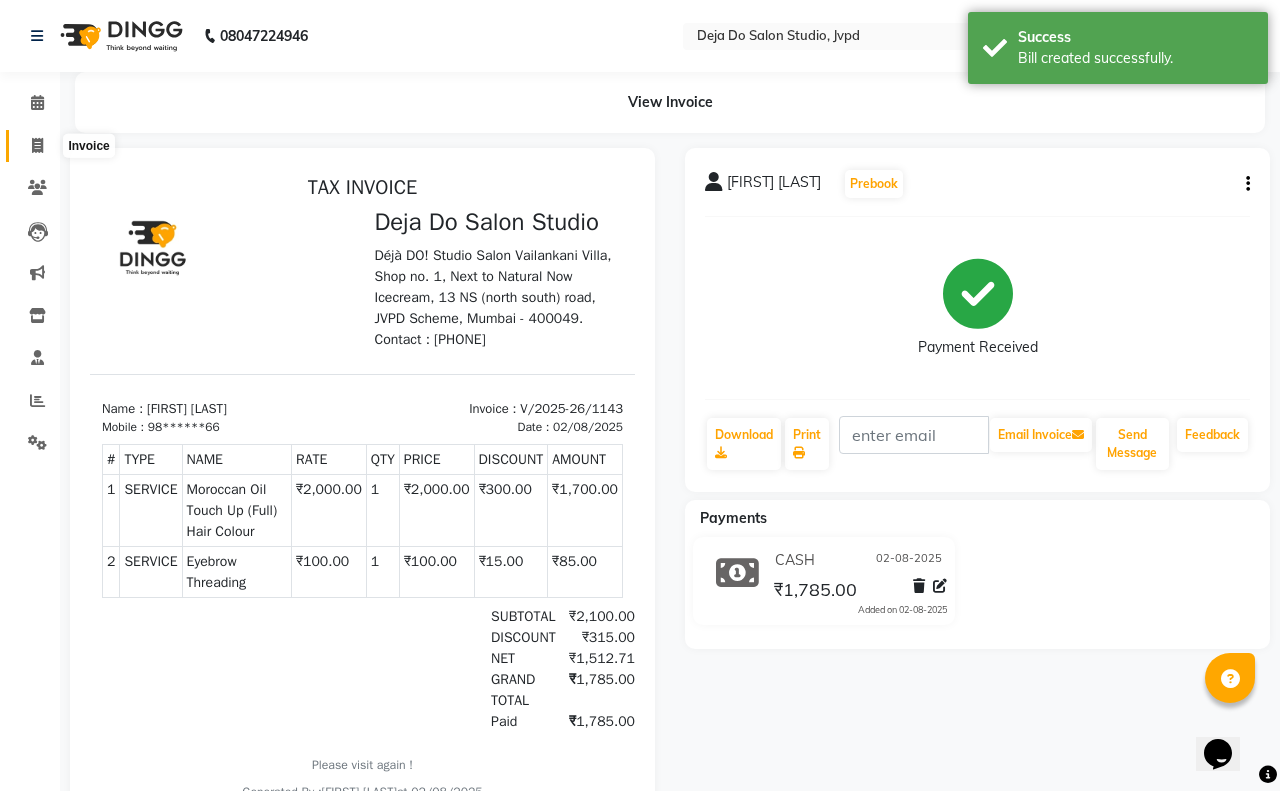 select on "7295" 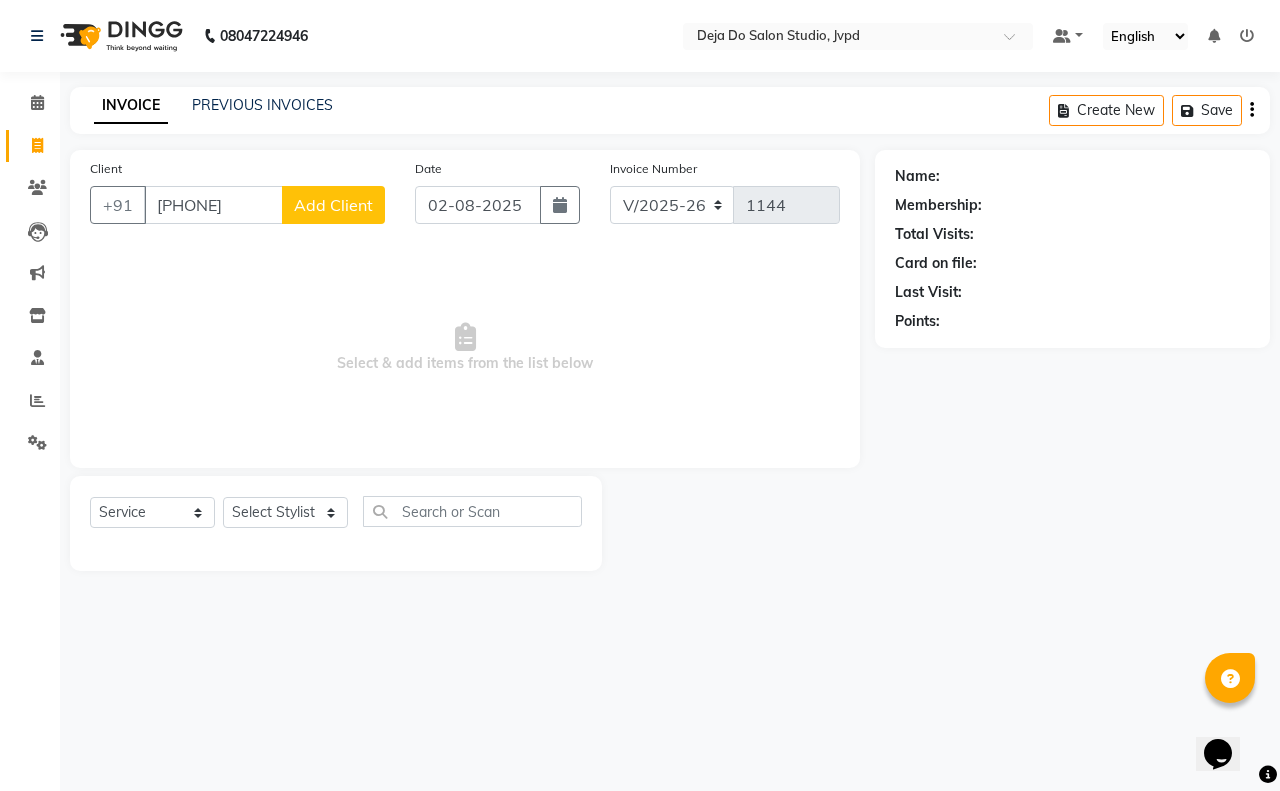 type on "[PHONE]" 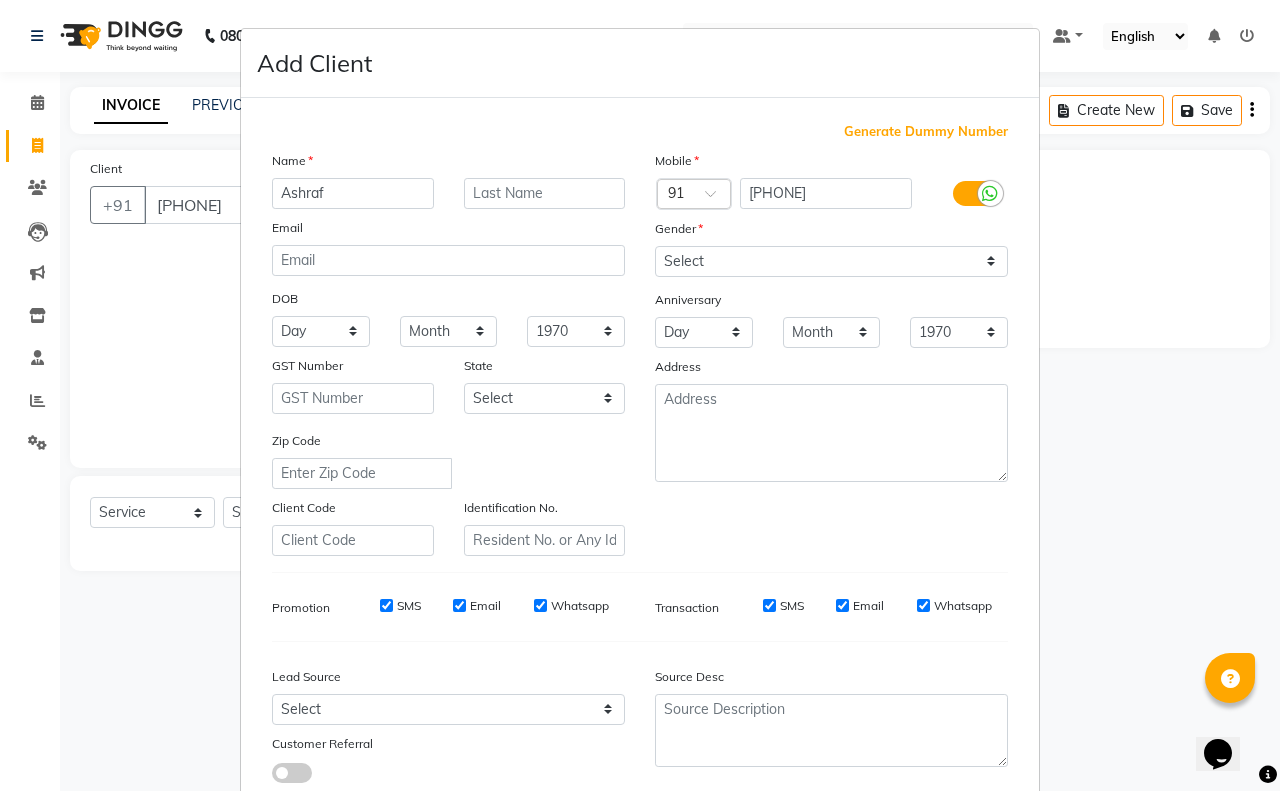type on "Ashraf" 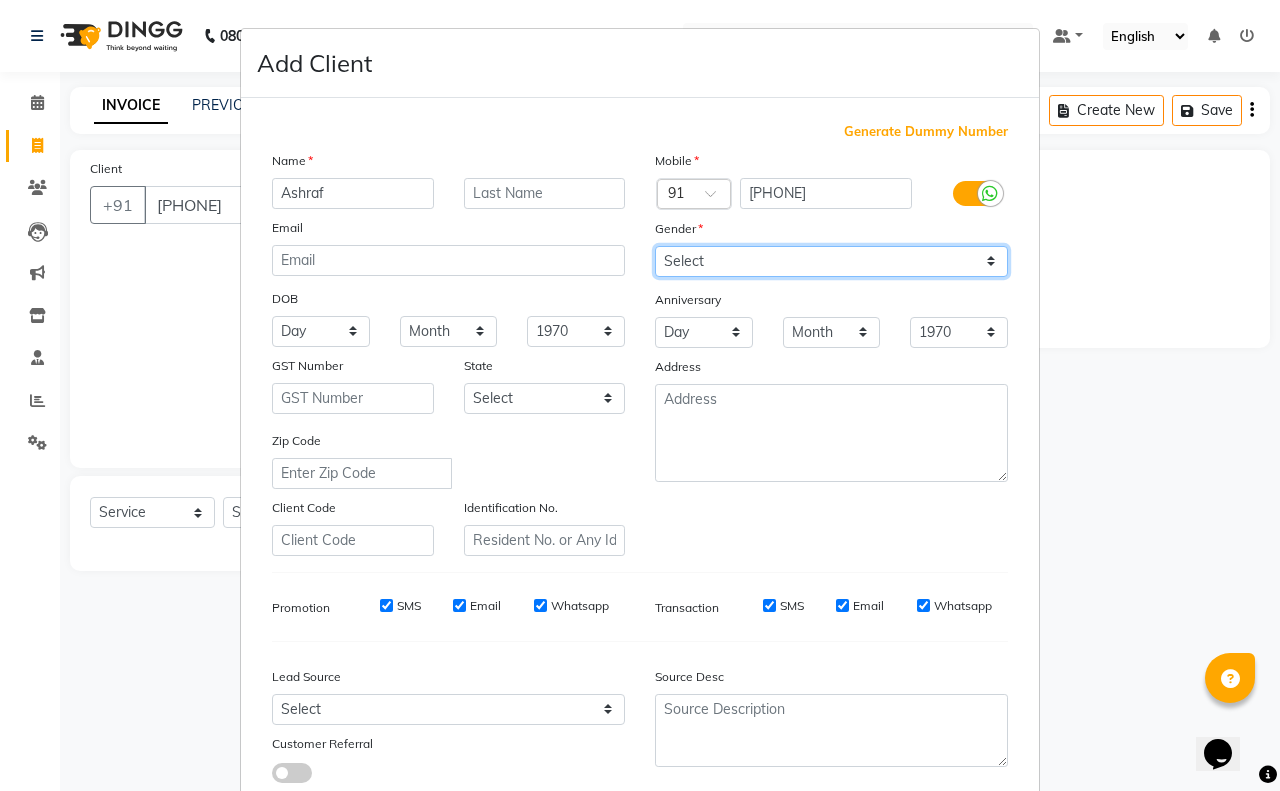 click on "Select Male Female Other Prefer Not To Say" at bounding box center [831, 261] 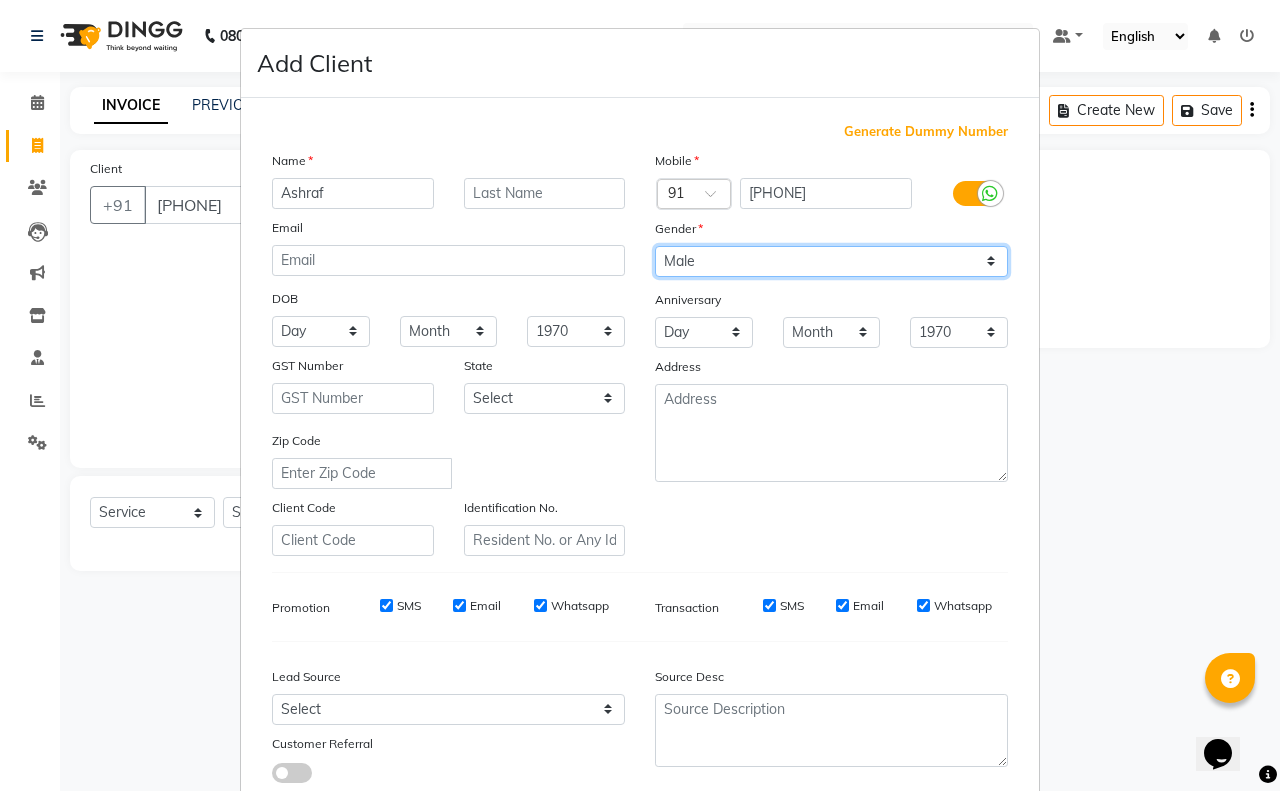 click on "Select Male Female Other Prefer Not To Say" at bounding box center [831, 261] 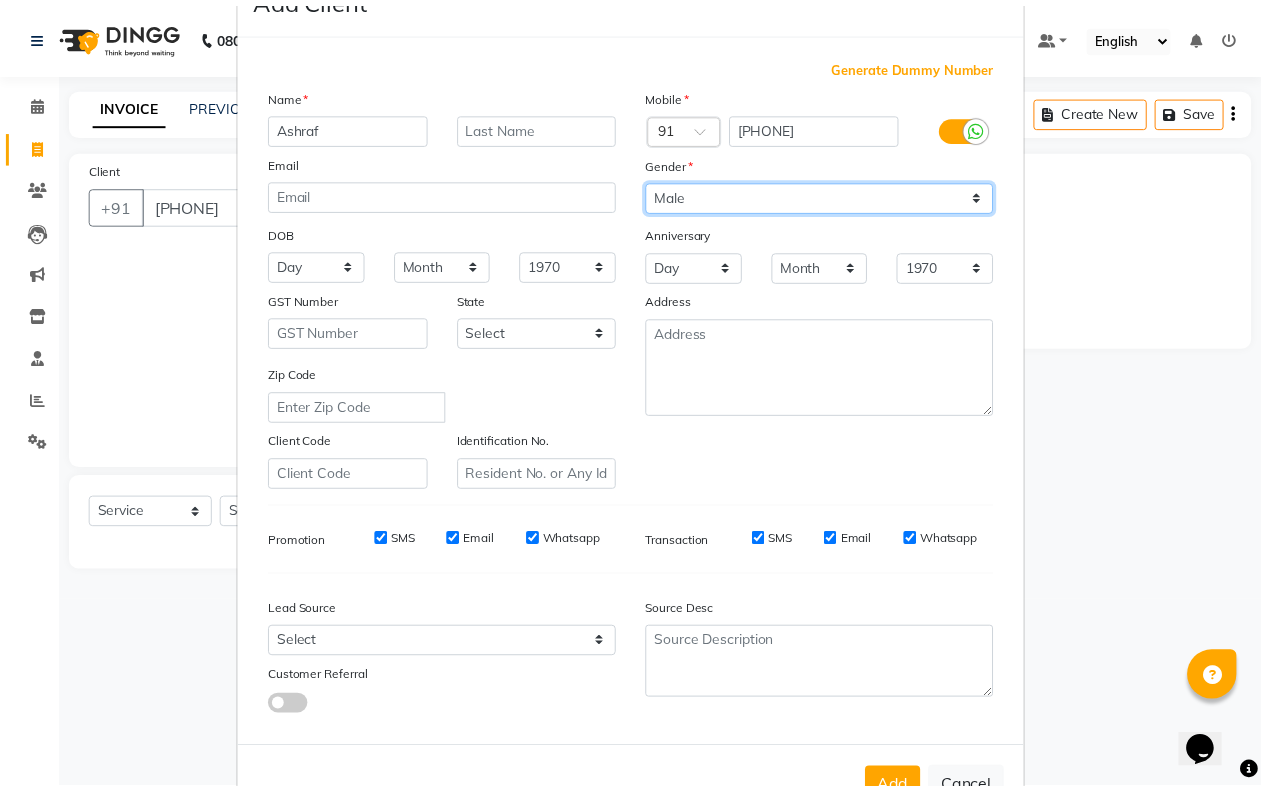 scroll, scrollTop: 125, scrollLeft: 0, axis: vertical 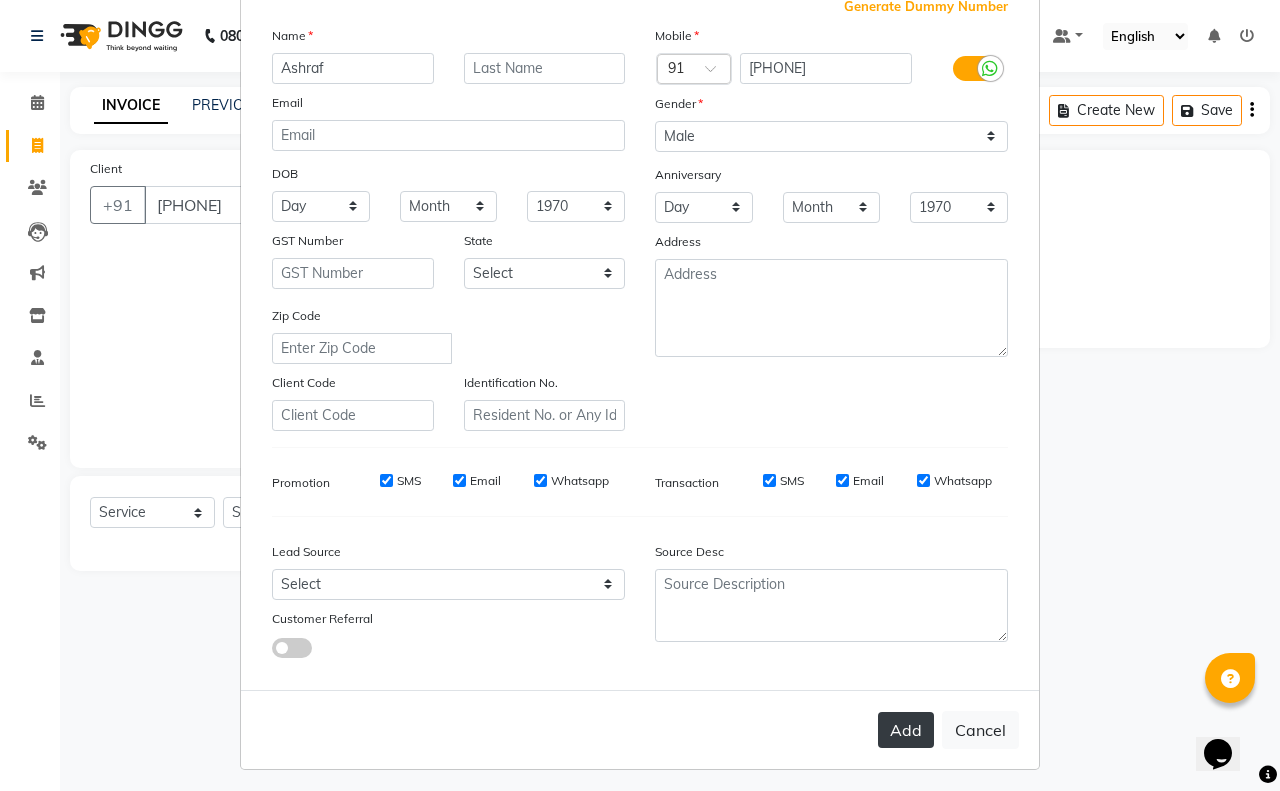 click on "Add" at bounding box center [906, 730] 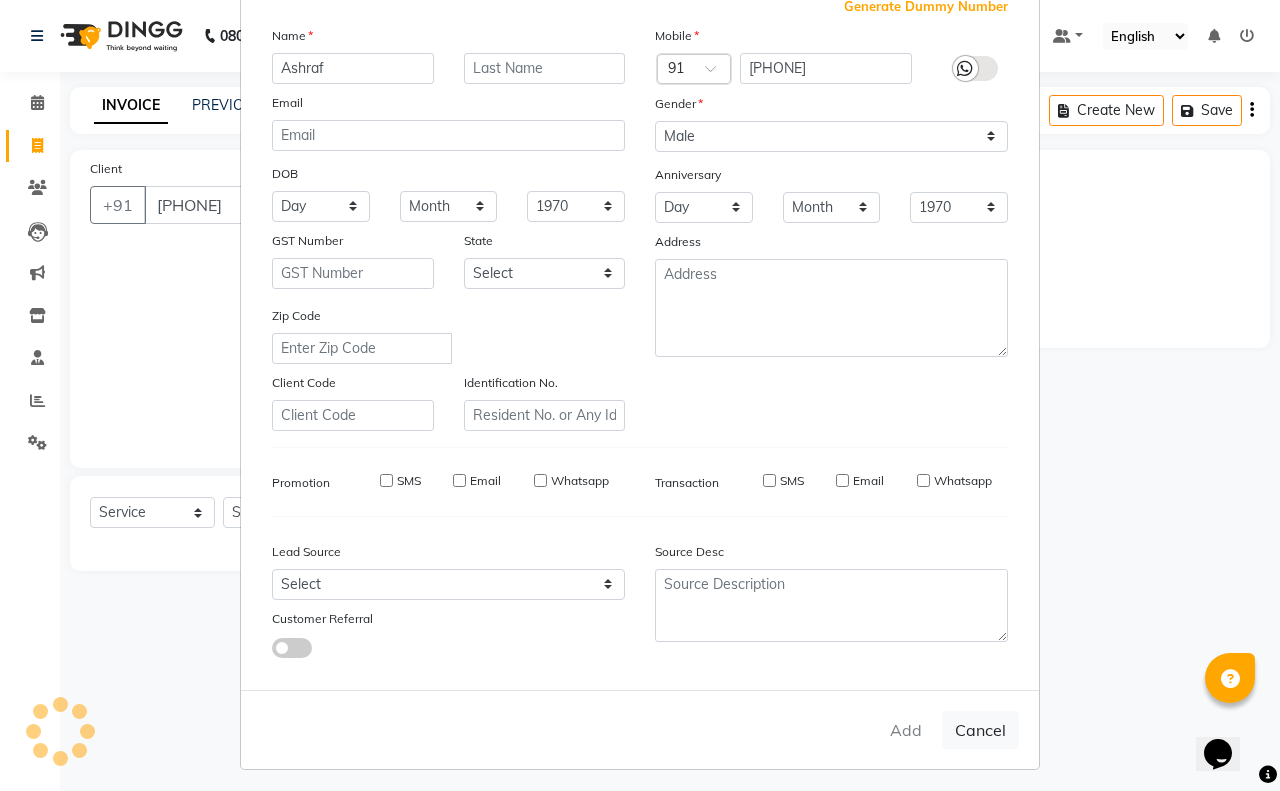 type on "[PHONE]" 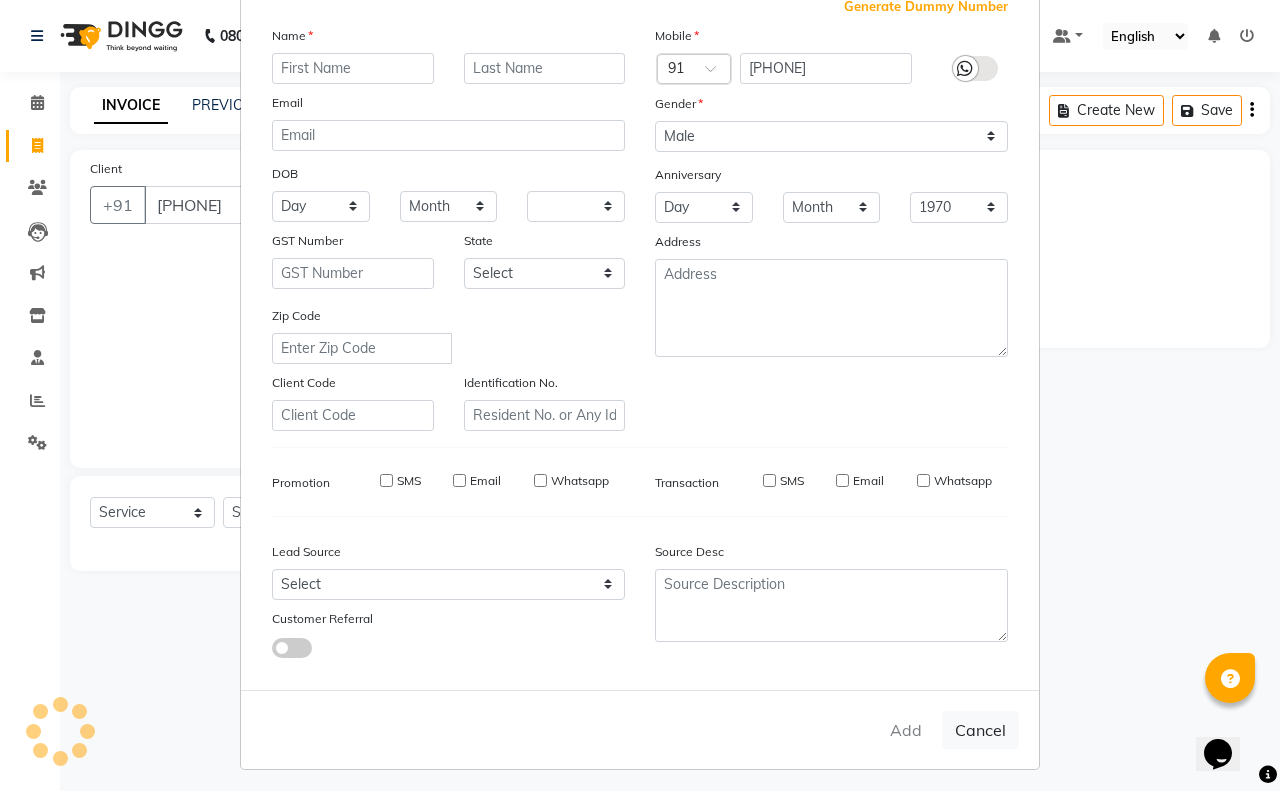 type 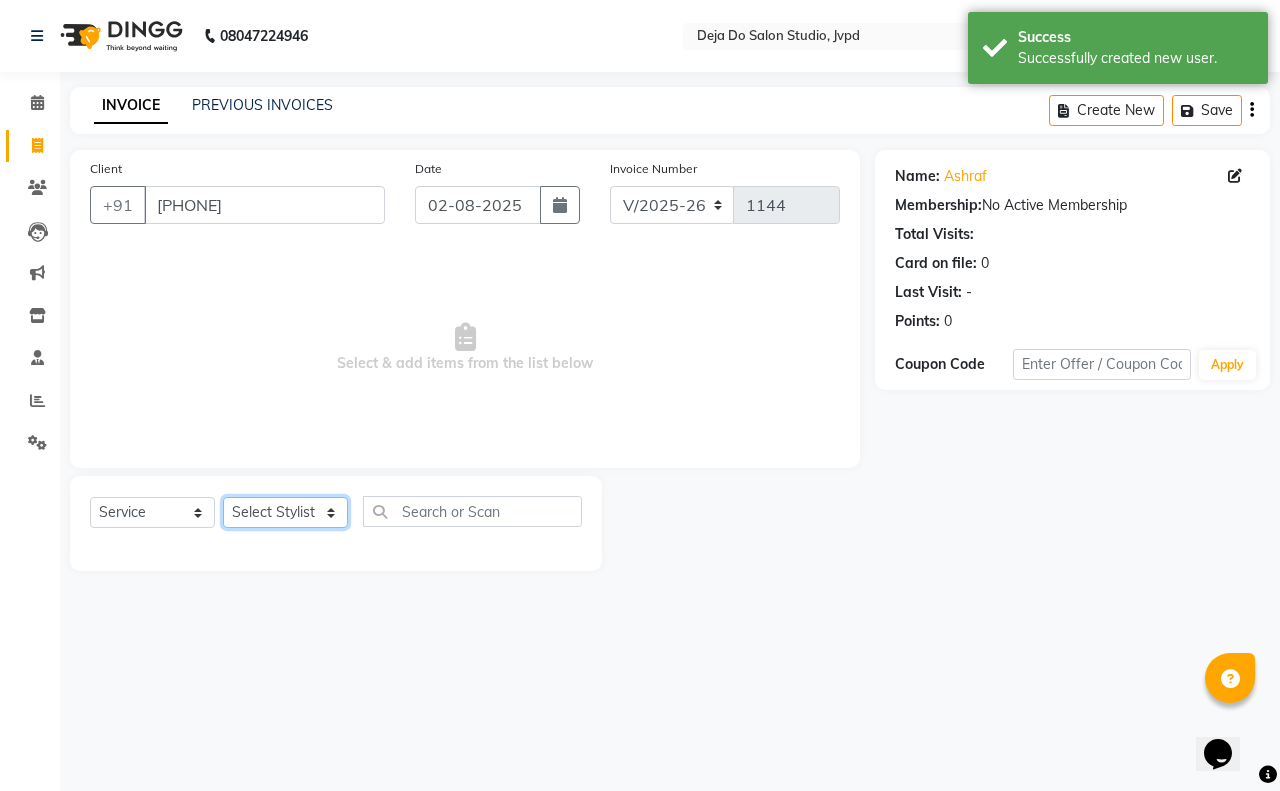 click on "Select Stylist Aditi Admin Anam  Sheikh  Arifa Shaikh Danish  Salamani Farida Fatima Kasbe Namya salian Rashi Mayur Sakina Rupani Shefali  shetty Shuaib Salamani Sumaiya sayed Sushma Pelage" 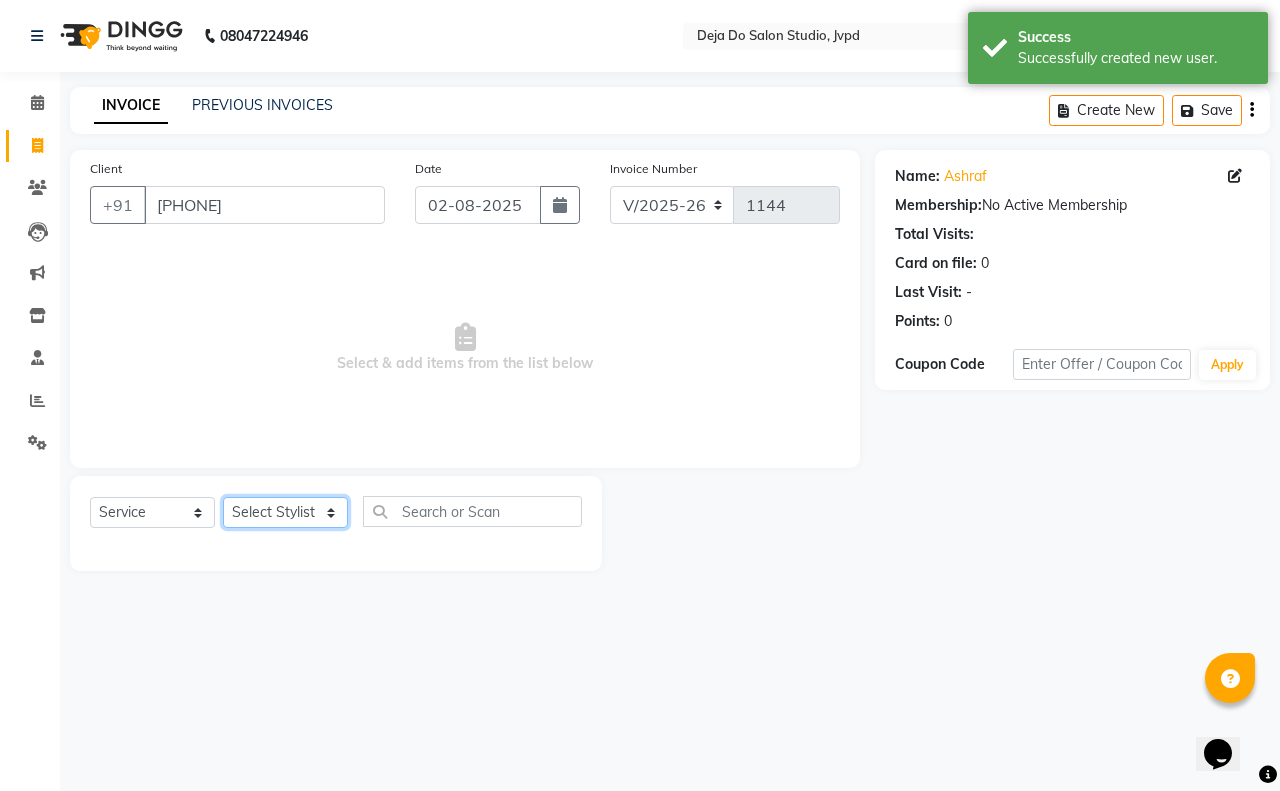 select on "[NUMBER]" 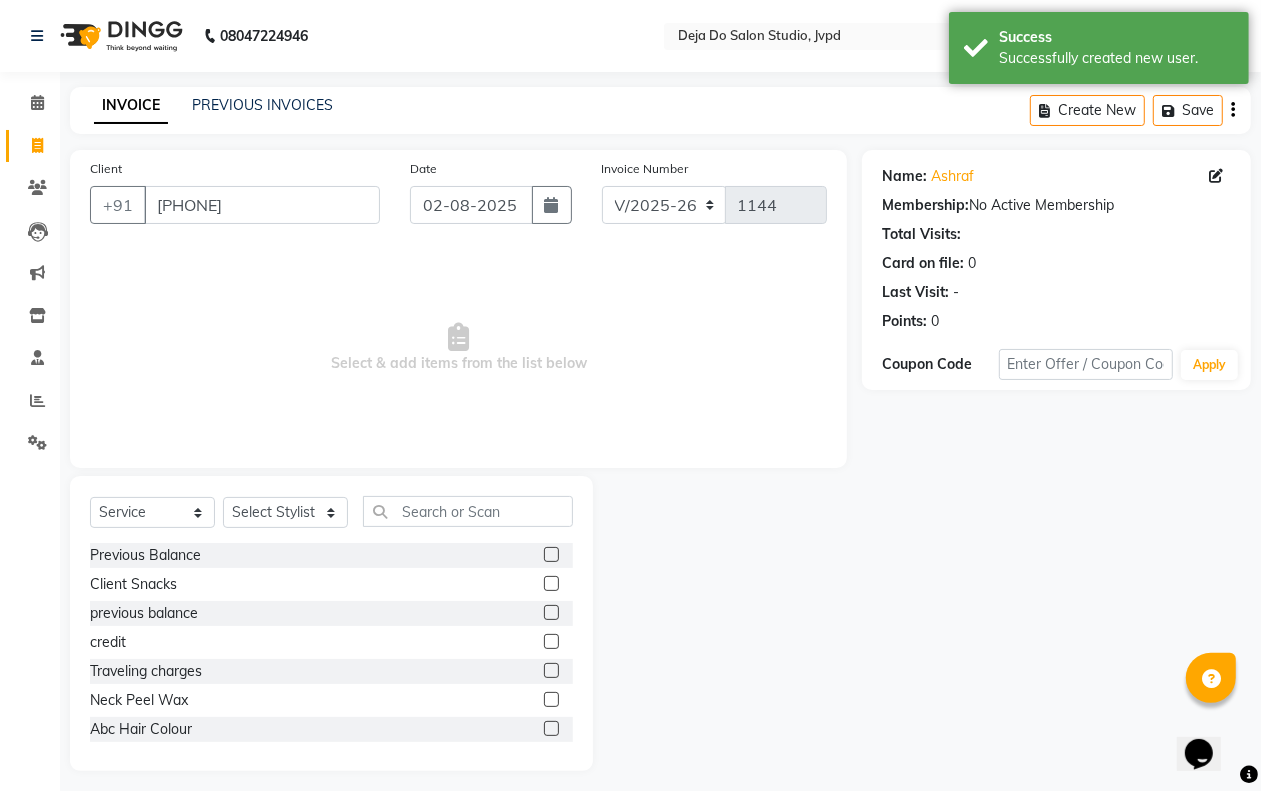 click on "Select Service Product Membership Package Voucher Prepaid Gift Card Select Stylist Aditi Admin Anam [LAST] Arifa [LAST] Danish [LAST] Farida Fatima [LAST] Namya [LAST] Rashi [LAST] Sakina [LAST] Shefali shetty Shuaib [LAST] Sumaiya [LAST] Sushma [LAST] Previous Balance Client Snacks previous balance credit Traveling charges Neck Peel Wax Abc Hair Colour Anti-Dandruff Treatment Scalp Advance Treatments Anti-Irritation Treatment Scalp Advance Treatments Aroma Gold Spa Hair Spa /Treatments Beach Waves Hair Cuts Botox Smoothening Service Clean Shave Hair Cuts Colour Wash Hair Wash Crown Highlights (Above Shoulder) Hair Colour Crown Highlights (Below Shoulder) Hair Colour Deep Conditioning Hair Spa /Treatments Full Hair Highlights (Above Shoulder) Hair Colour Full Hair Highlights (Below Shoulder) Hair Colour Glitter Strings Hair Cuts Hair Smoothening (L'Oreal Shinebonnd) Smoothening Service Gents Haircut Hairstyle Hair Cuts Head Shave Hair Cuts Inoa (Global) Hair Colour Tongs" 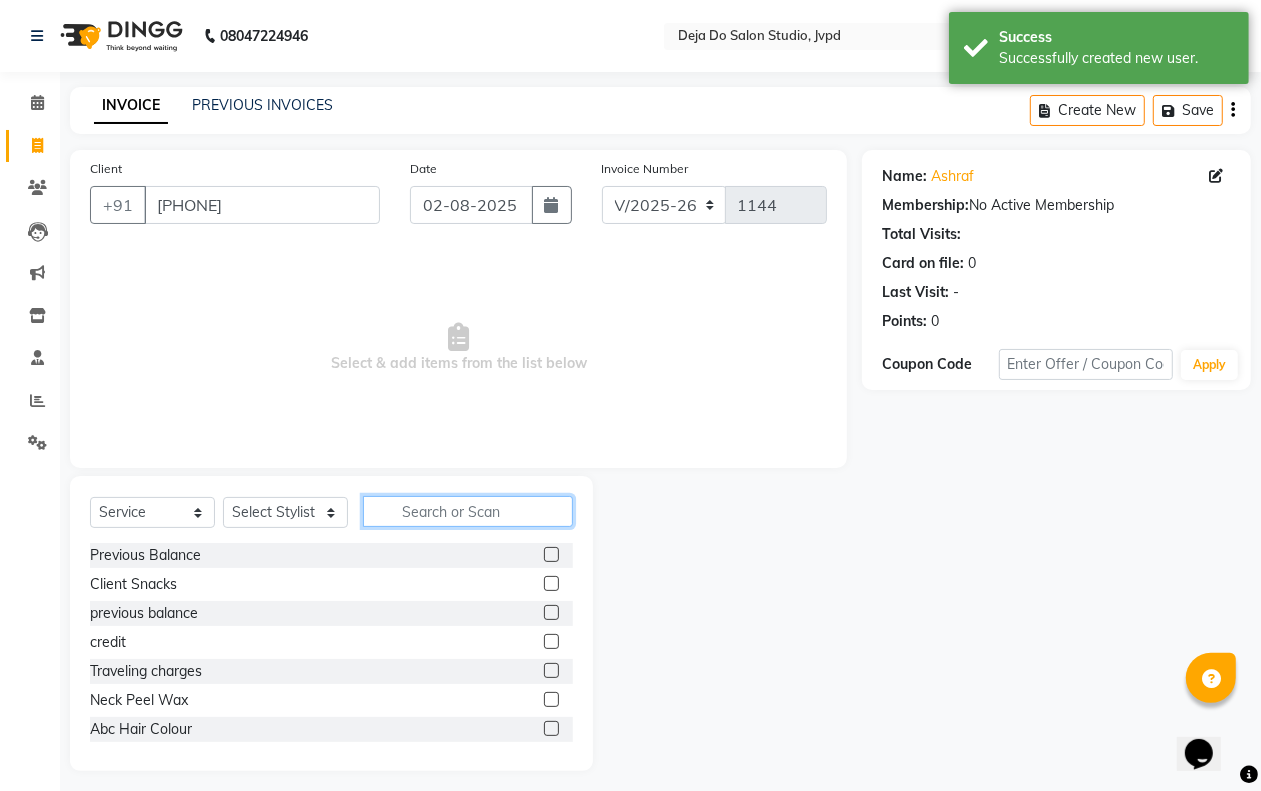 click 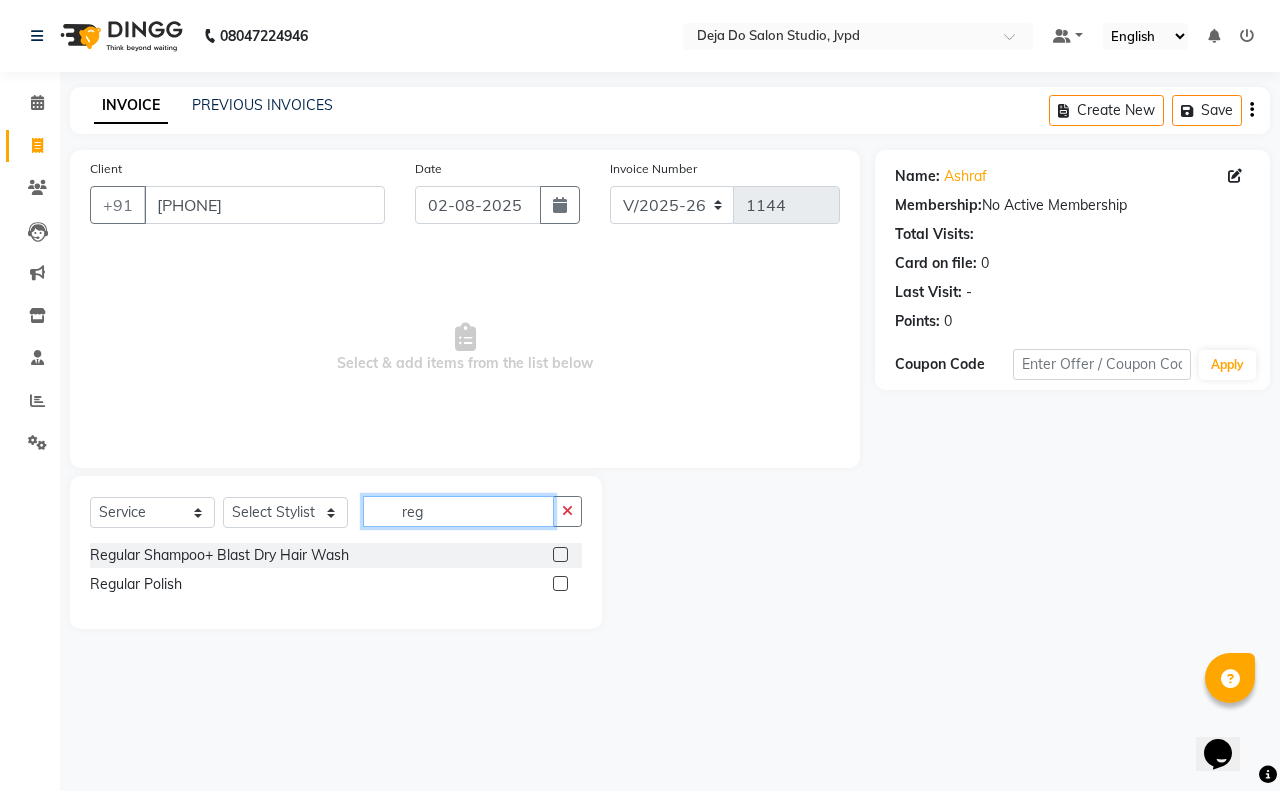 type on "reg" 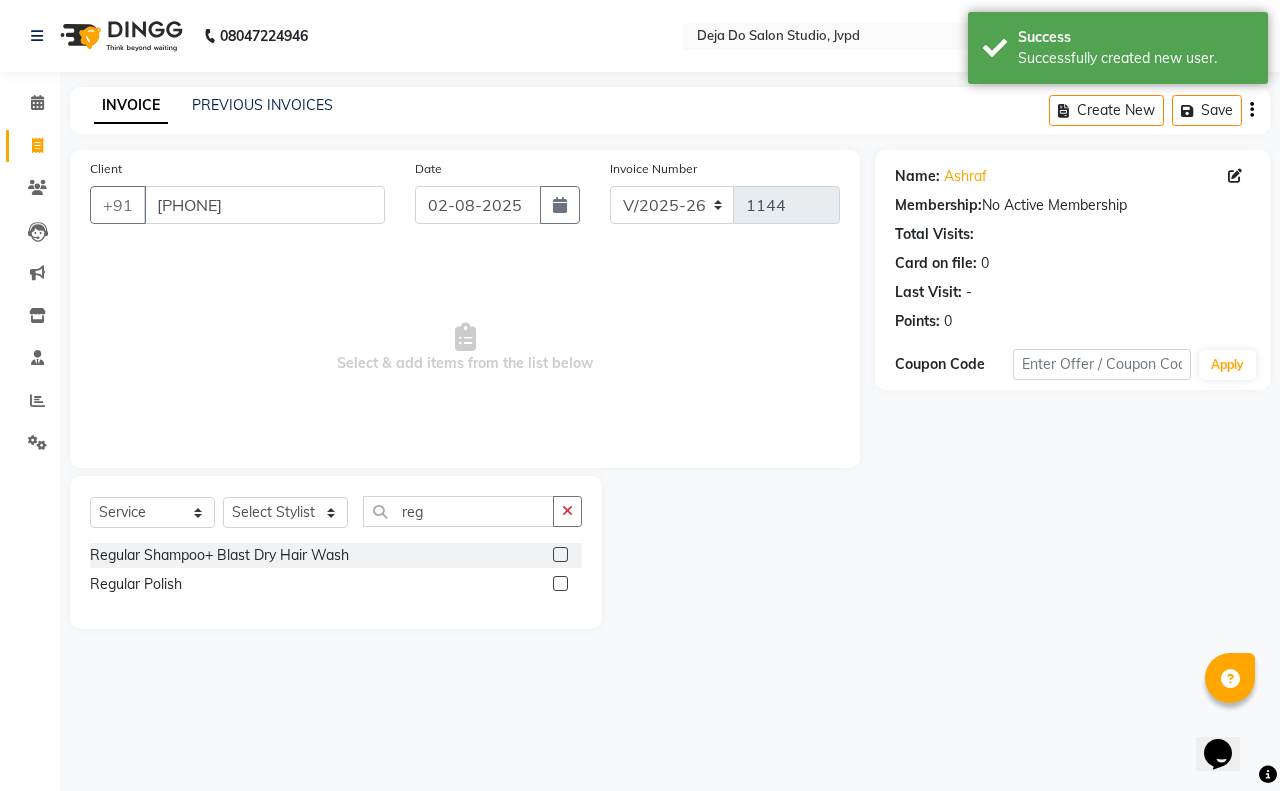 click 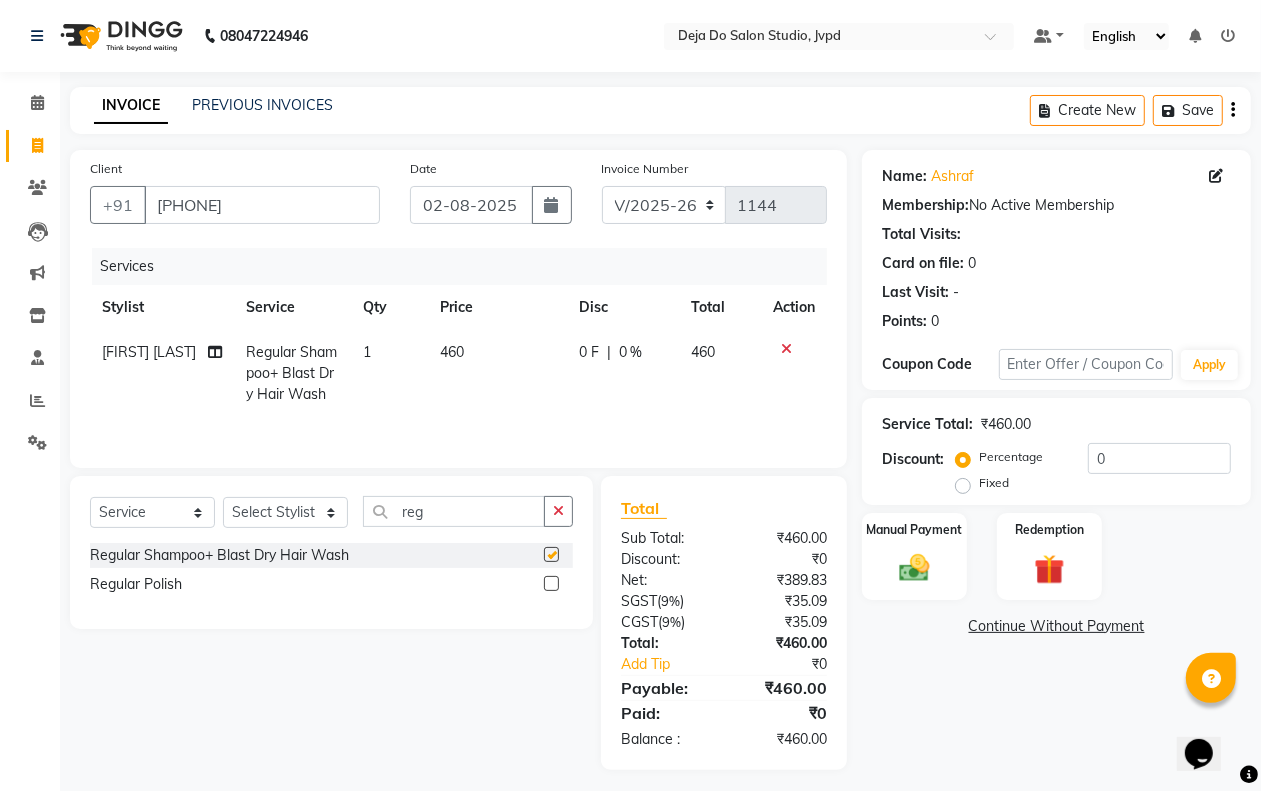 checkbox on "false" 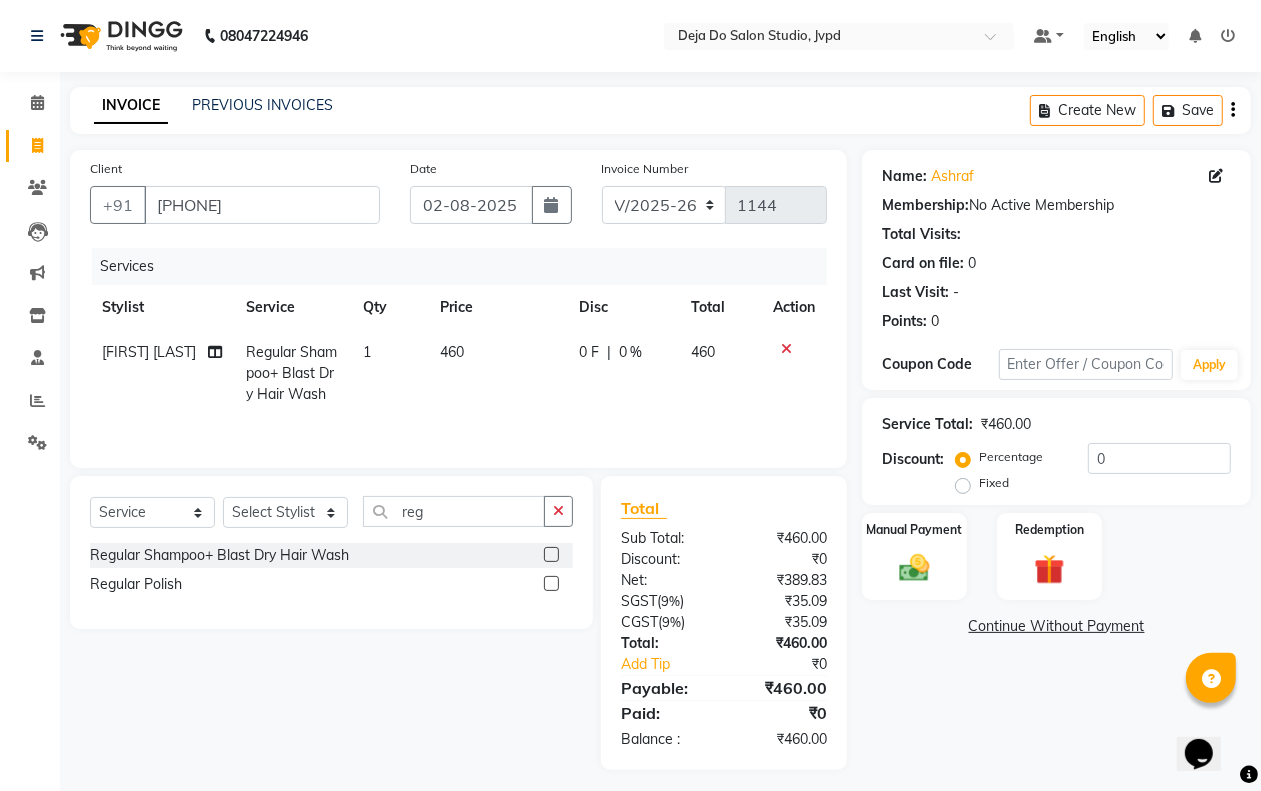 click on "460" 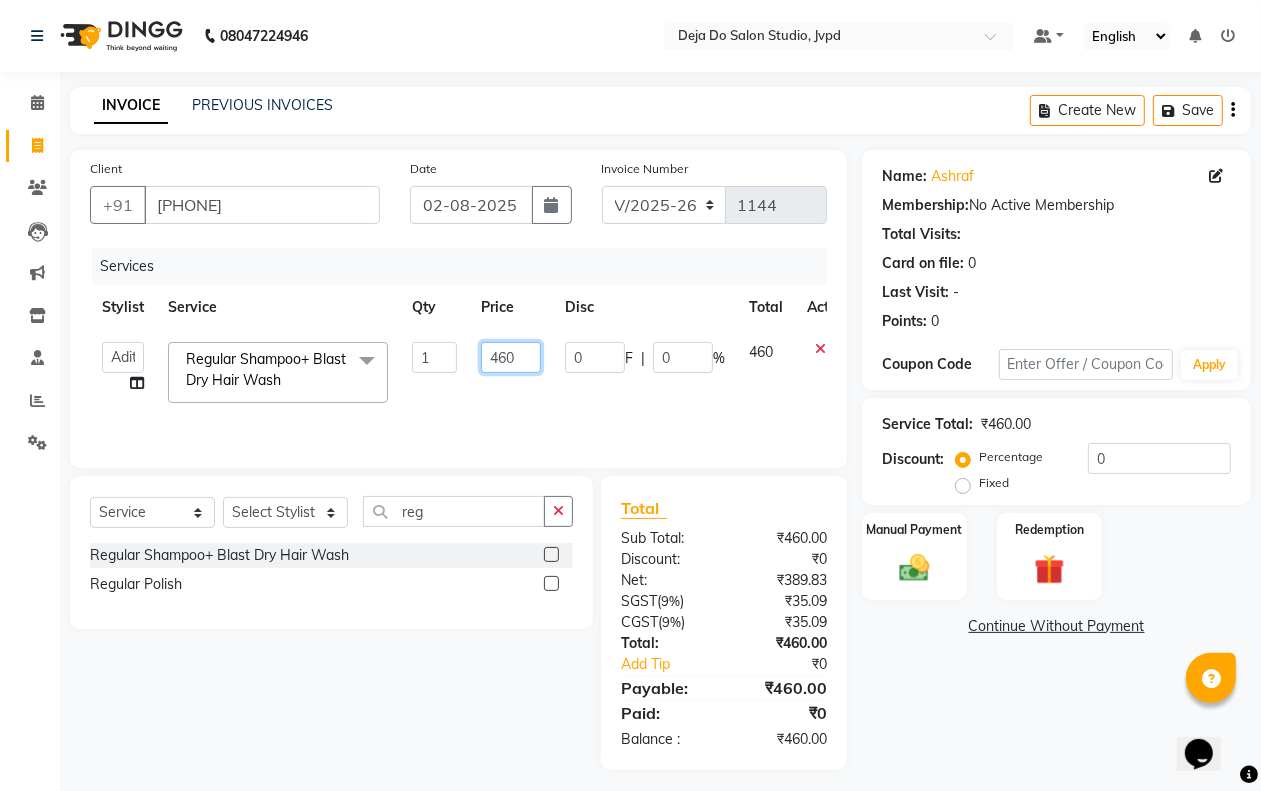 click on "460" 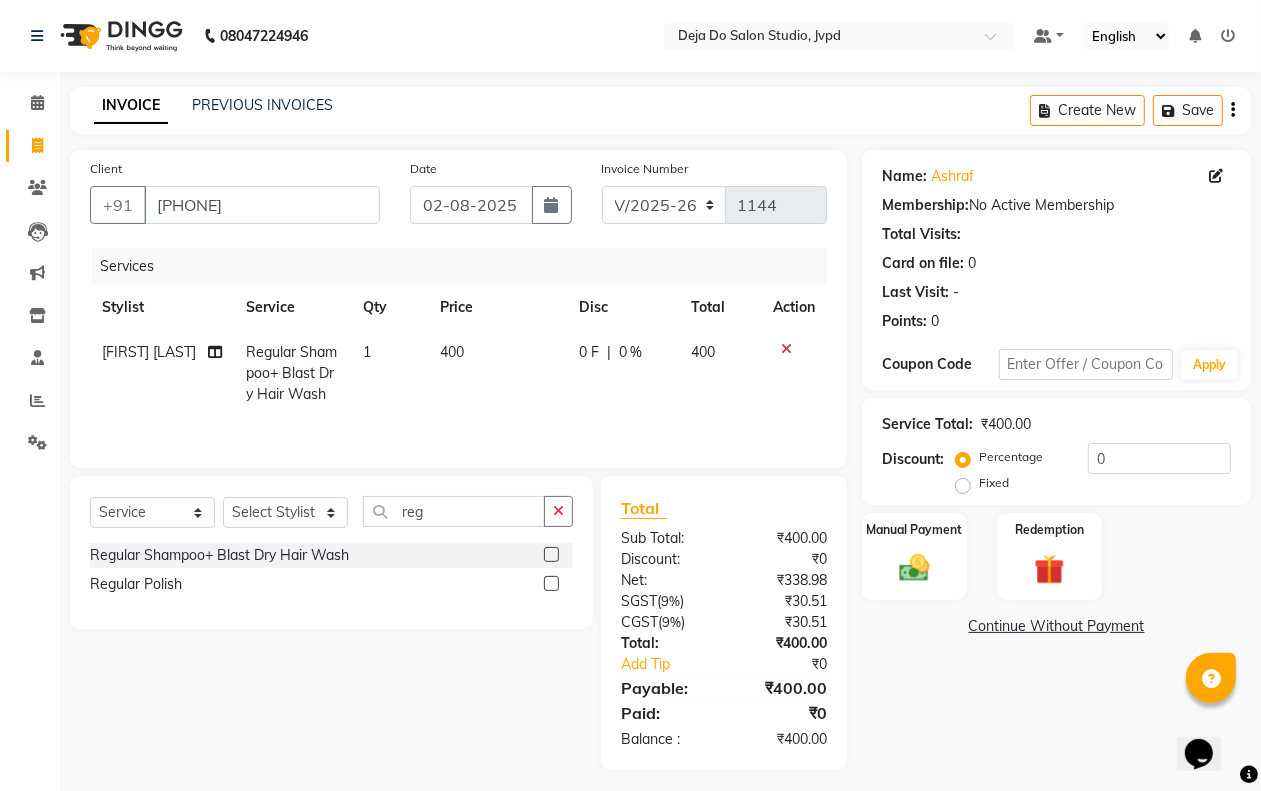 click on "400" 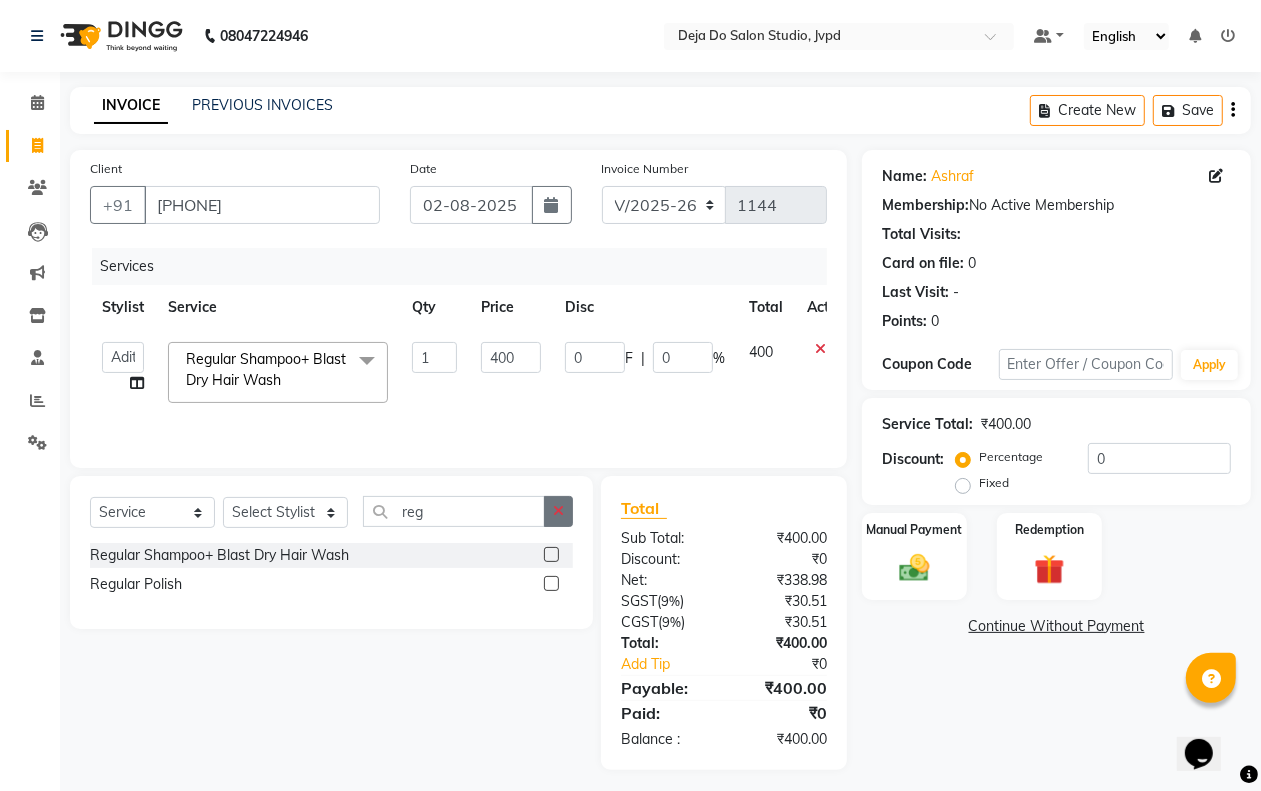 click 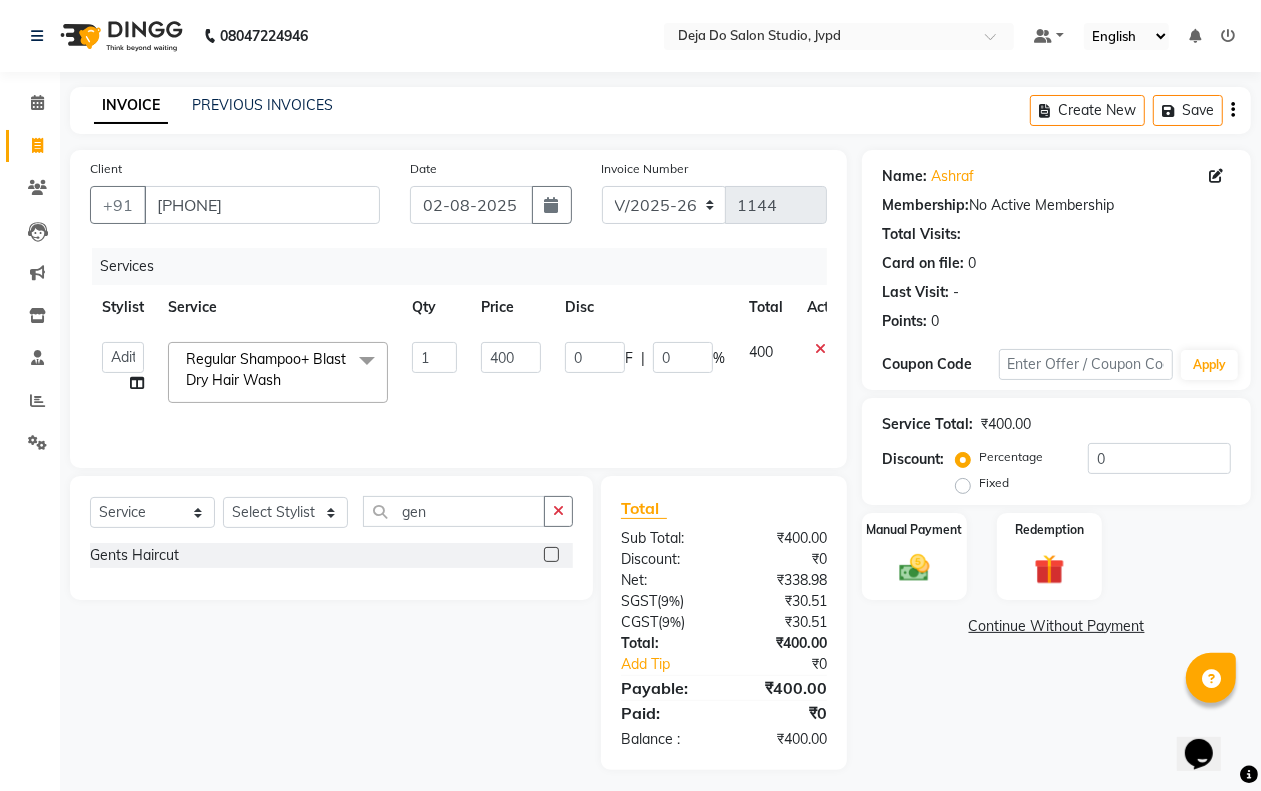 click 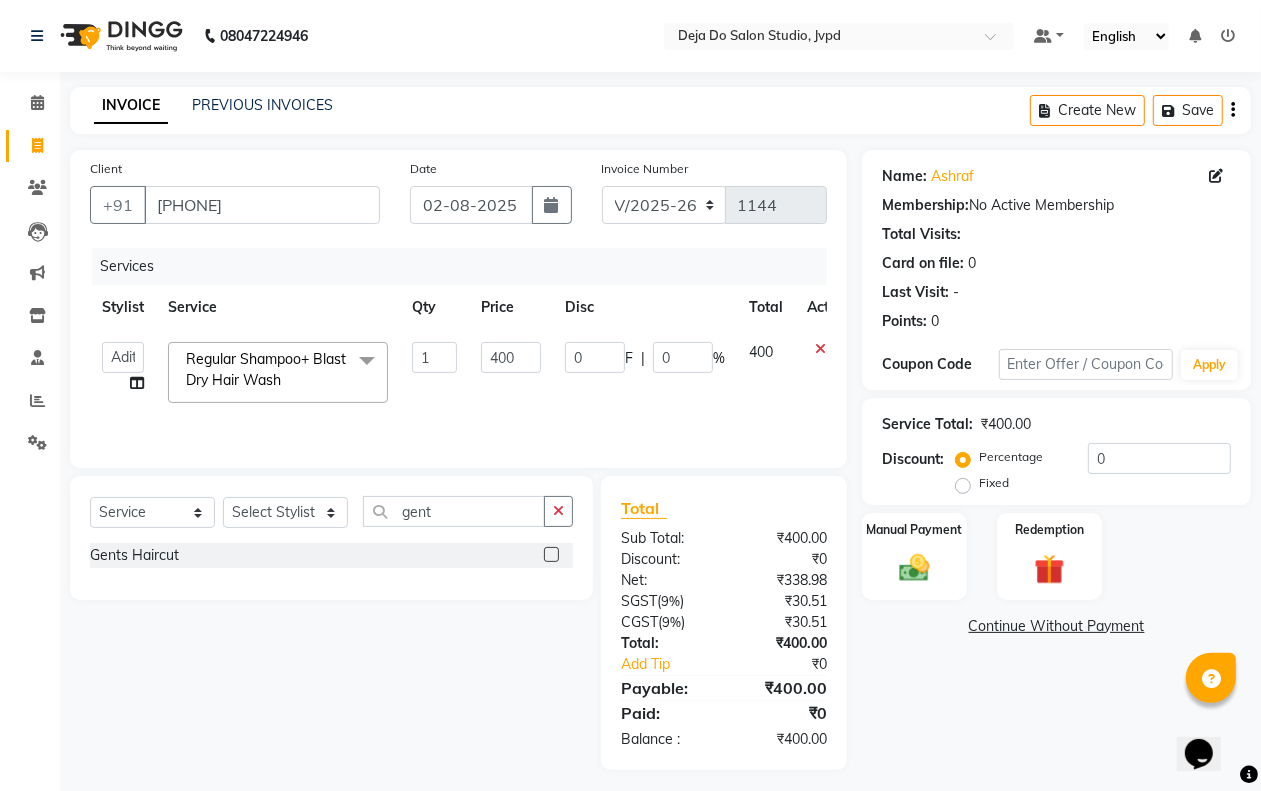 click 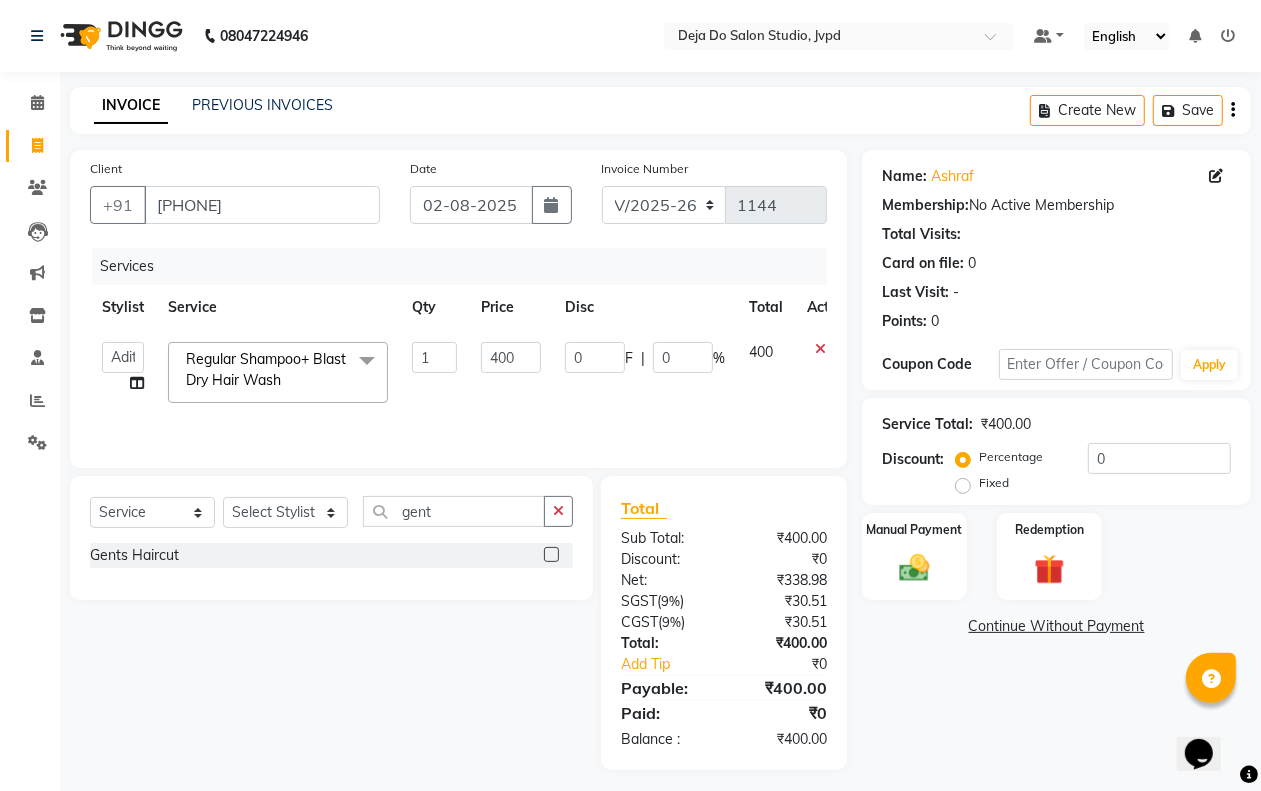 click at bounding box center [550, 555] 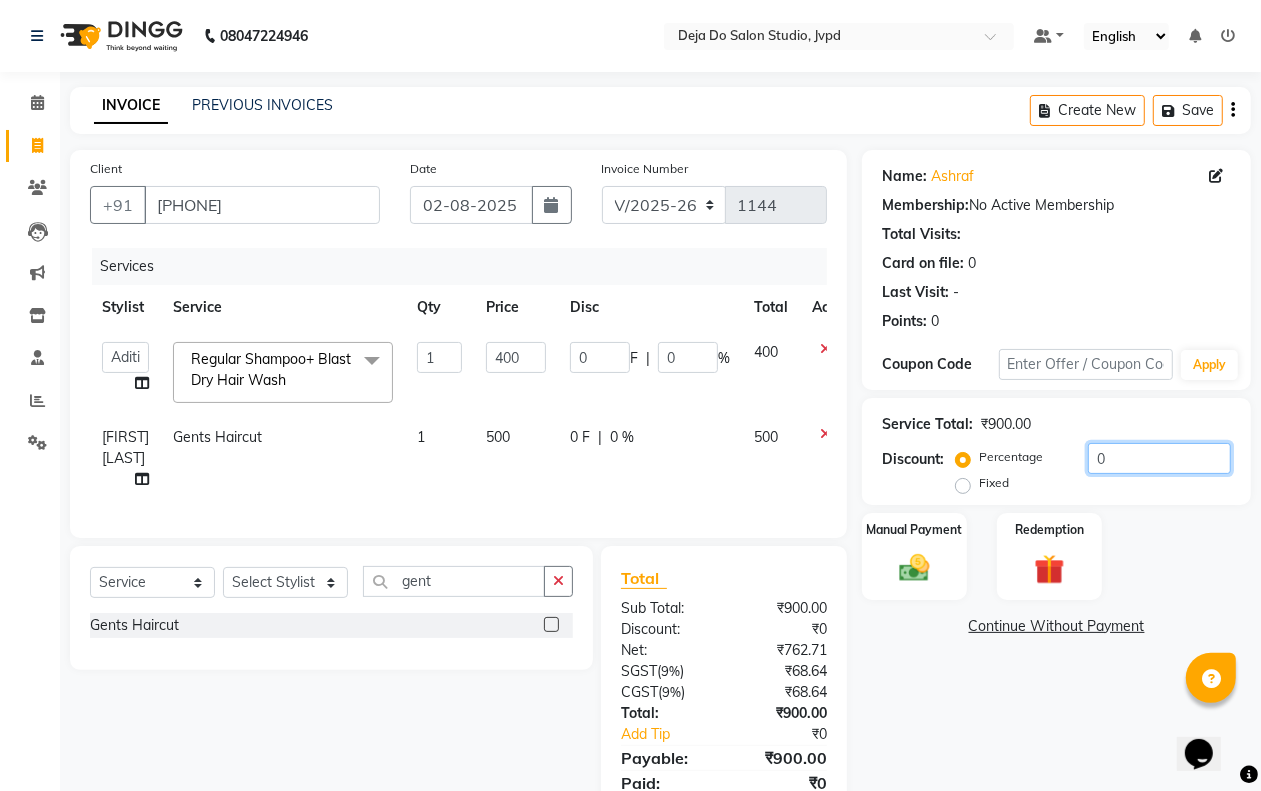 click on "0" 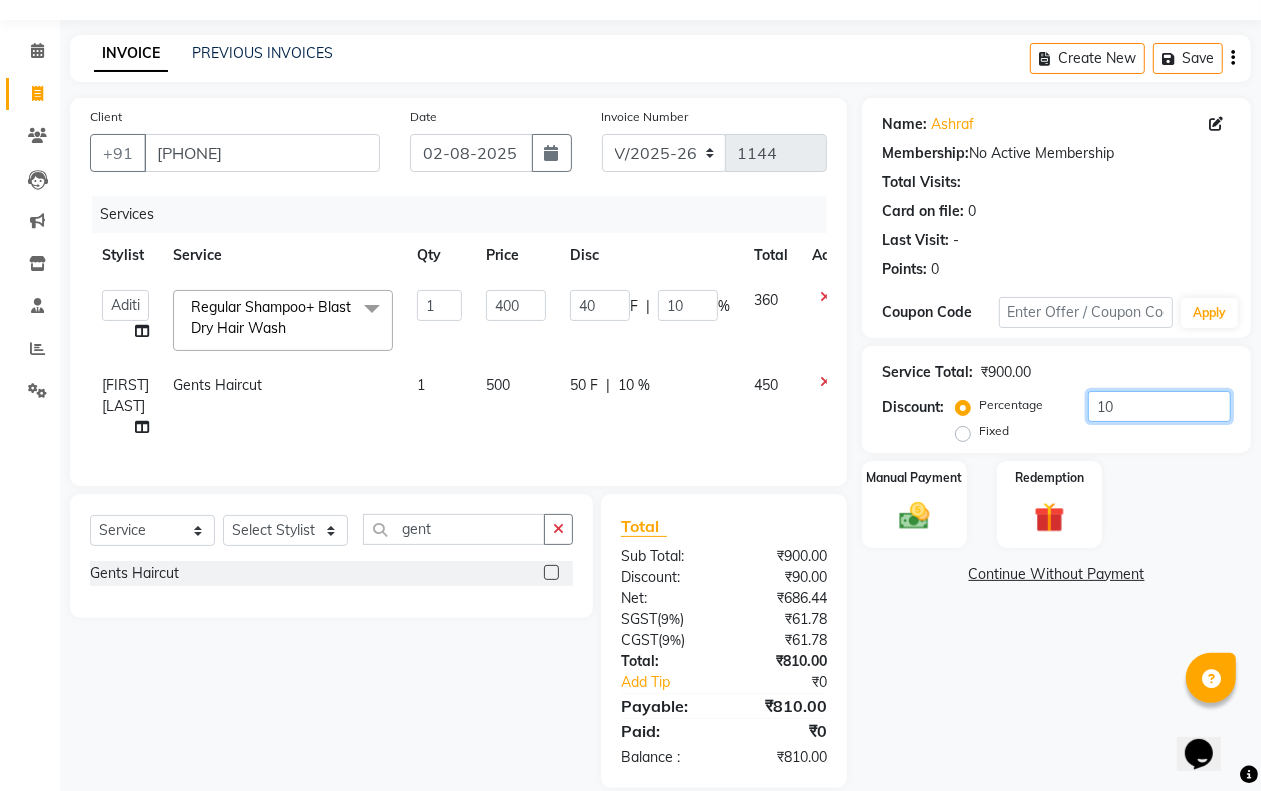 scroll, scrollTop: 97, scrollLeft: 0, axis: vertical 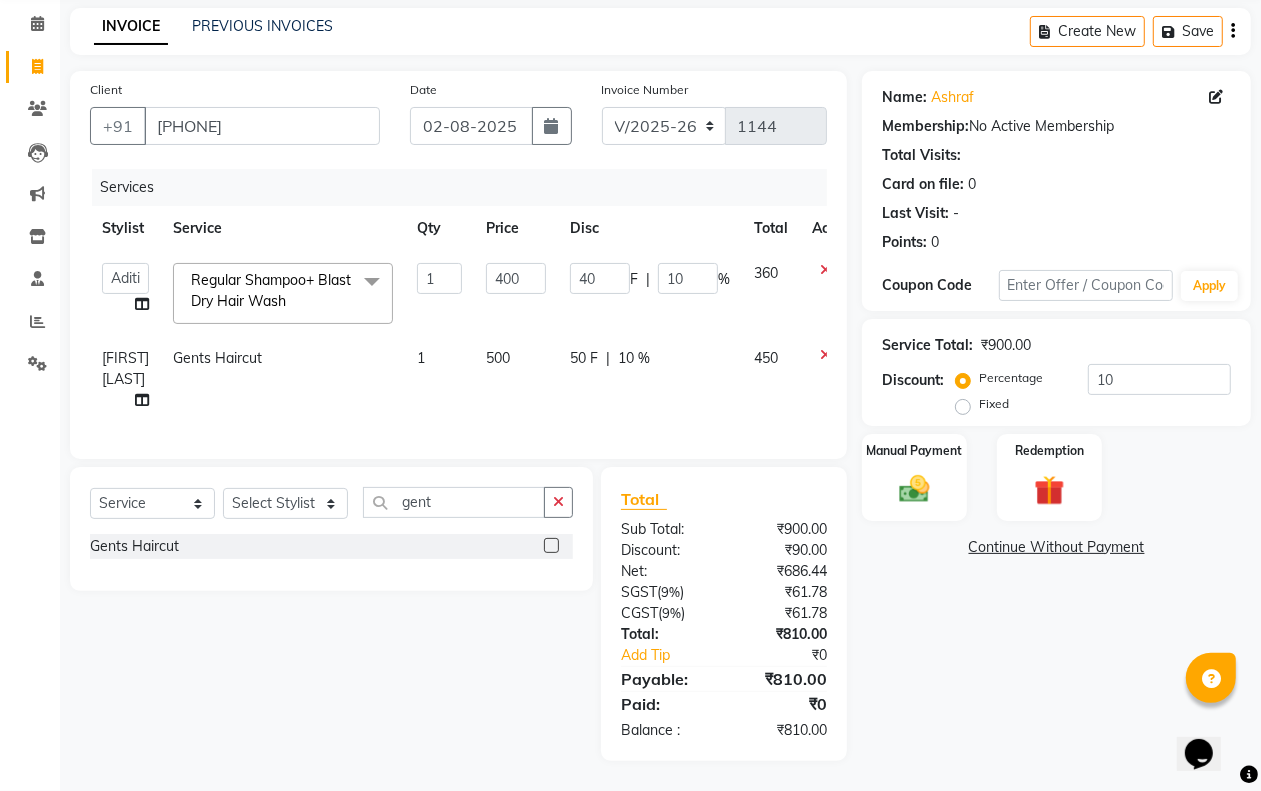 click on "Name: [FIRST] Membership: No Active Membership Total Visits: Card on file: 0 Last Visit: - Points: 0 Coupon Code Apply Service Total: ₹900.00 Discount: Percentage Fixed 10 Manual Payment Redemption Continue Without Payment" 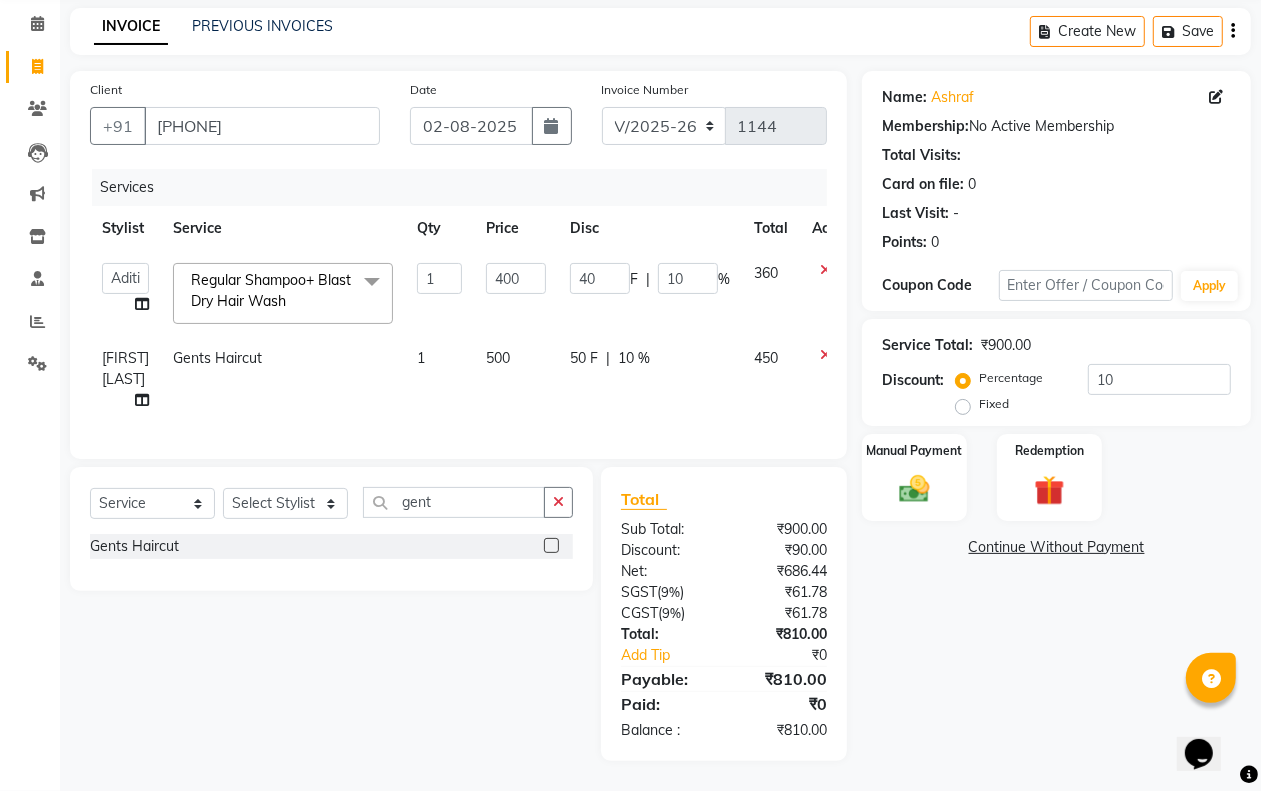 drag, startPoint x: 945, startPoint y: 491, endPoint x: 953, endPoint y: 503, distance: 14.422205 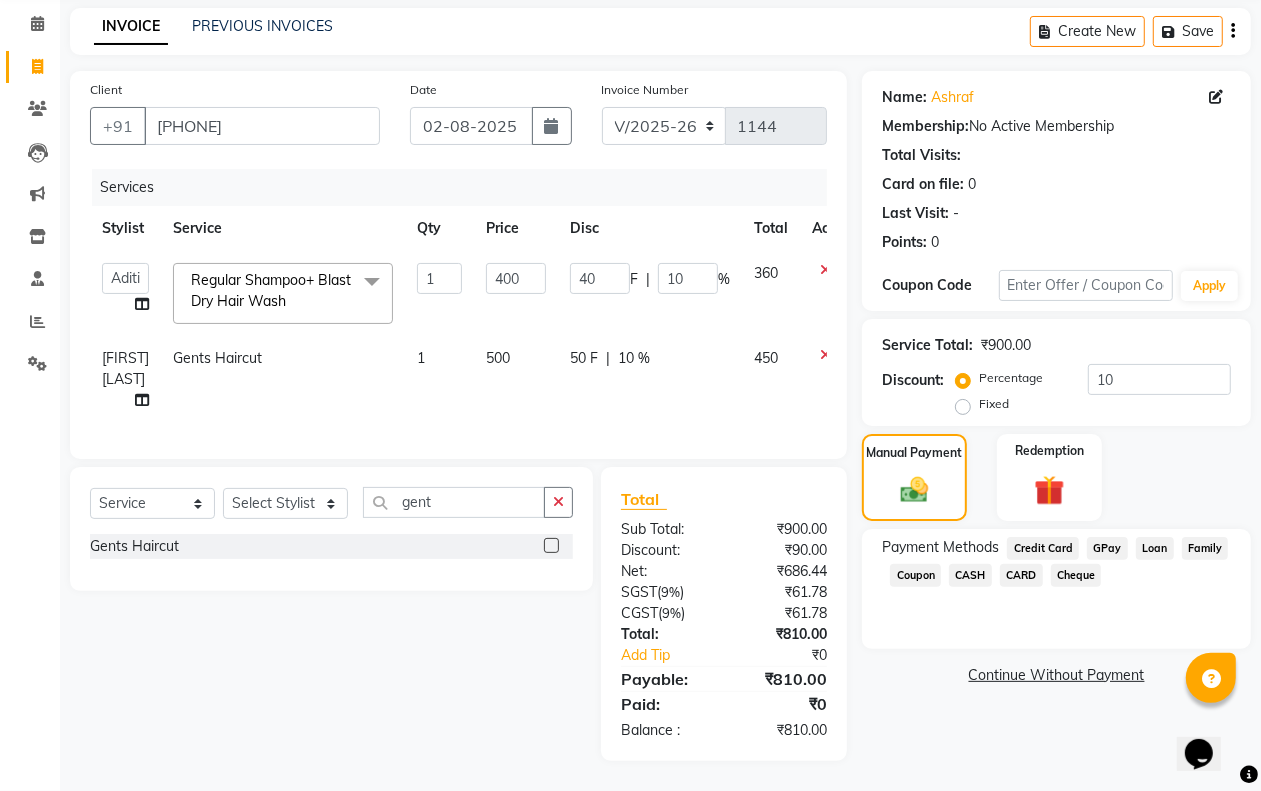click on "GPay" 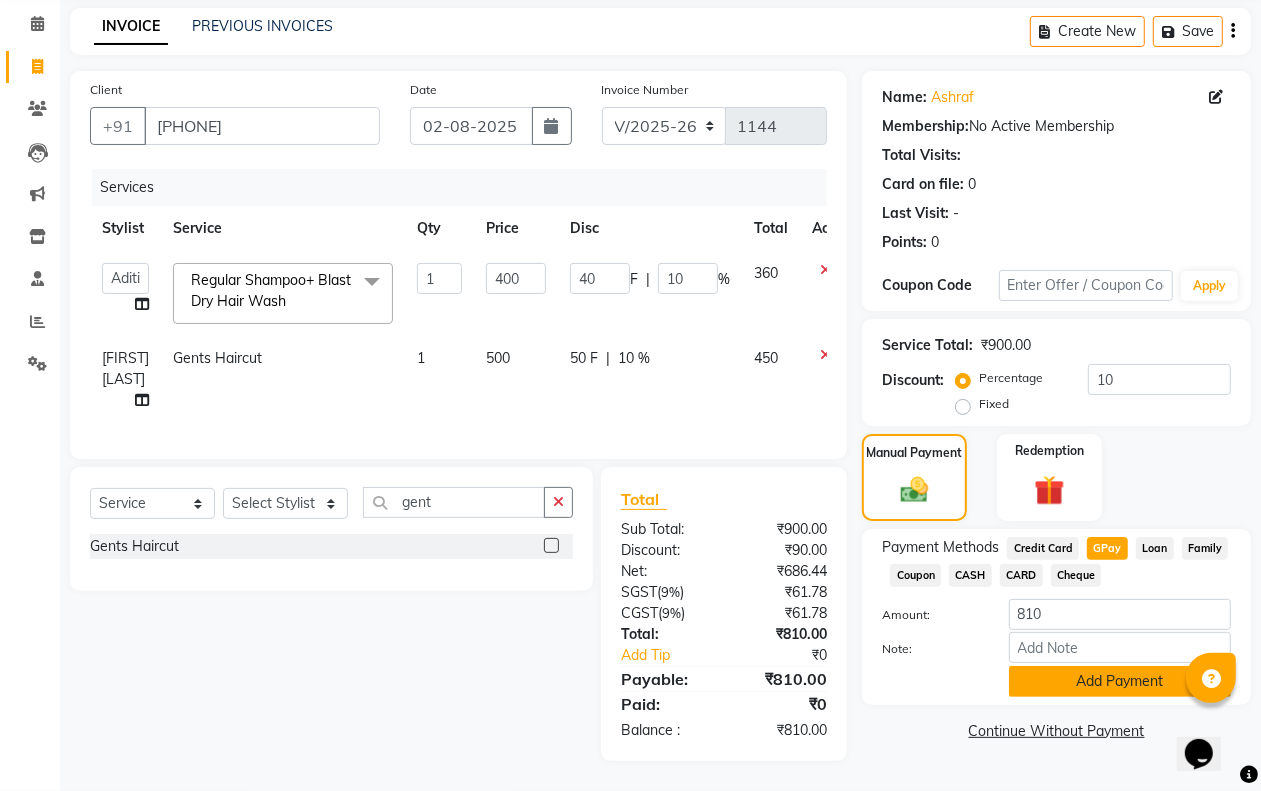 click on "Add Payment" 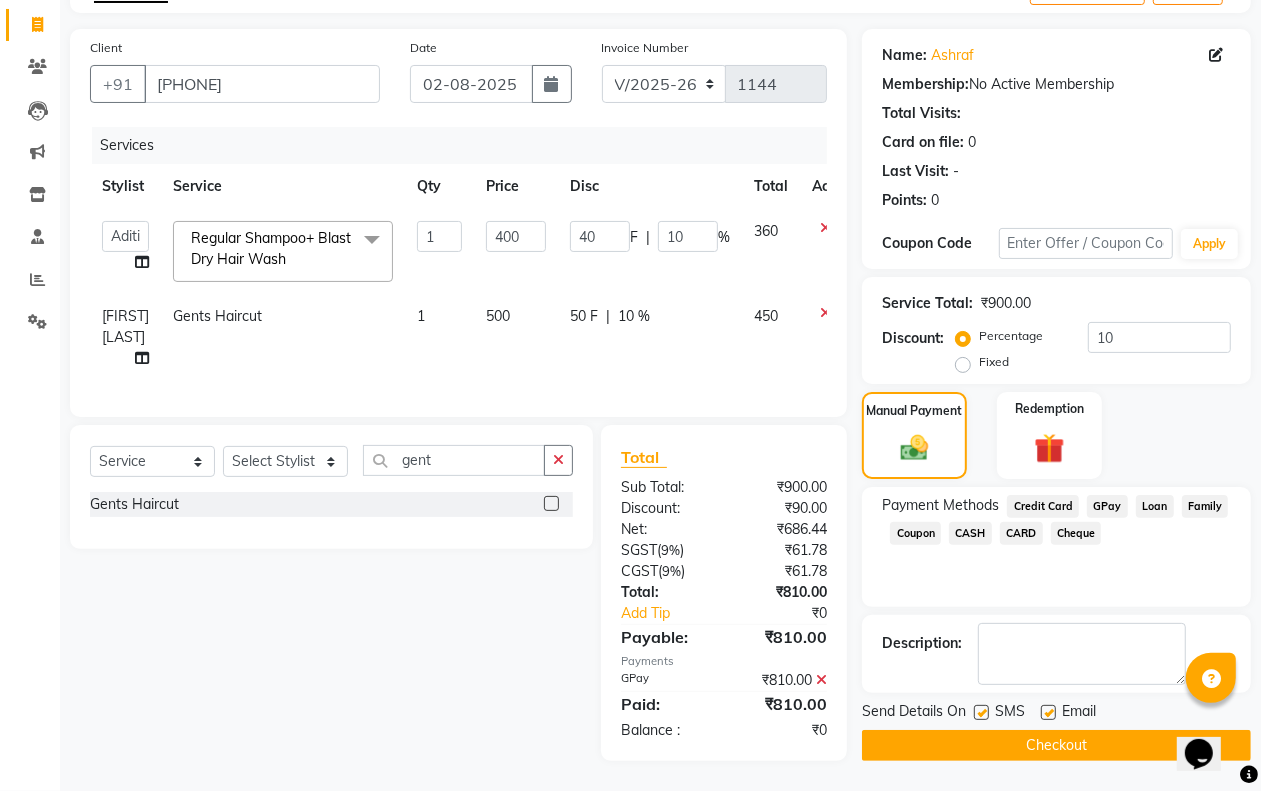 scroll, scrollTop: 140, scrollLeft: 0, axis: vertical 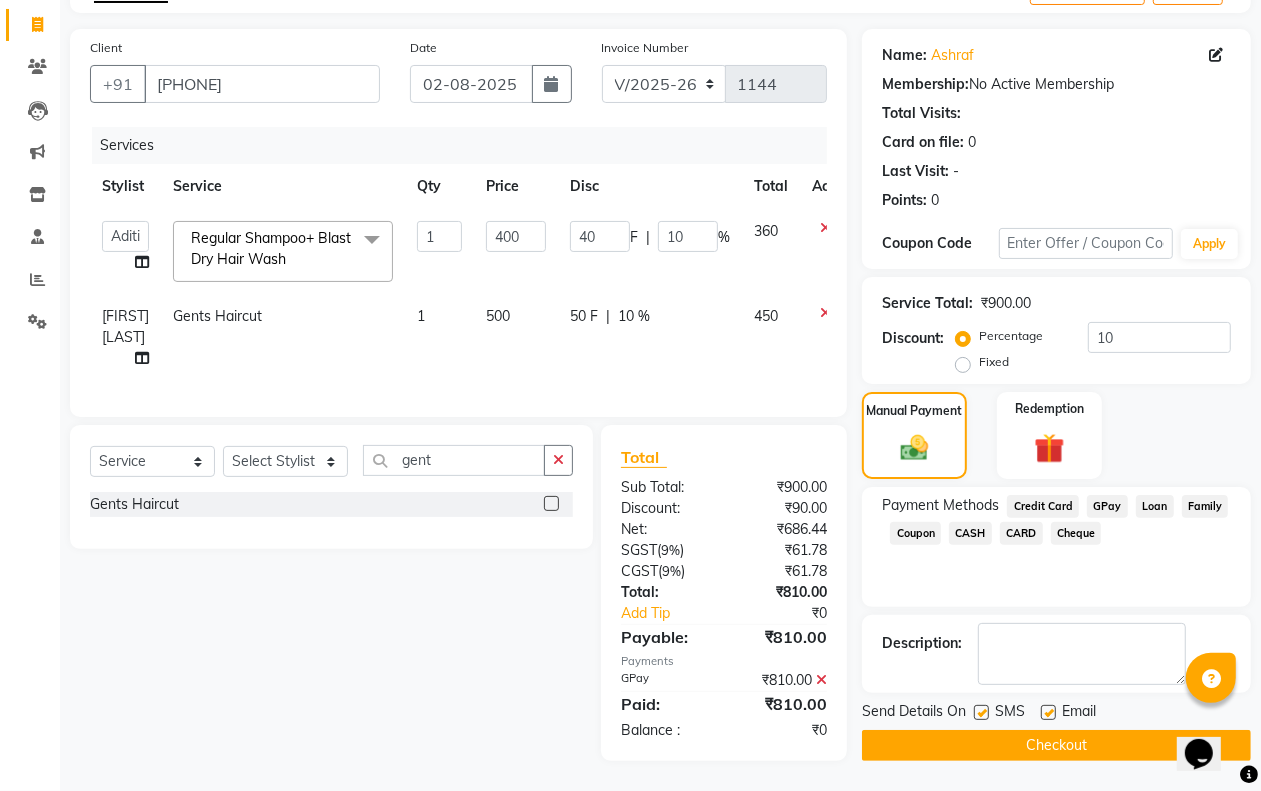 click on "Checkout" 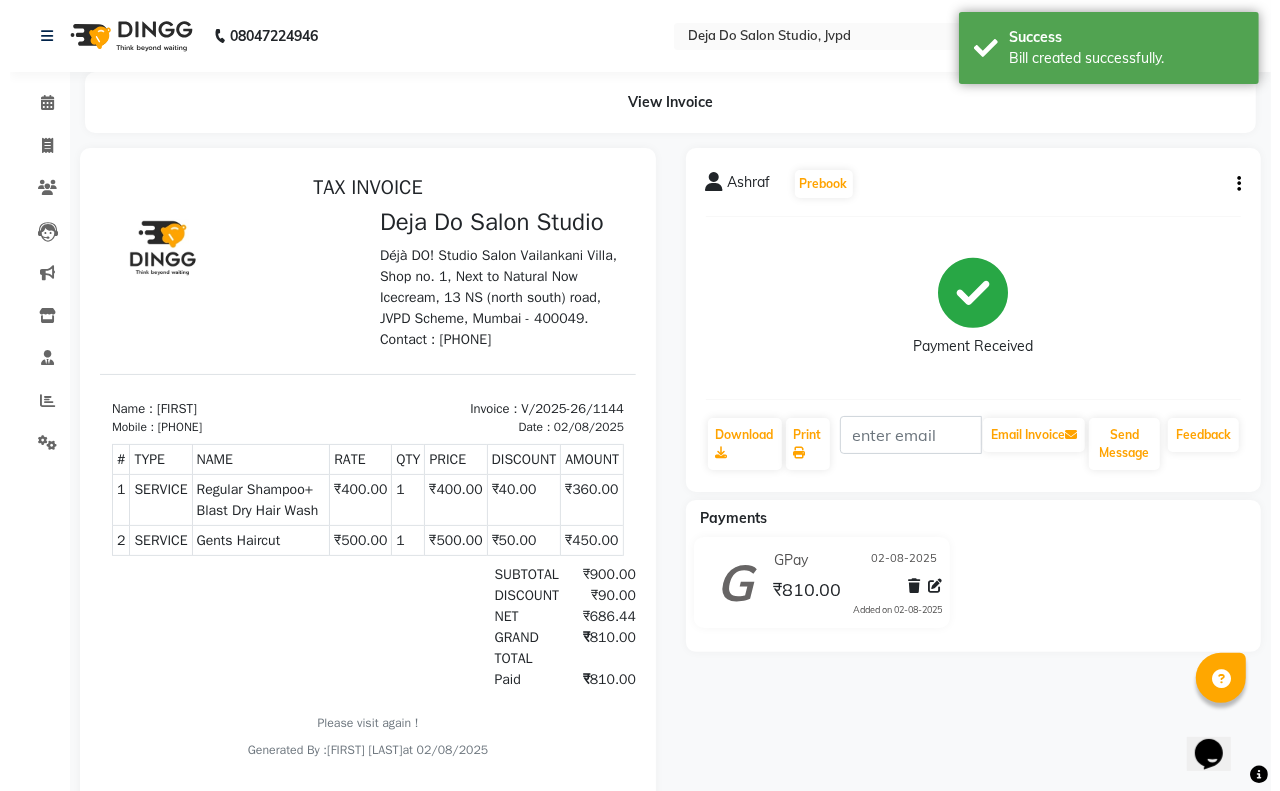 scroll, scrollTop: 0, scrollLeft: 0, axis: both 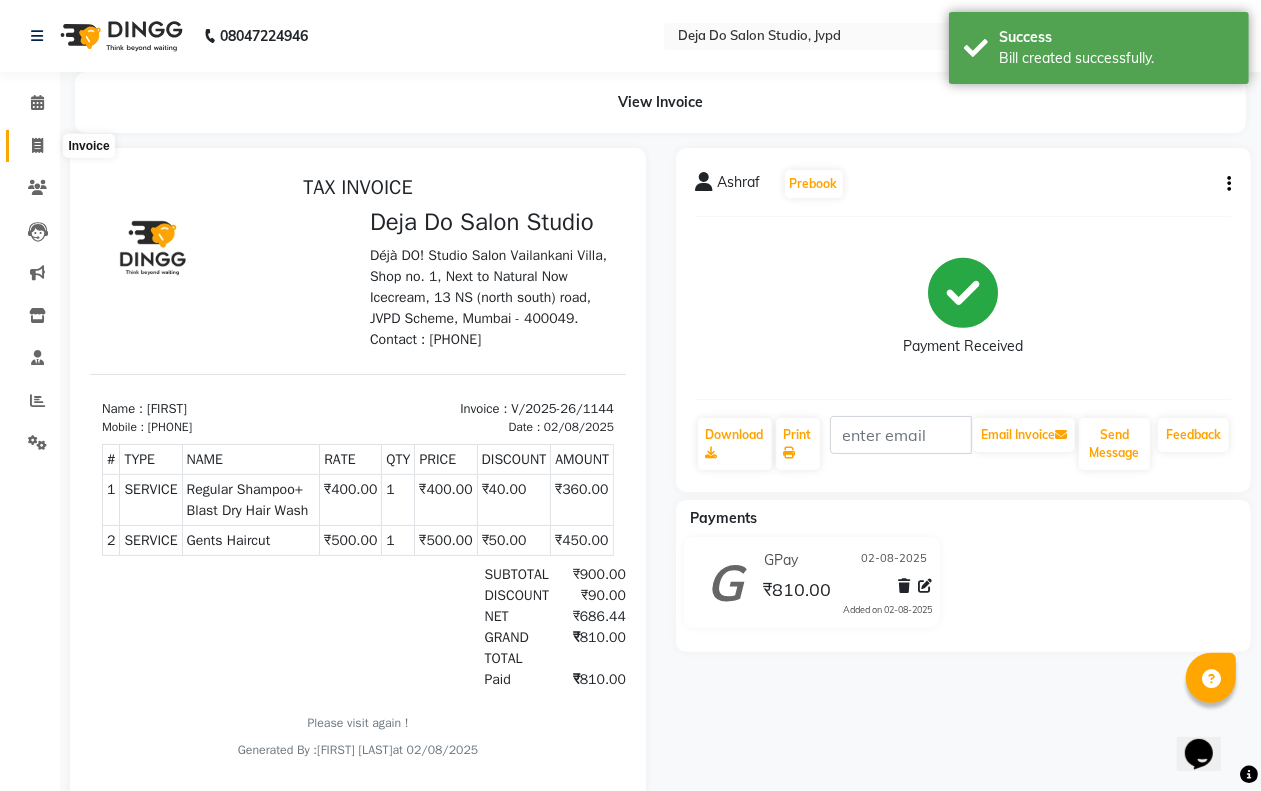 click 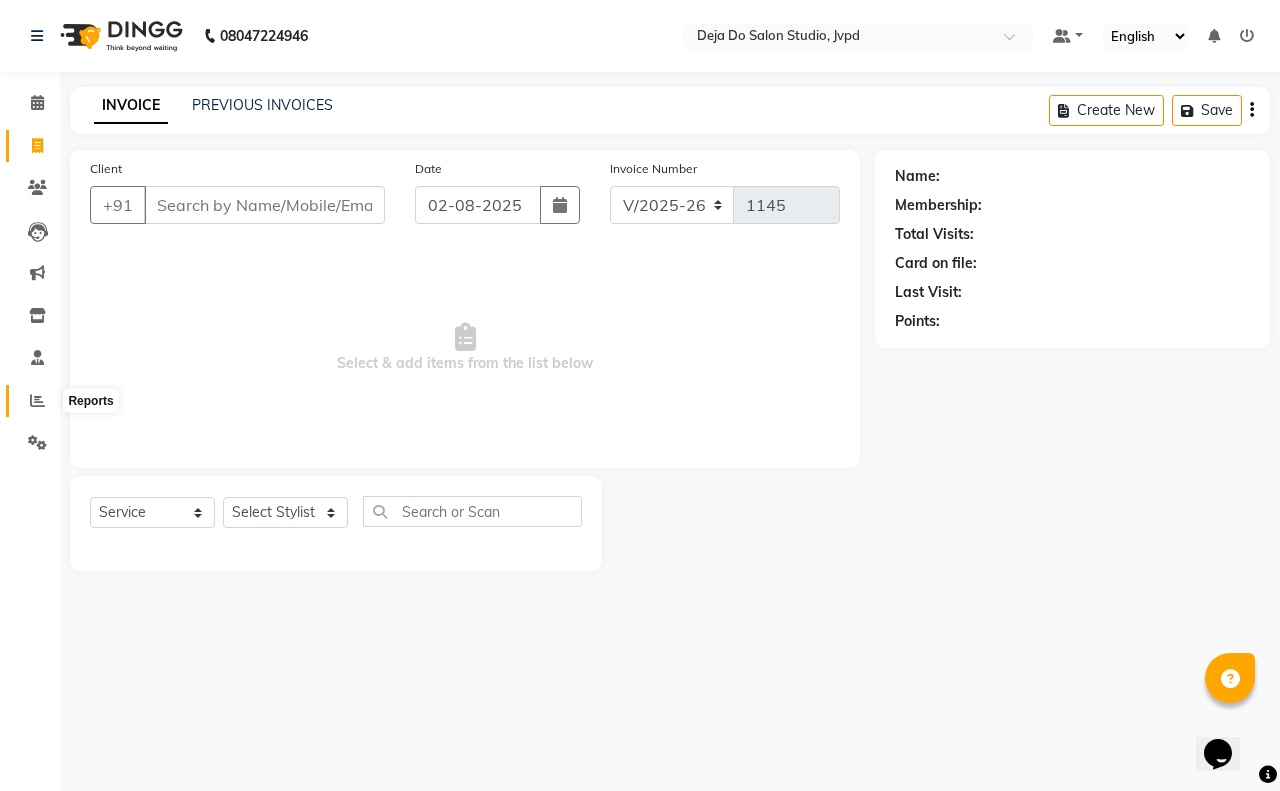 click 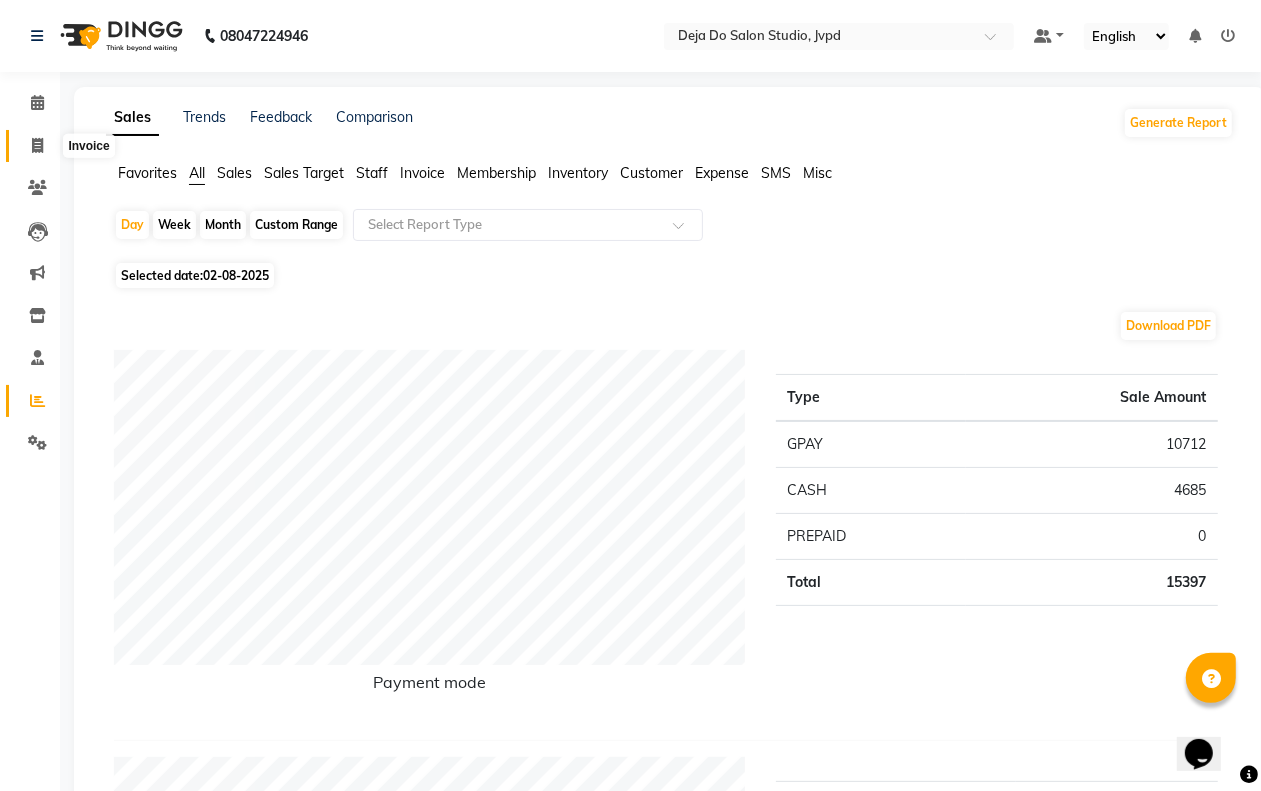 click 